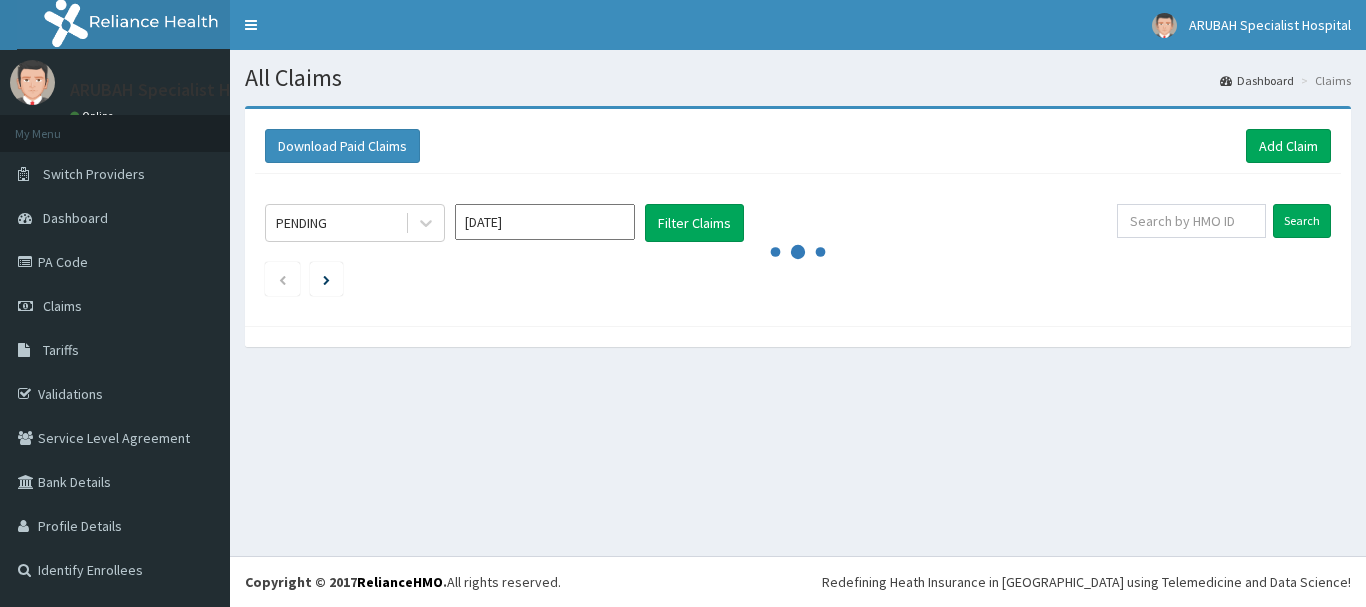 scroll, scrollTop: 0, scrollLeft: 0, axis: both 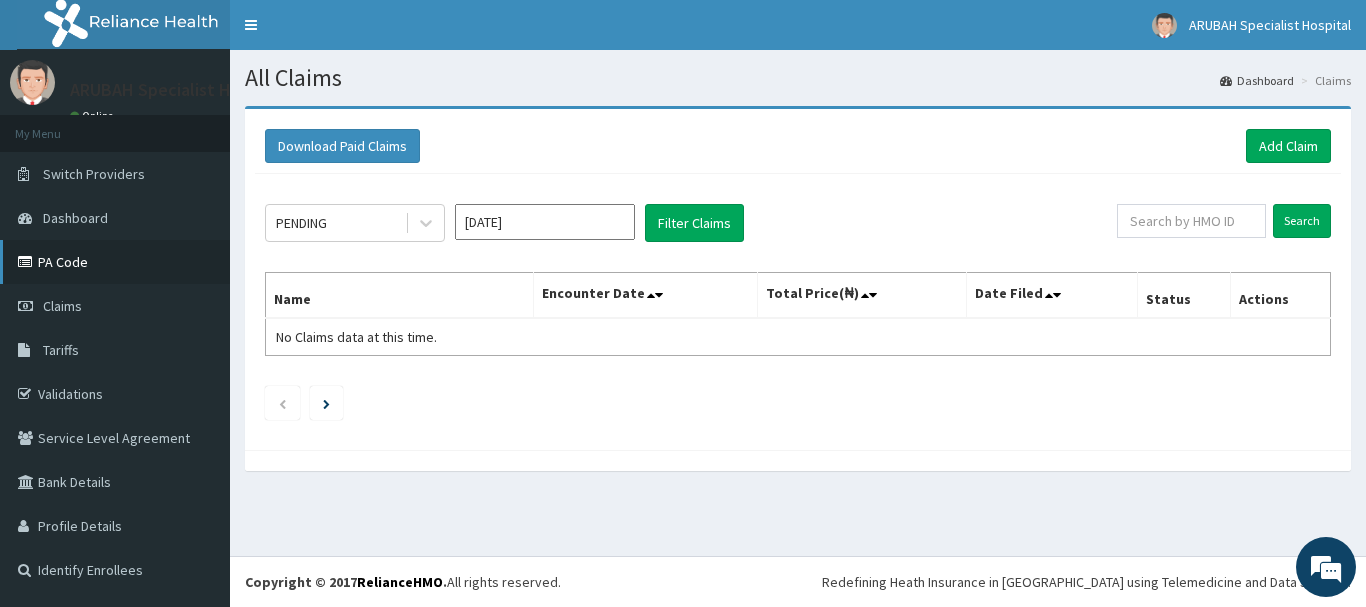 click on "PA Code" at bounding box center [115, 262] 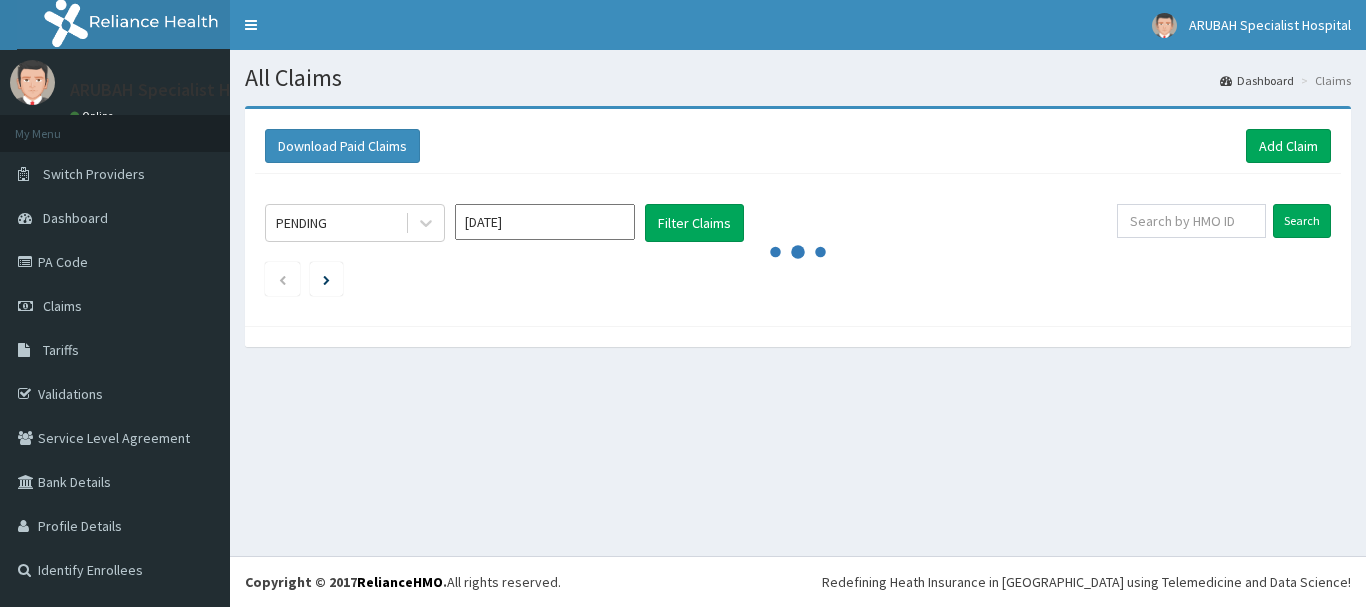 scroll, scrollTop: 0, scrollLeft: 0, axis: both 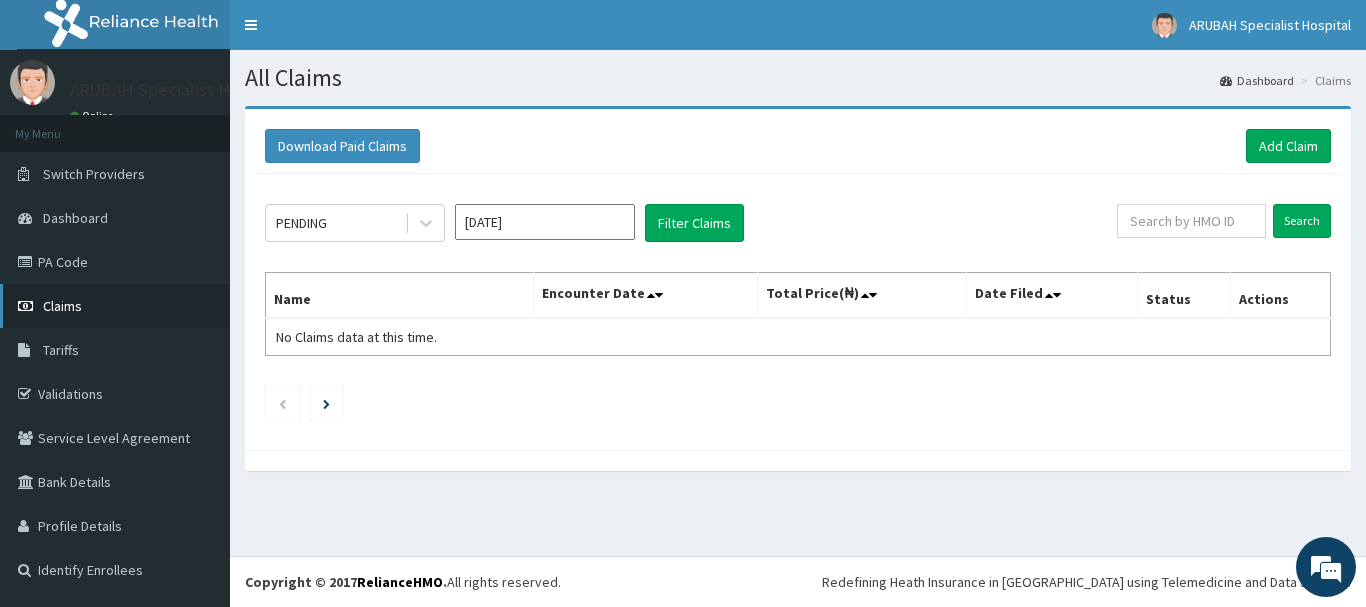 click on "Claims" at bounding box center (62, 306) 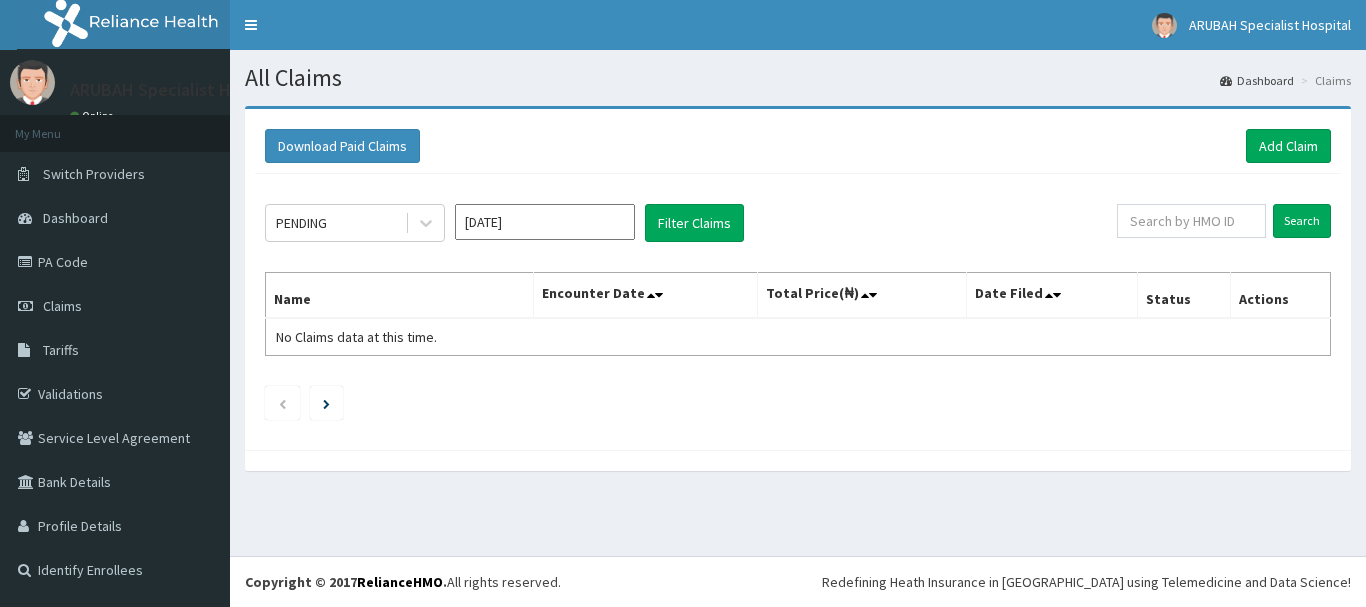 scroll, scrollTop: 0, scrollLeft: 0, axis: both 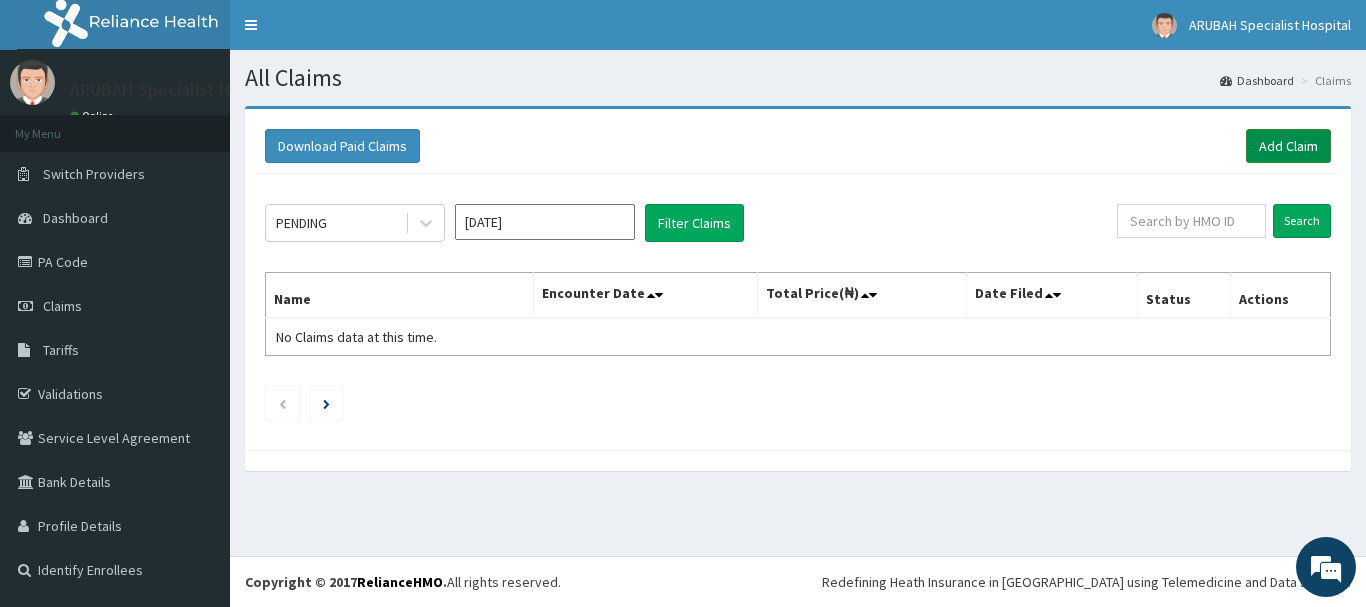 click on "Add Claim" at bounding box center (1288, 146) 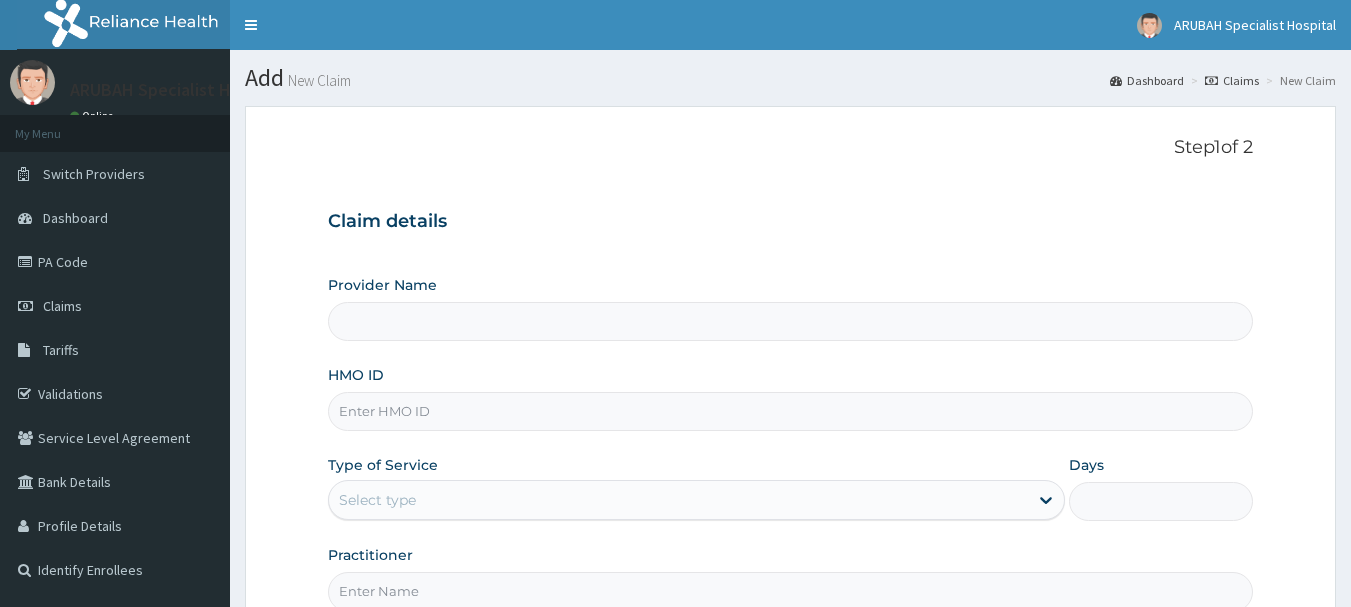 scroll, scrollTop: 0, scrollLeft: 0, axis: both 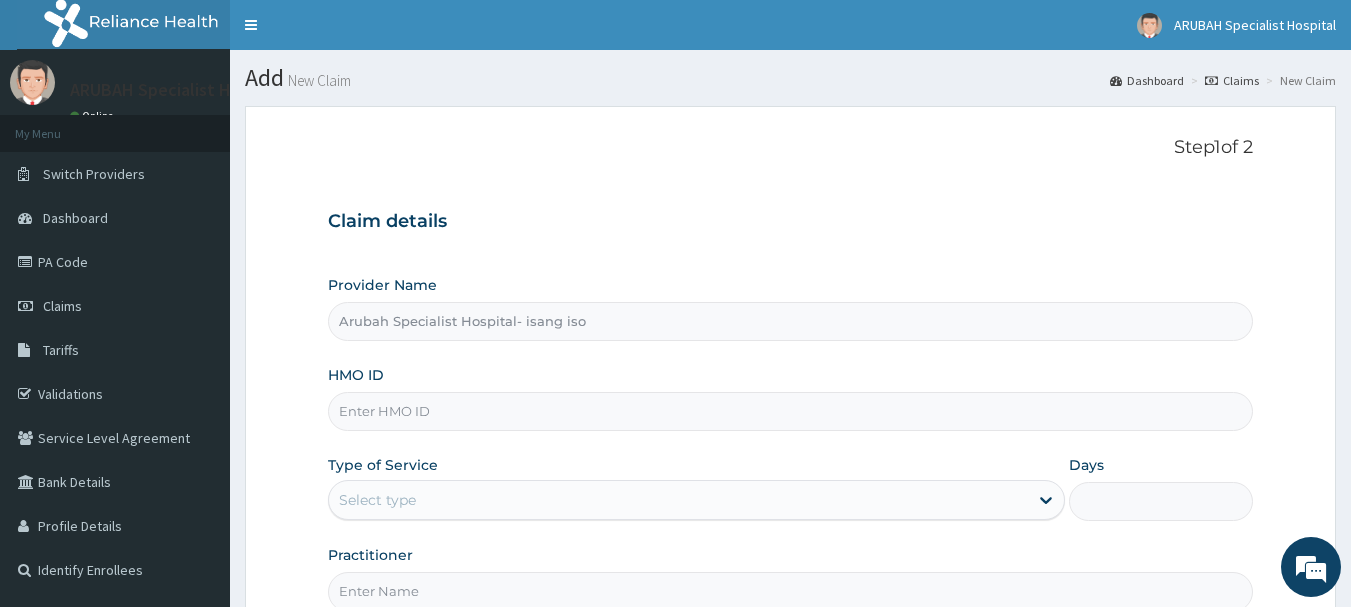 click on "HMO ID" at bounding box center (791, 411) 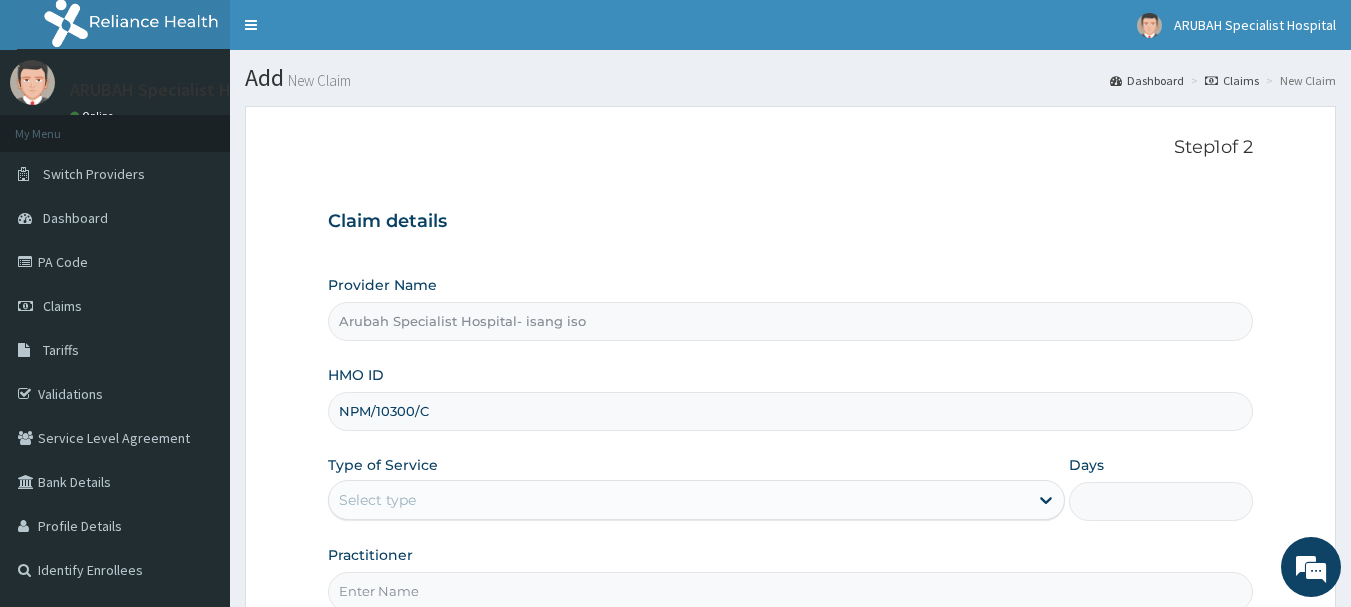 type on "npm/10300/c" 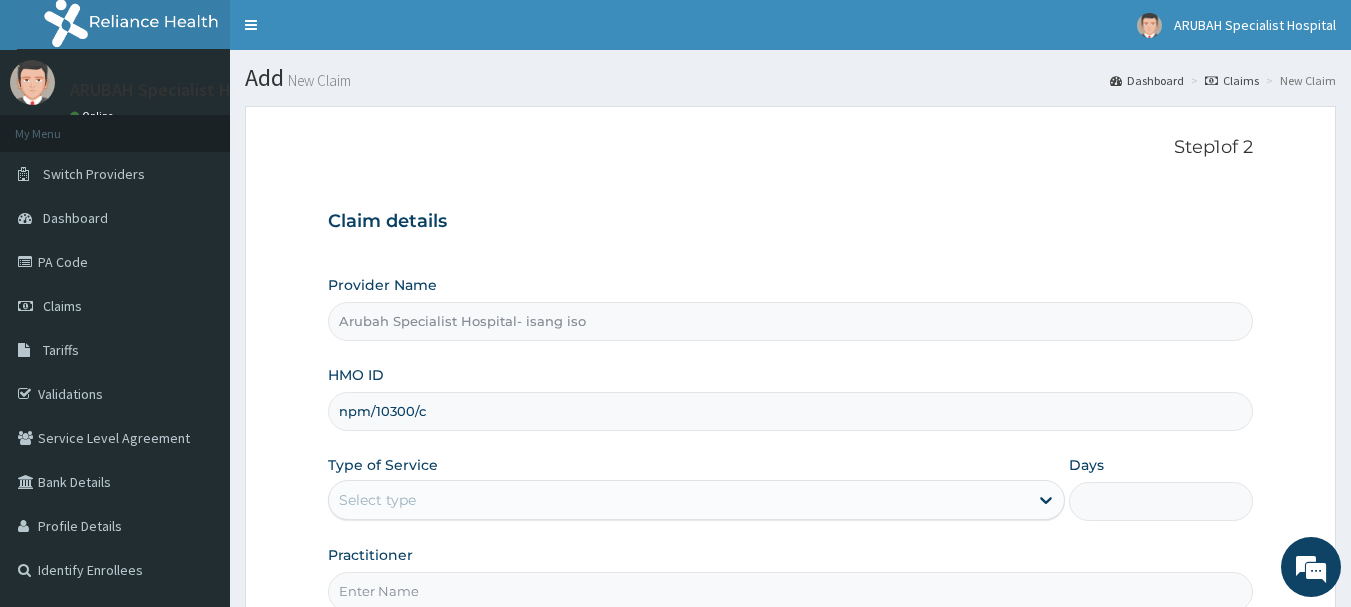 click on "Select type" at bounding box center [678, 500] 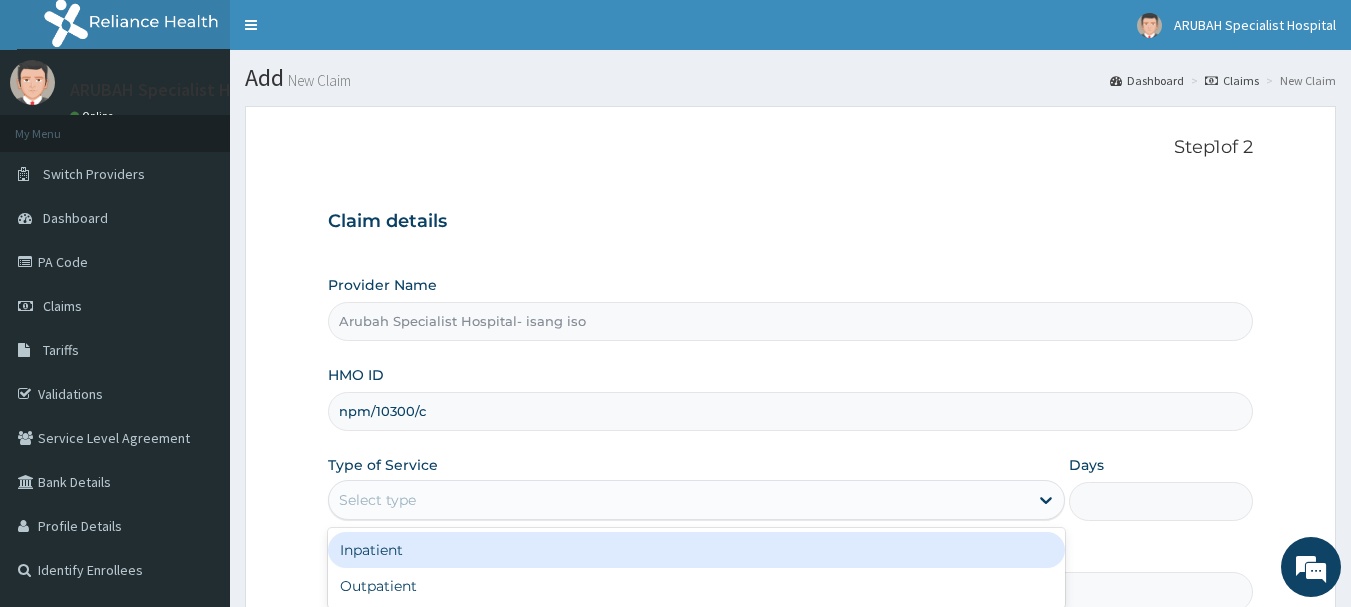 click on "Inpatient" at bounding box center [696, 550] 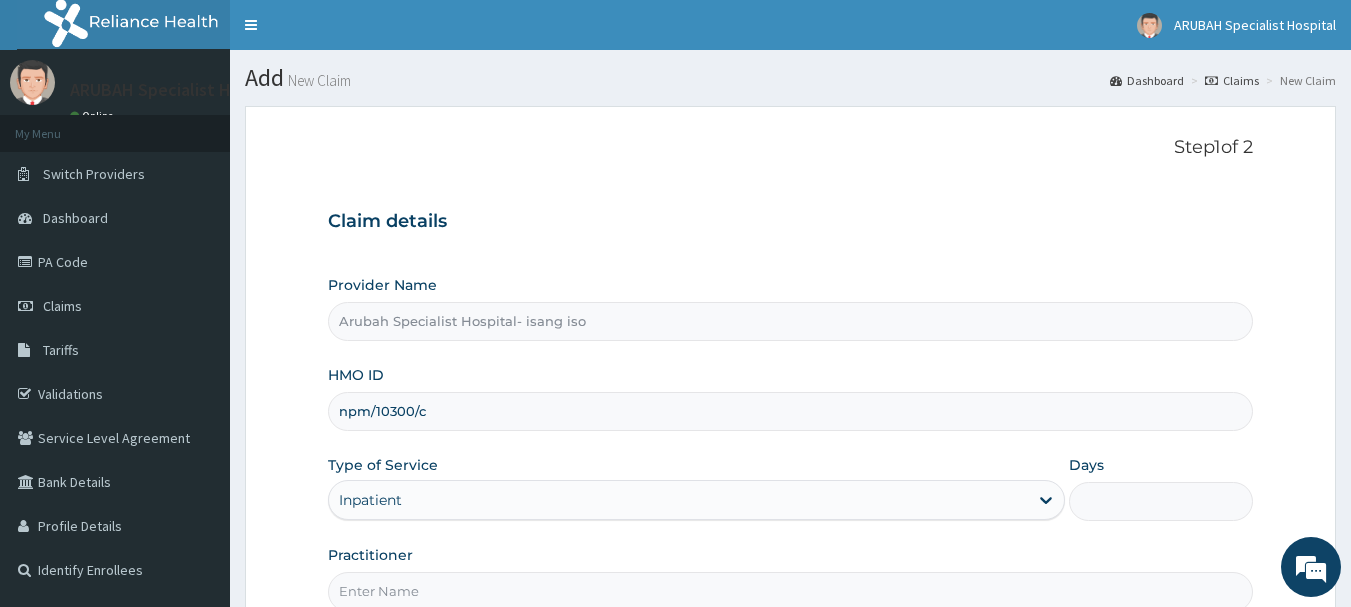 scroll, scrollTop: 0, scrollLeft: 0, axis: both 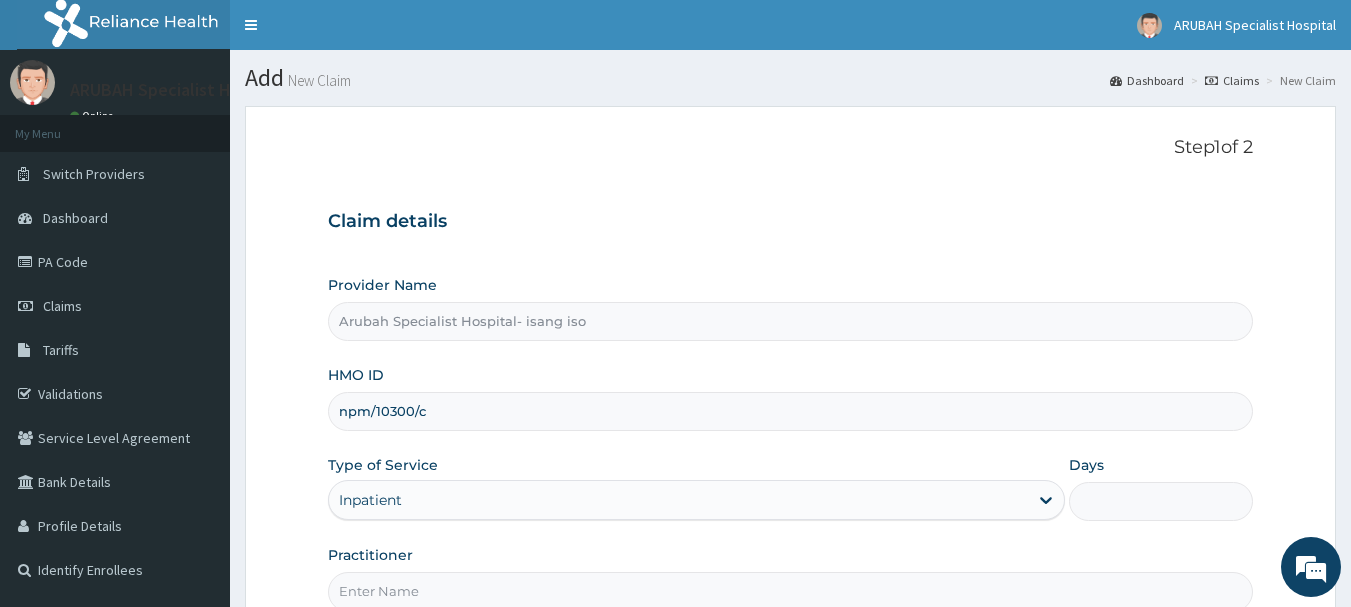 click on "Days" at bounding box center [1161, 501] 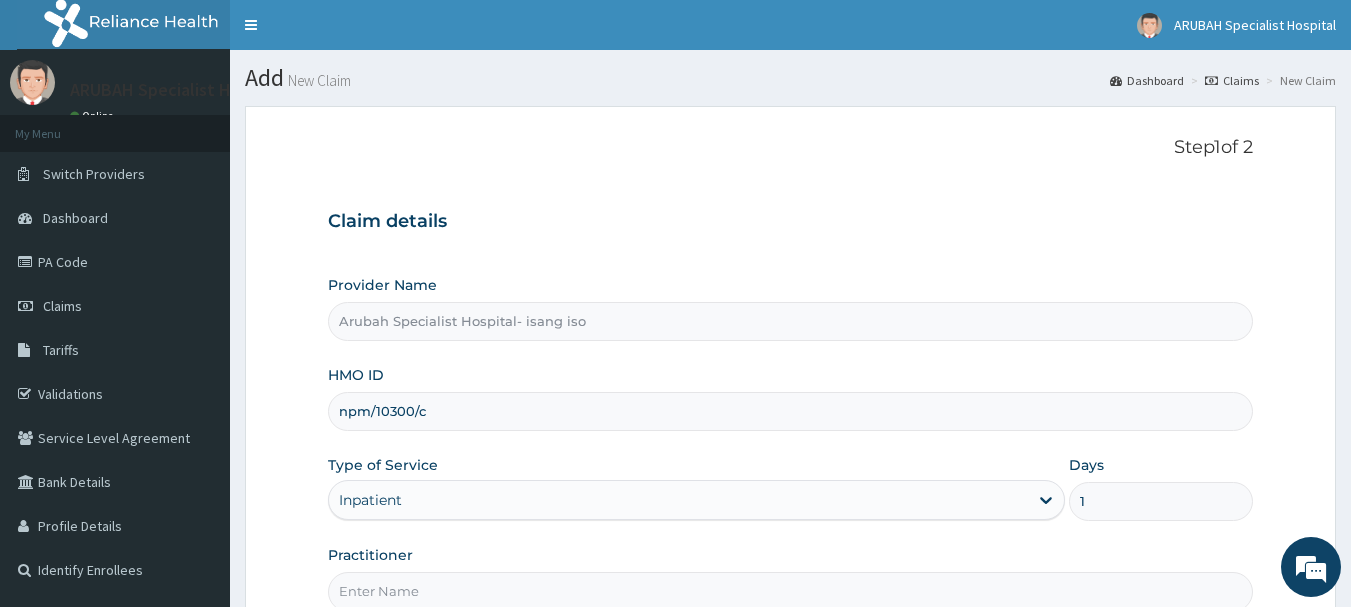 type on "1" 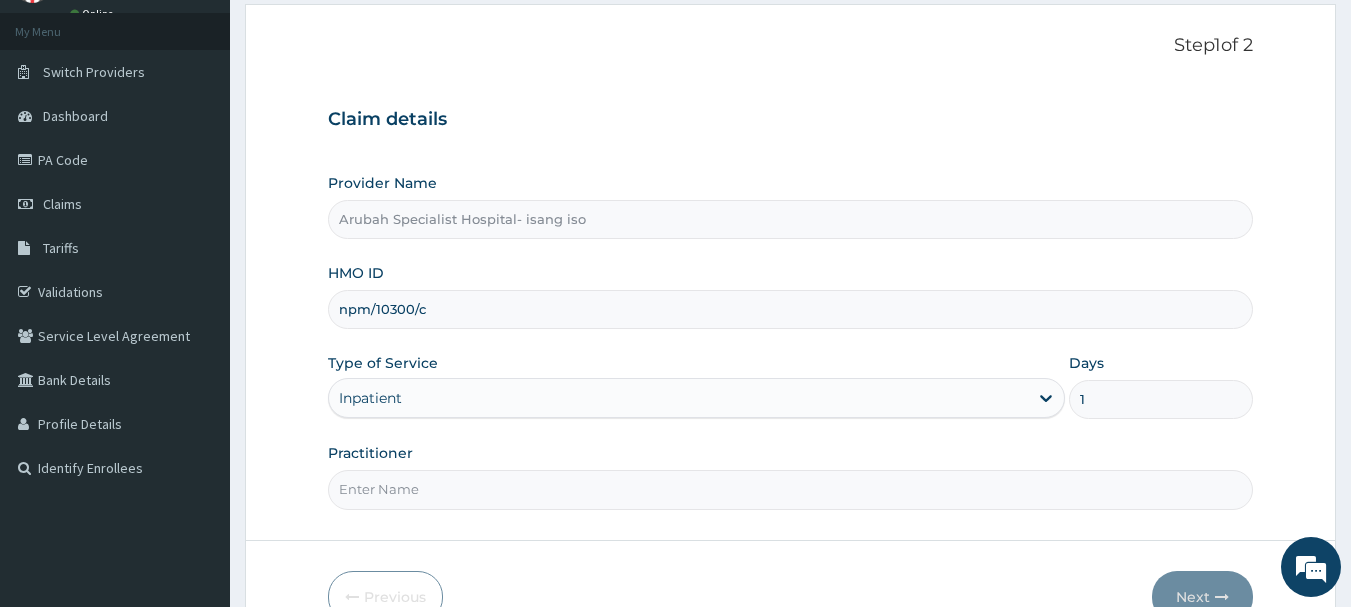 scroll, scrollTop: 118, scrollLeft: 0, axis: vertical 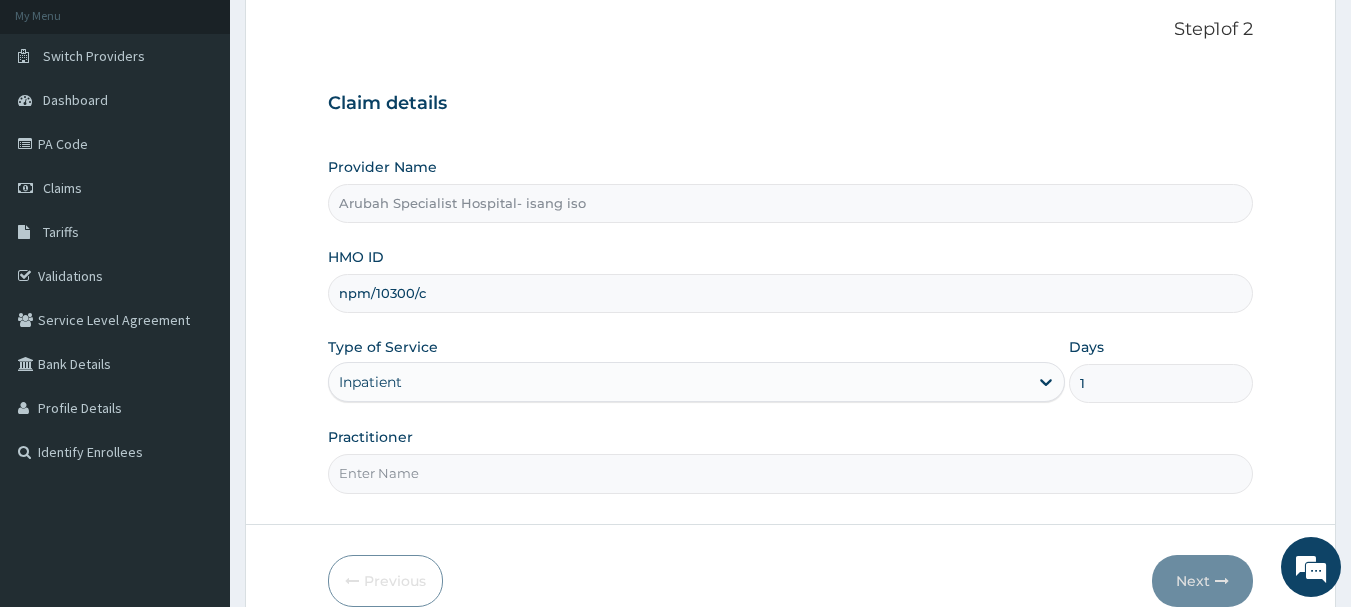 click on "Practitioner" at bounding box center (791, 473) 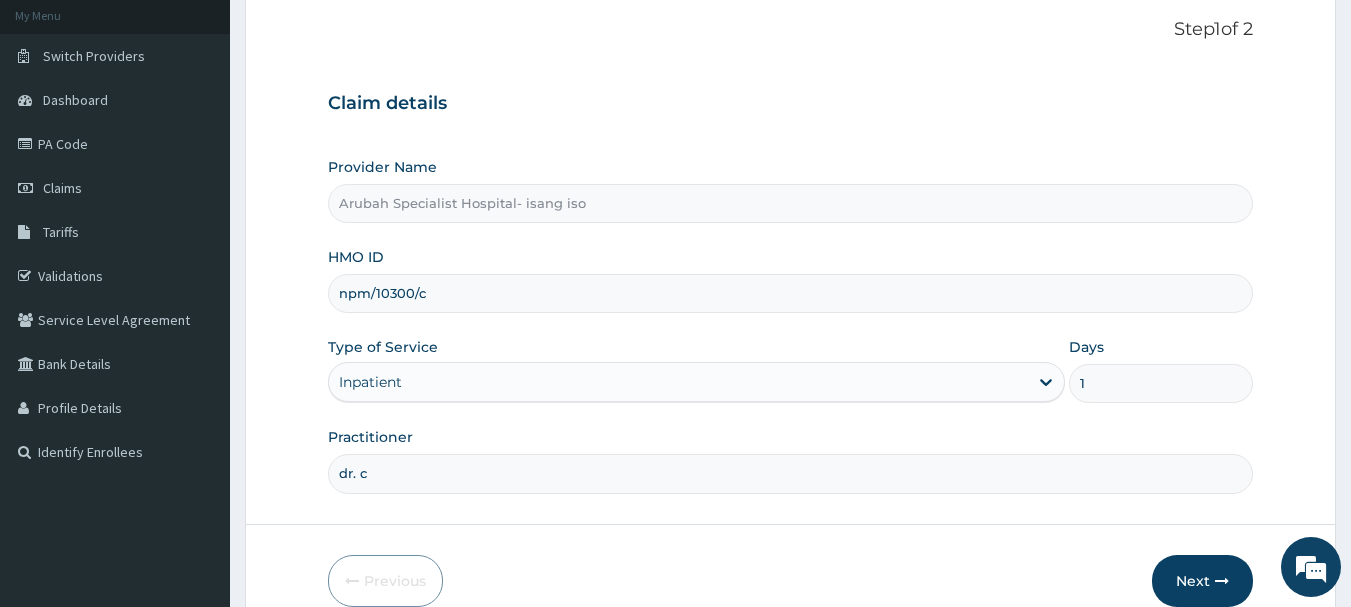 type on "Dr. cyprian ntamu" 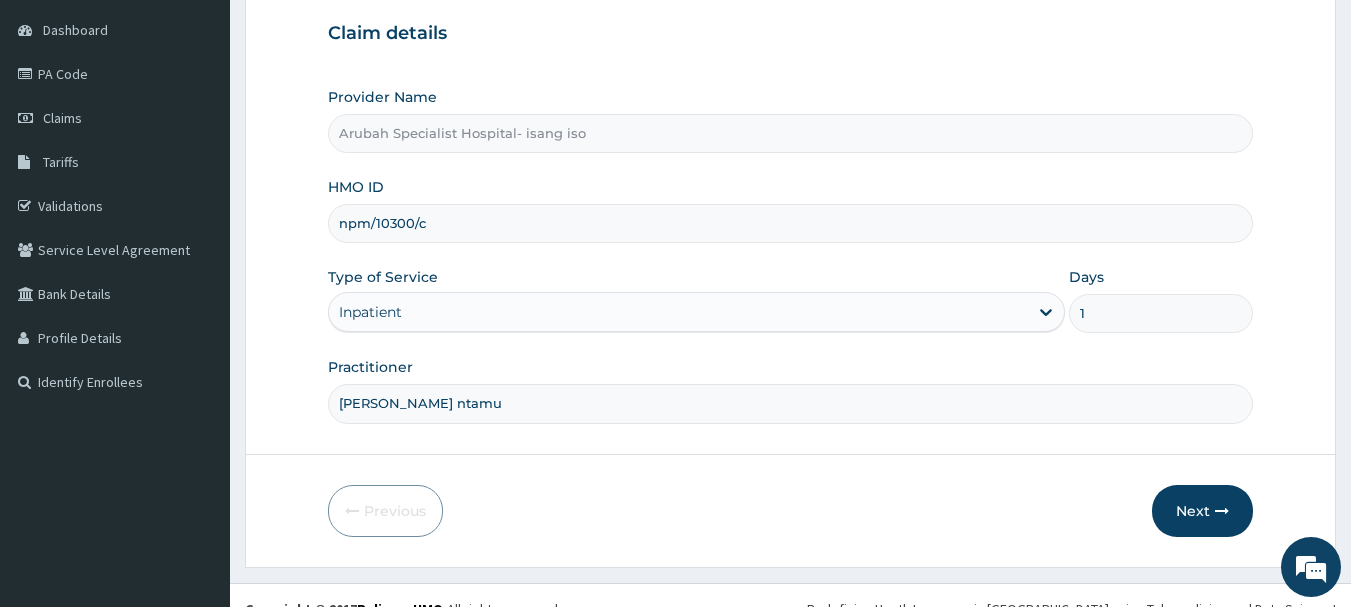 scroll, scrollTop: 198, scrollLeft: 0, axis: vertical 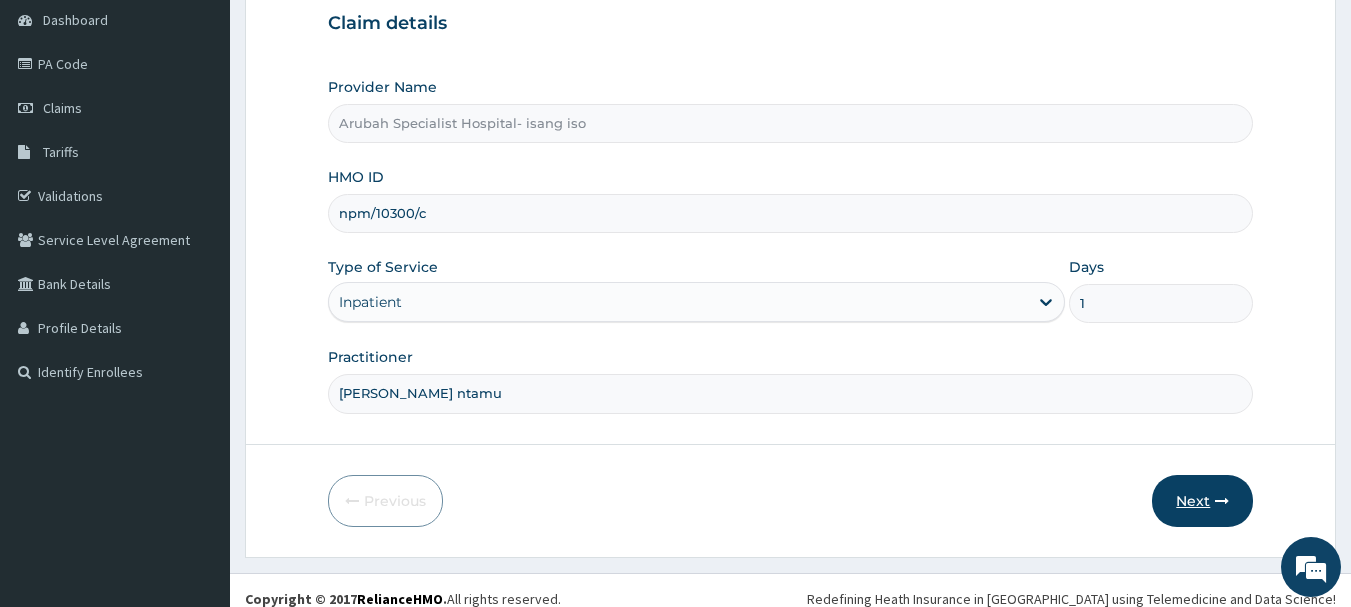 click on "Next" at bounding box center [1202, 501] 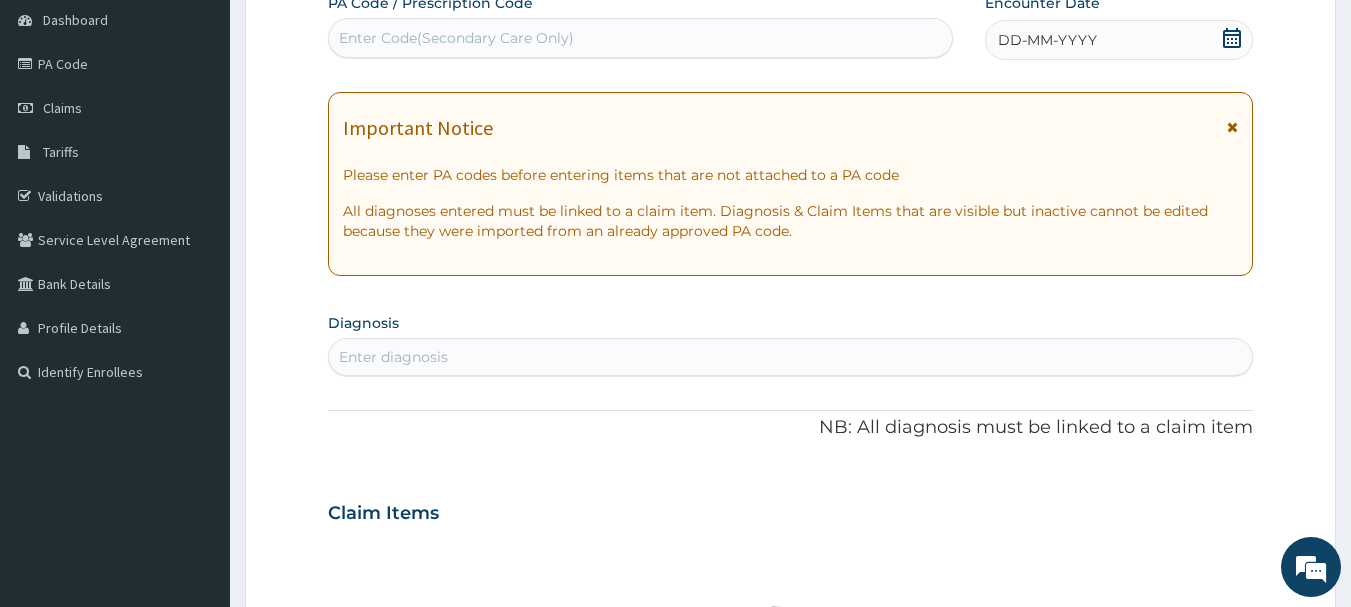 click on "Enter Code(Secondary Care Only)" at bounding box center [456, 38] 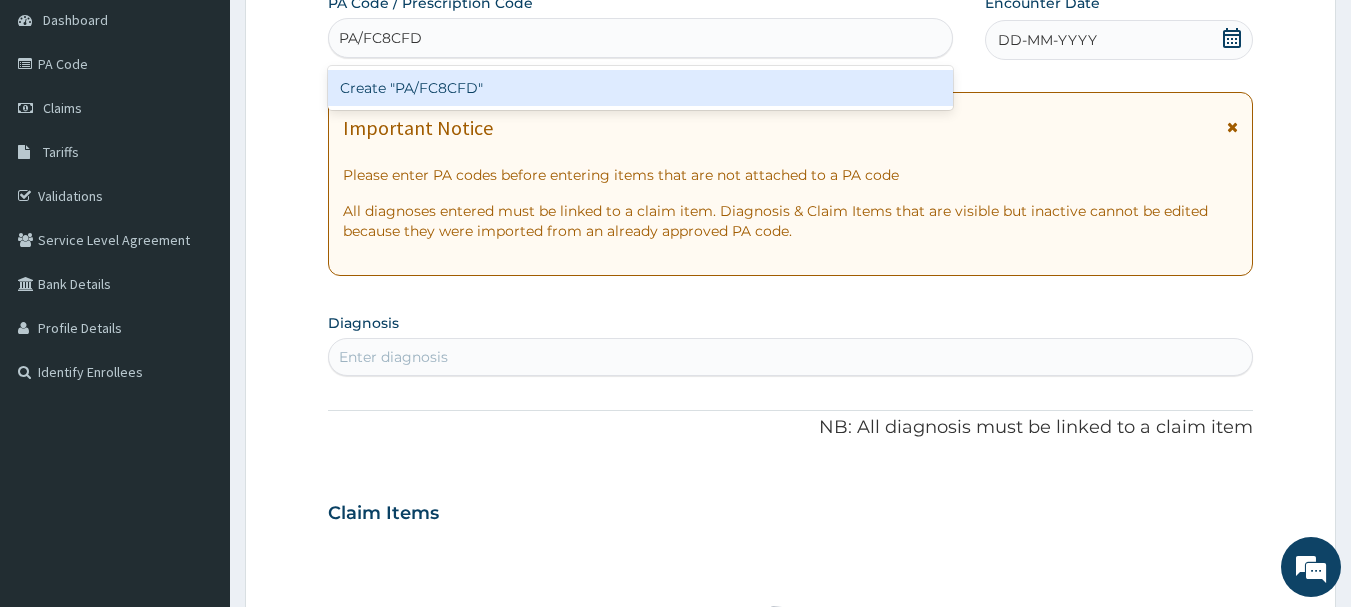 click on "Create "PA/FC8CFD"" at bounding box center (641, 88) 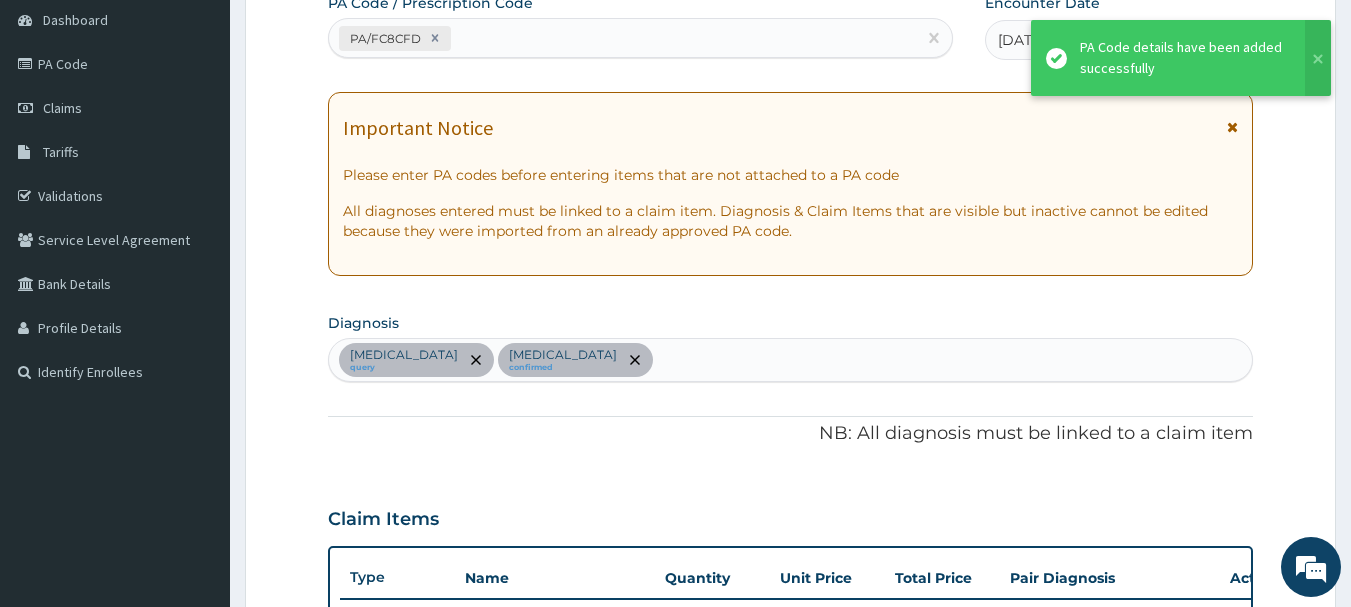scroll, scrollTop: 678, scrollLeft: 0, axis: vertical 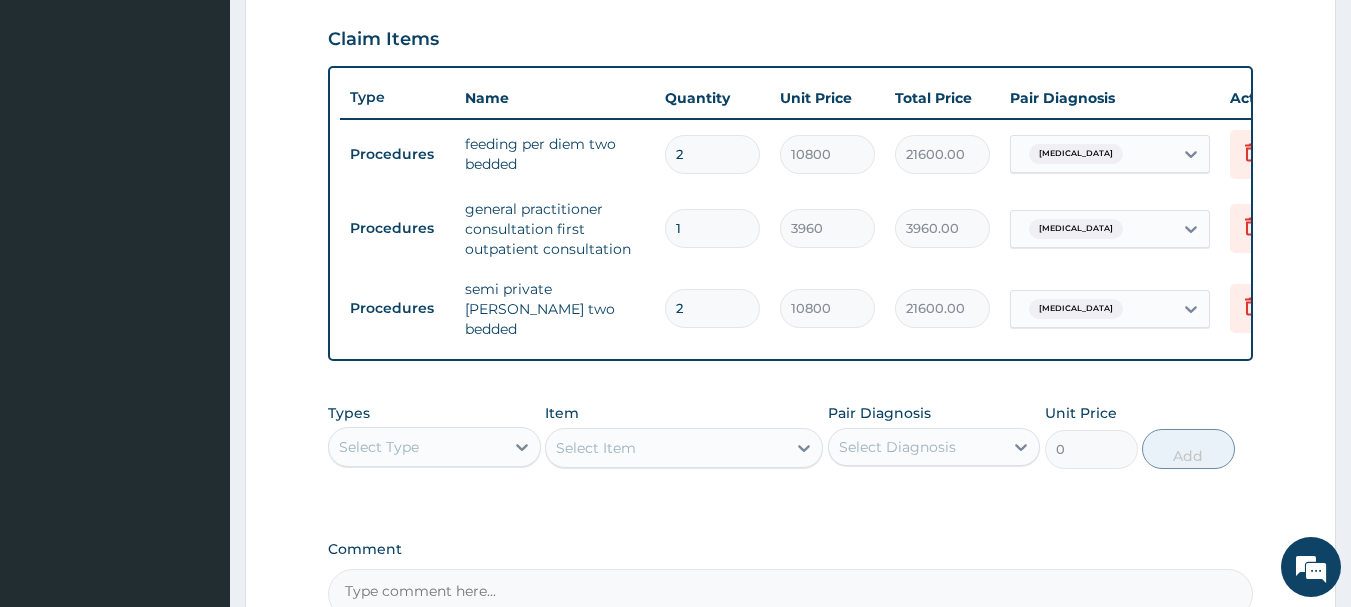 click on "ARUBAH Specialist Hospital
Online
My Menu
Switch Providers
Dashboard
PA Code
Claims
Tariffs
Validations
Service Level Agreement
Bank Details
Profile Details
Identify Enrollees" at bounding box center (115, 75) 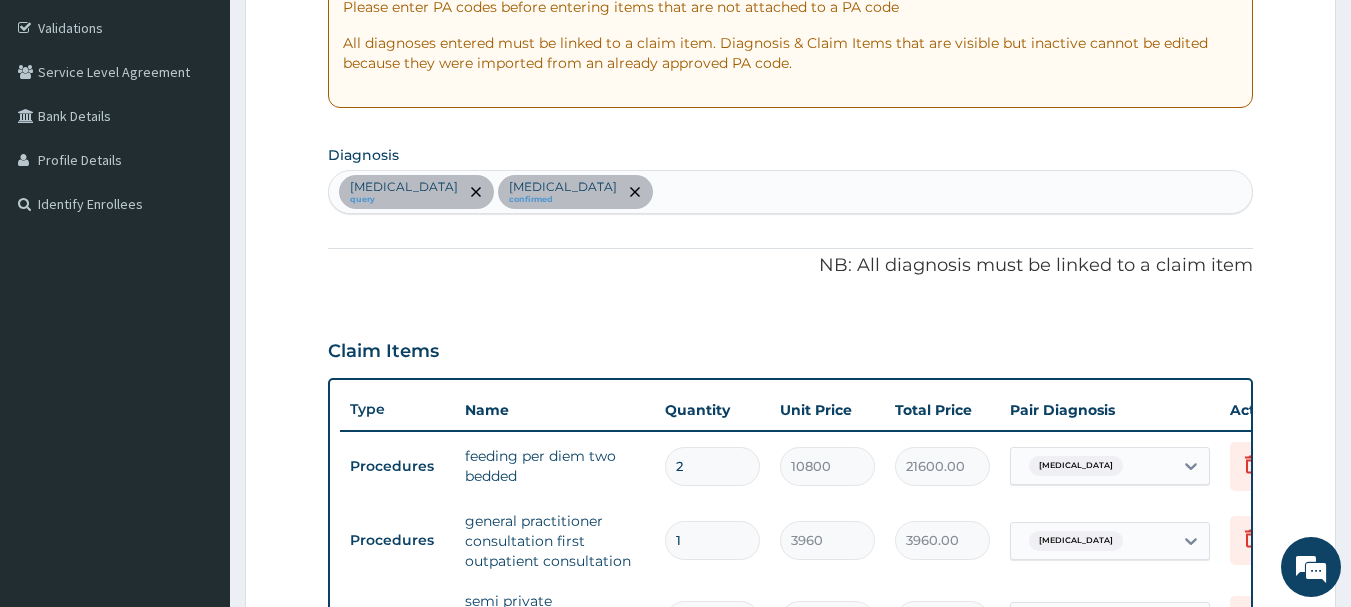 scroll, scrollTop: 318, scrollLeft: 0, axis: vertical 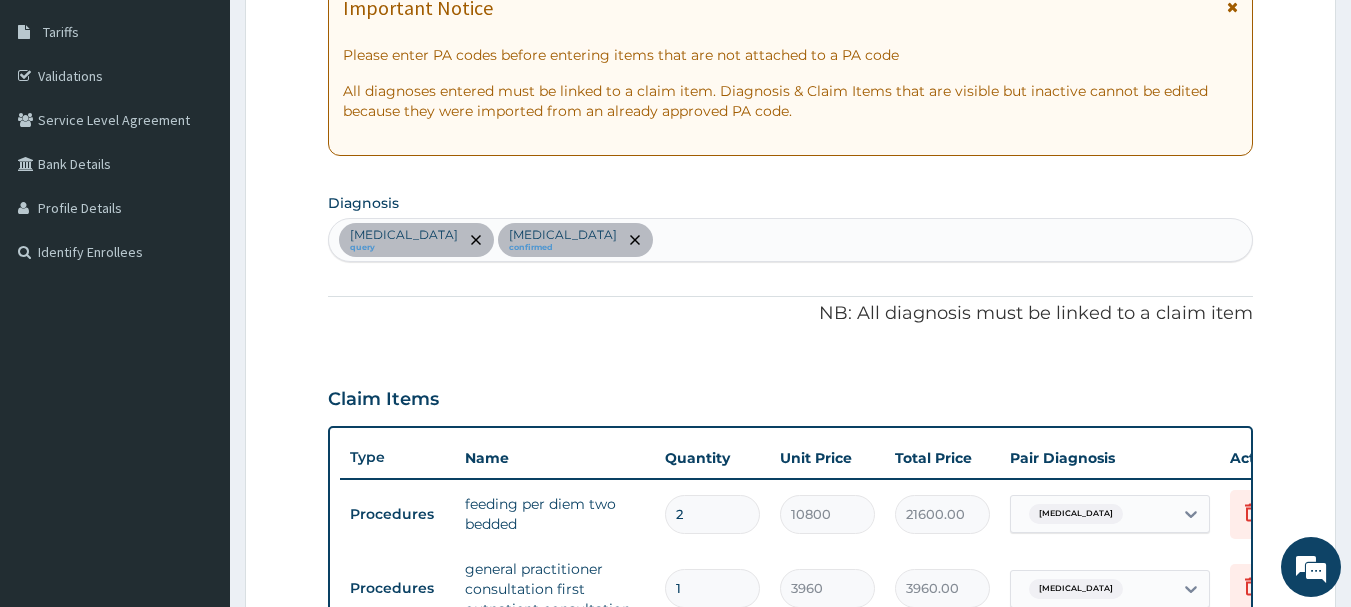 click on "Sepsis query Malaria confirmed" at bounding box center (791, 240) 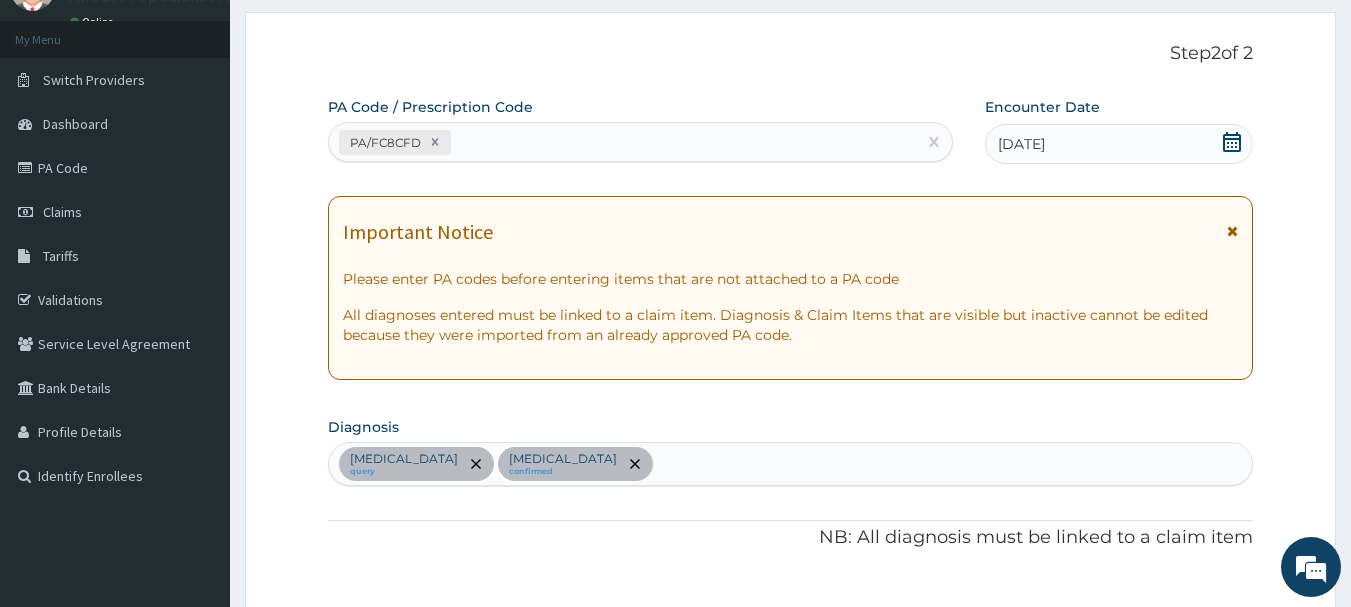 scroll, scrollTop: 0, scrollLeft: 0, axis: both 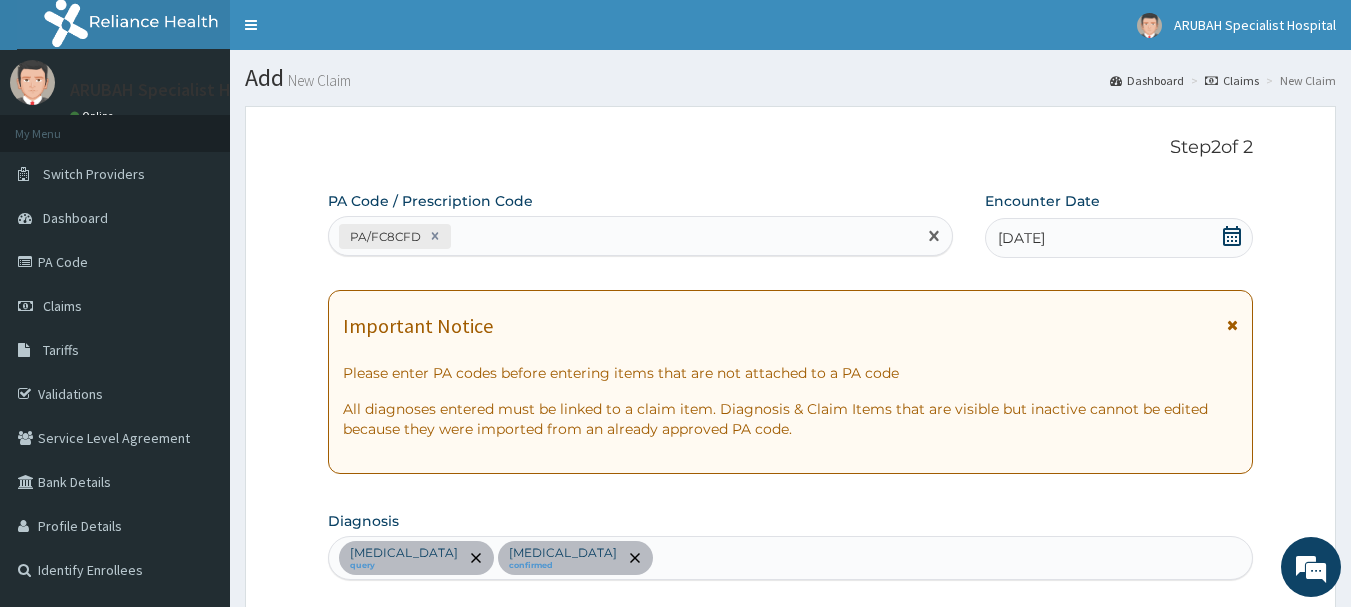 click on "PA/FC8CFD" at bounding box center [623, 236] 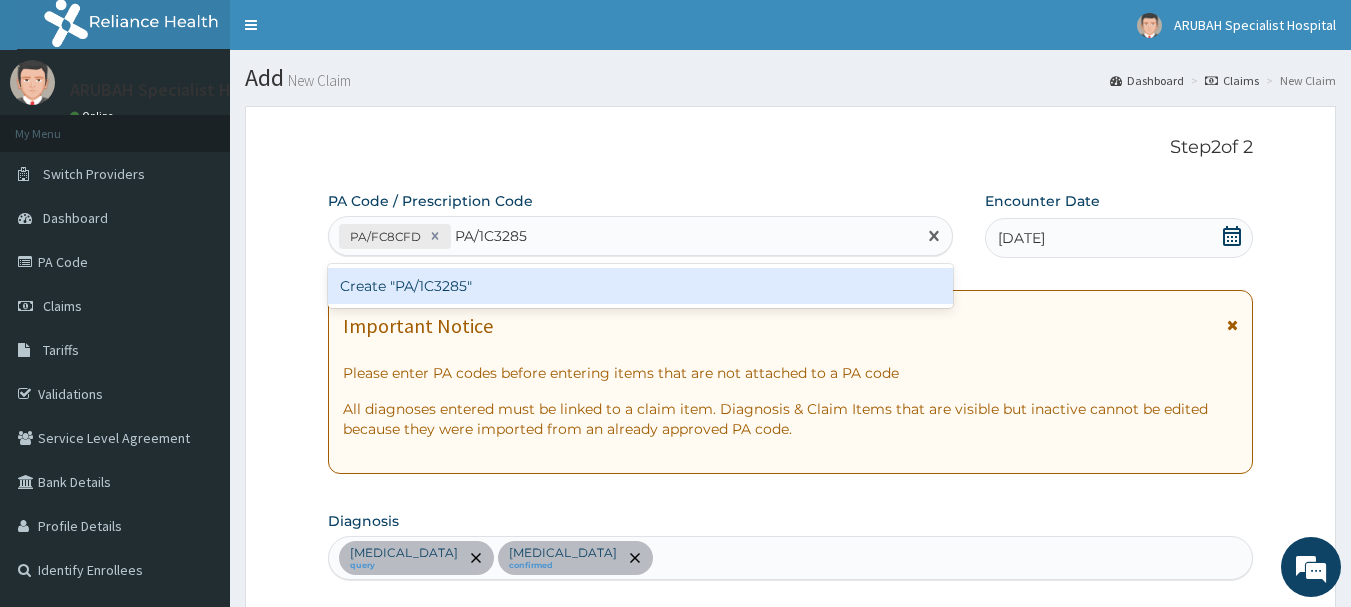 click on "Create "PA/1C3285"" at bounding box center (641, 286) 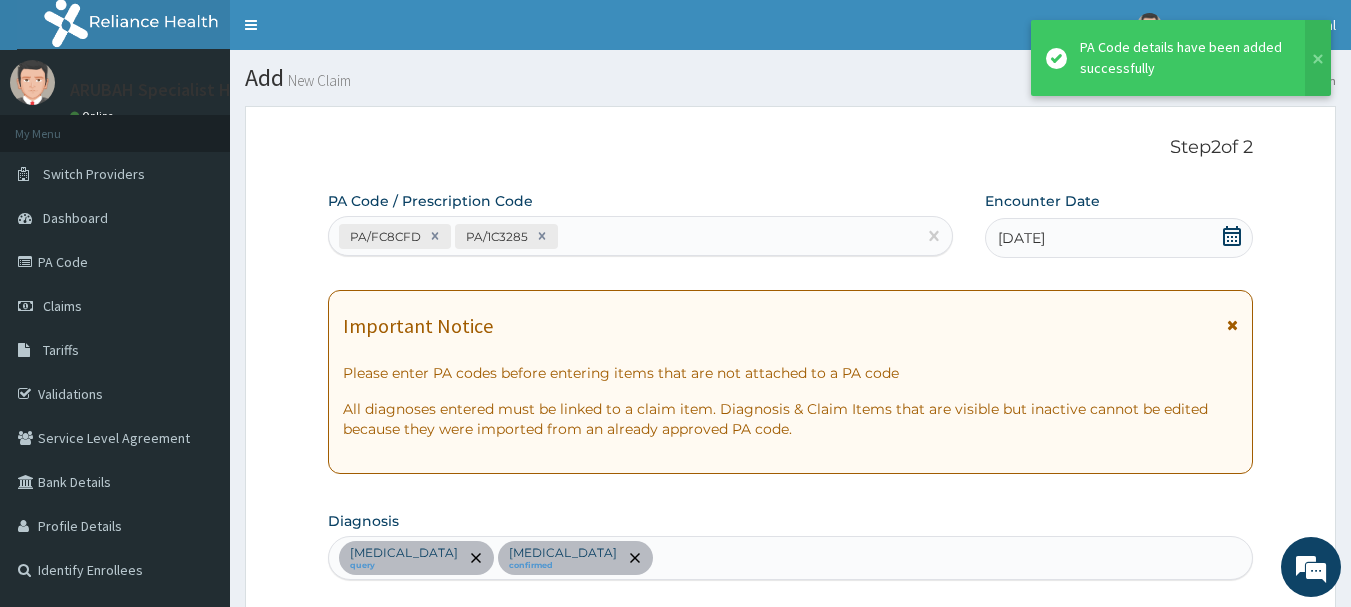 scroll, scrollTop: 747, scrollLeft: 0, axis: vertical 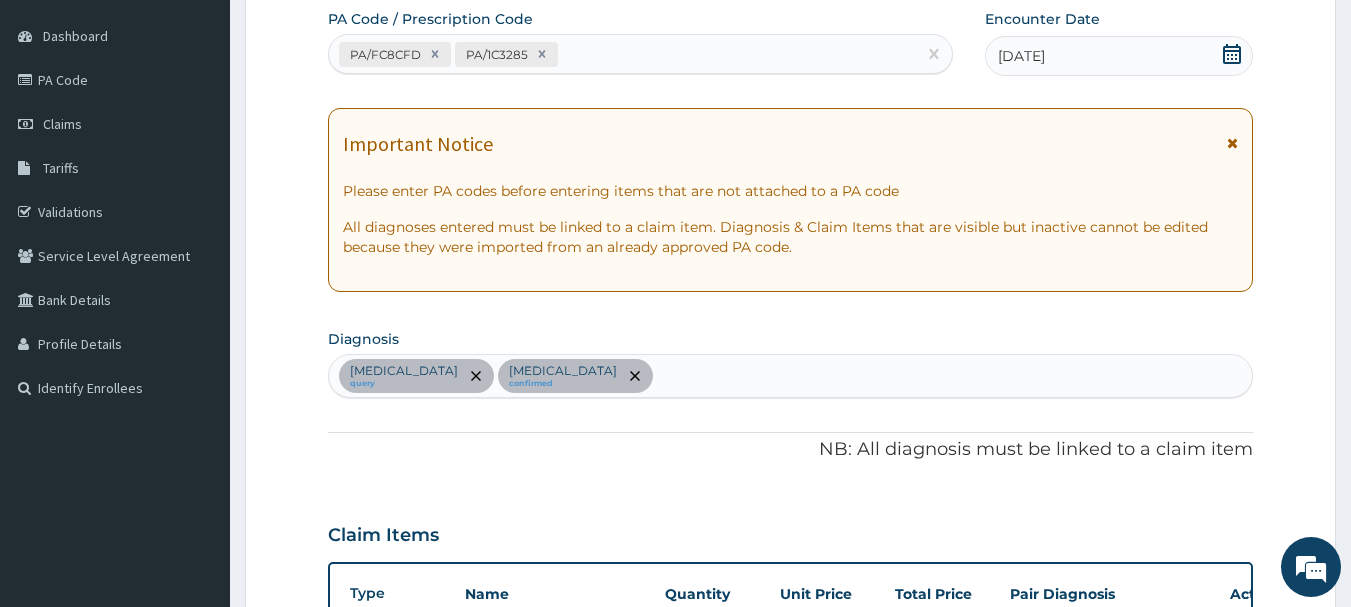 click on "Sepsis query Malaria confirmed" at bounding box center [791, 376] 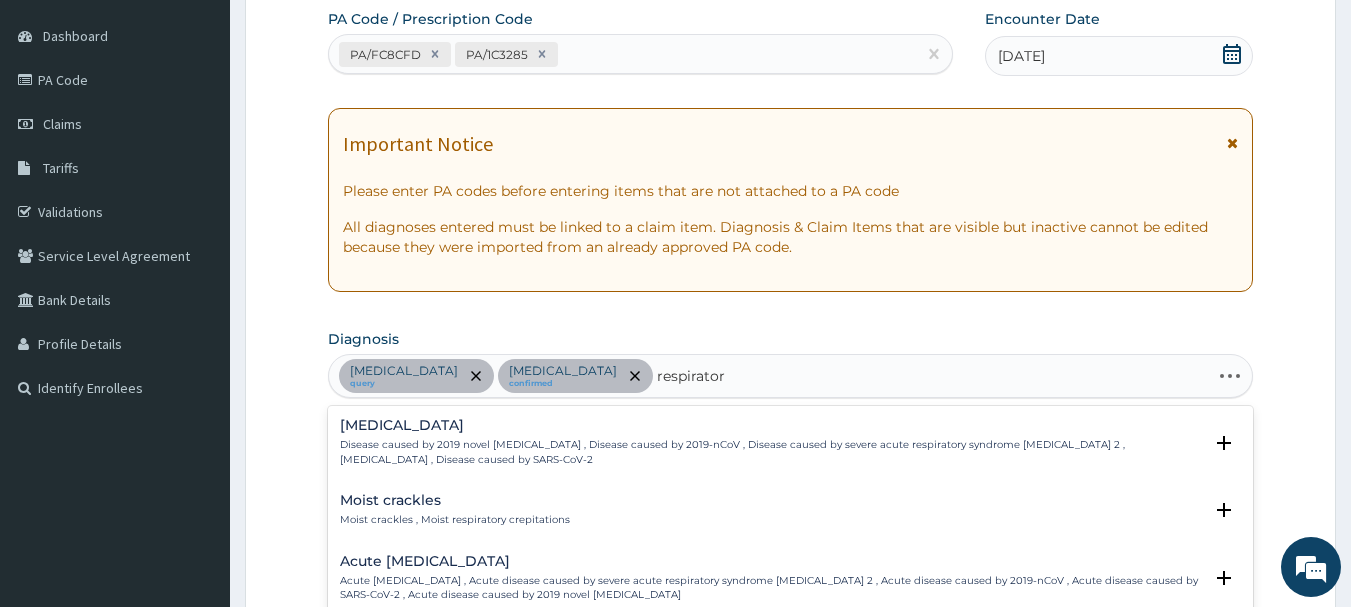 type on "respiratory" 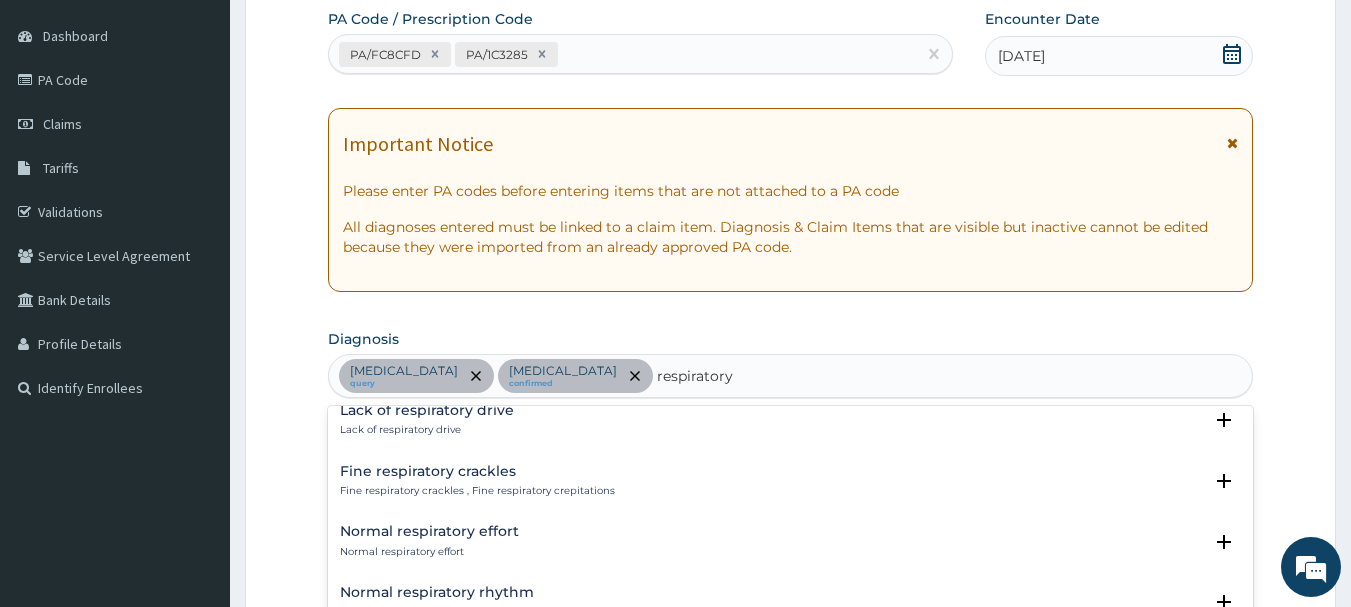 scroll, scrollTop: 2566, scrollLeft: 0, axis: vertical 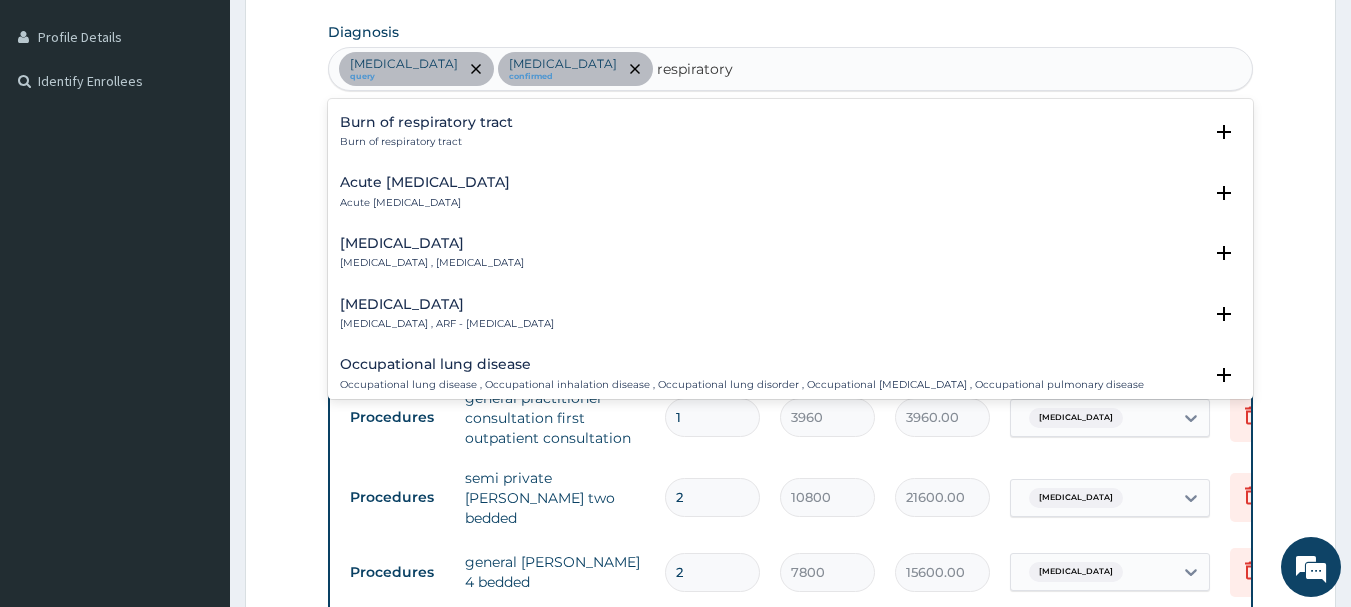 click on "Acute respiratory disease" at bounding box center (425, 182) 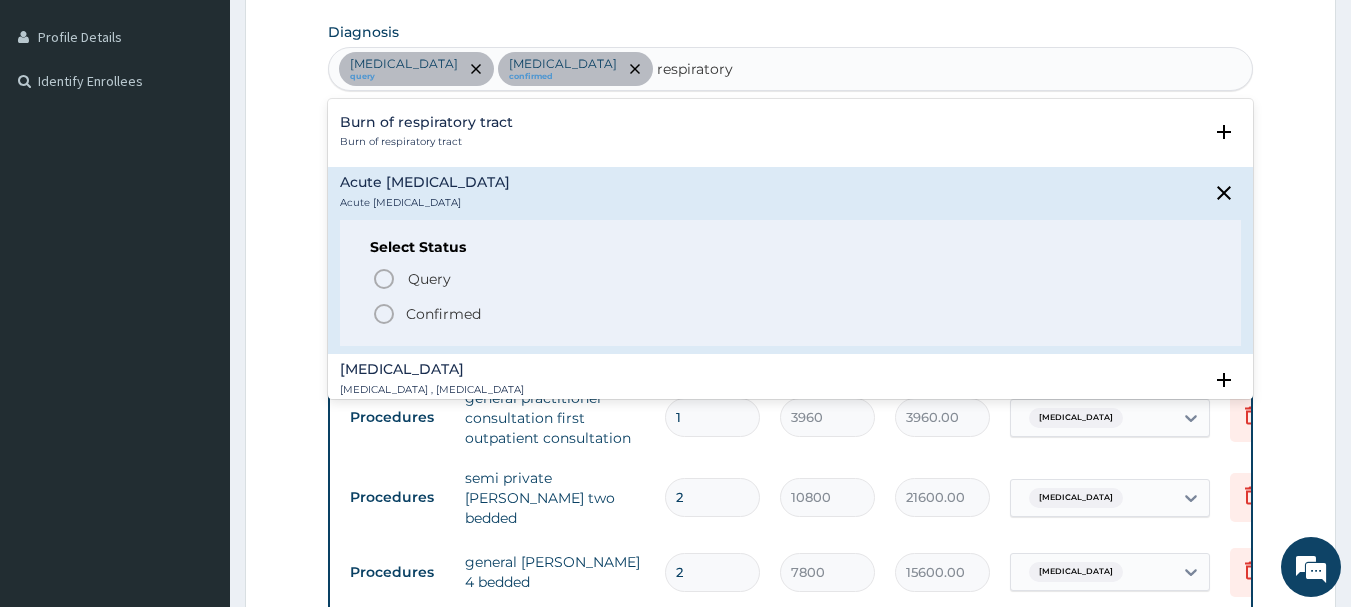 click 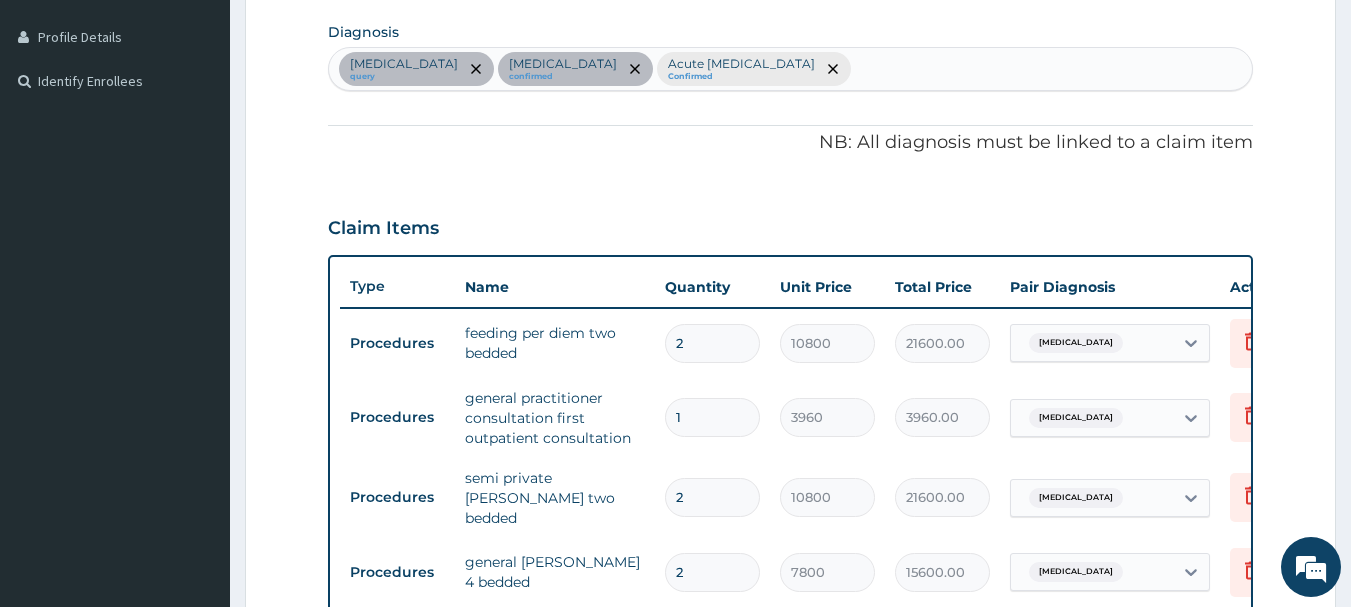 scroll, scrollTop: 973, scrollLeft: 0, axis: vertical 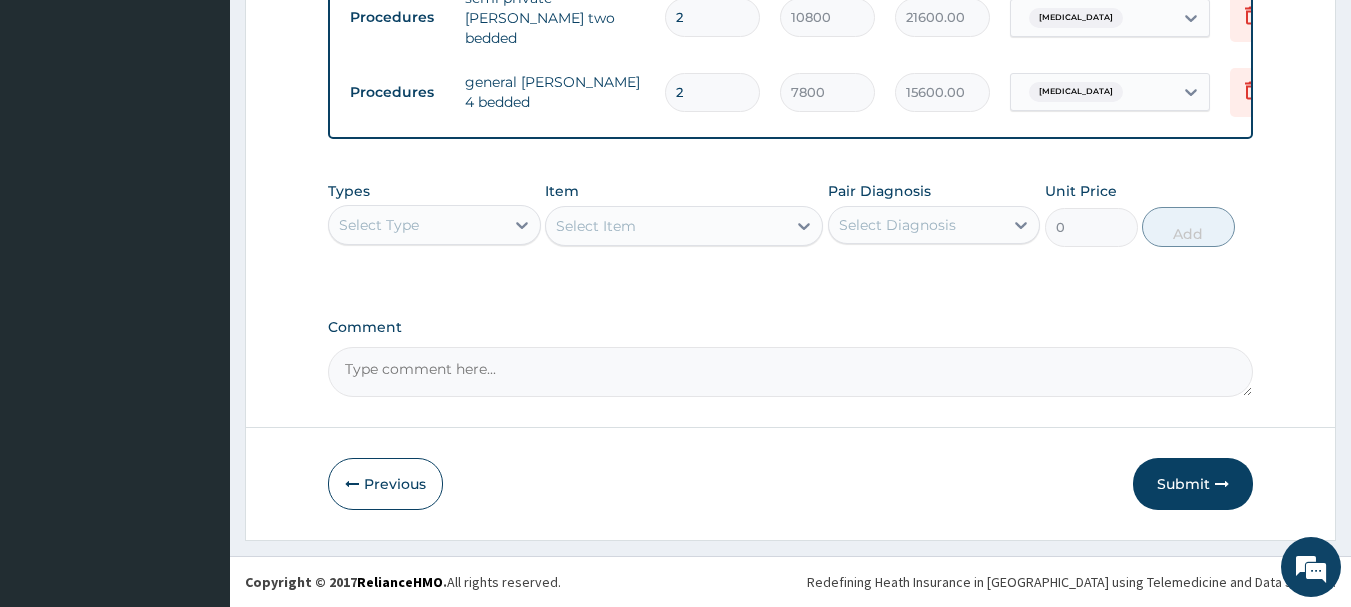 click on "Select Type" at bounding box center [416, 225] 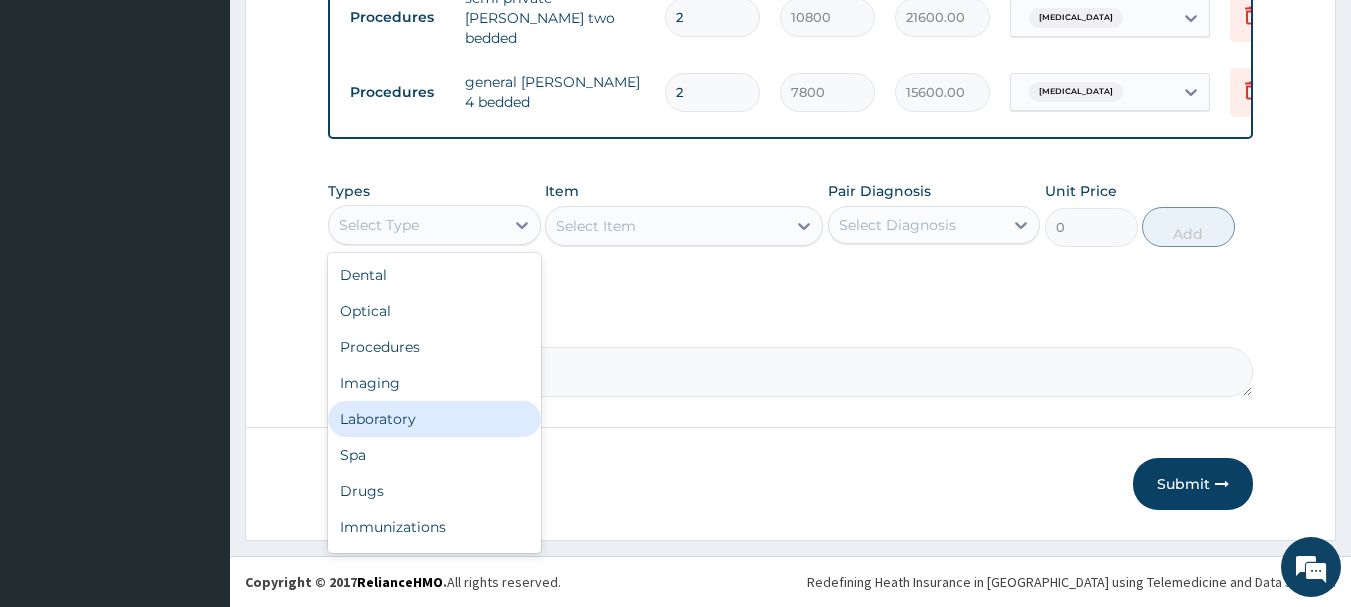 click on "Laboratory" at bounding box center [434, 419] 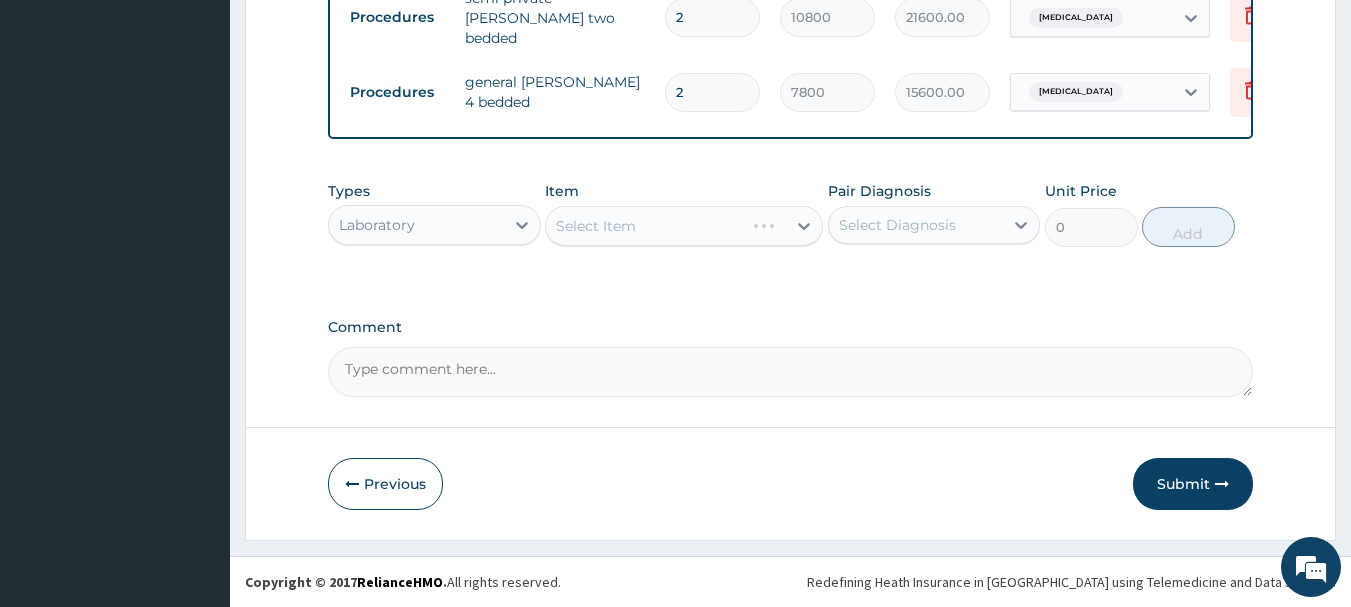 click on "Select Item" at bounding box center (684, 226) 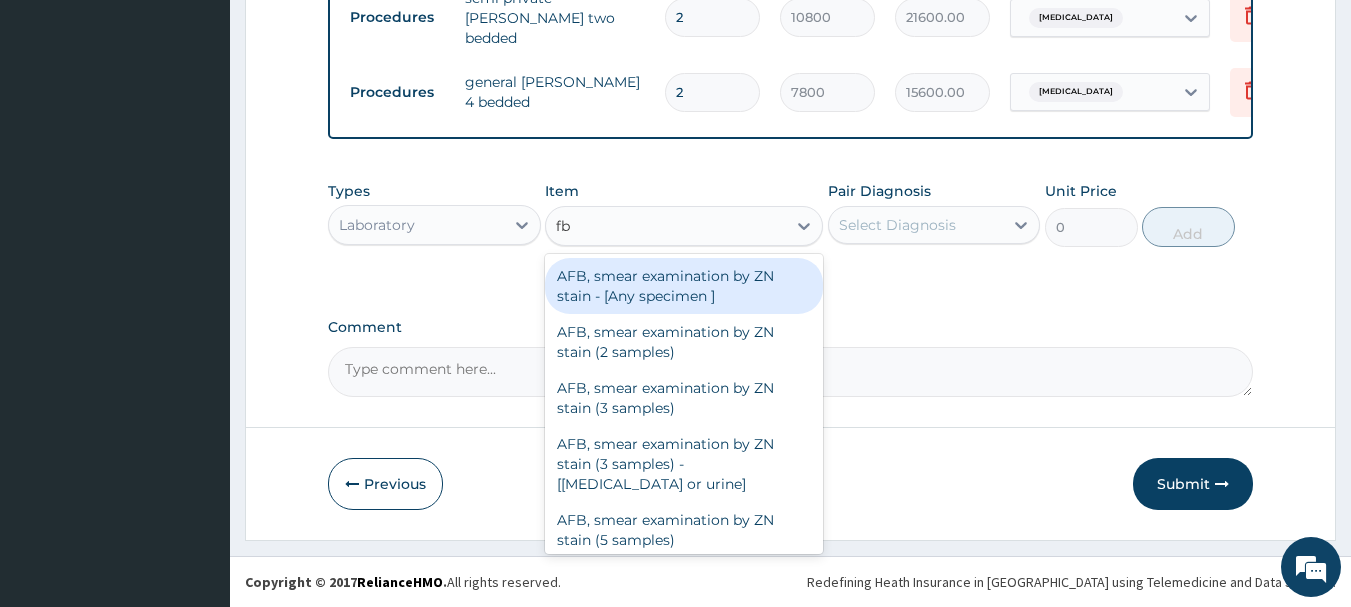 type on "fbc" 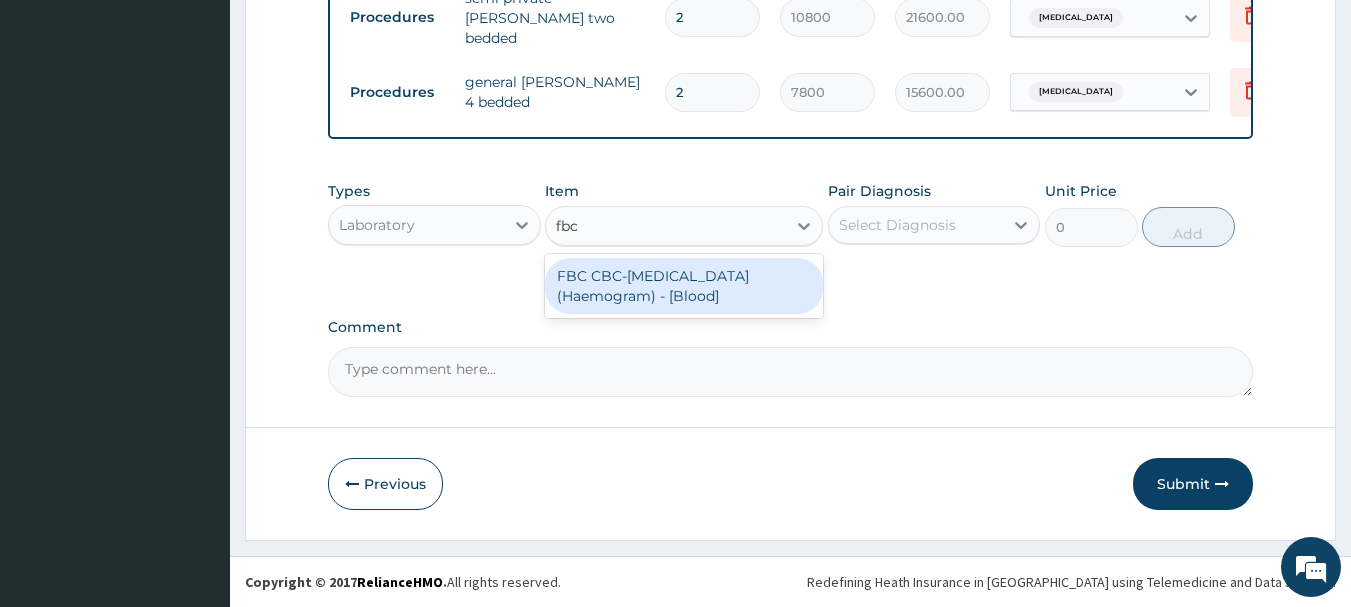 click on "FBC CBC-Complete Blood Count (Haemogram) - [Blood]" at bounding box center [684, 286] 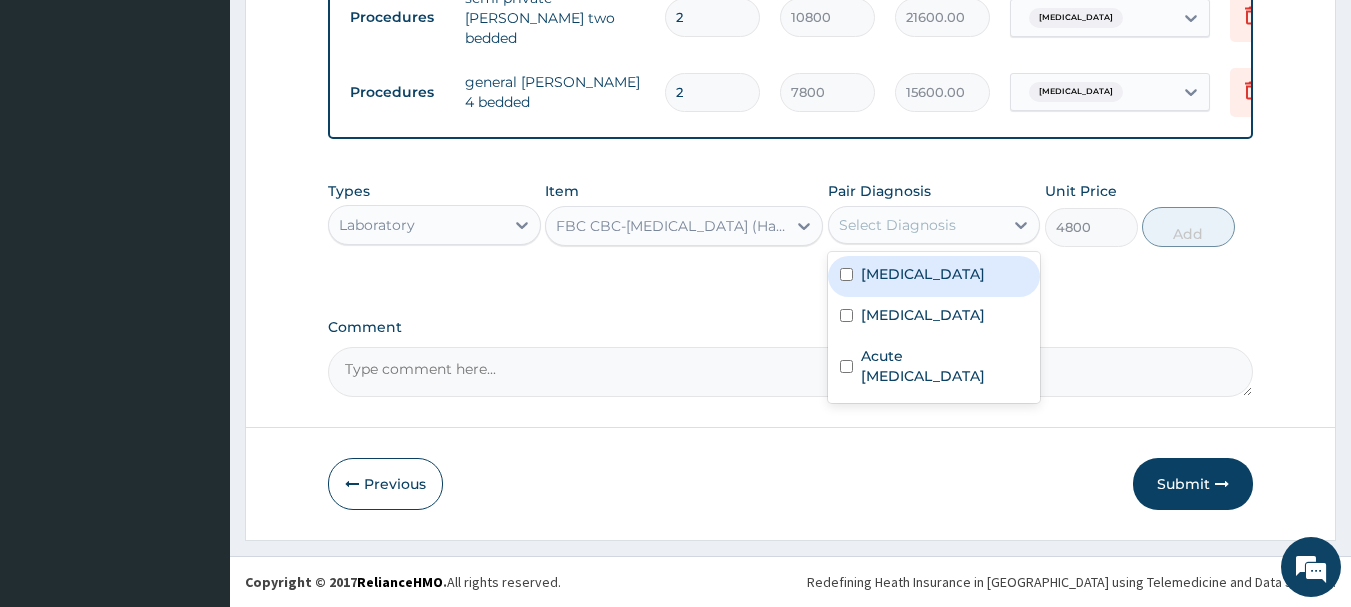 click on "Select Diagnosis" at bounding box center (897, 225) 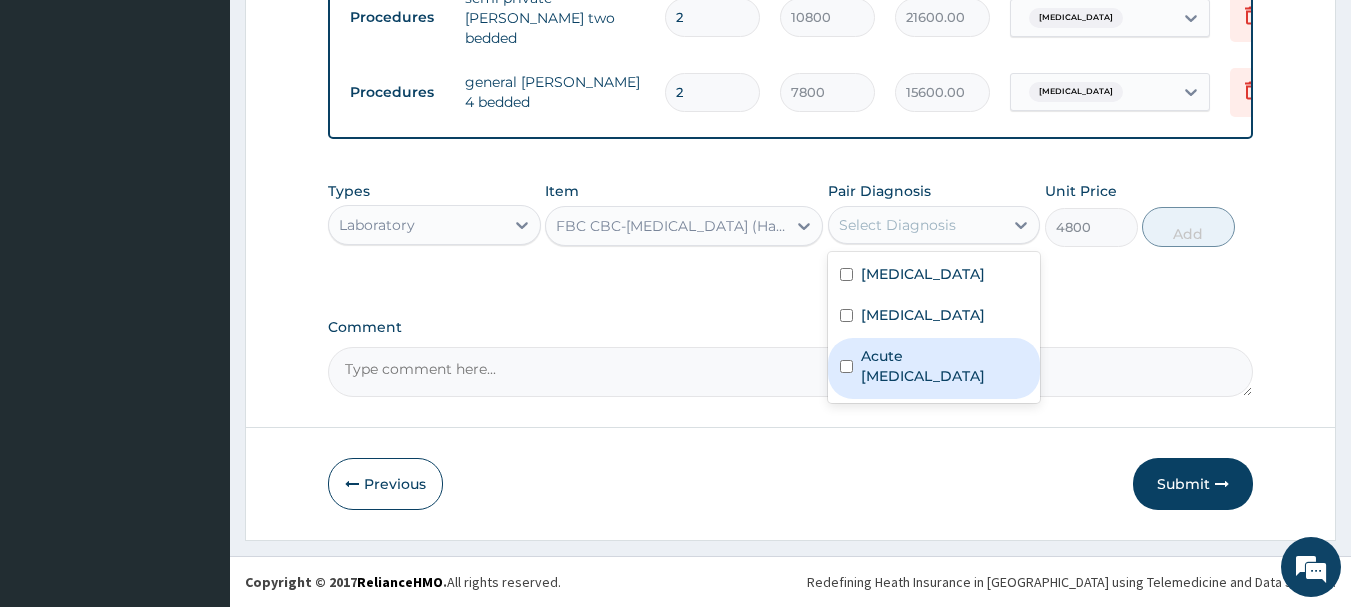 click at bounding box center [846, 366] 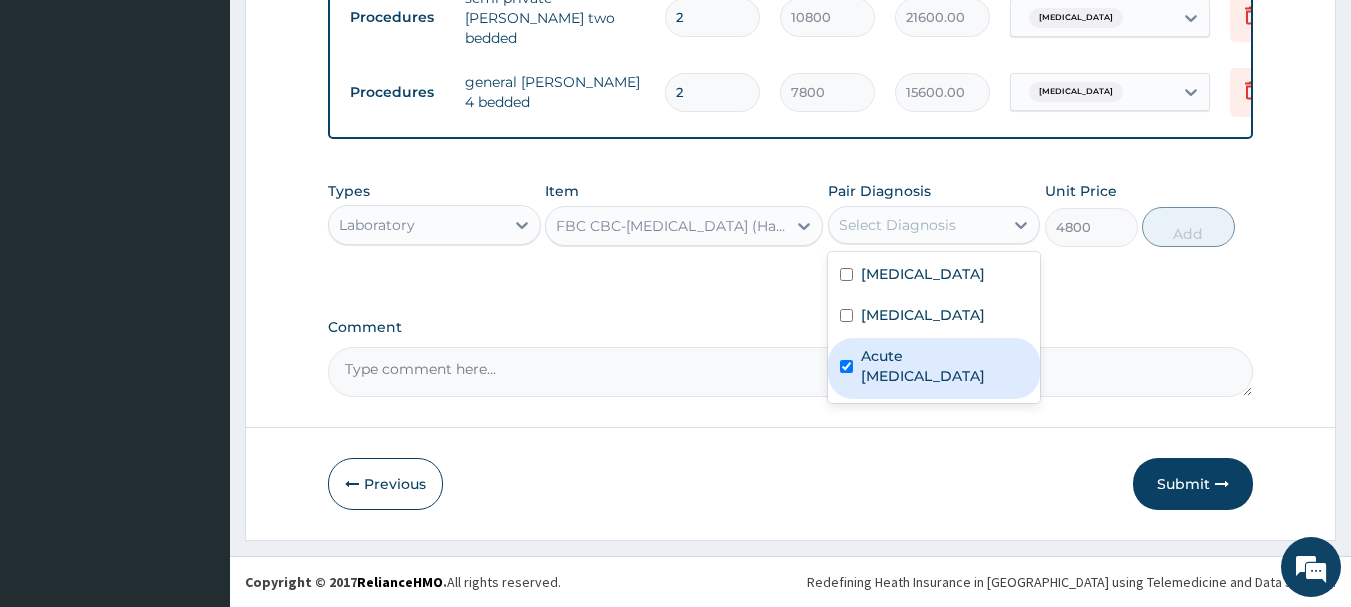 checkbox on "true" 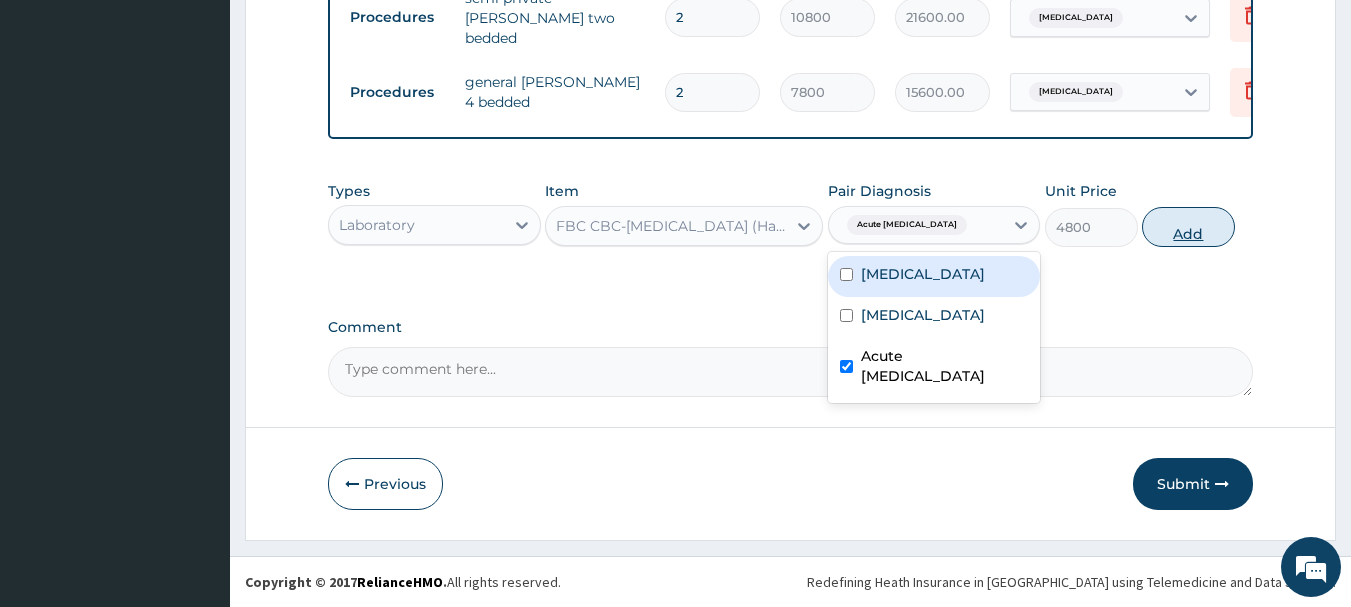 click on "Add" at bounding box center [1188, 227] 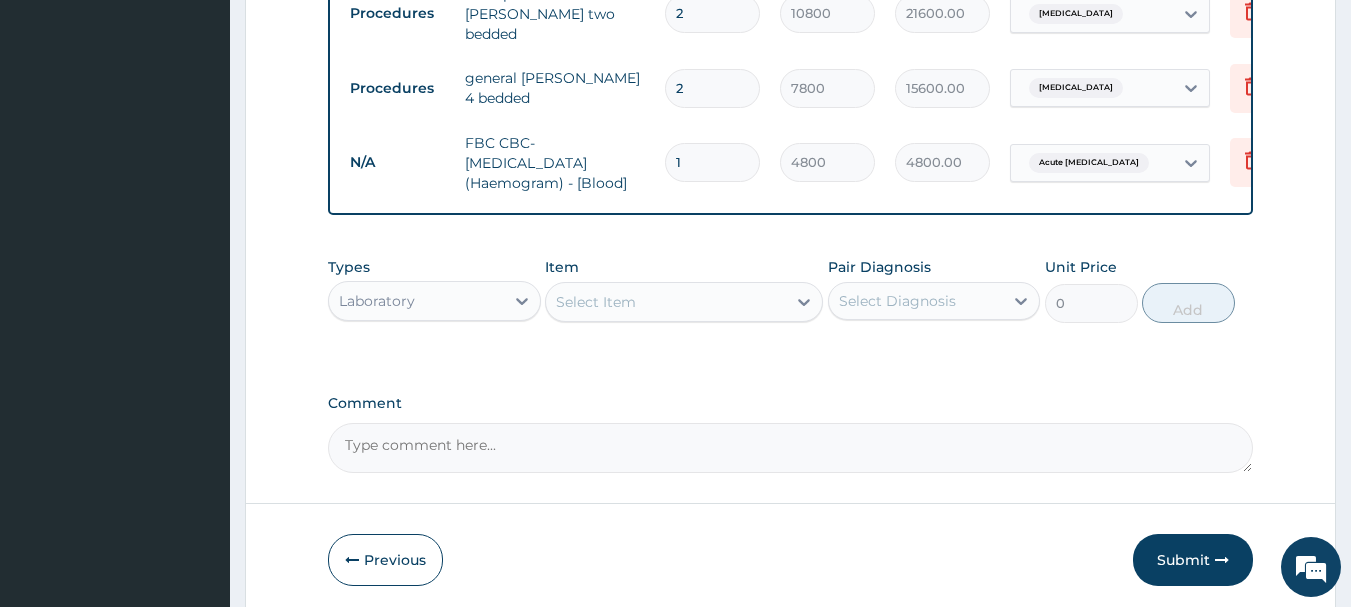 click on "Laboratory" at bounding box center [416, 301] 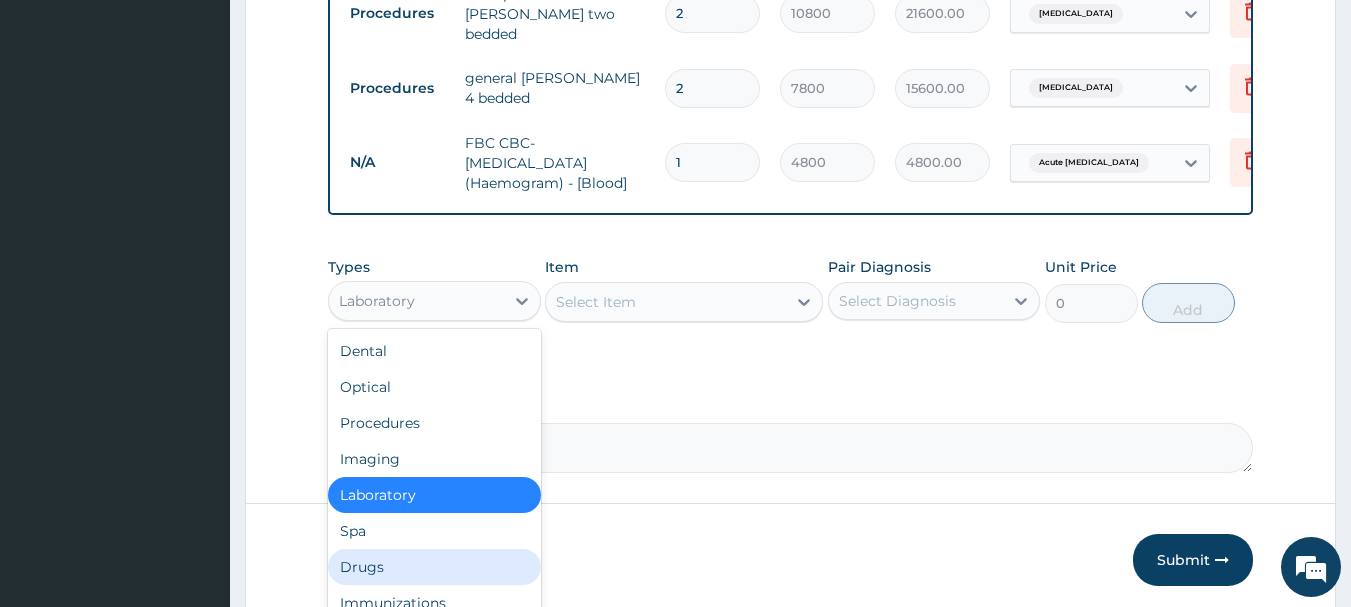 click on "Drugs" at bounding box center [434, 567] 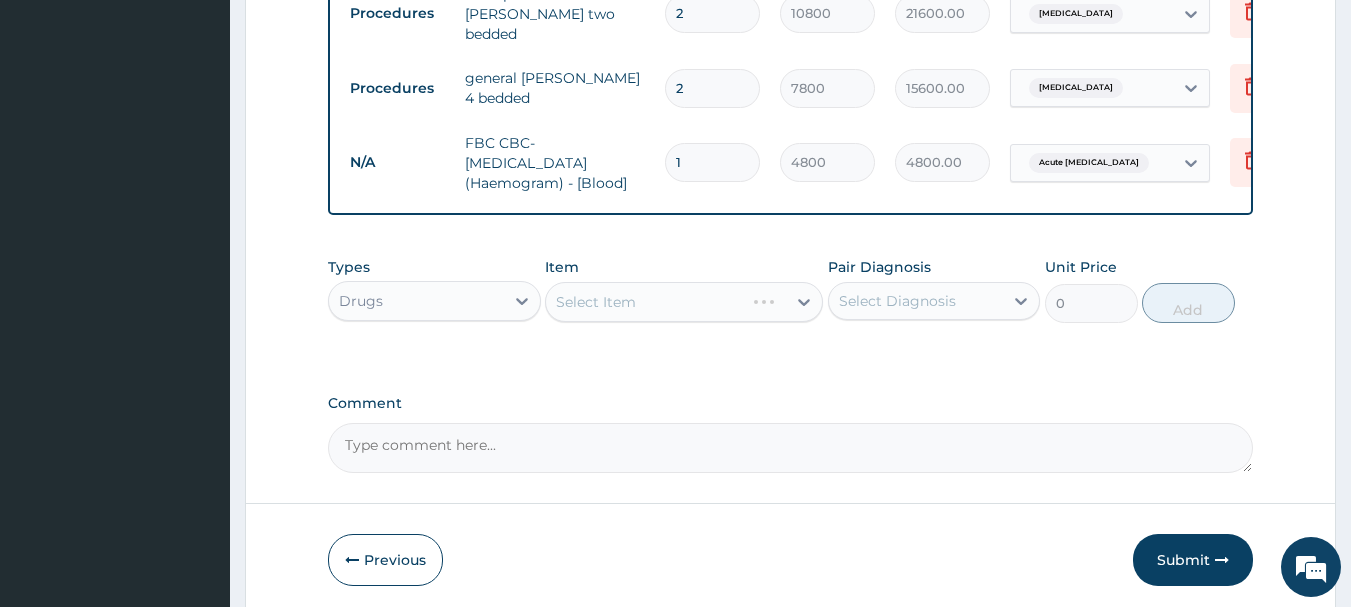 click on "Select Item" at bounding box center (684, 302) 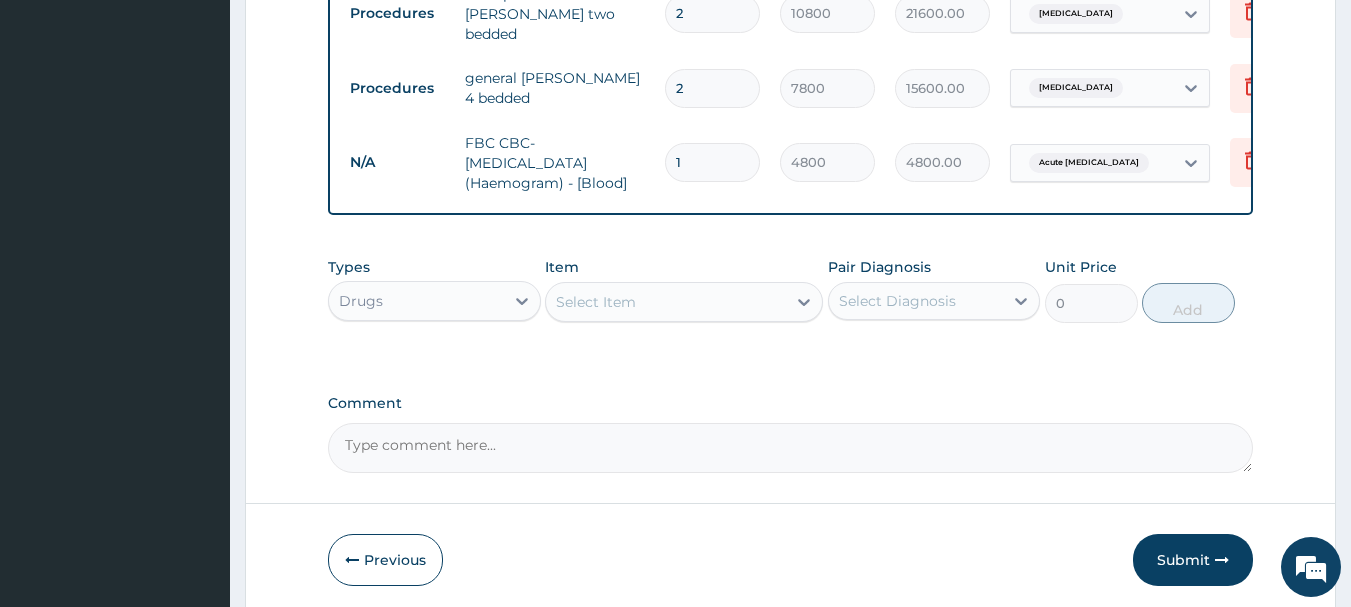 click on "Select Item" at bounding box center (596, 302) 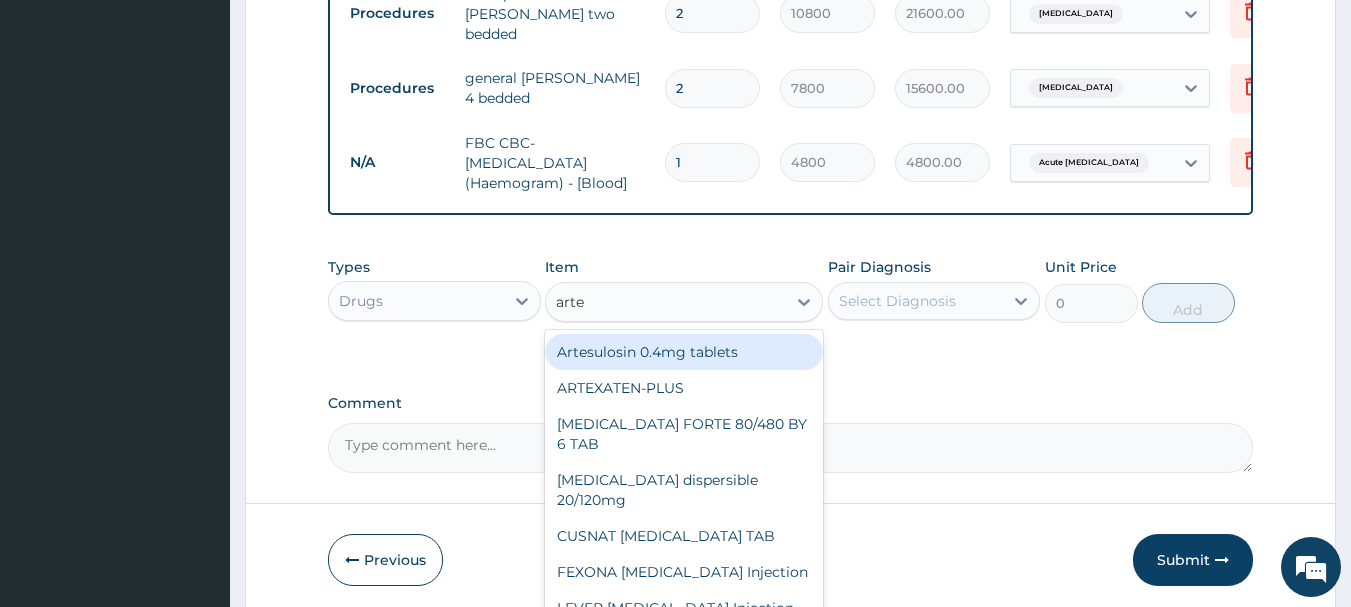 type on "artes" 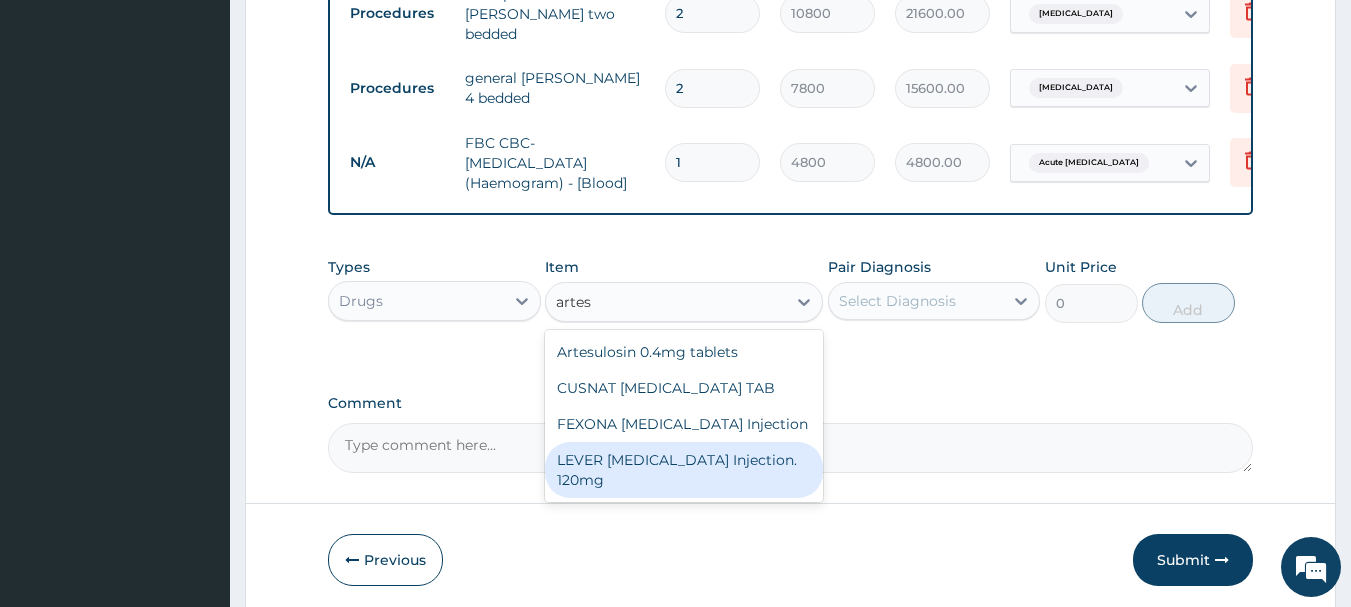 click on "LEVER ARTESUNATE Injection. 120mg" at bounding box center [684, 470] 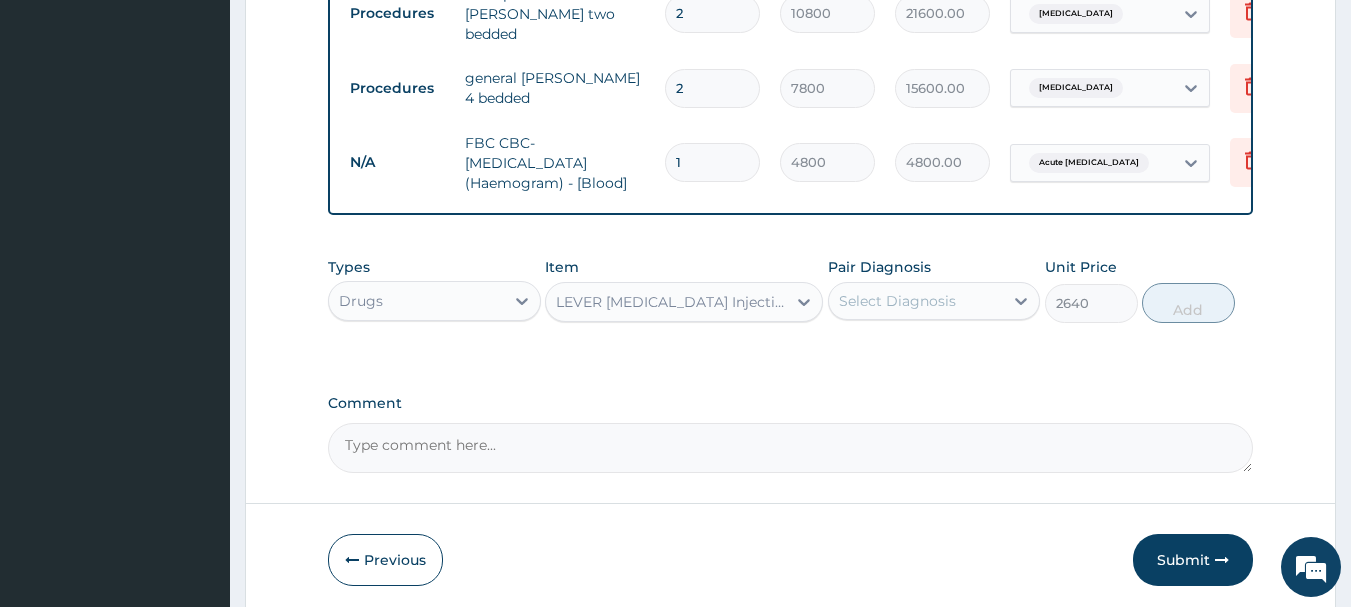 click on "LEVER ARTESUNATE Injection. 120mg" at bounding box center [672, 302] 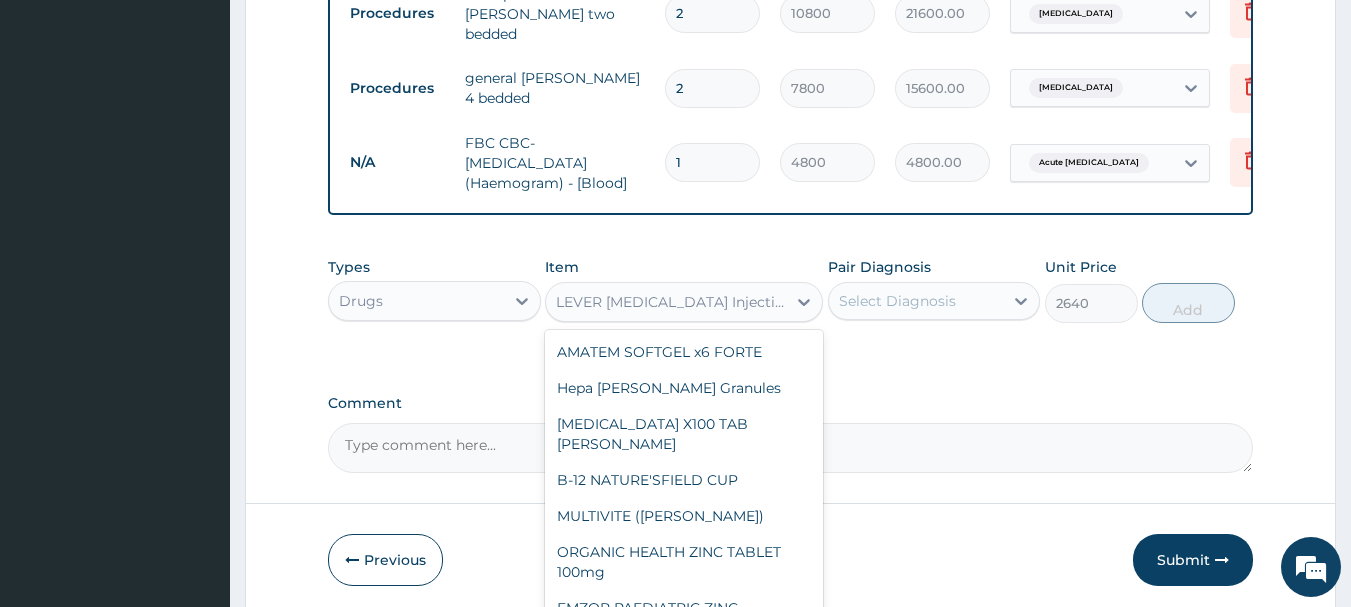 scroll, scrollTop: 11731, scrollLeft: 0, axis: vertical 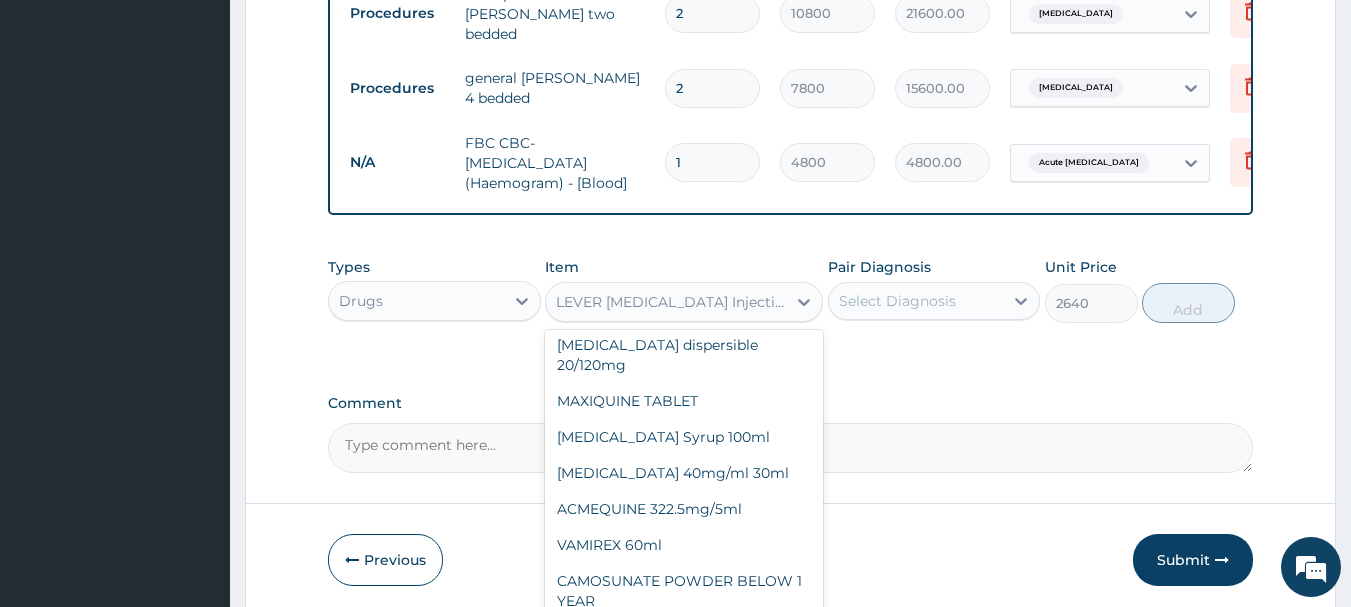 click on "FEXONA ARTESUNATE Injection" at bounding box center (684, 817) 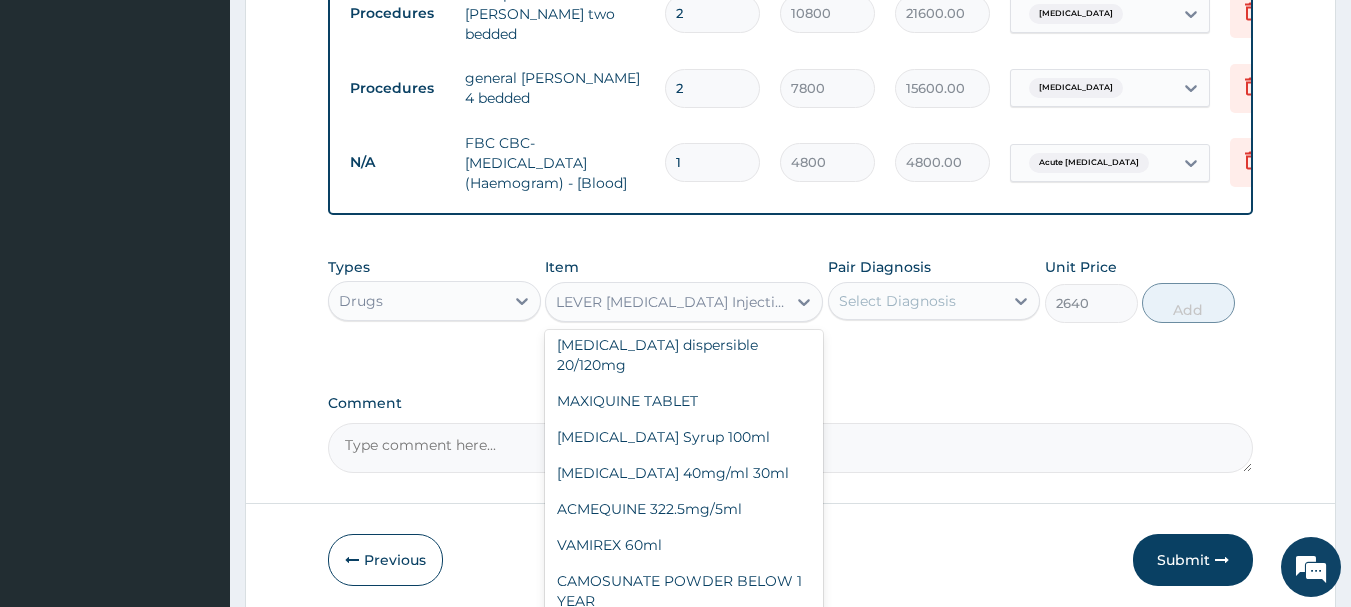 type on "1716" 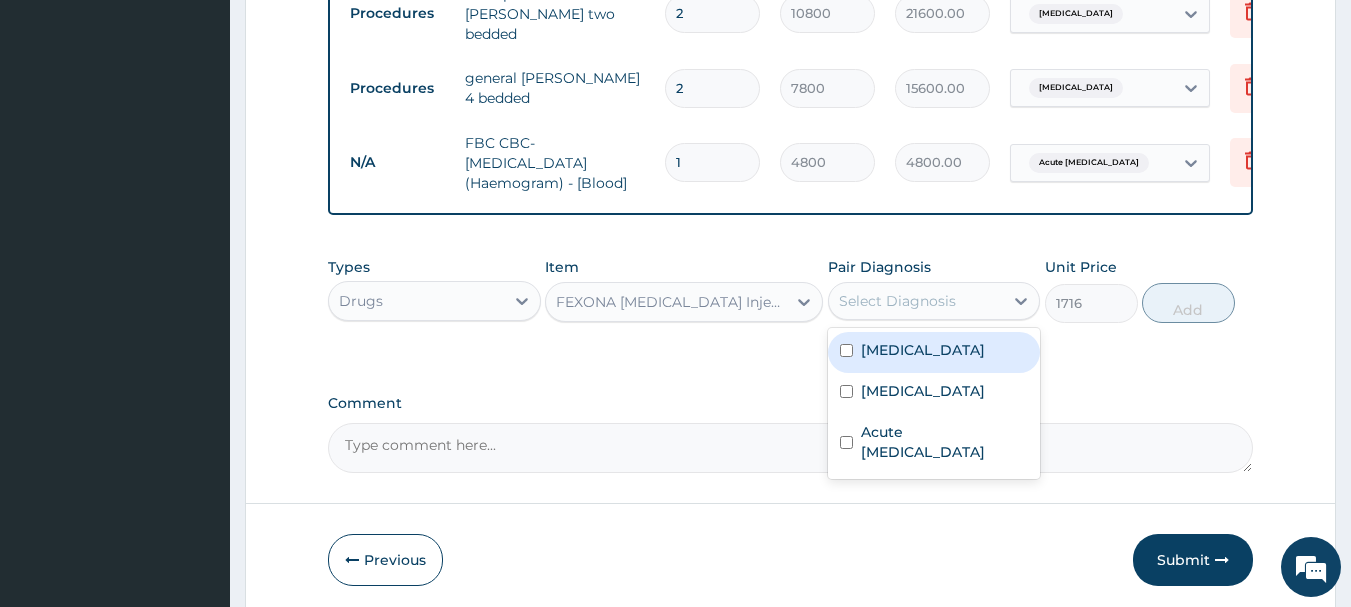 click on "Select Diagnosis" at bounding box center [897, 301] 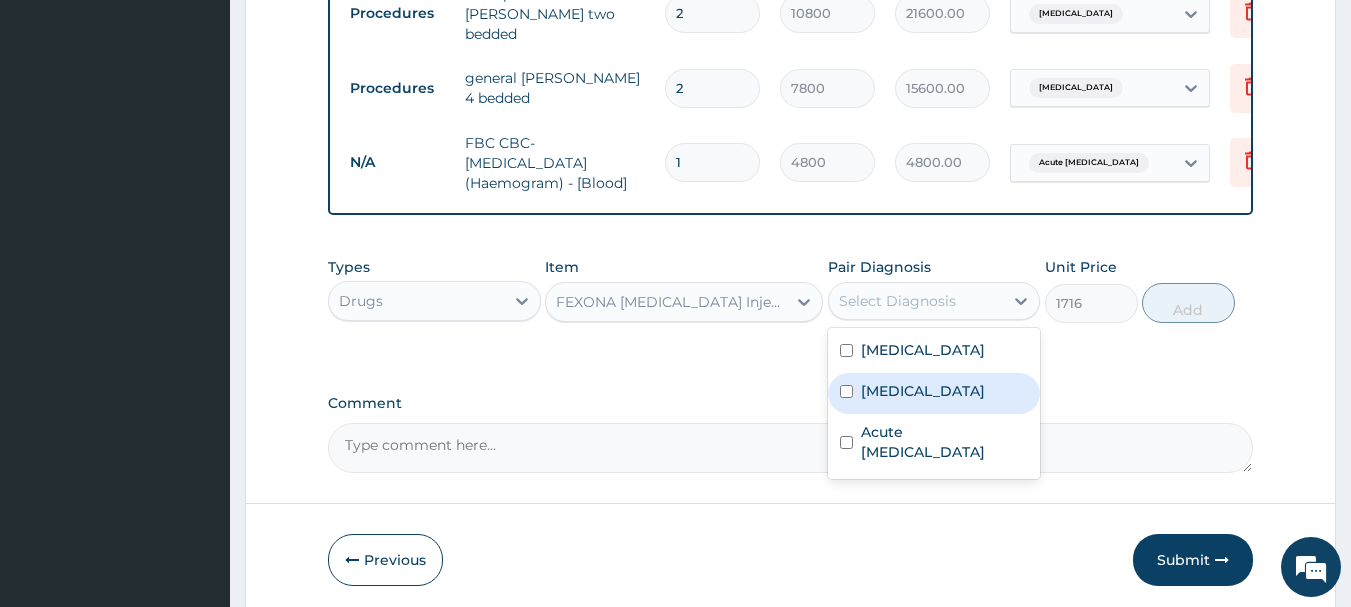 click on "Malaria" at bounding box center (934, 393) 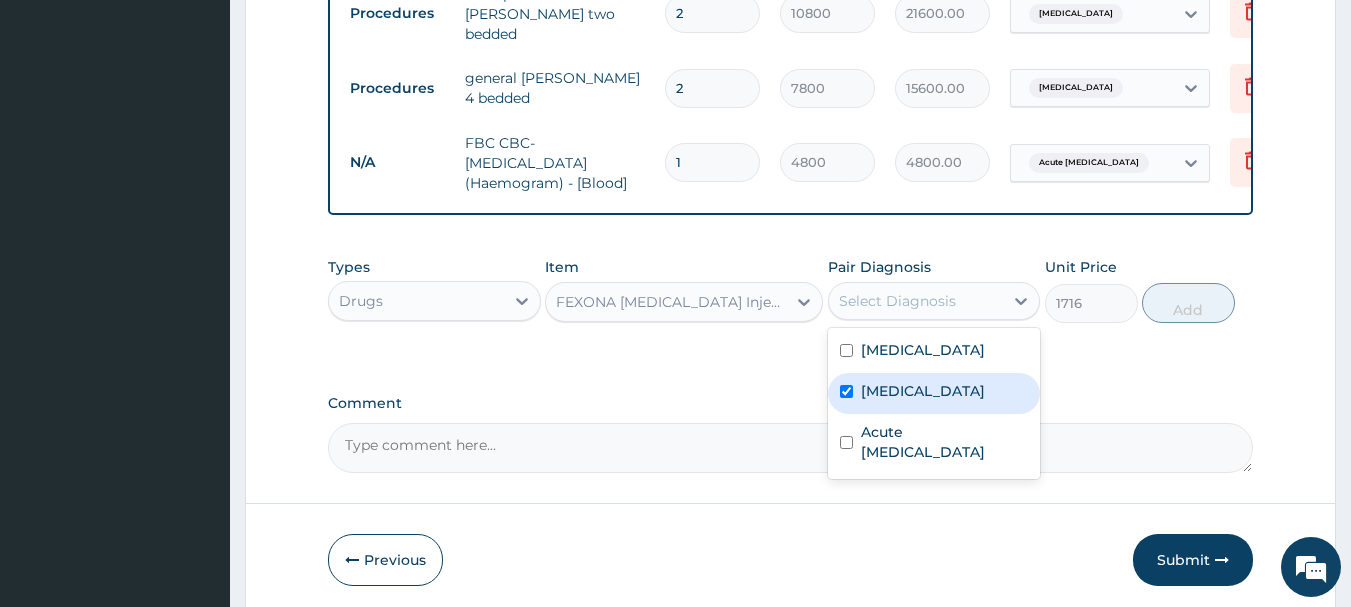 checkbox on "true" 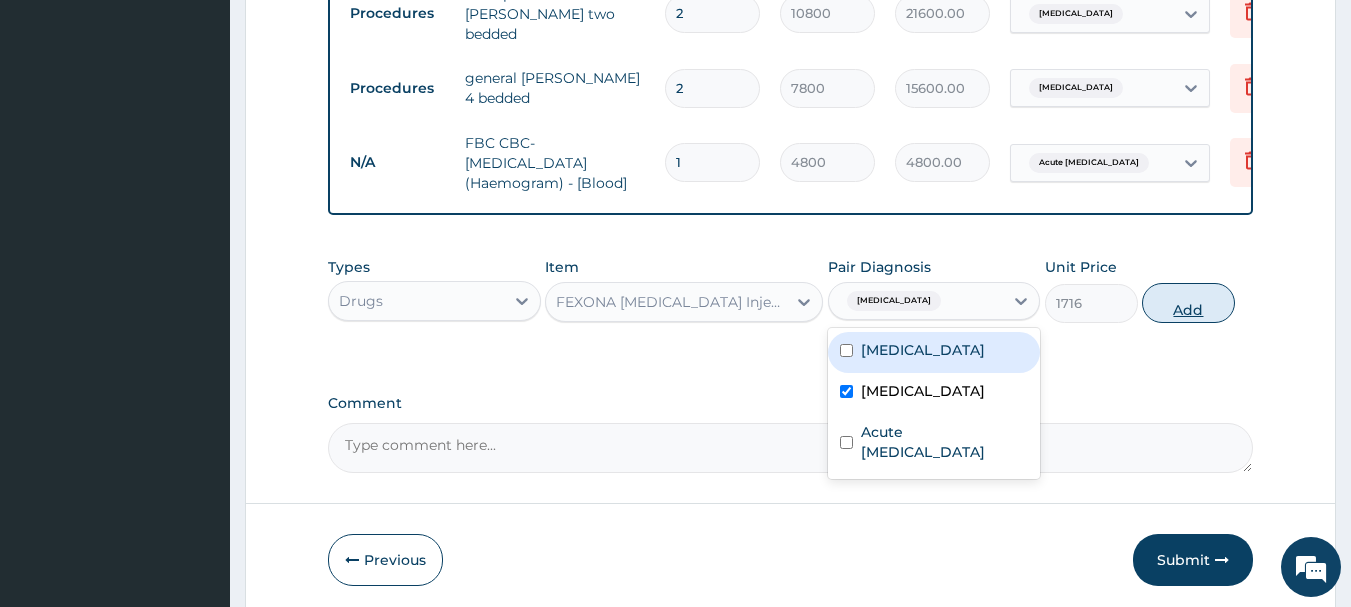 click on "Add" at bounding box center (1188, 303) 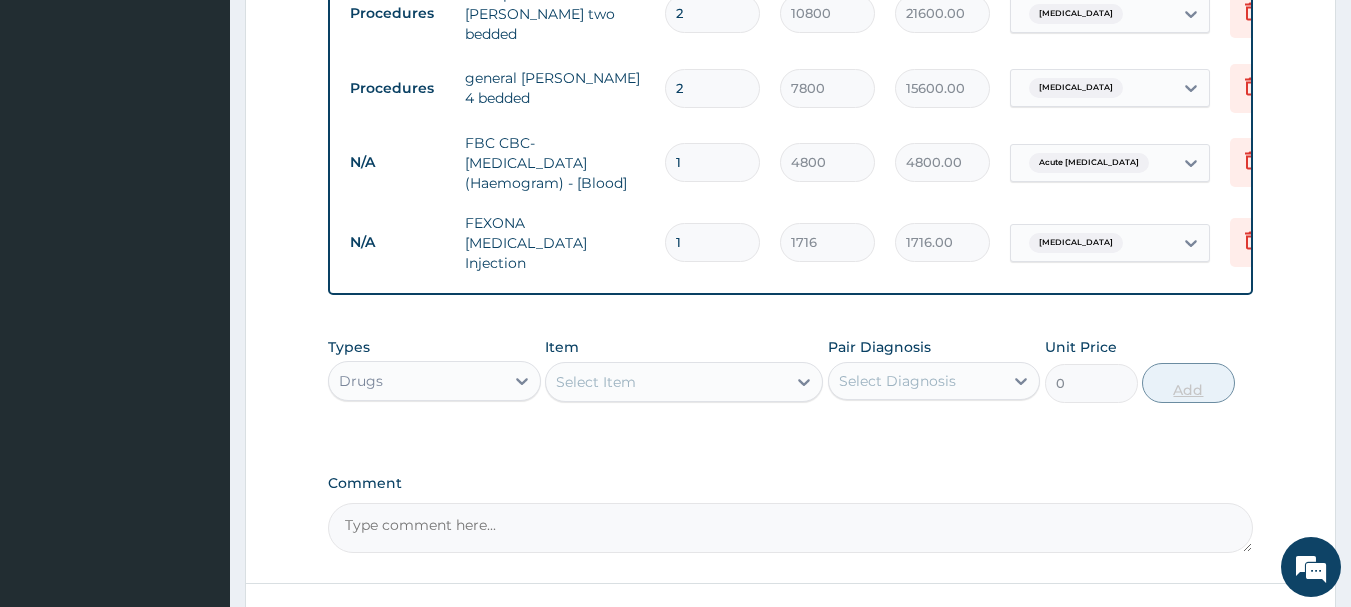 type 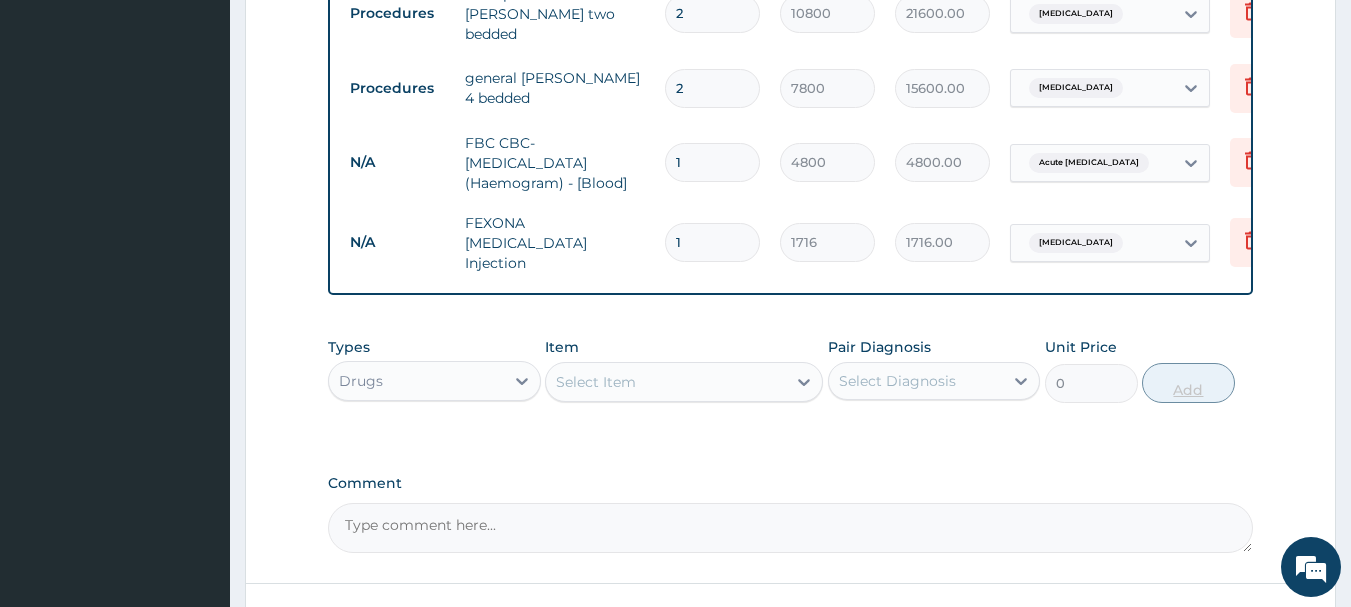 type on "0.00" 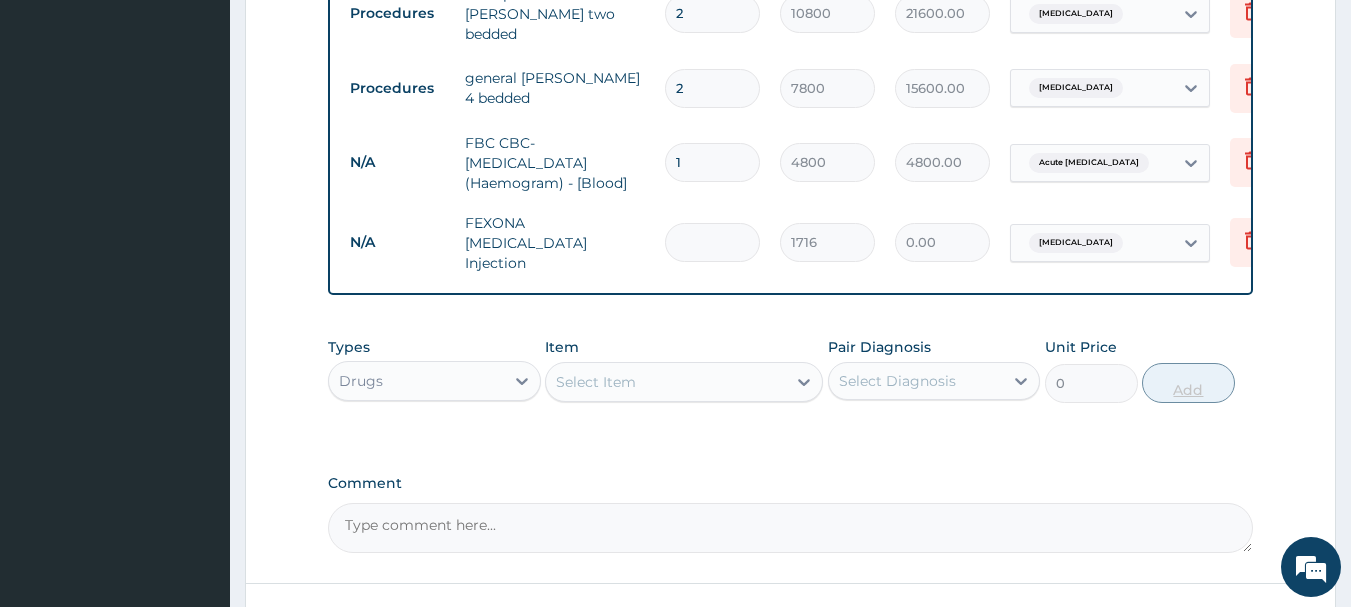 type on "4" 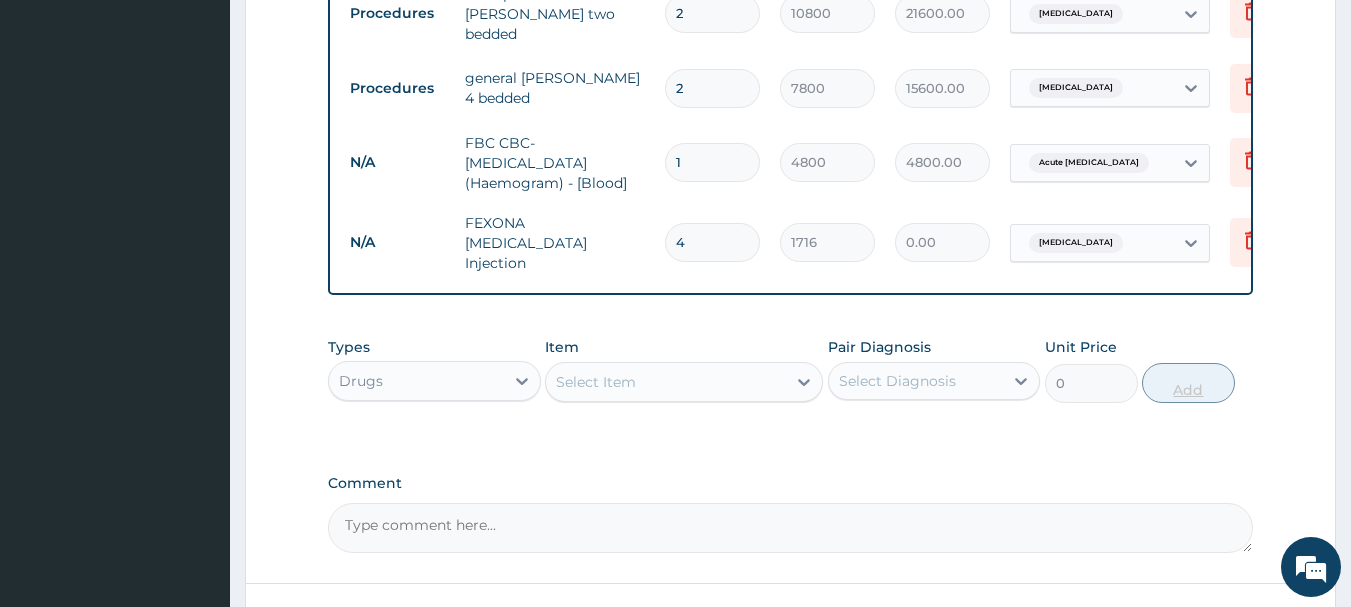 type on "6864.00" 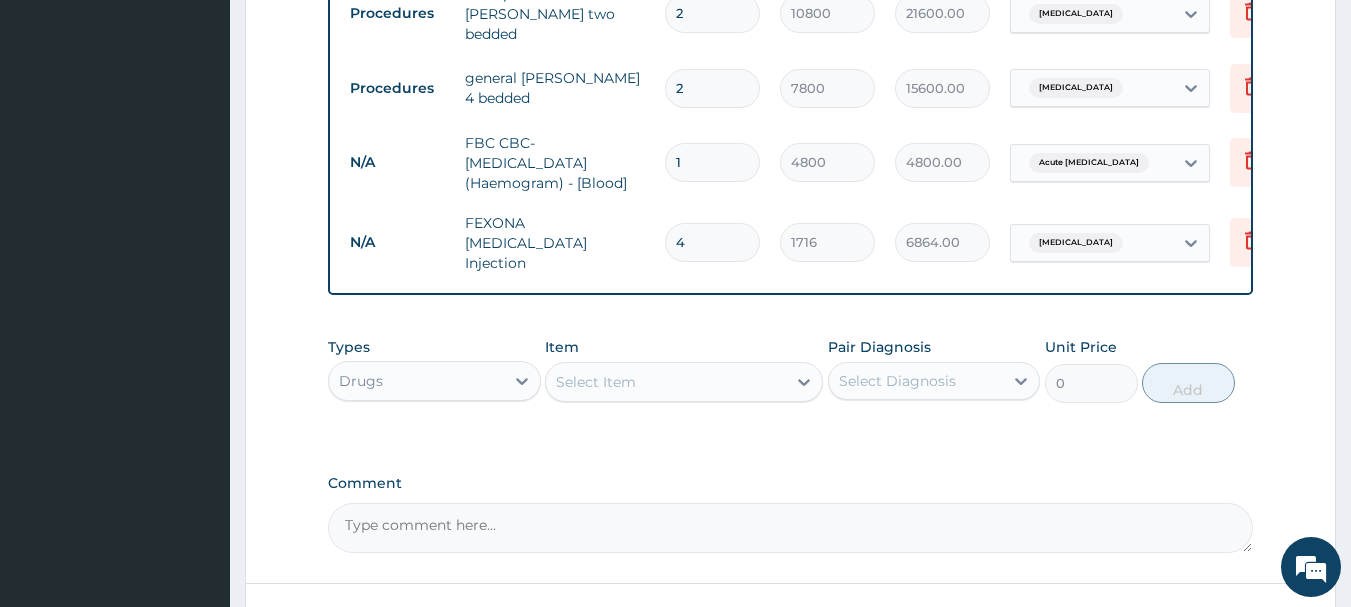 type on "4" 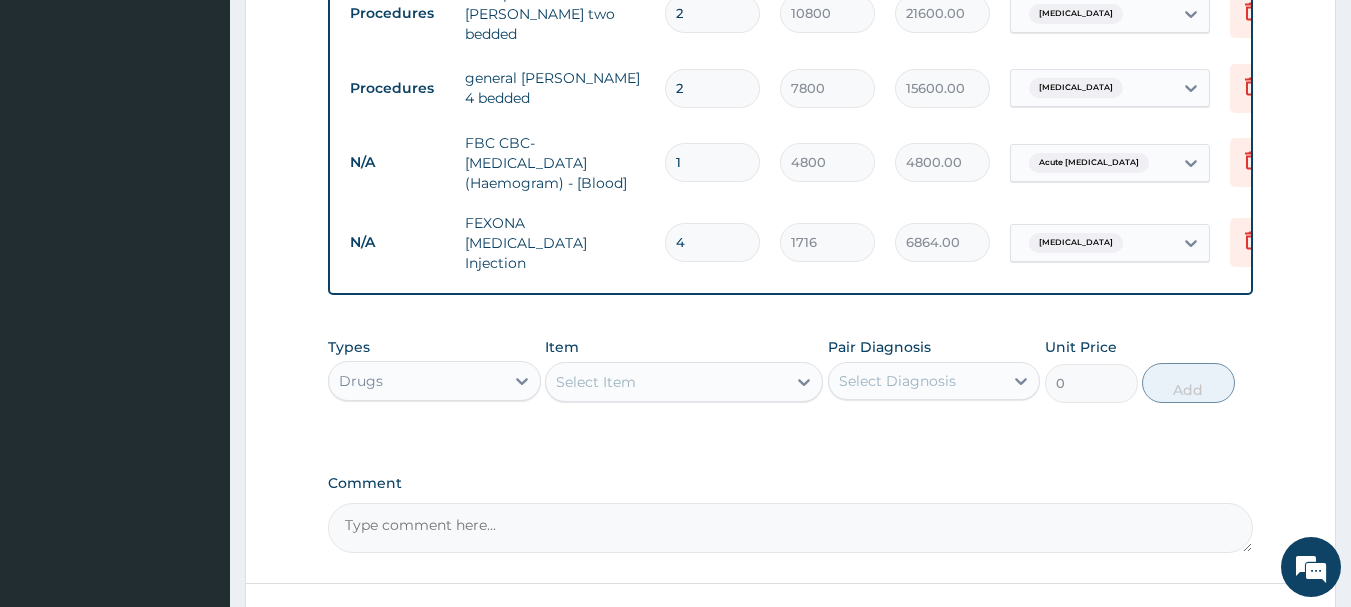 click on "Select Item" at bounding box center [666, 382] 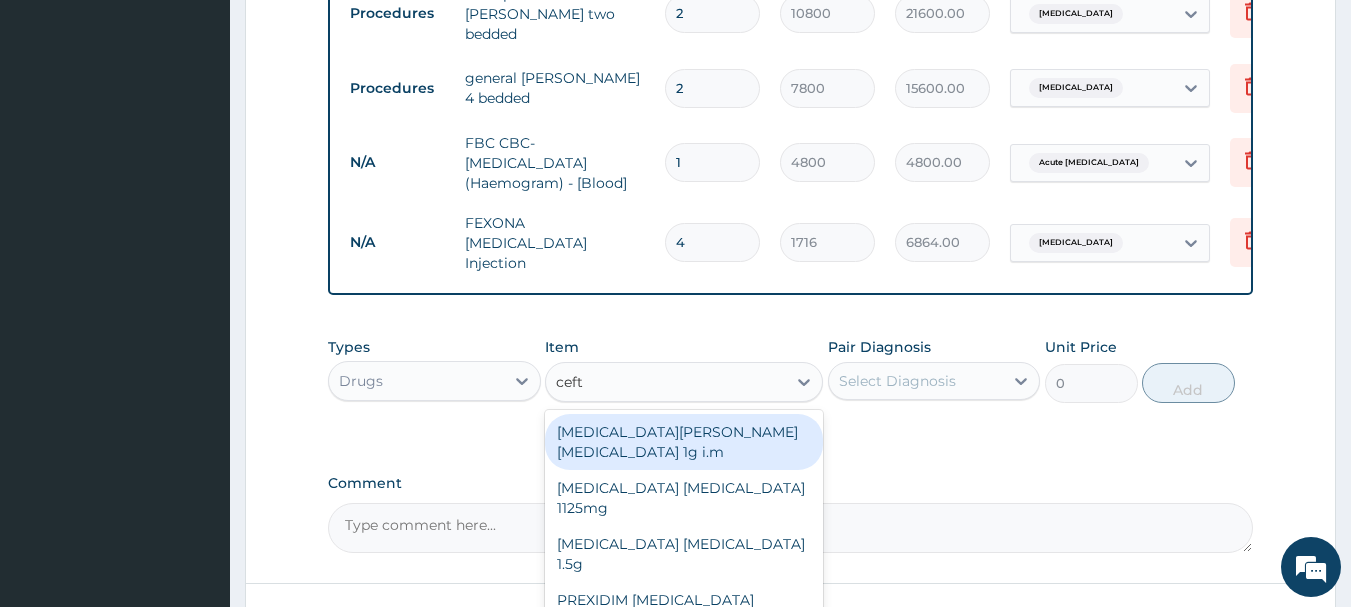 type on "ceftr" 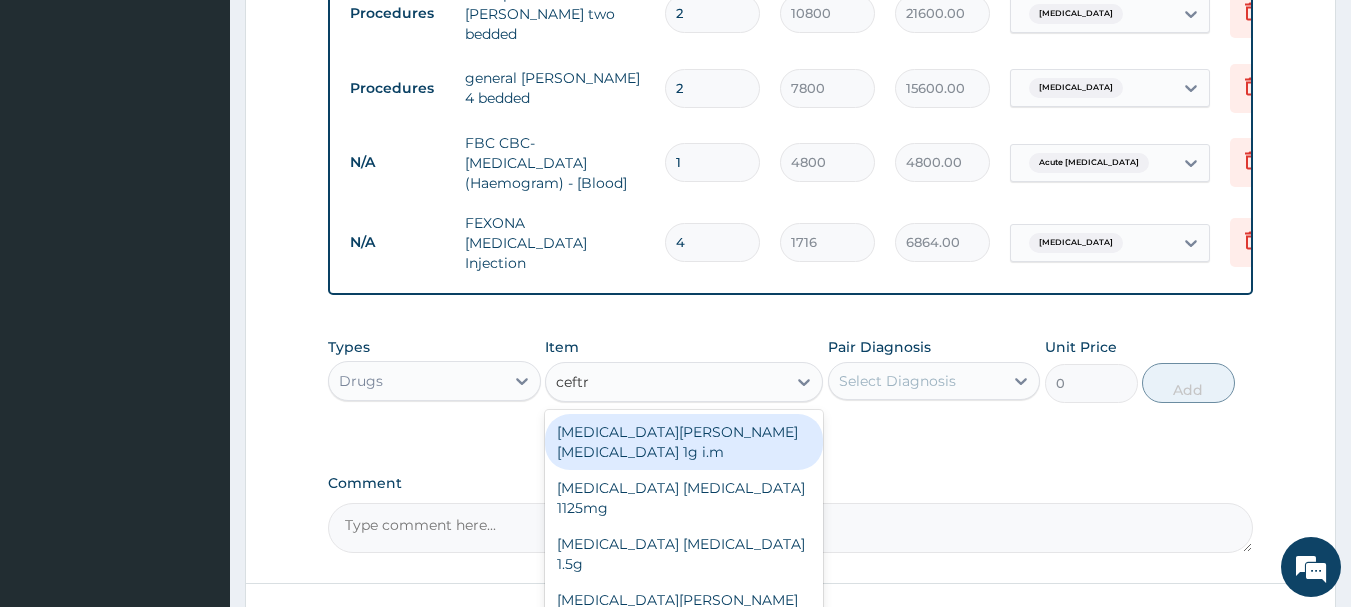 click on "ROCEPHIN CEFTRIAXONE 1g i.m" at bounding box center (684, 442) 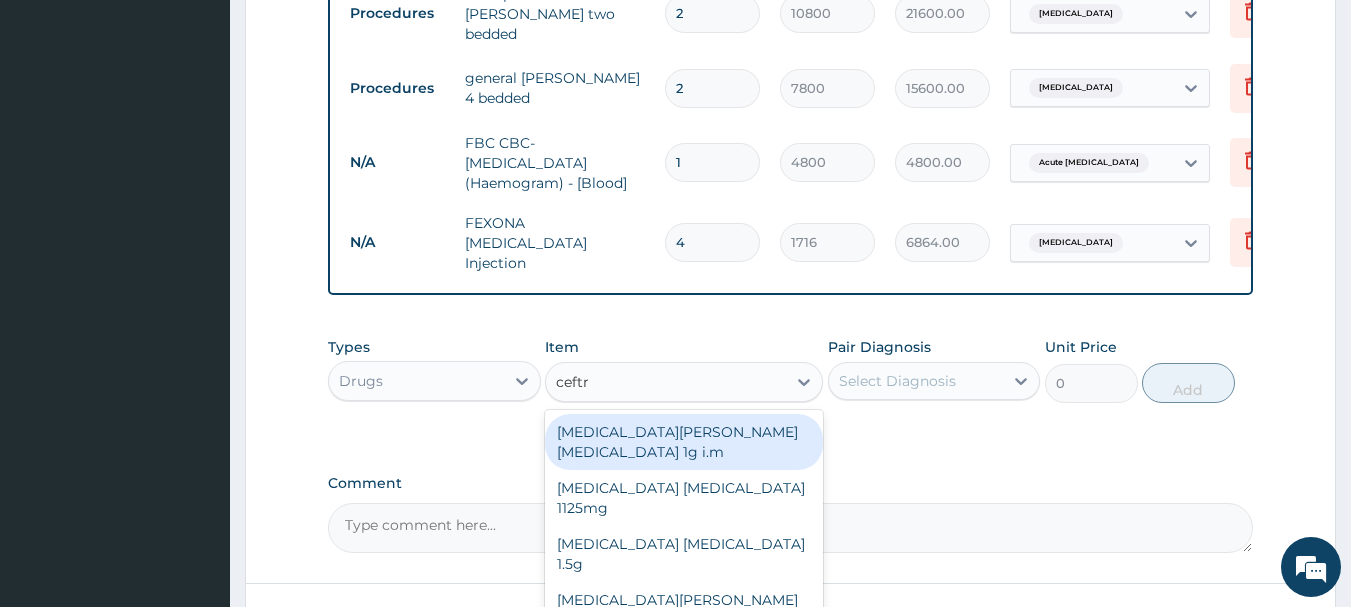 type 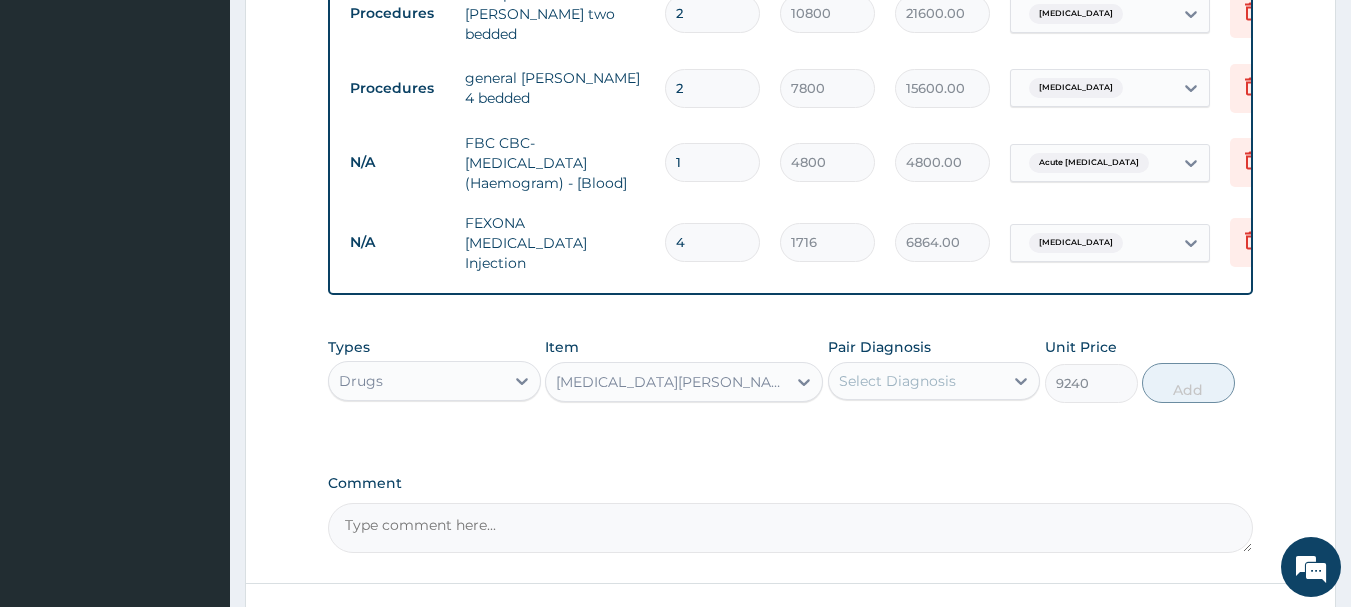 click on "ROCEPHIN CEFTRIAXONE 1g i.m" at bounding box center (666, 382) 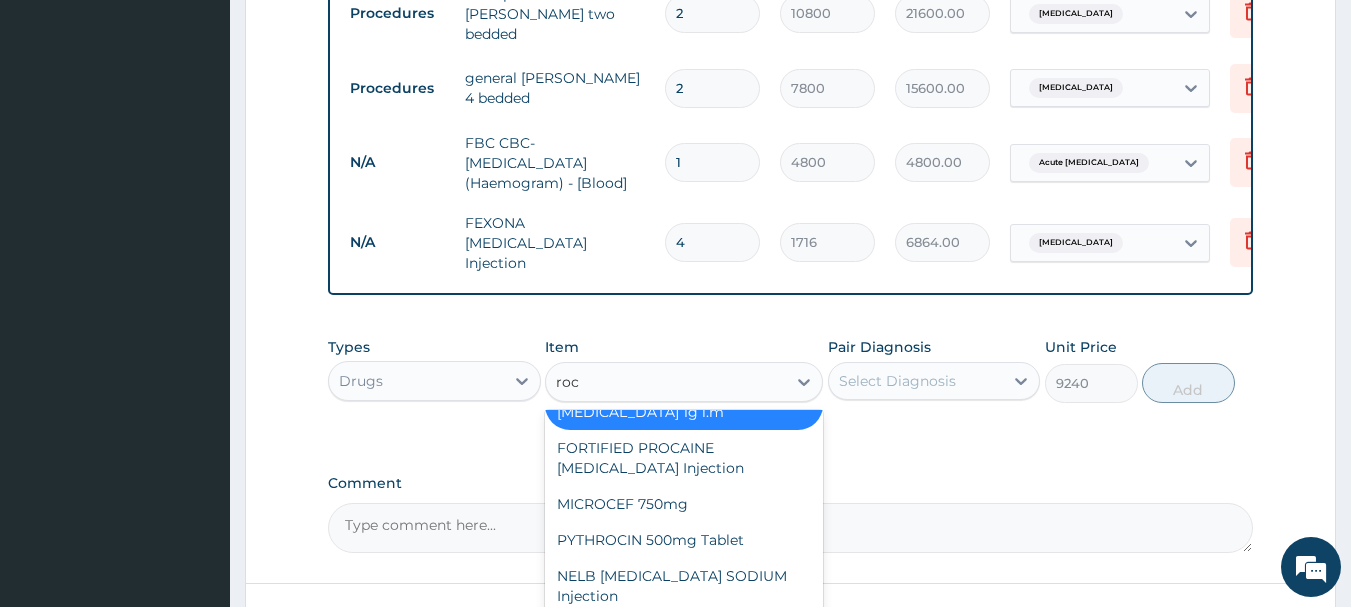 scroll, scrollTop: 0, scrollLeft: 0, axis: both 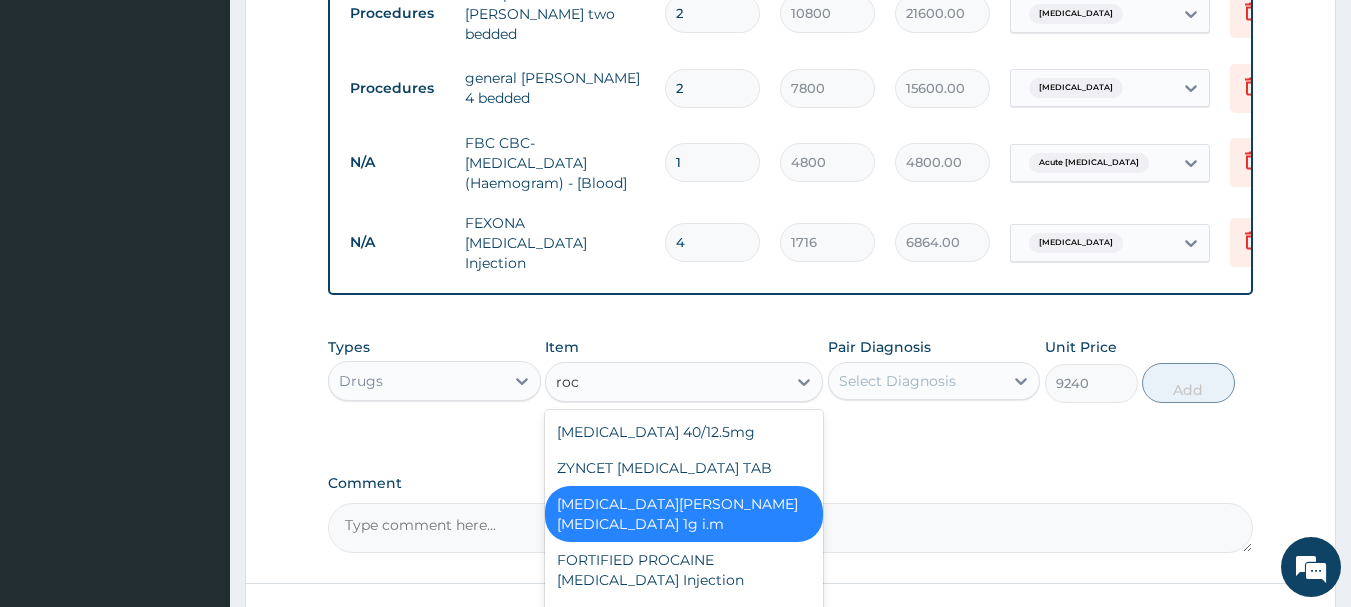 type on "roce" 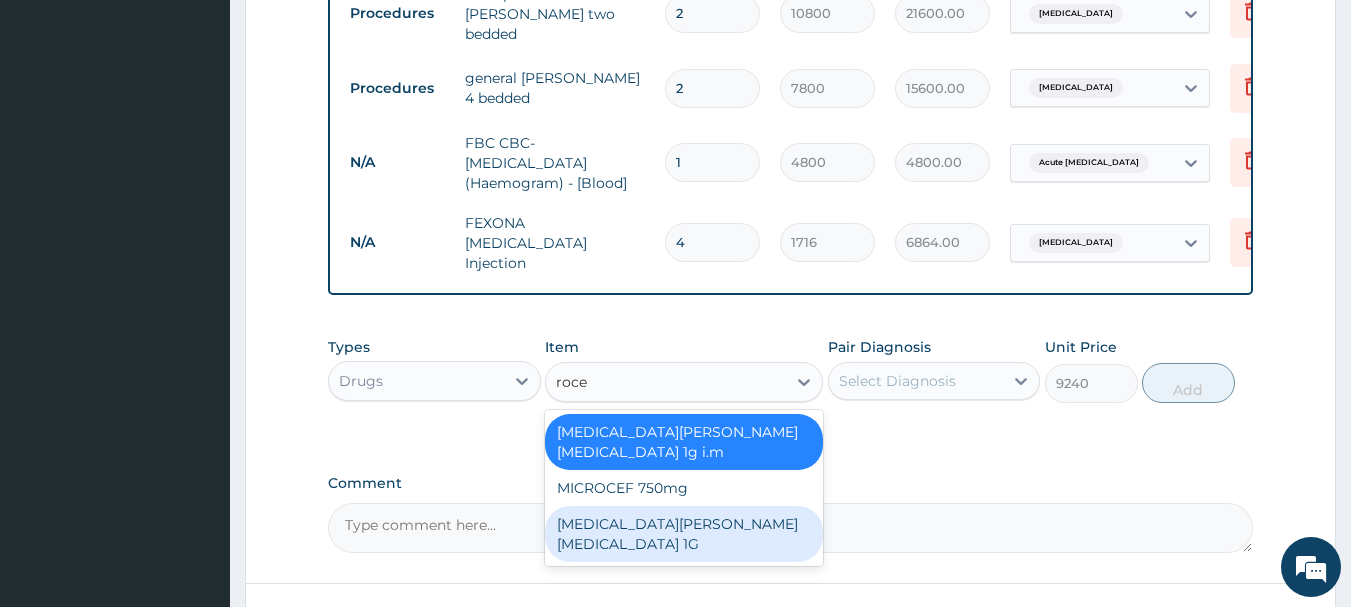 click on "ROCEPHIN CEFTRIAXONE 1G" at bounding box center (684, 534) 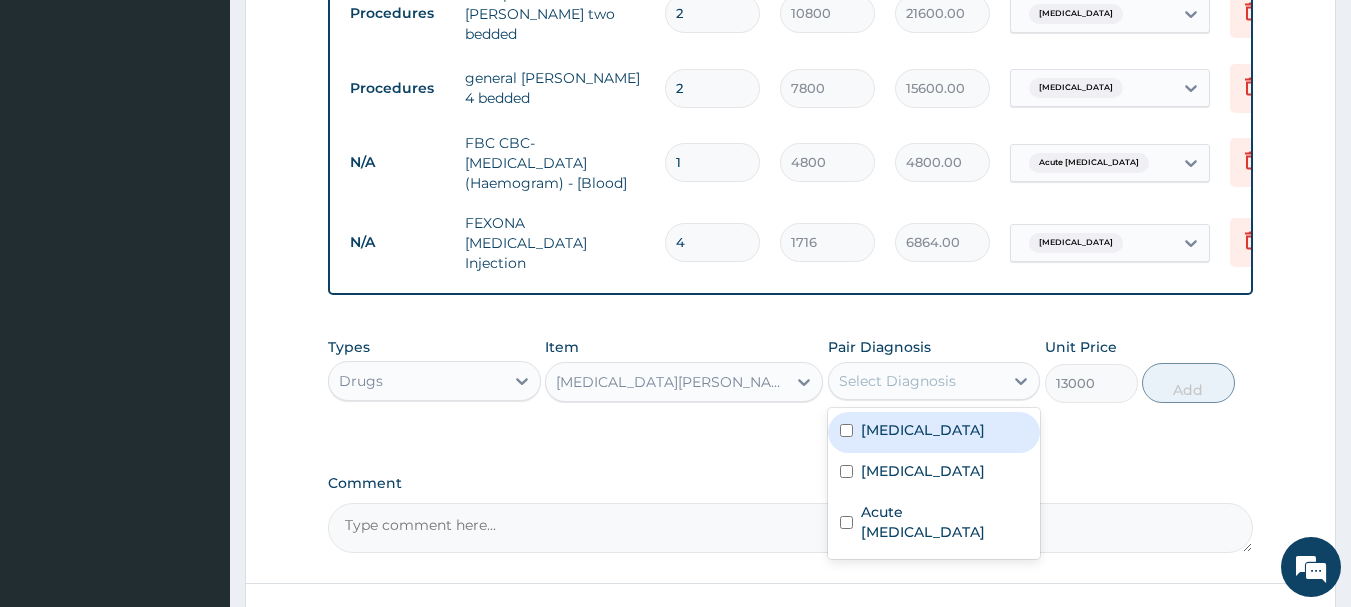 click on "Select Diagnosis" at bounding box center (897, 381) 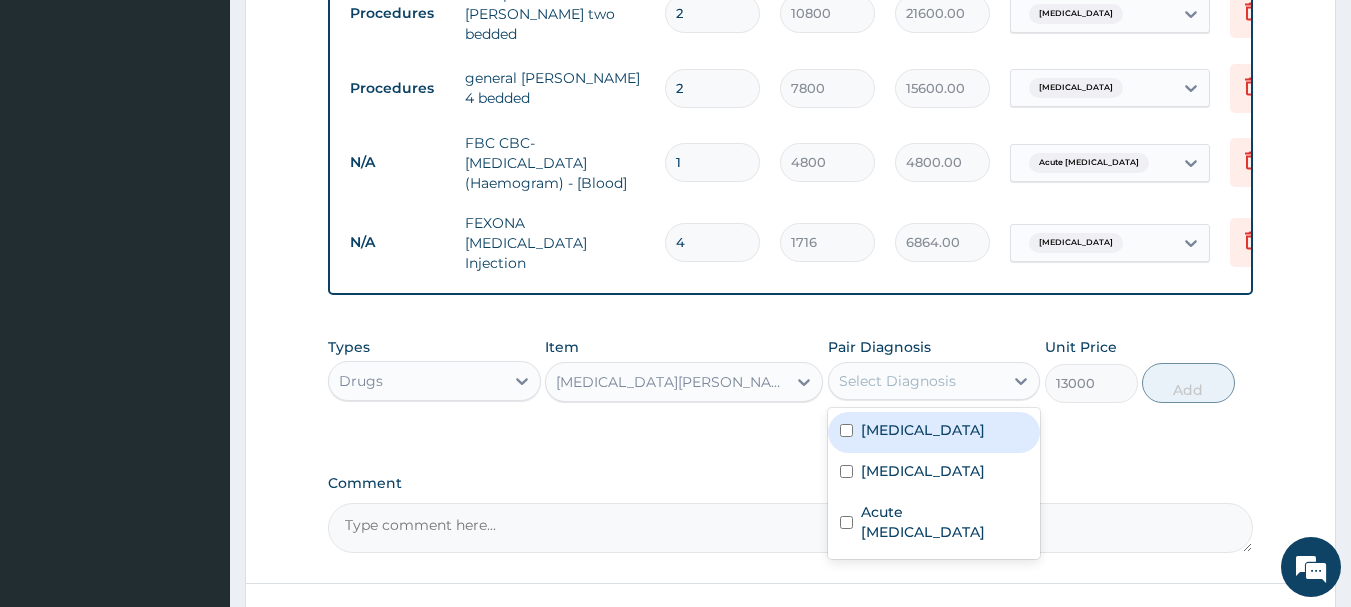 click at bounding box center (846, 430) 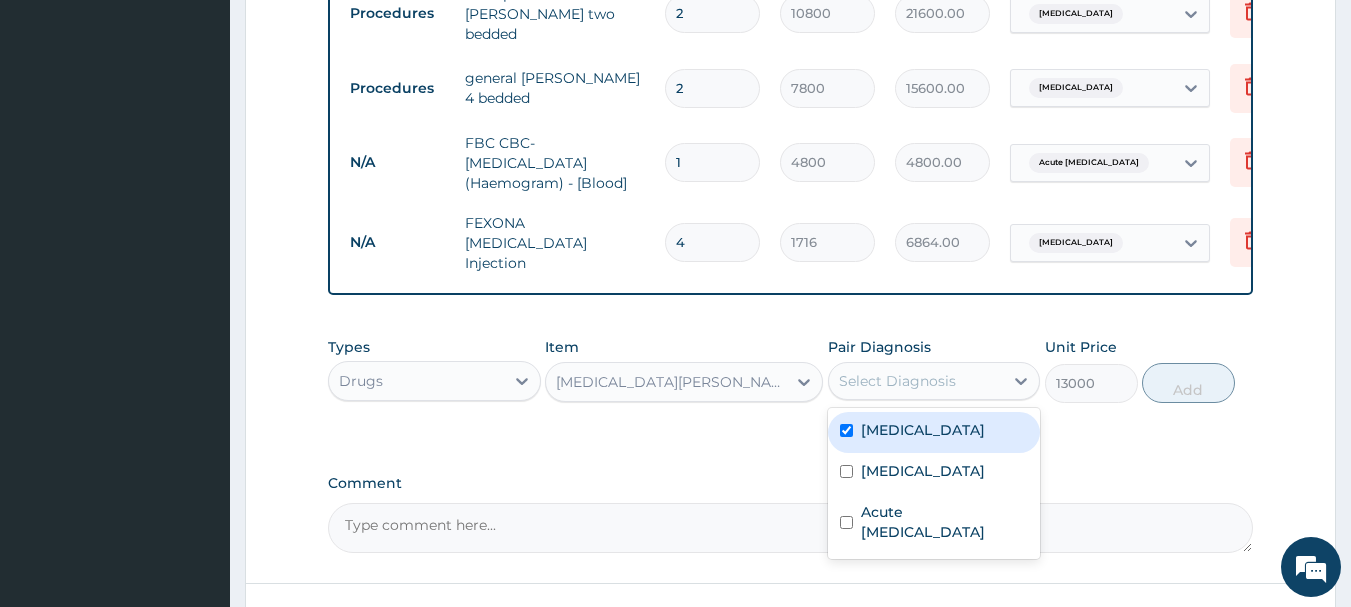 checkbox on "true" 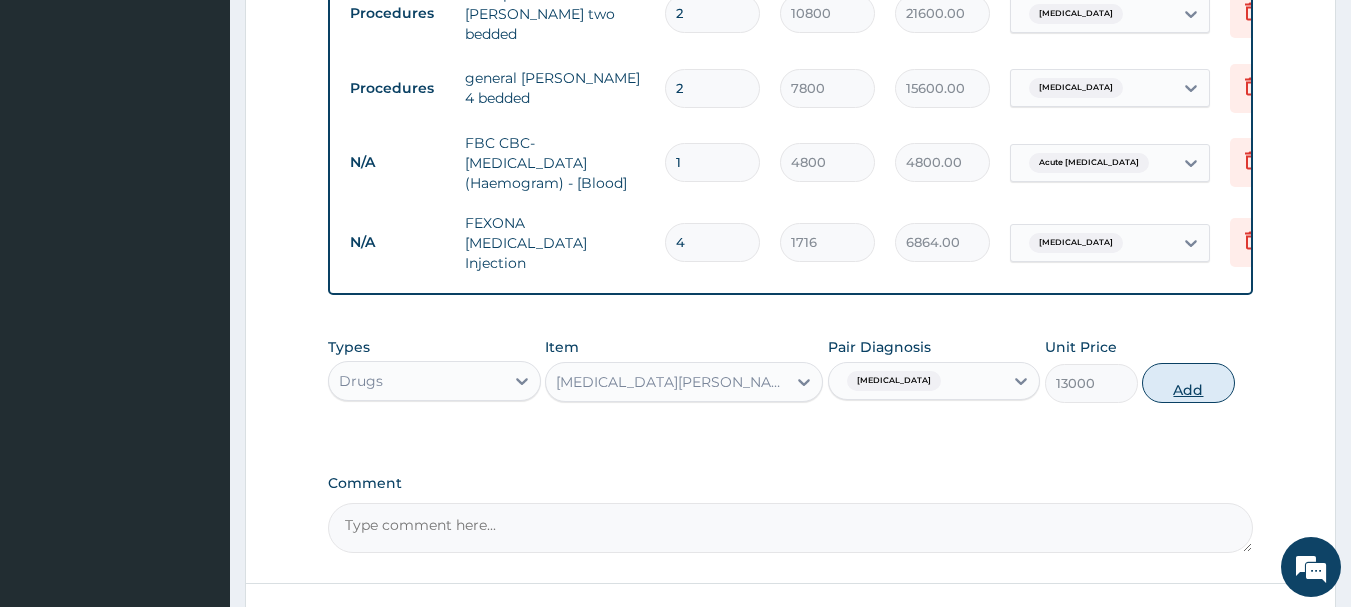 click on "Add" at bounding box center [1188, 383] 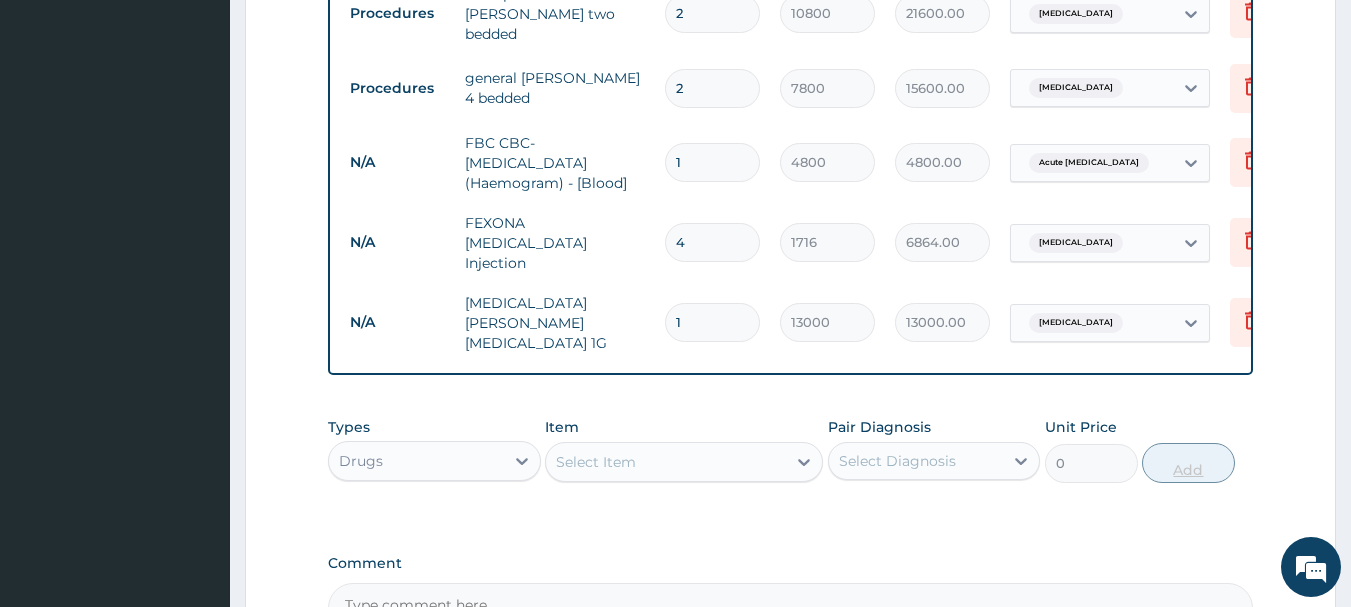 type 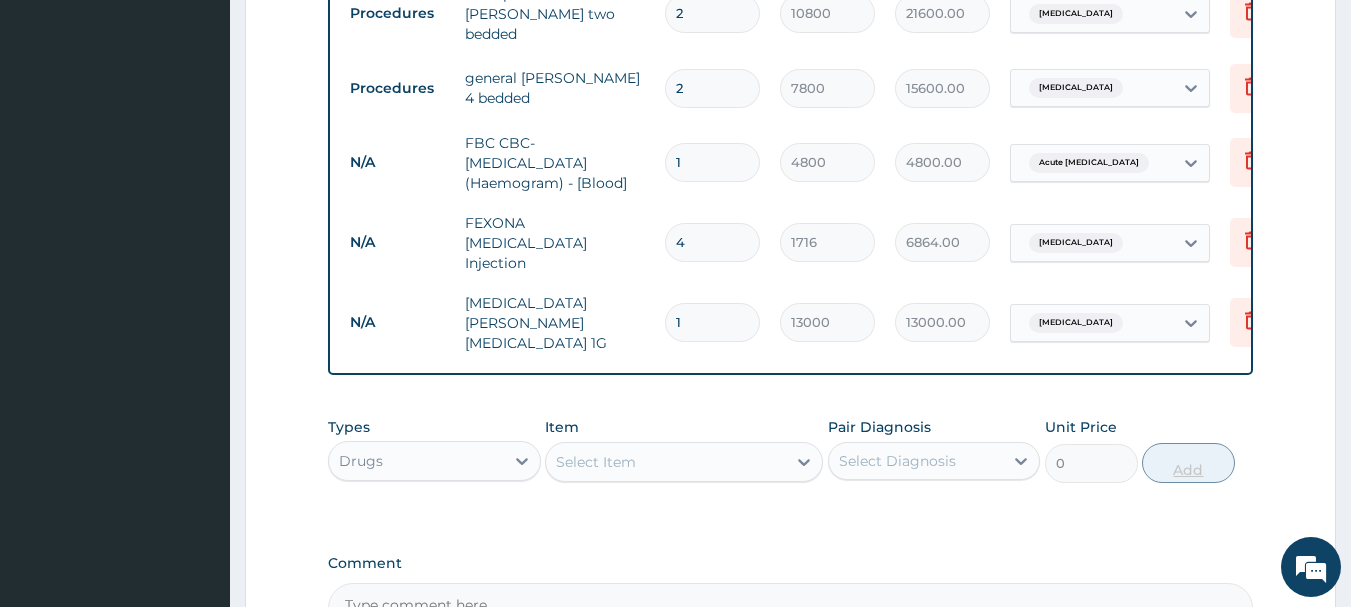 type on "0.00" 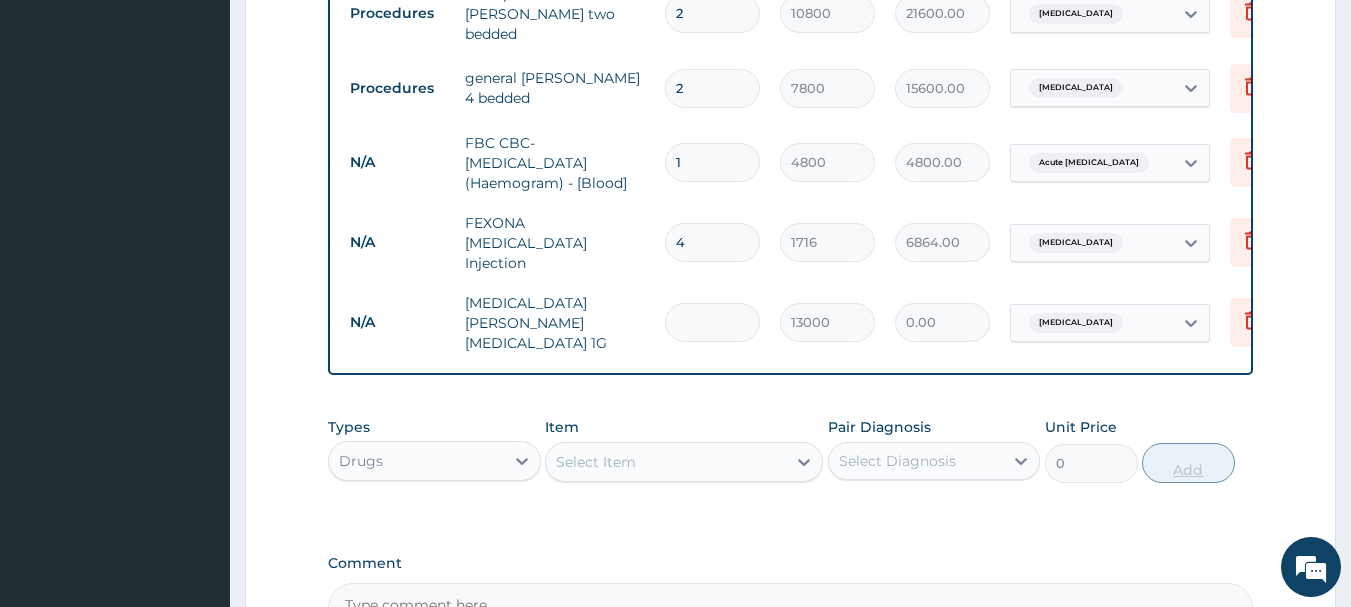 type on "3" 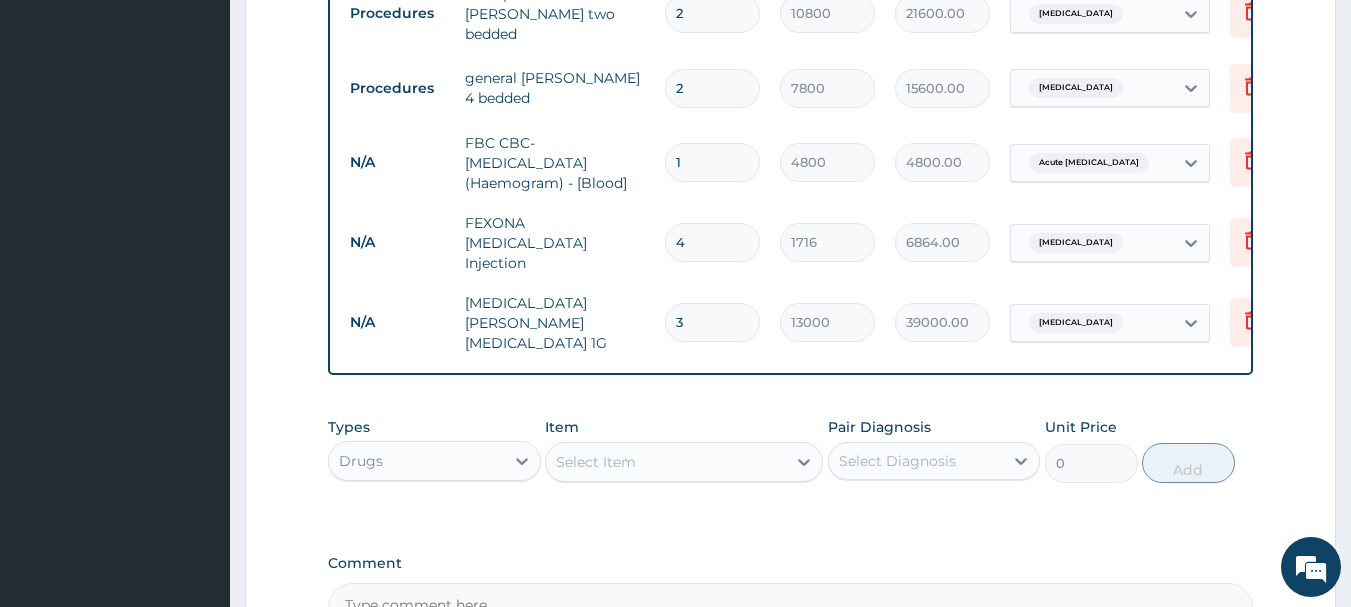 type on "3" 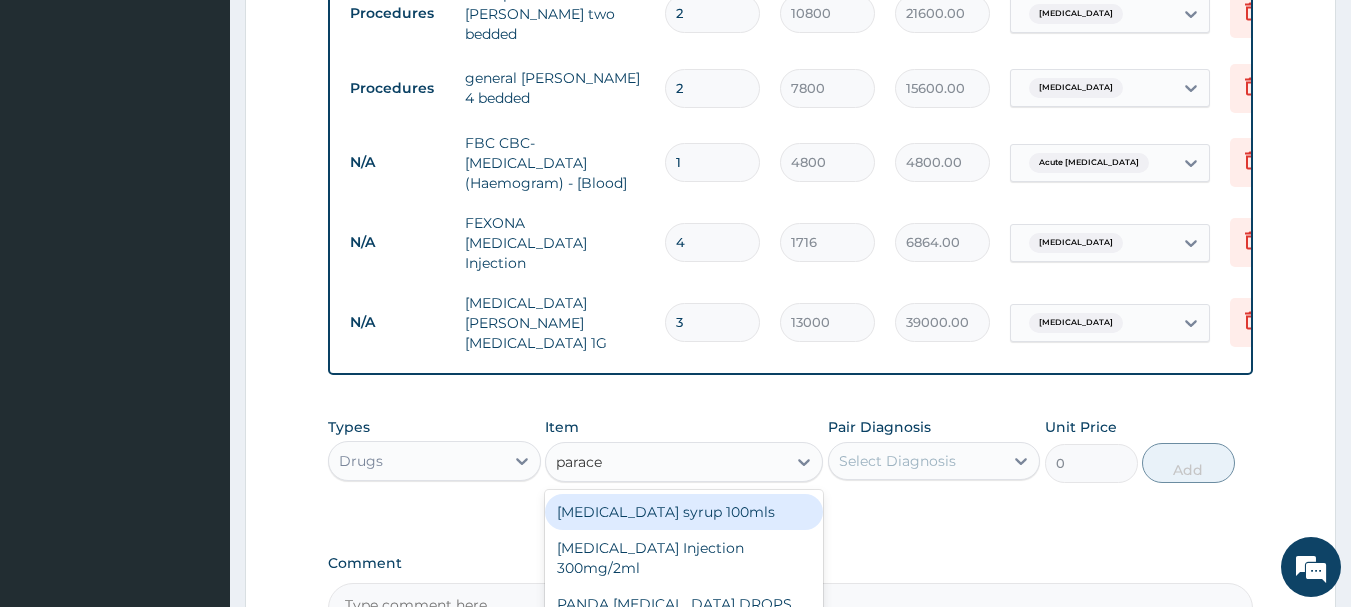 type on "paracet" 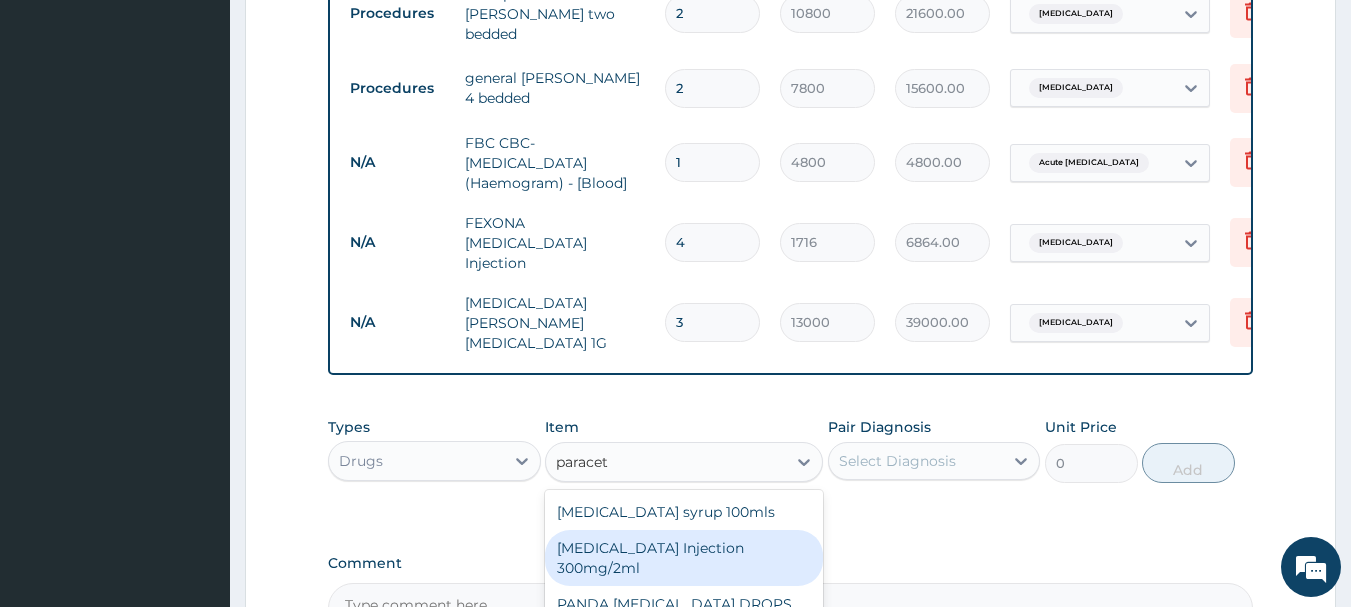 click on "PARACETAMOL Injection 300mg/2ml" at bounding box center [684, 558] 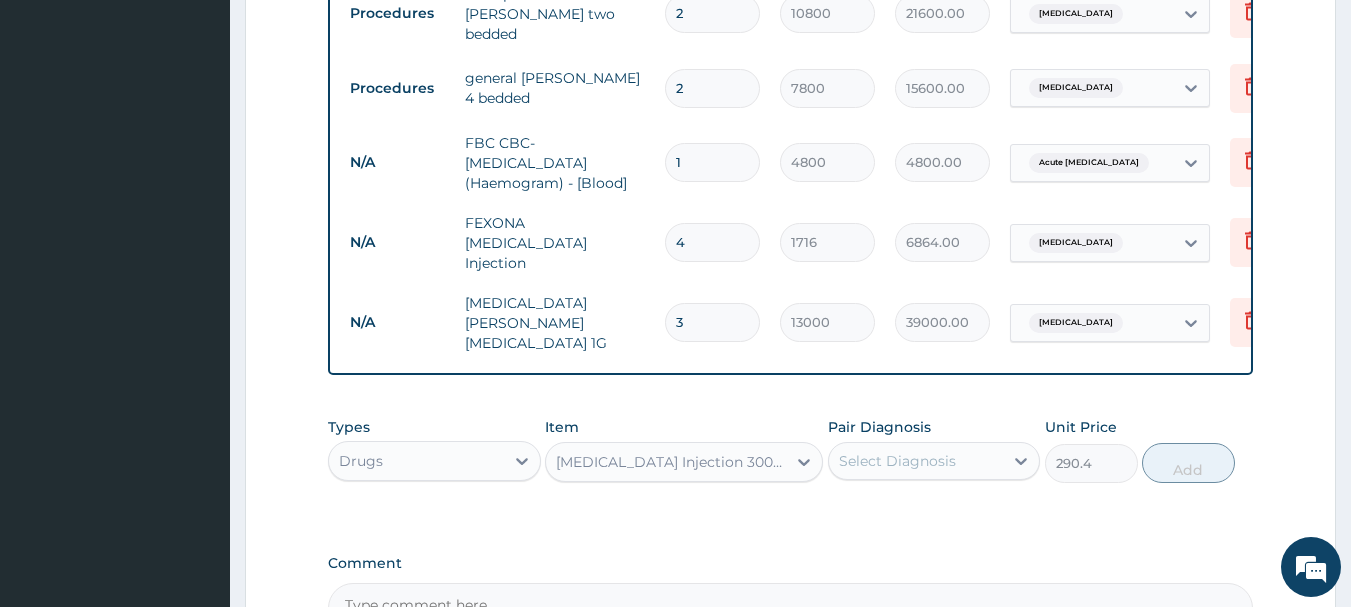 click on "Select Diagnosis" at bounding box center (897, 461) 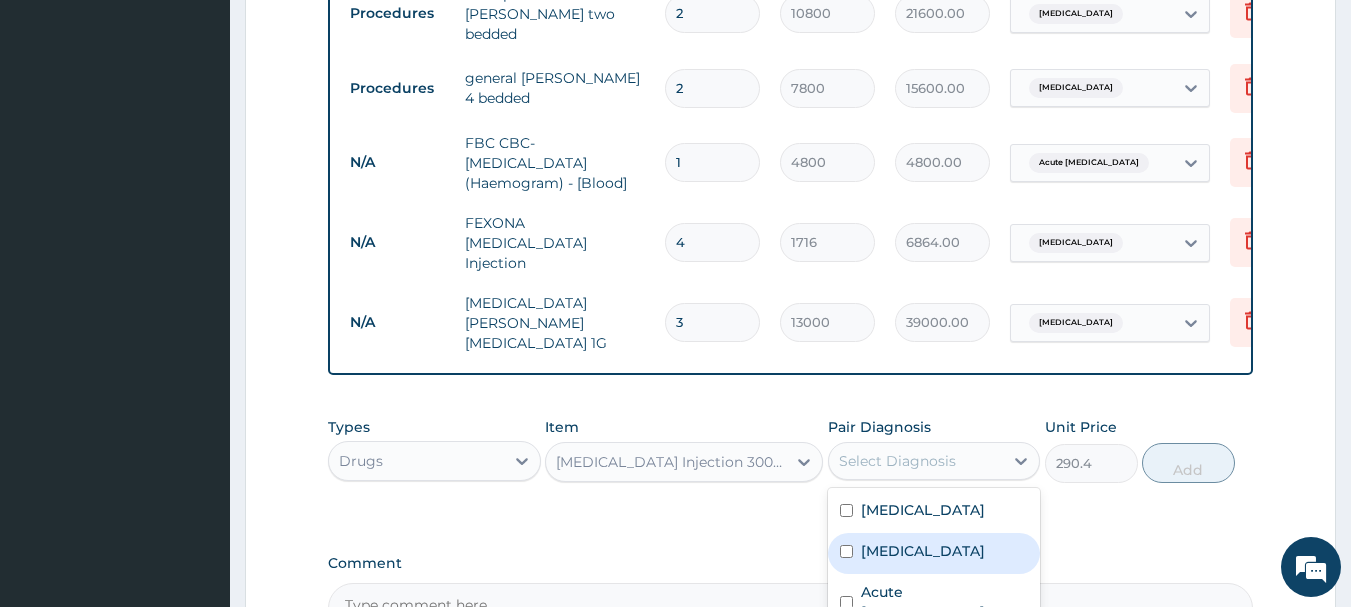 click at bounding box center (846, 551) 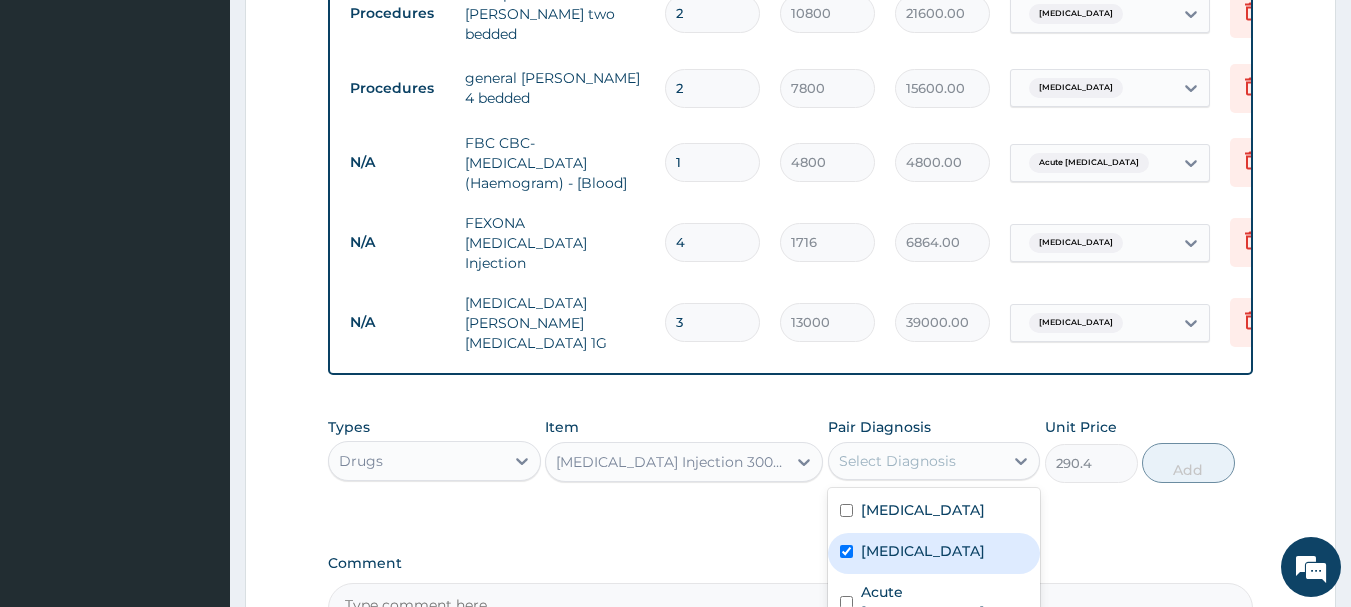 checkbox on "true" 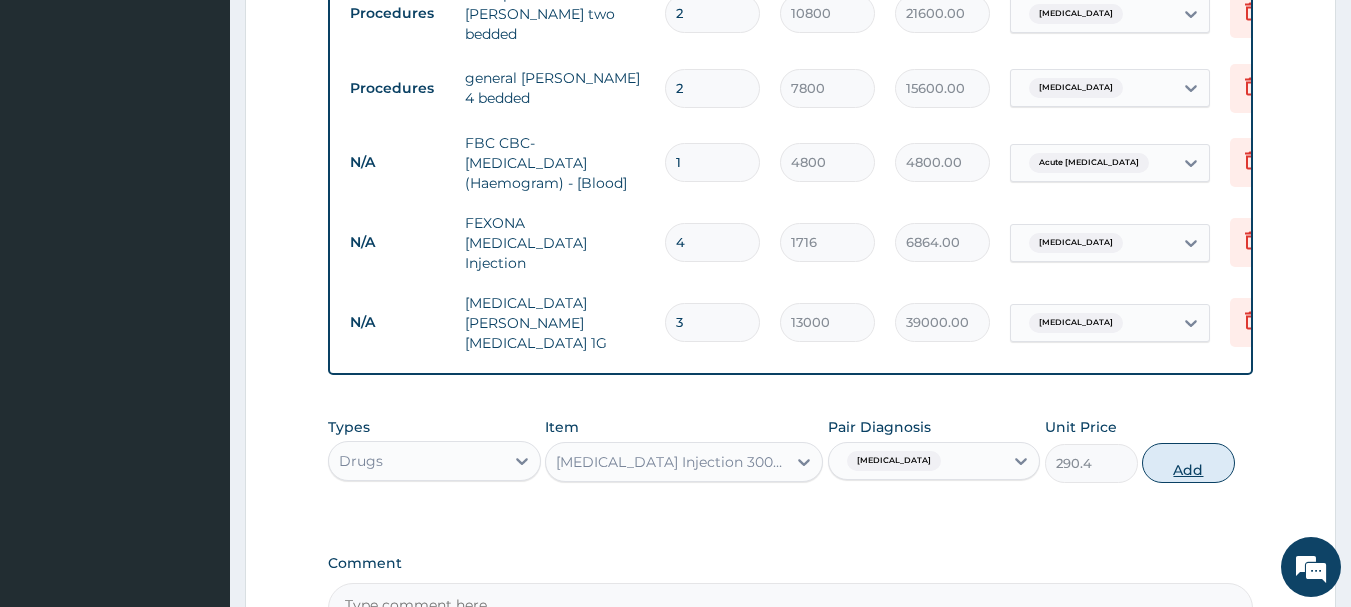 click on "Add" at bounding box center (1188, 463) 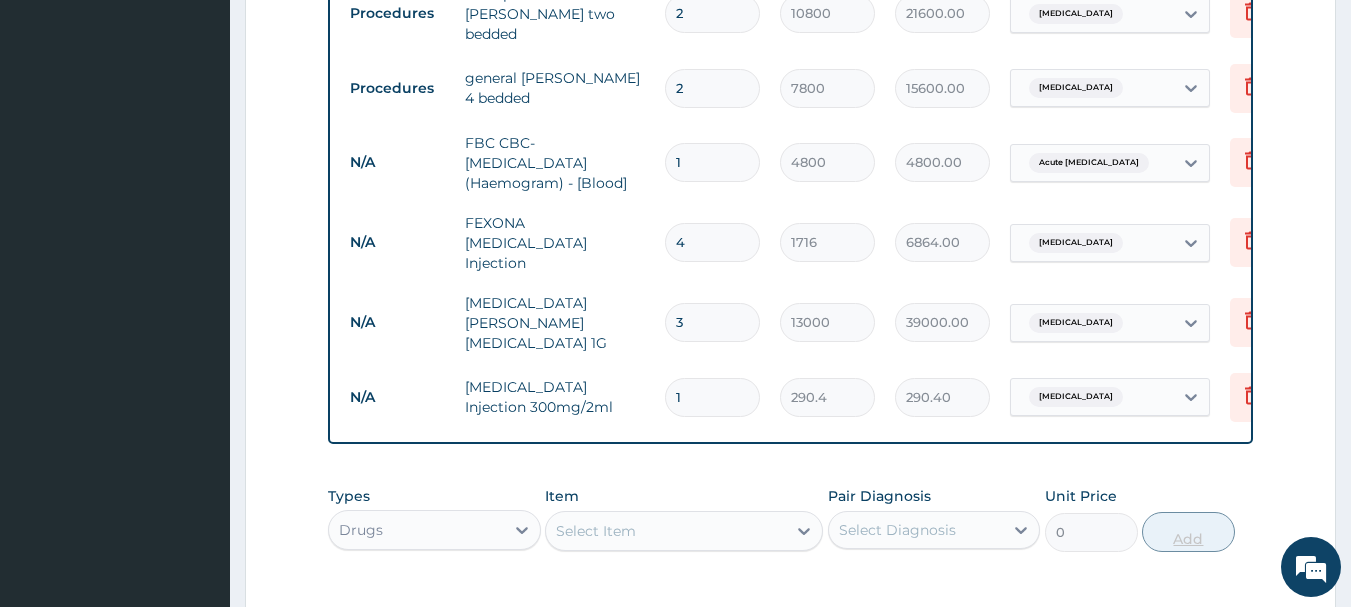 type 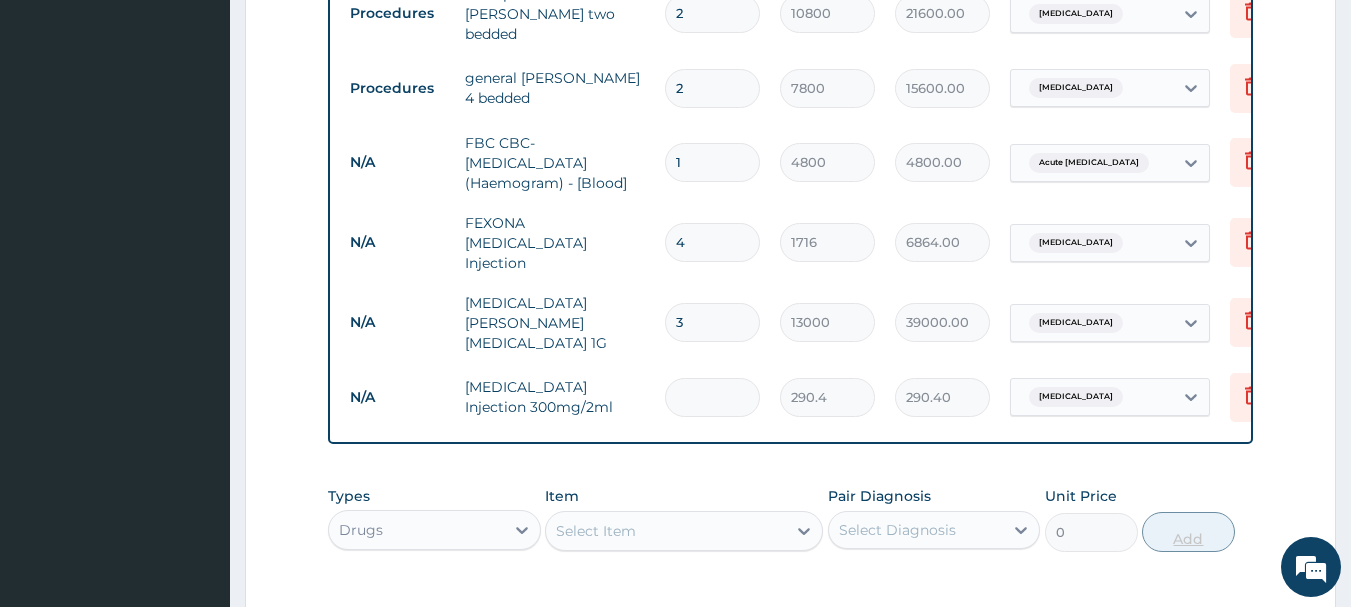 type on "0.00" 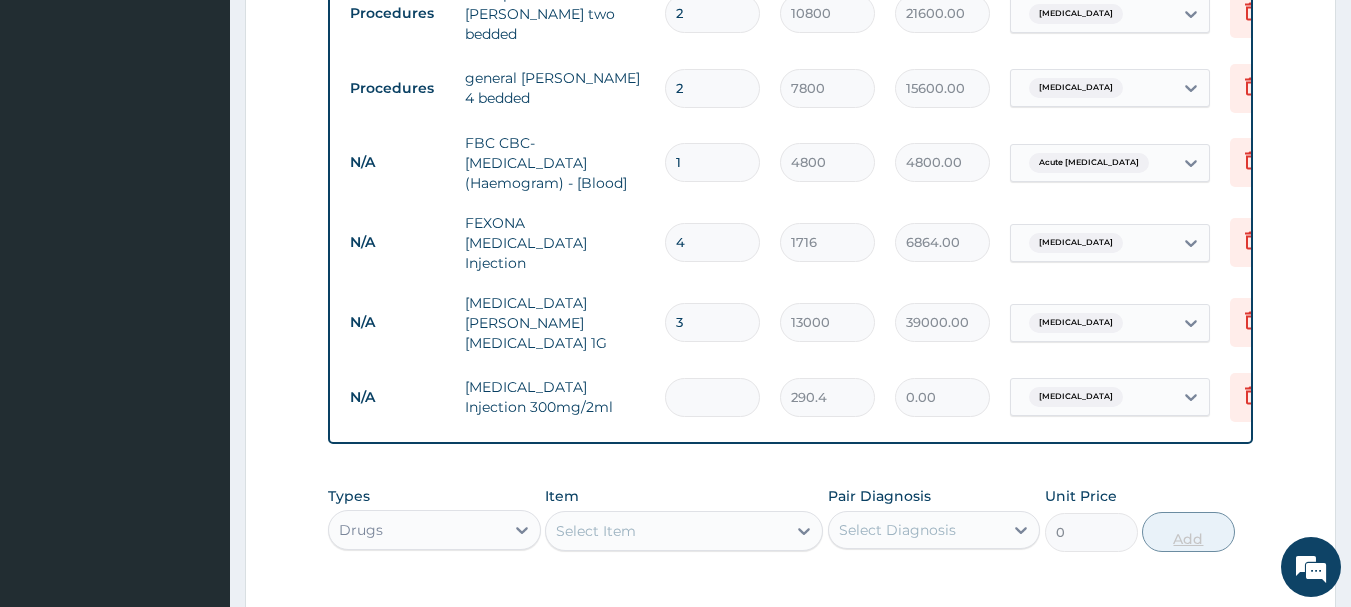 type on "4" 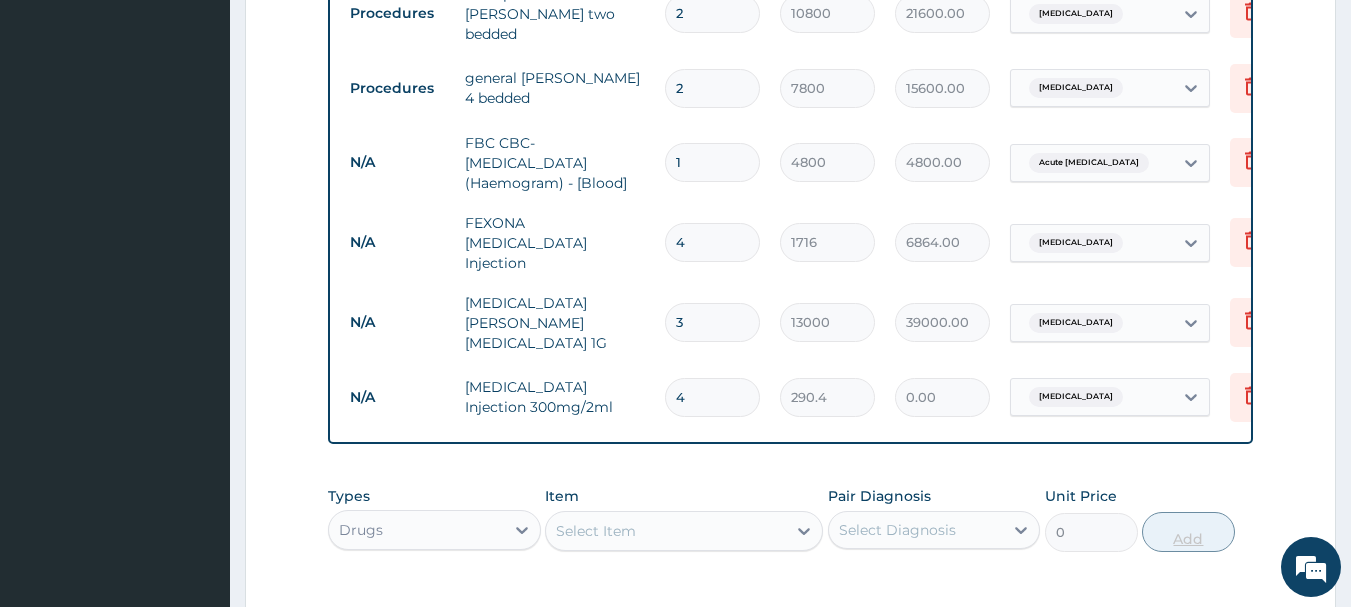 type on "1161.60" 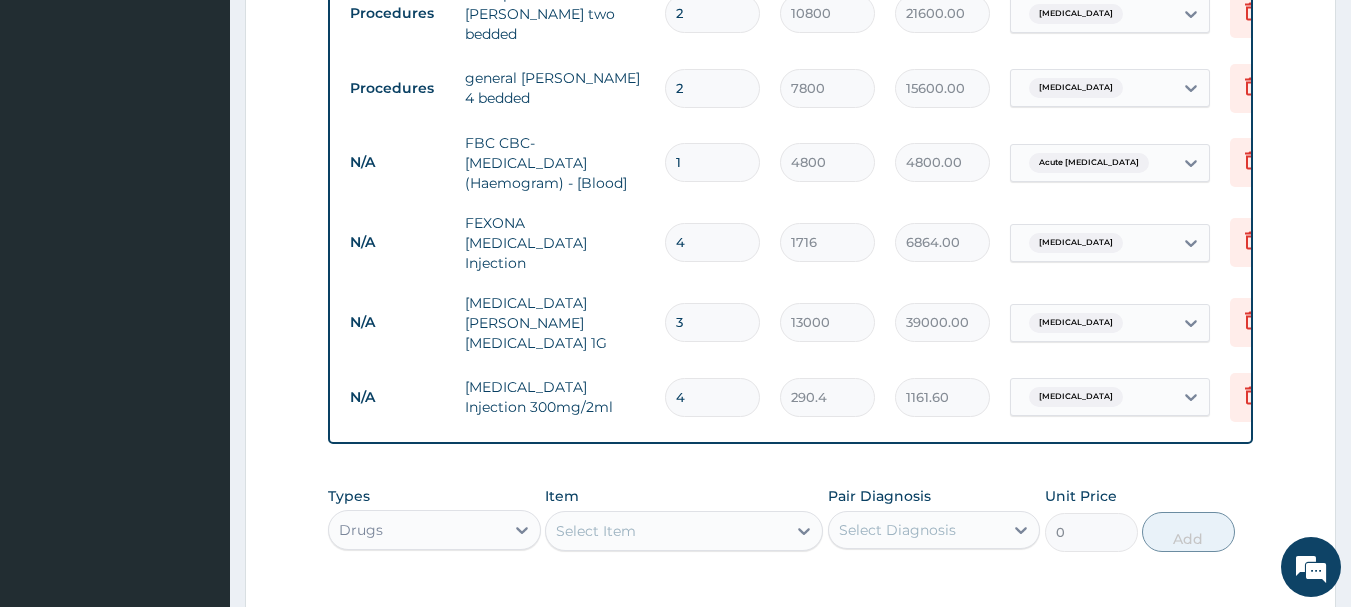 type on "4" 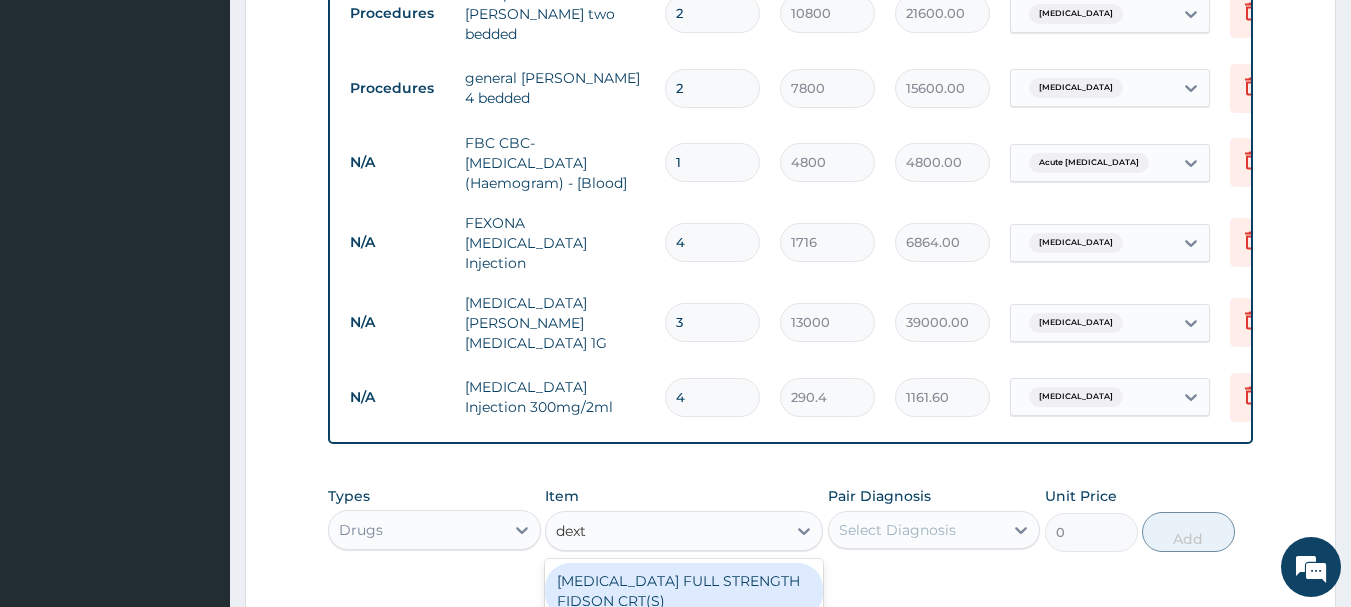 type on "dextr" 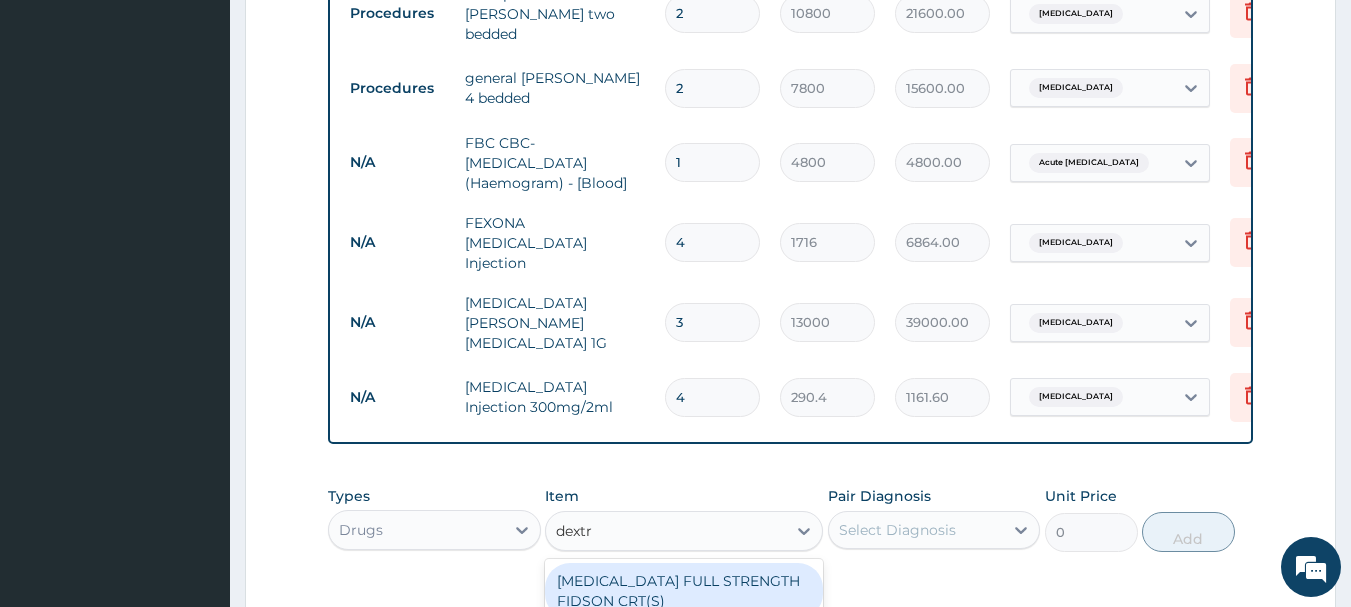 scroll, scrollTop: 1260, scrollLeft: 0, axis: vertical 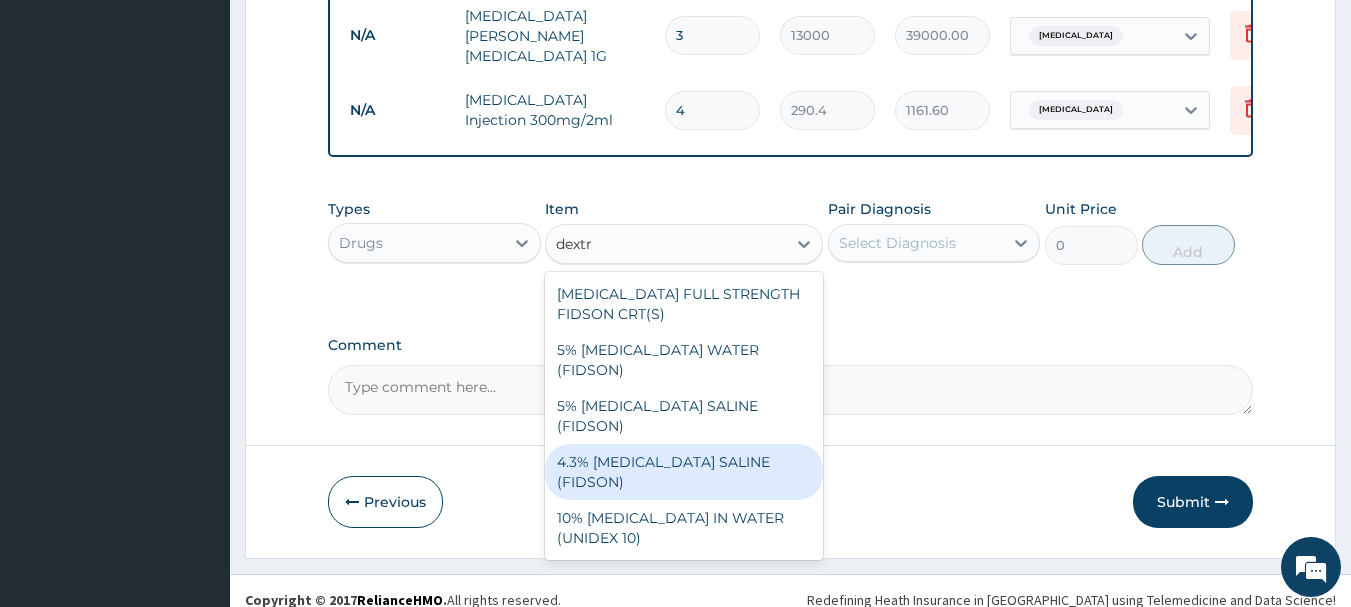 click on "4.3% DEXTROSE SALINE (FIDSON)" at bounding box center [684, 472] 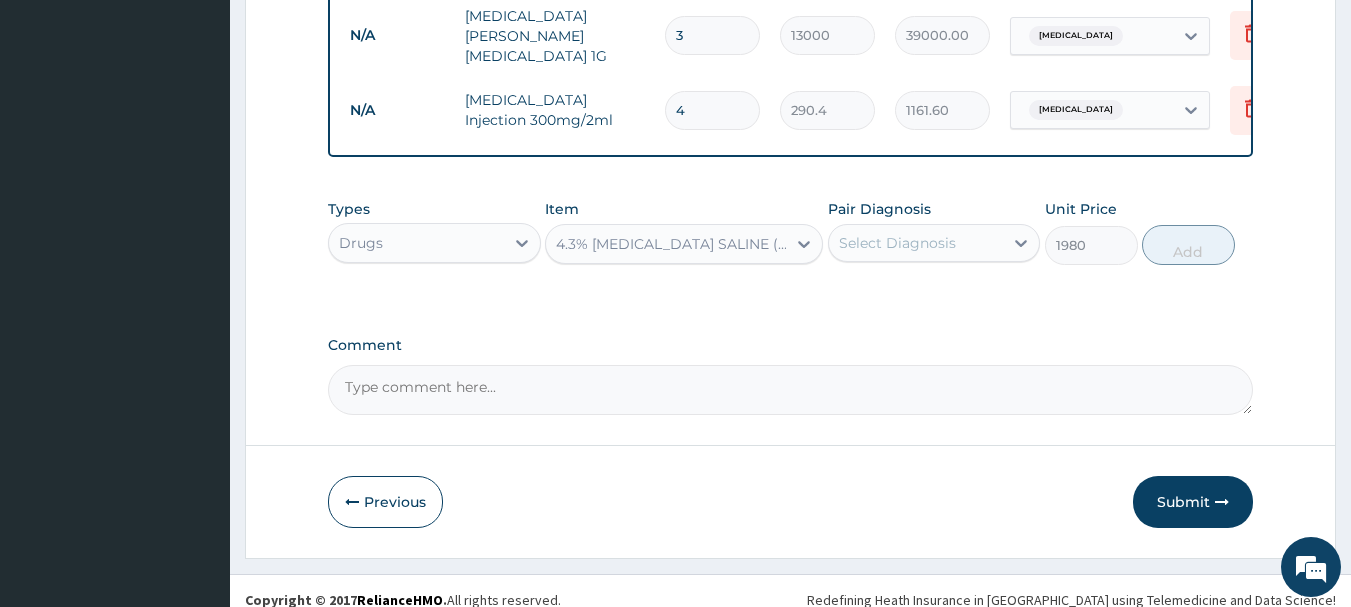 click on "Select Diagnosis" at bounding box center [934, 243] 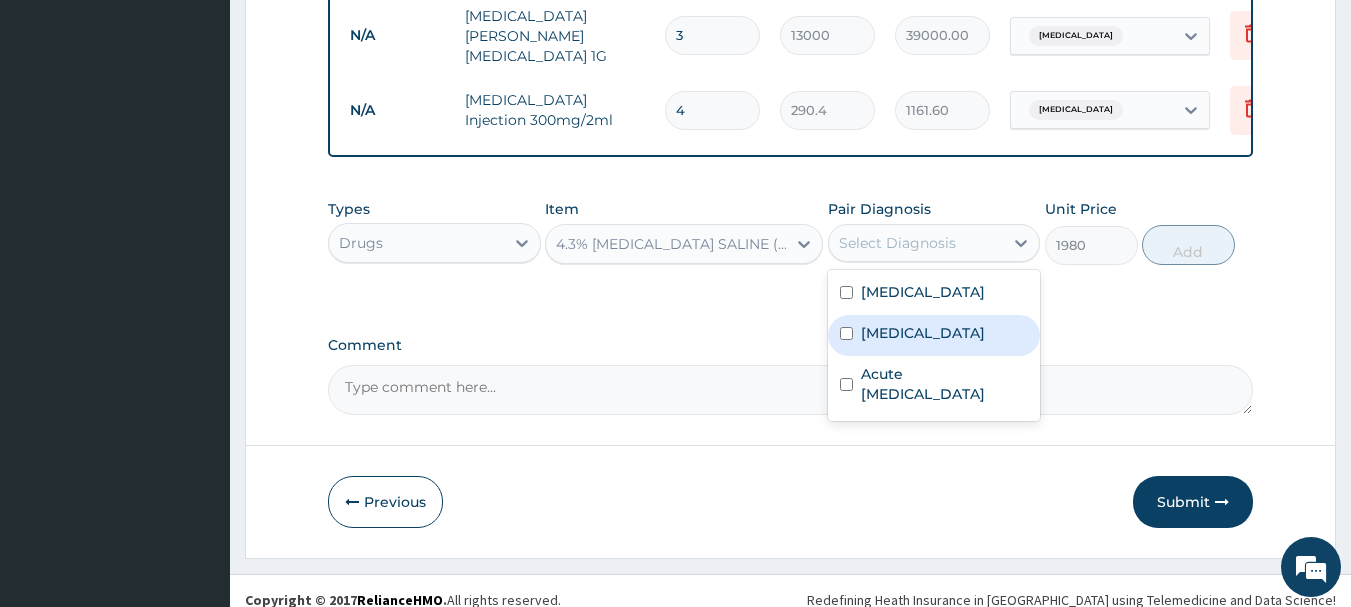click at bounding box center (846, 333) 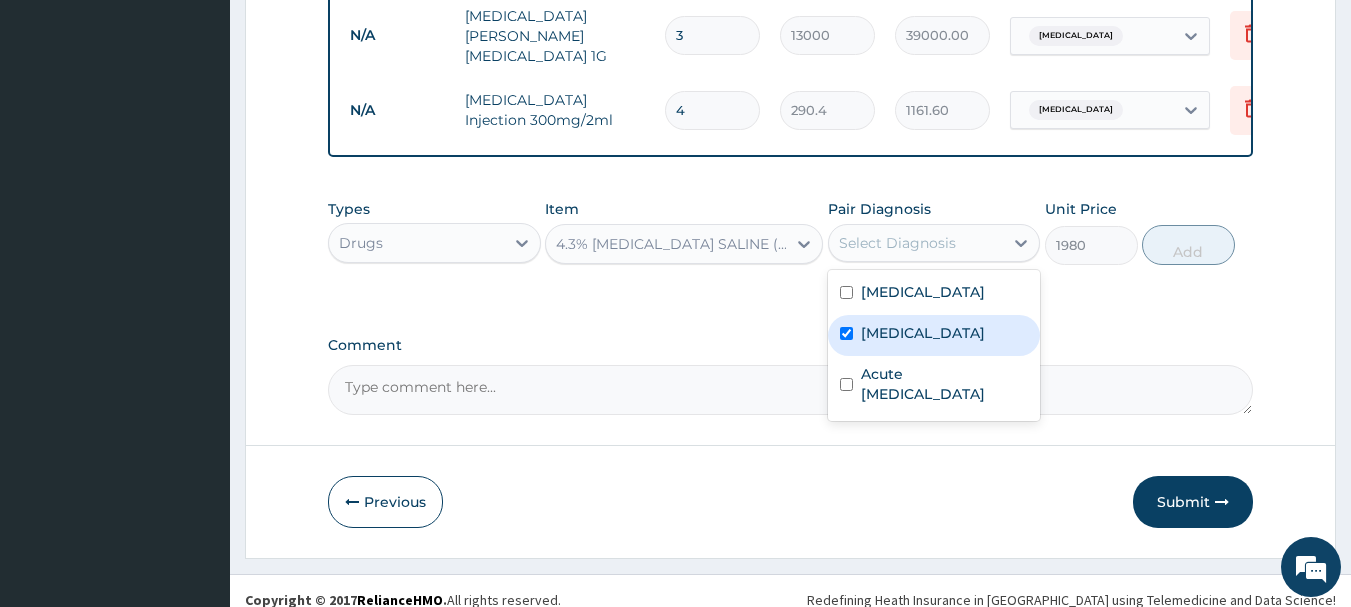 checkbox on "true" 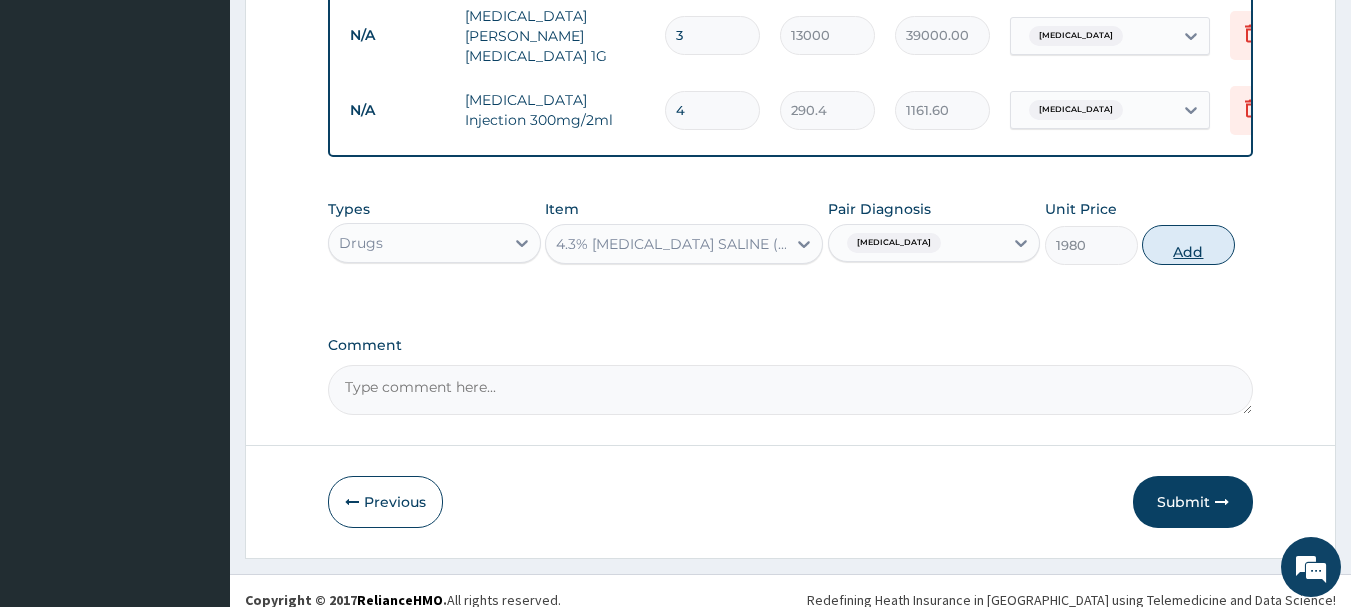click on "Add" at bounding box center [1188, 245] 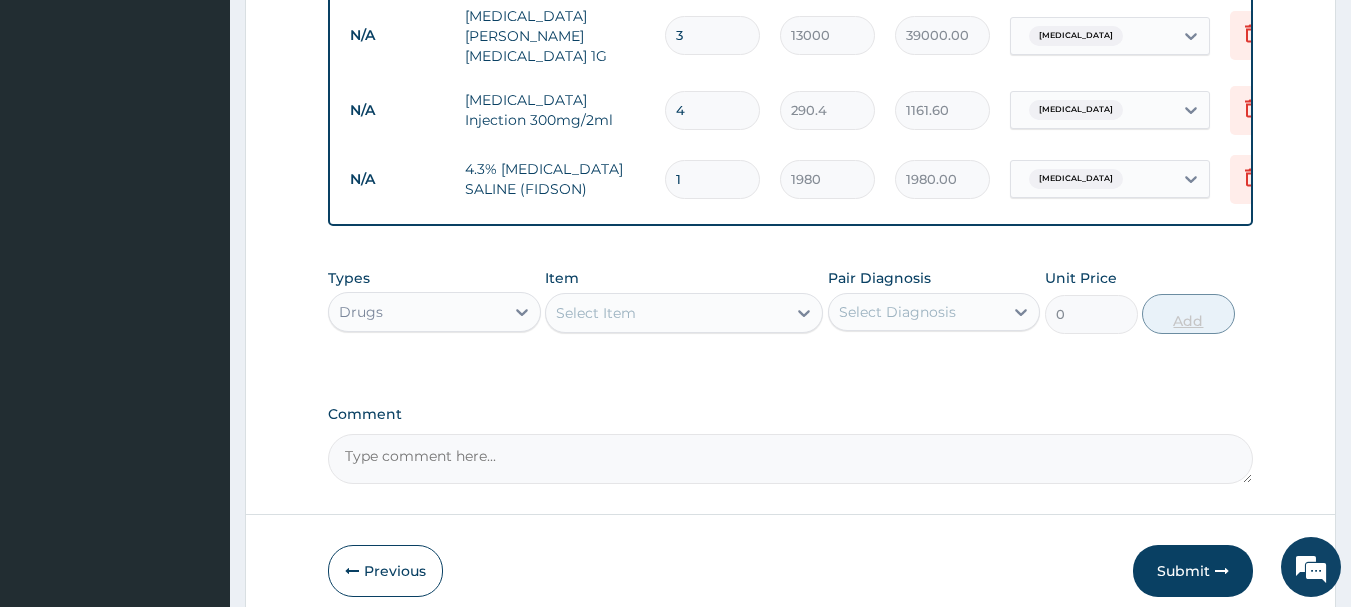 type 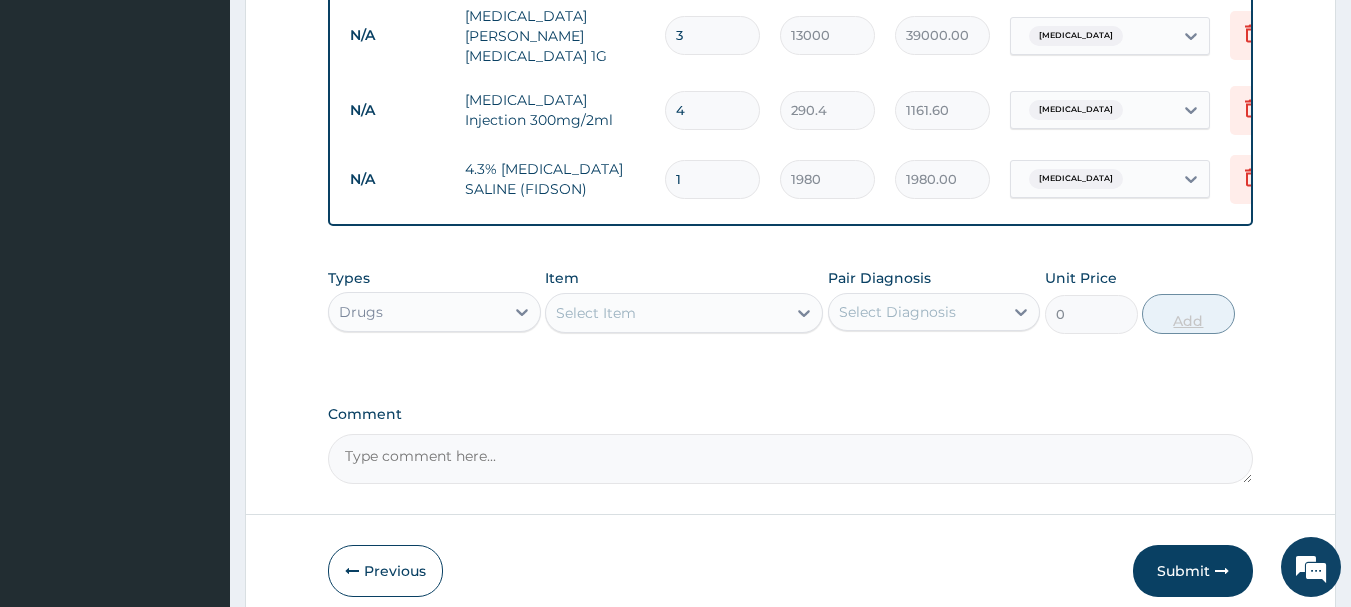 type on "0.00" 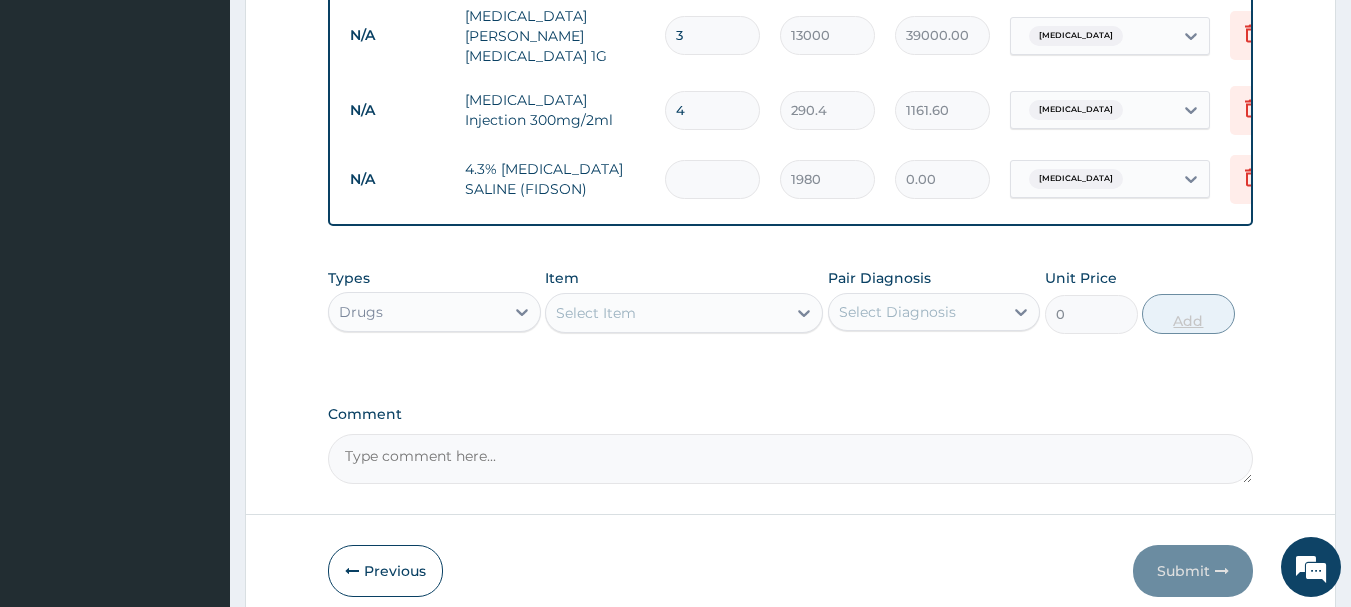 type on "2" 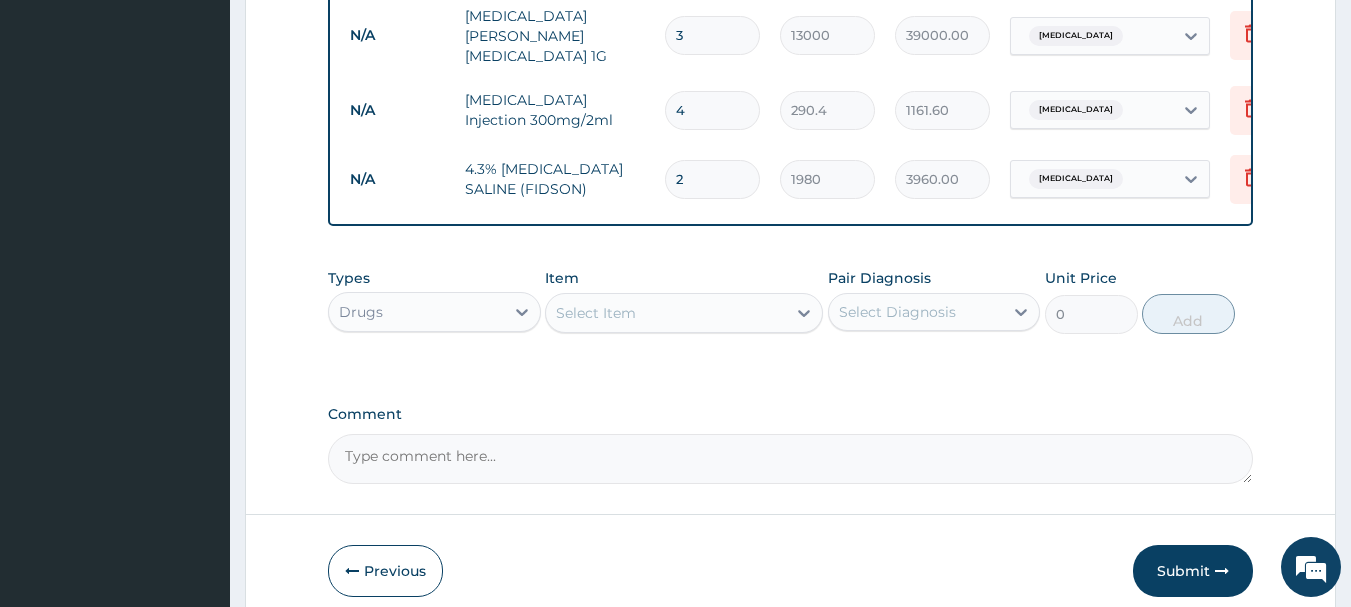 type on "2" 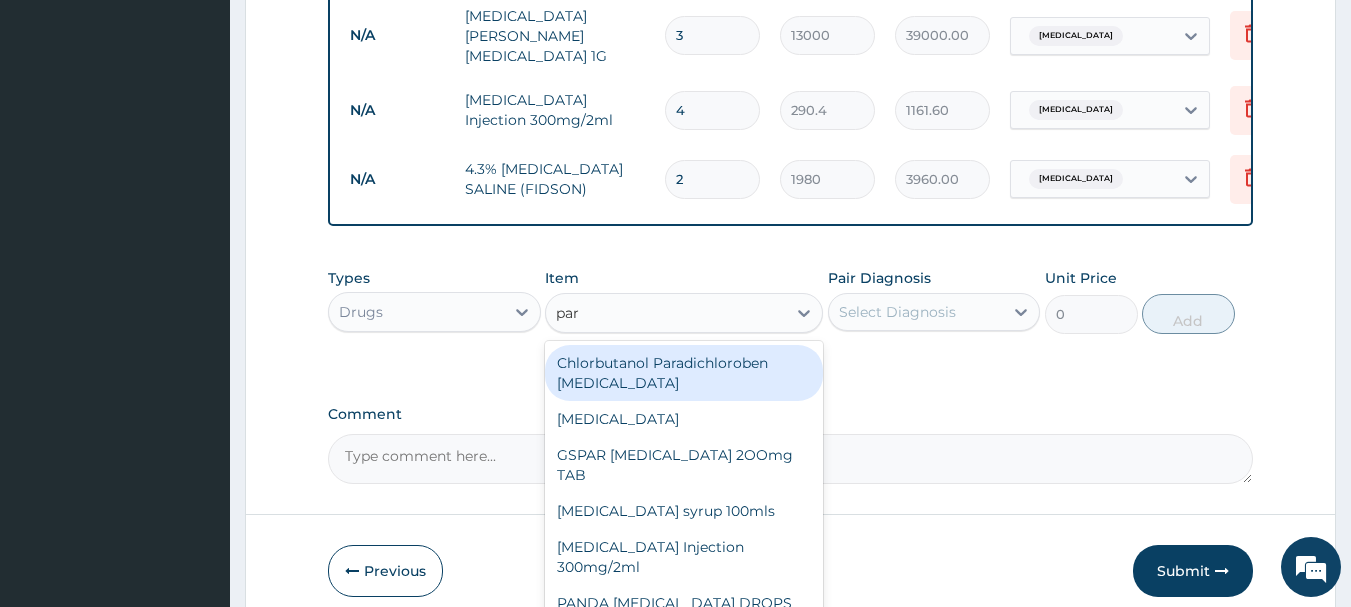 type on "para" 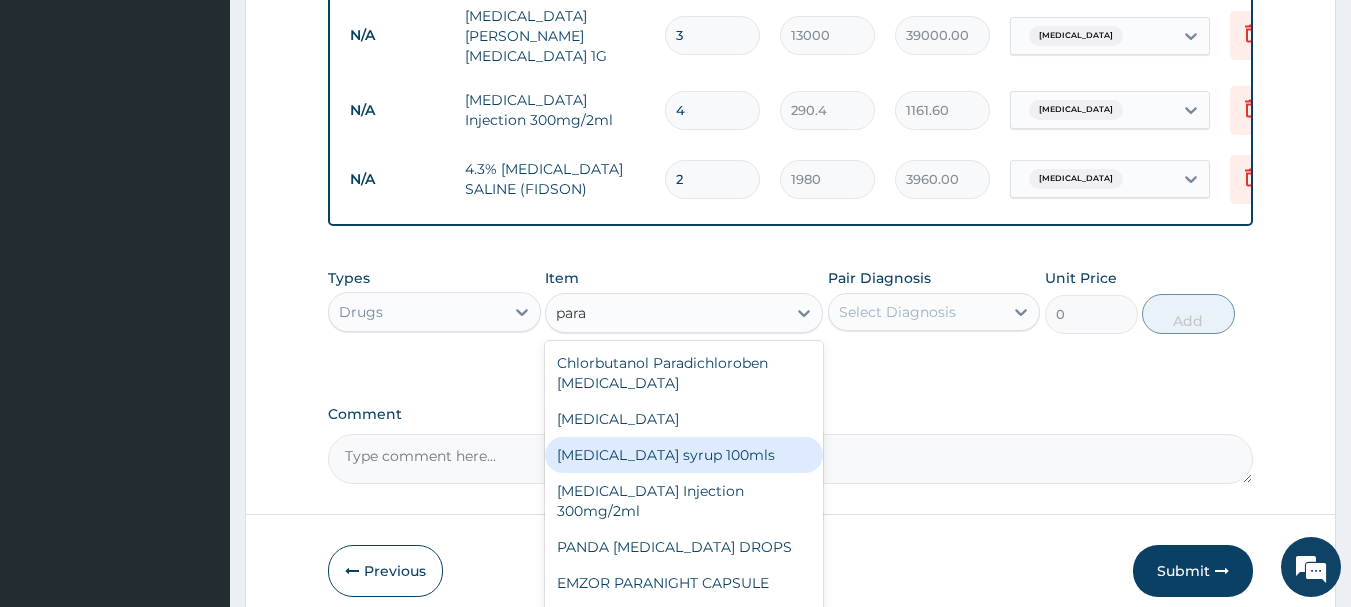 click on "Paracetamol syrup 100mls" at bounding box center (684, 455) 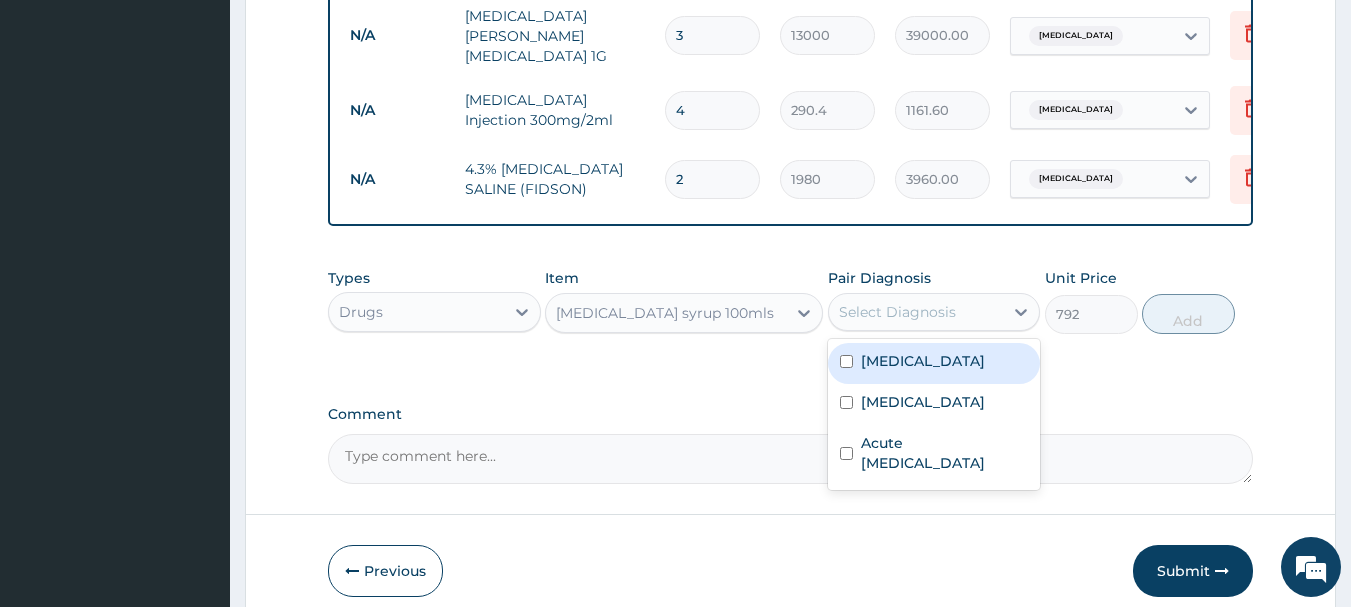 click on "Select Diagnosis" at bounding box center (916, 312) 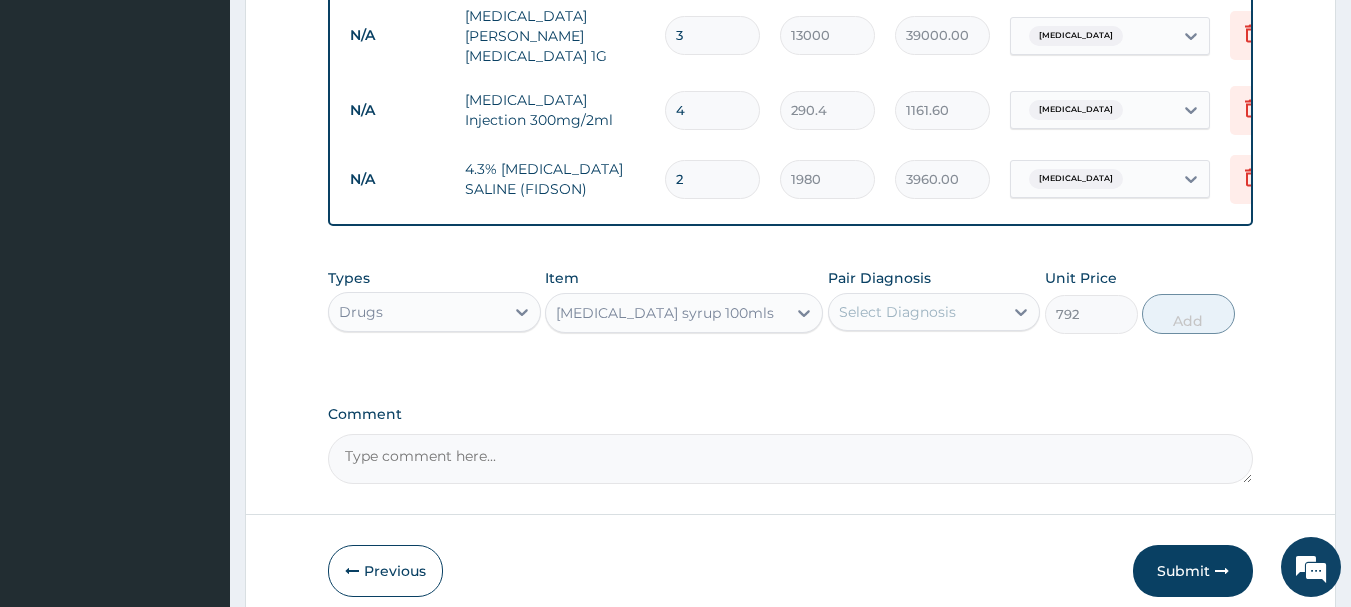click on "Select Diagnosis" at bounding box center [916, 312] 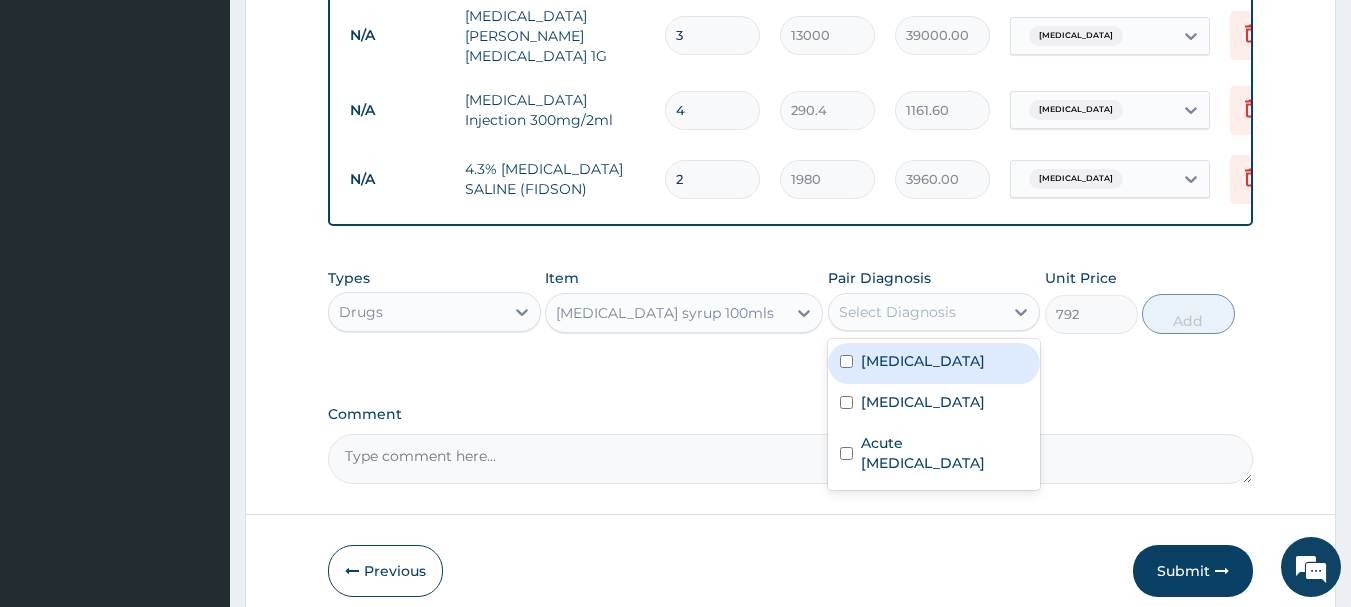 click on "Select Diagnosis" at bounding box center (916, 312) 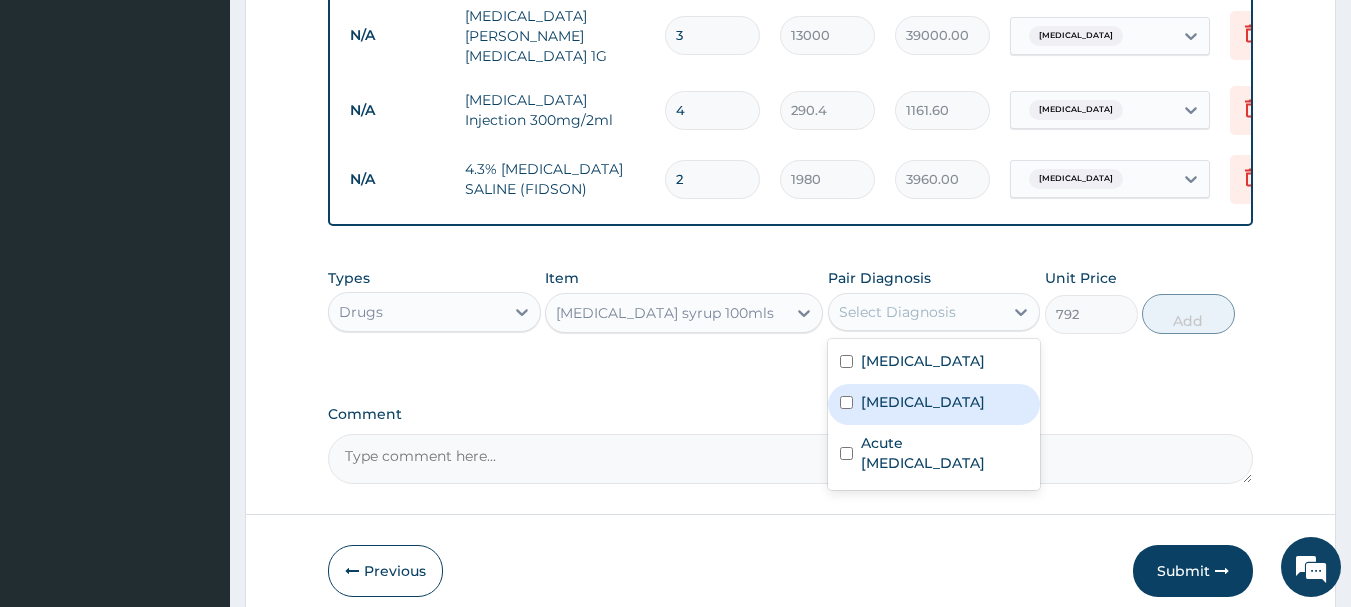 click at bounding box center (846, 402) 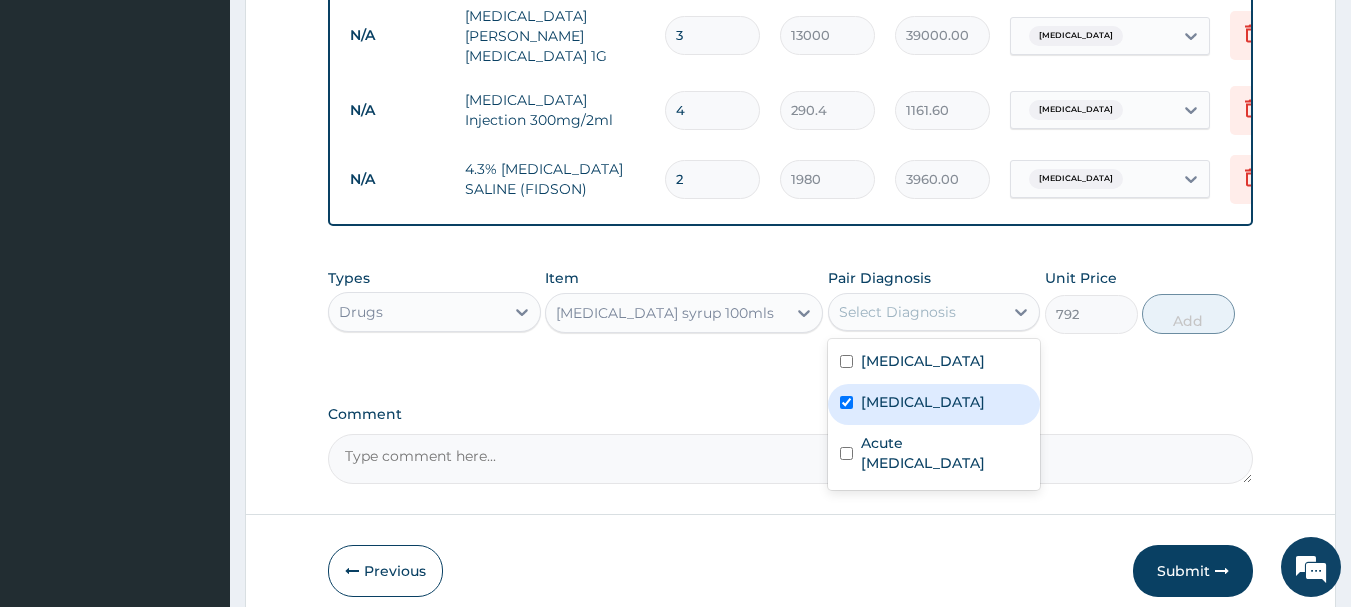 checkbox on "true" 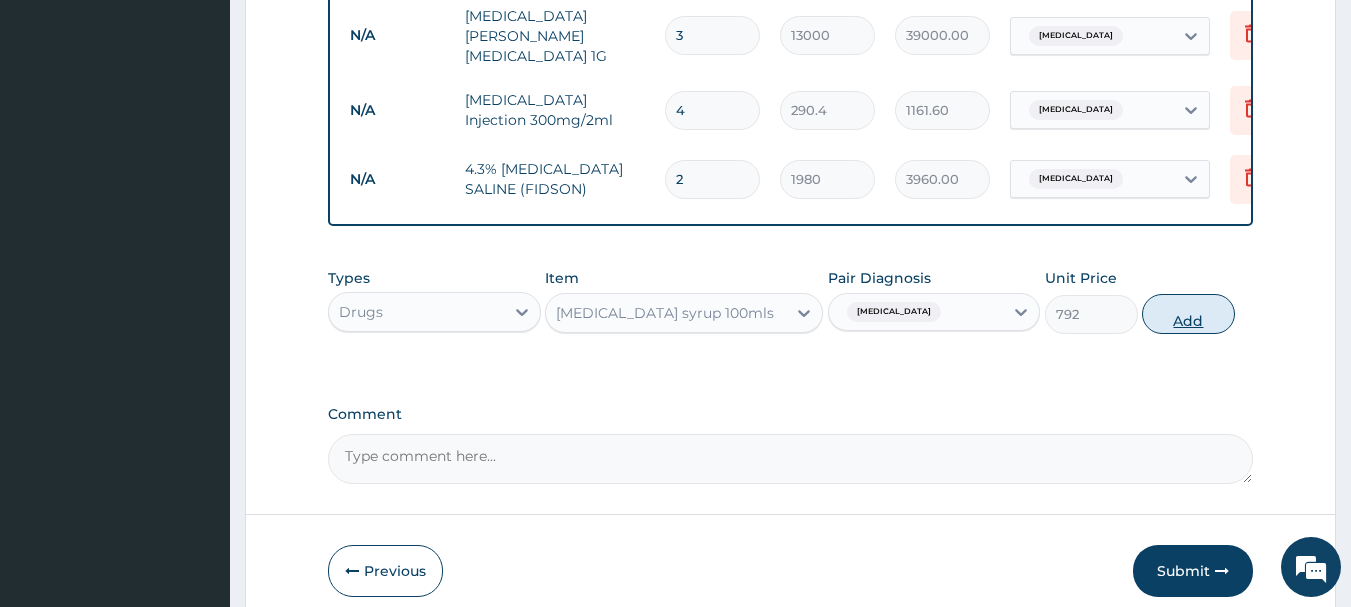 click on "Add" at bounding box center [1188, 314] 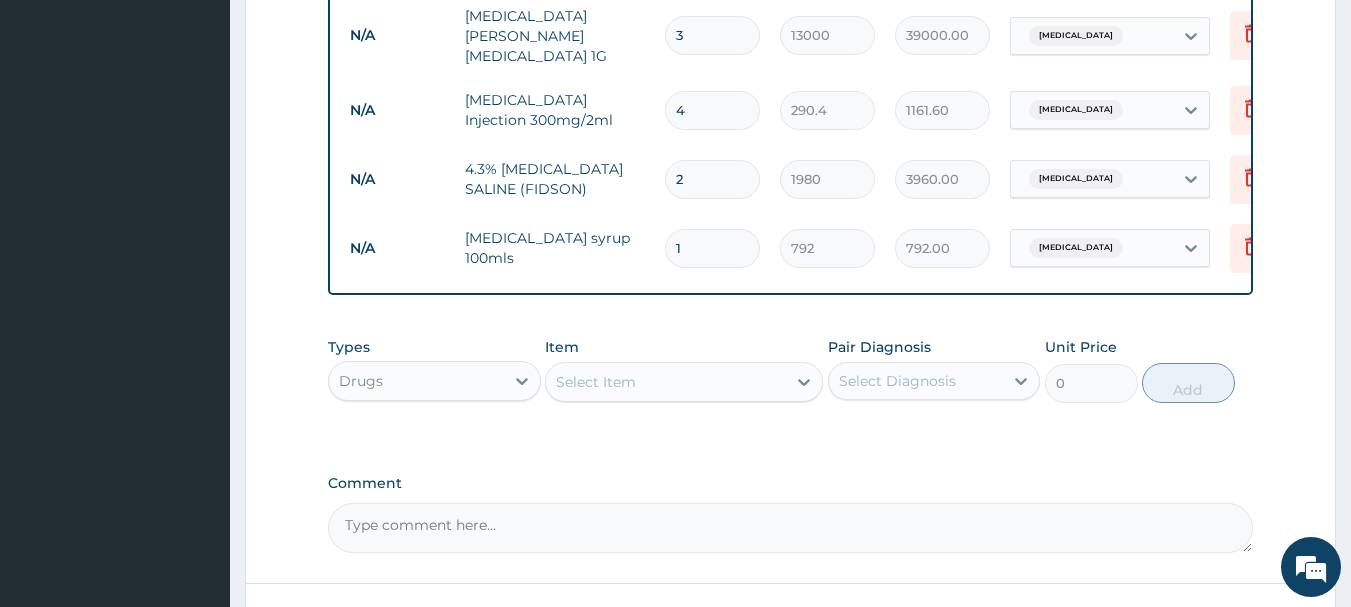 click on "Select Item" at bounding box center (596, 382) 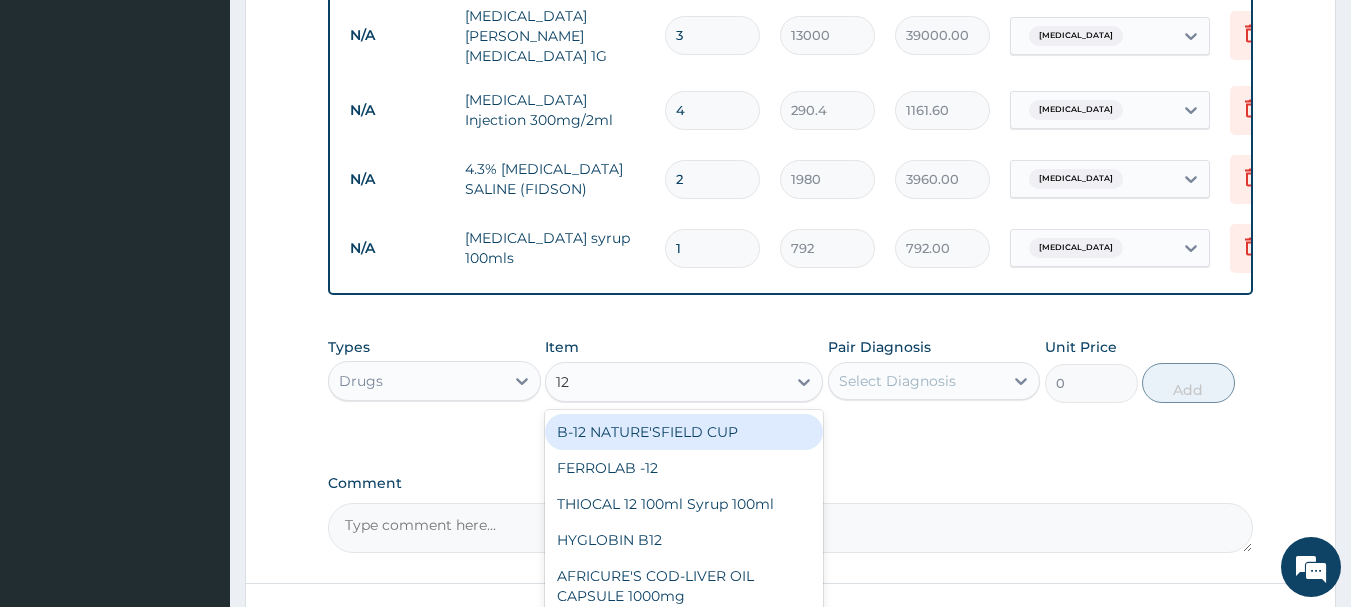 type on "120" 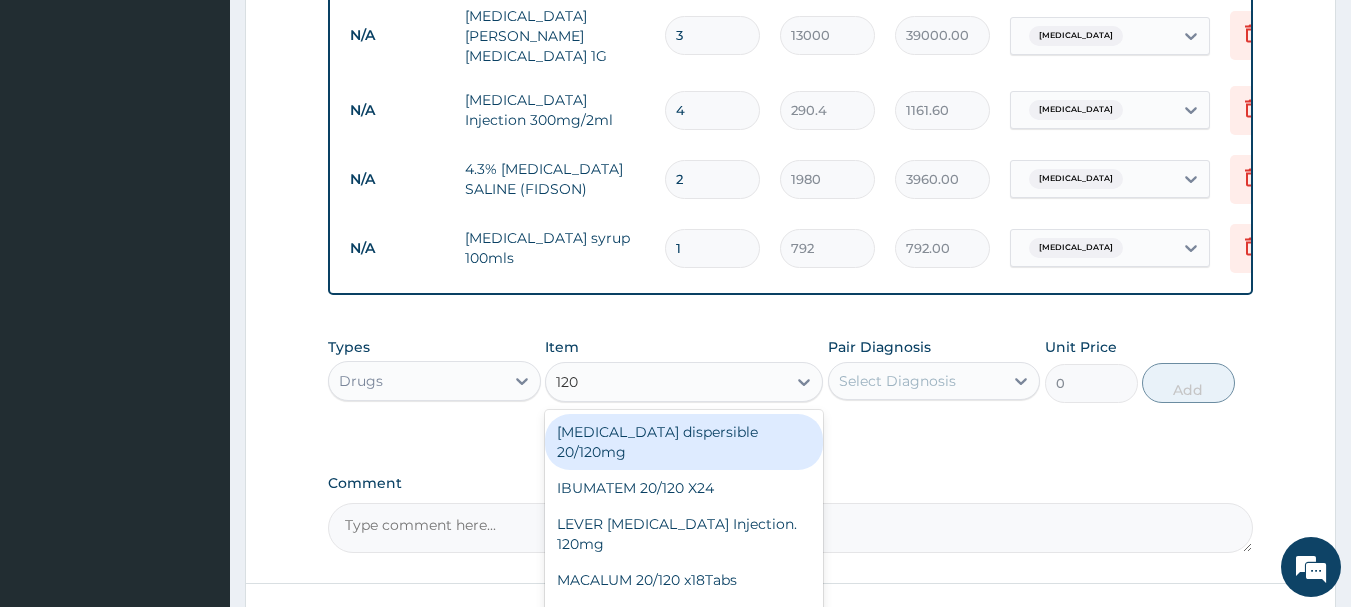 click on "Coartem dispersible 20/120mg" at bounding box center (684, 442) 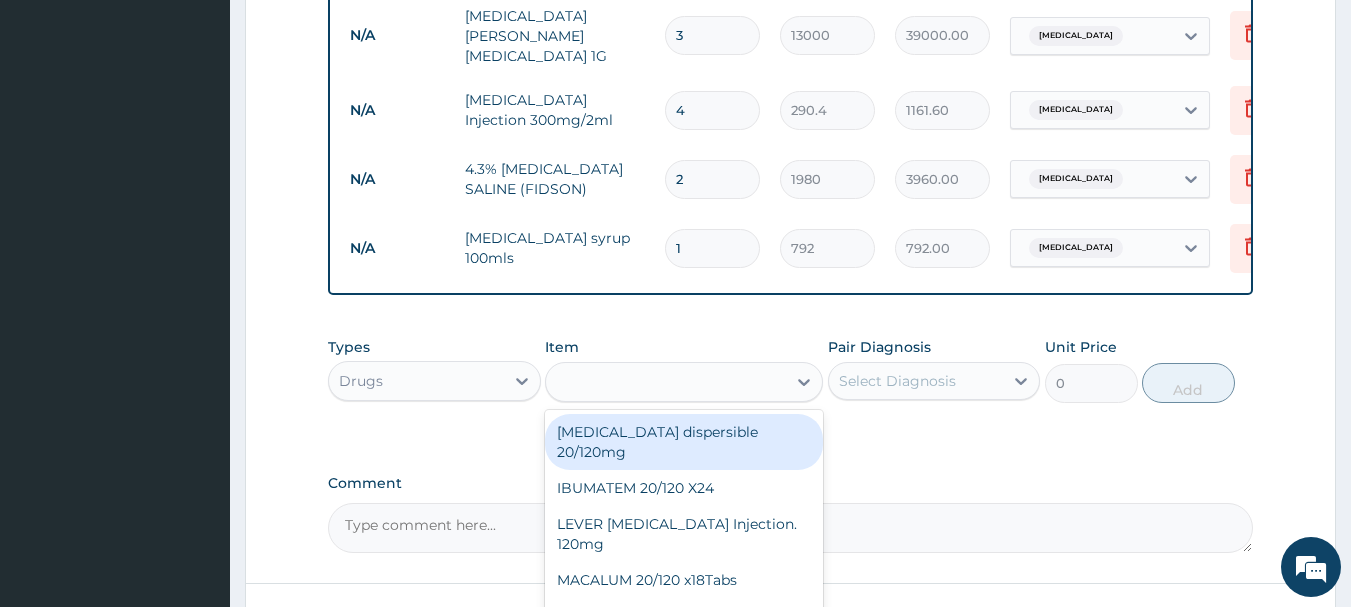 type on "125.4" 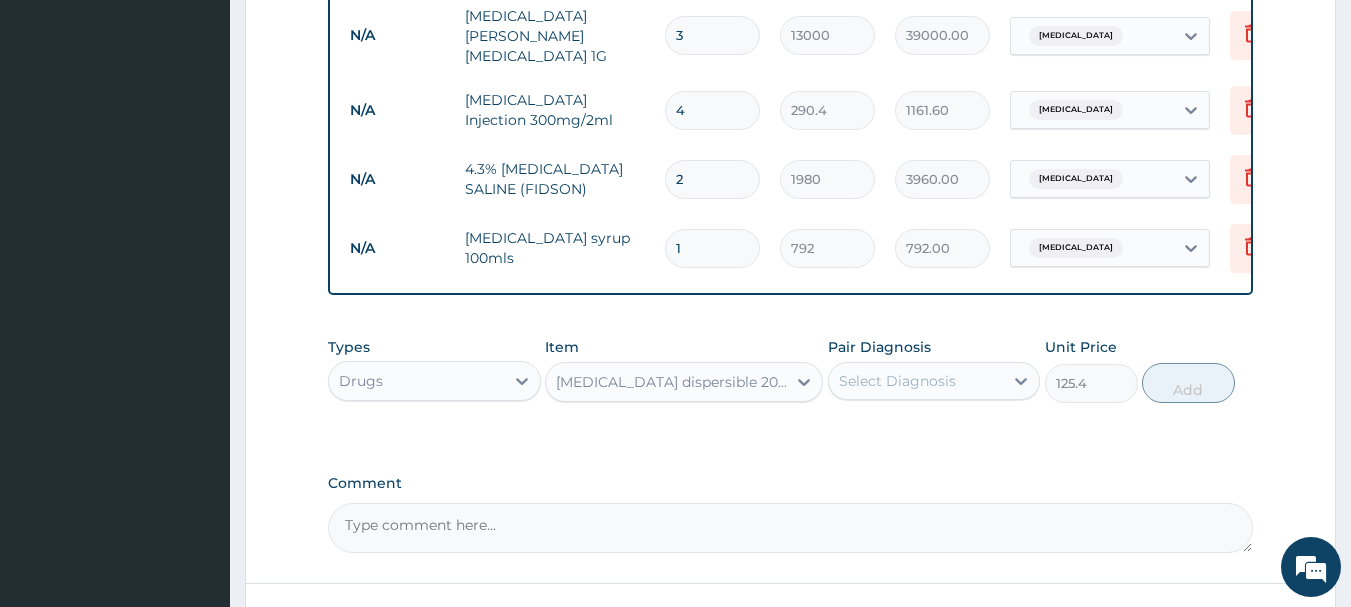 click on "Select Diagnosis" at bounding box center [897, 381] 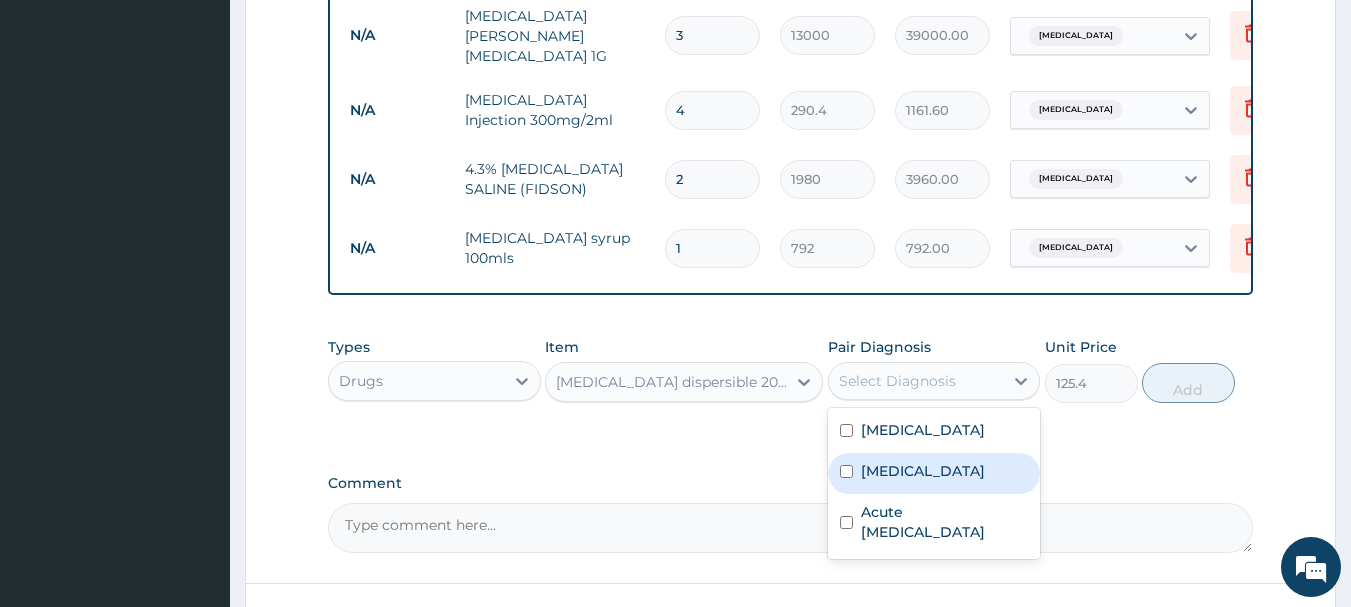 click at bounding box center (846, 471) 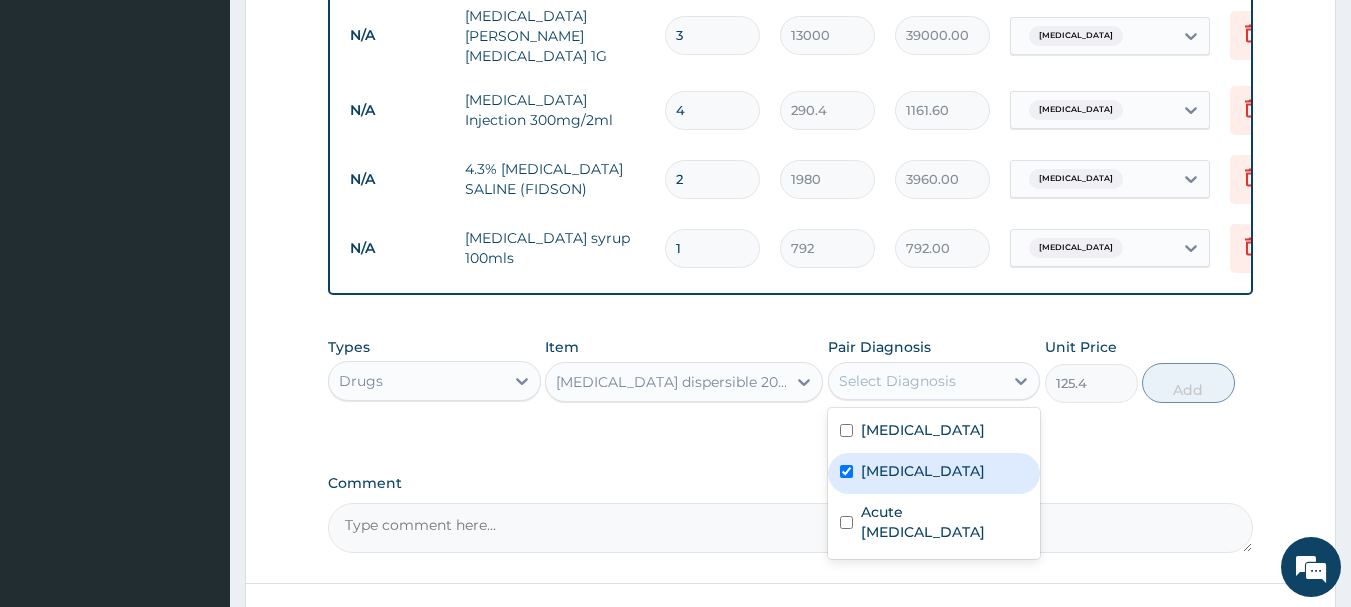 checkbox on "true" 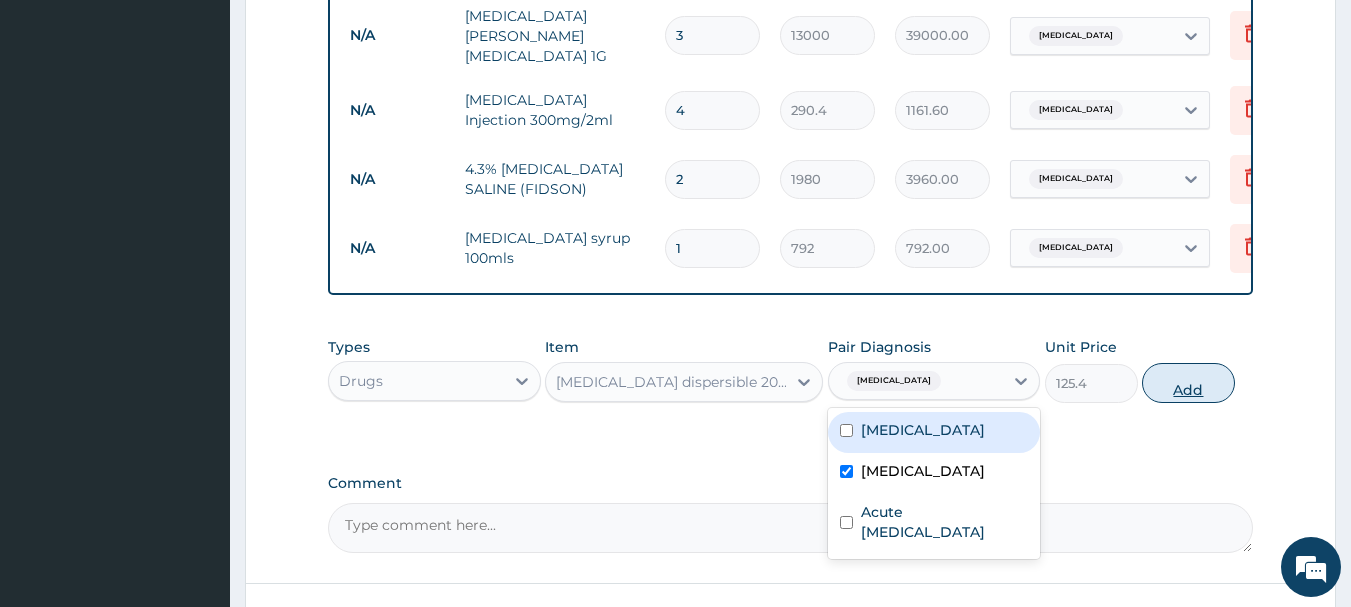 click on "Add" at bounding box center [1188, 383] 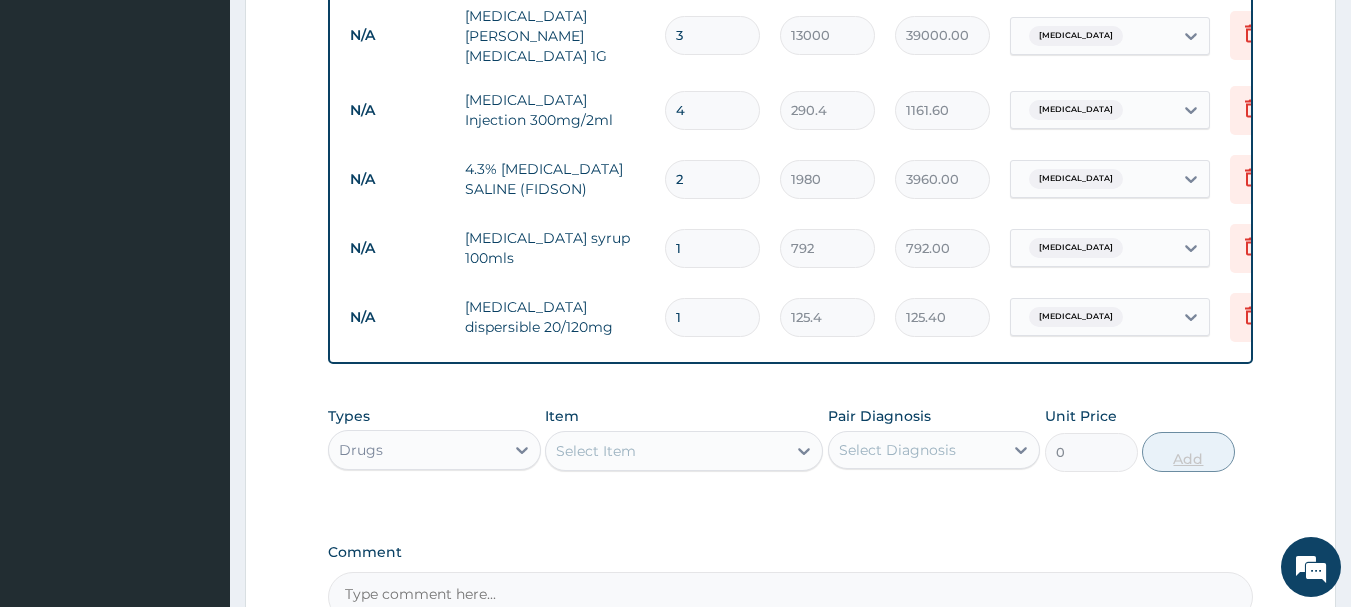 type on "12" 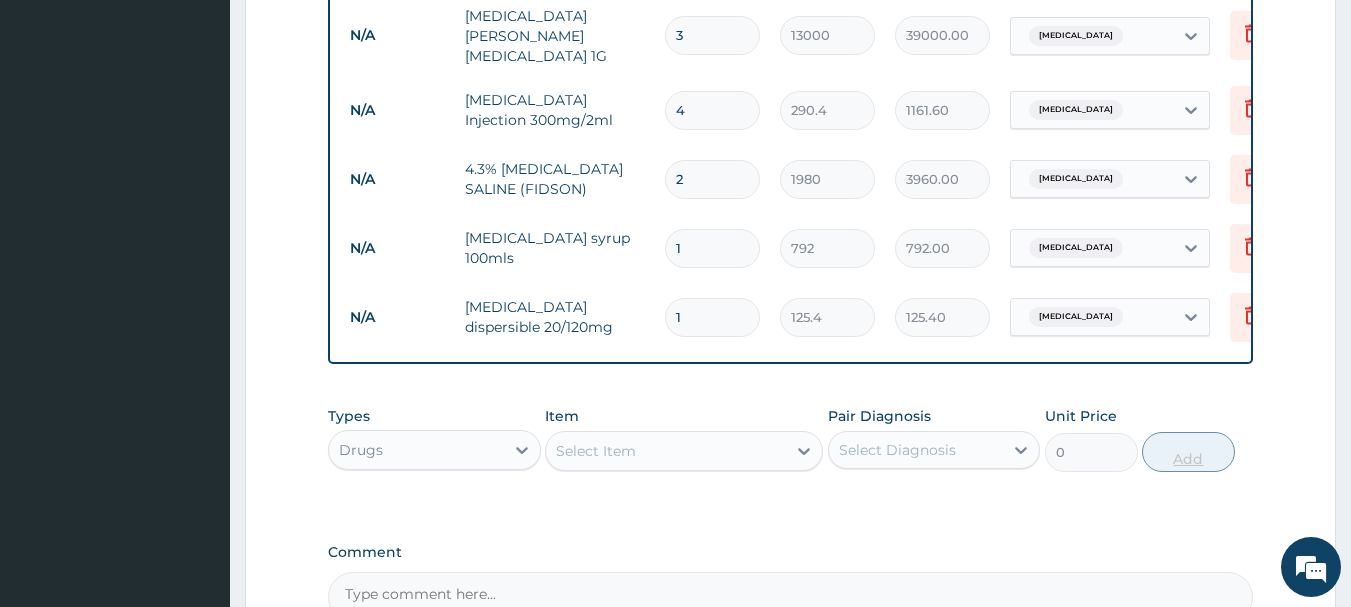 type on "1504.80" 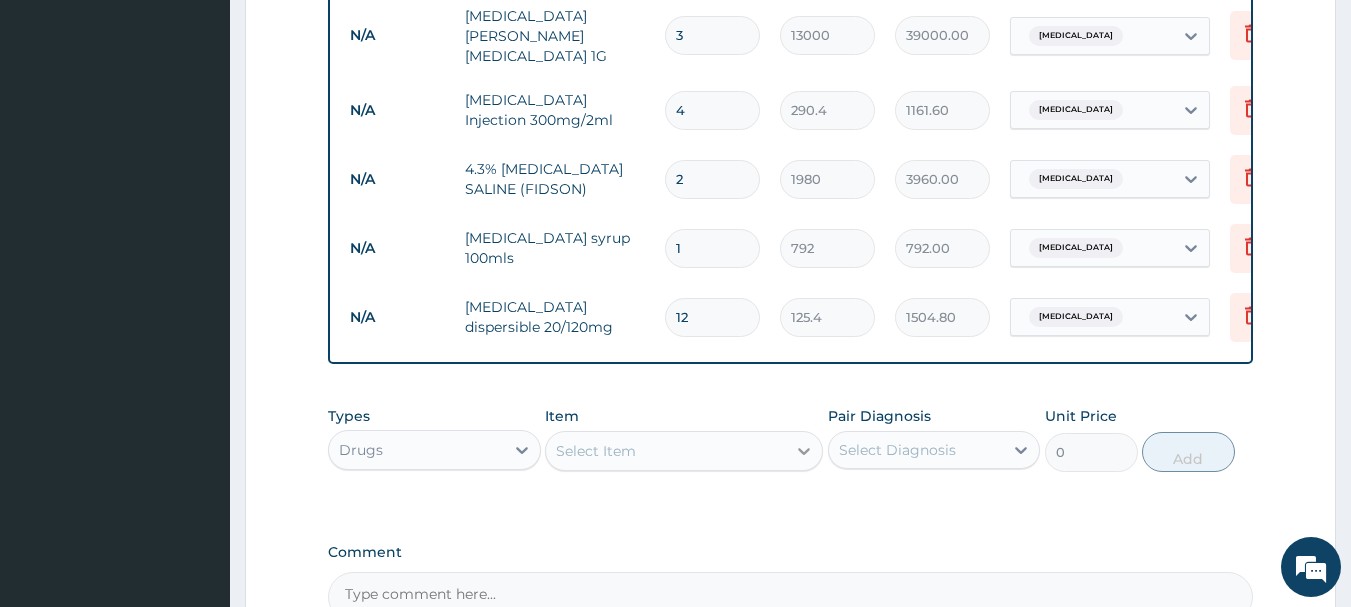 type on "12" 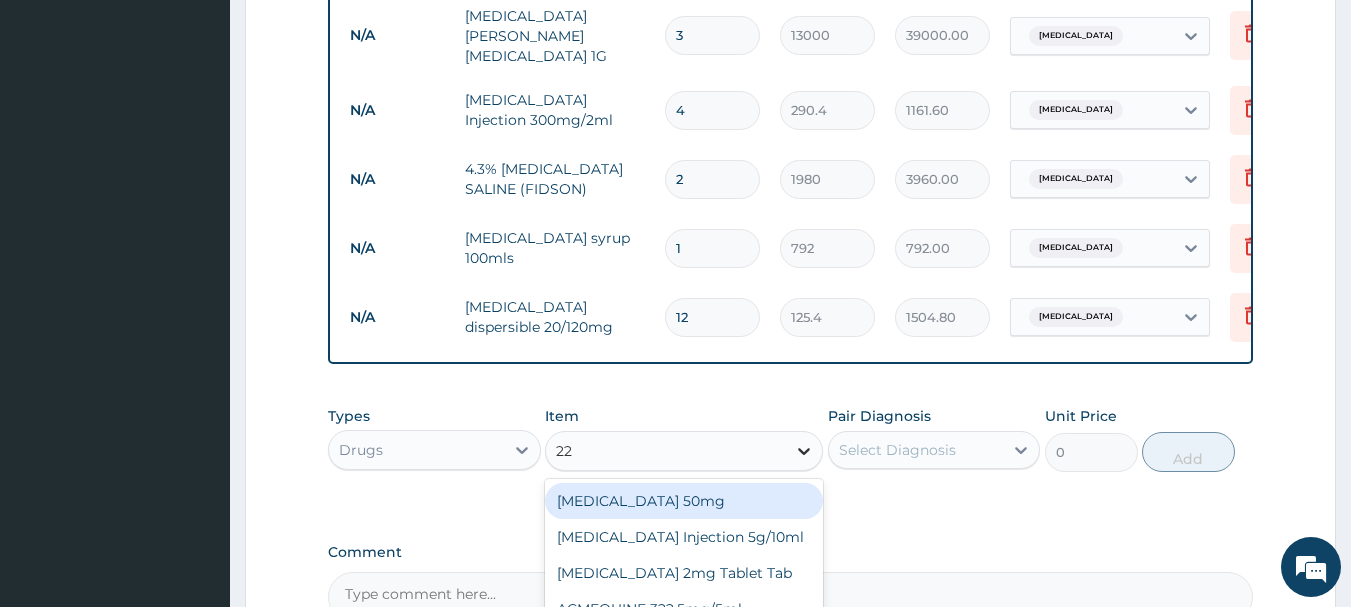 type on "228" 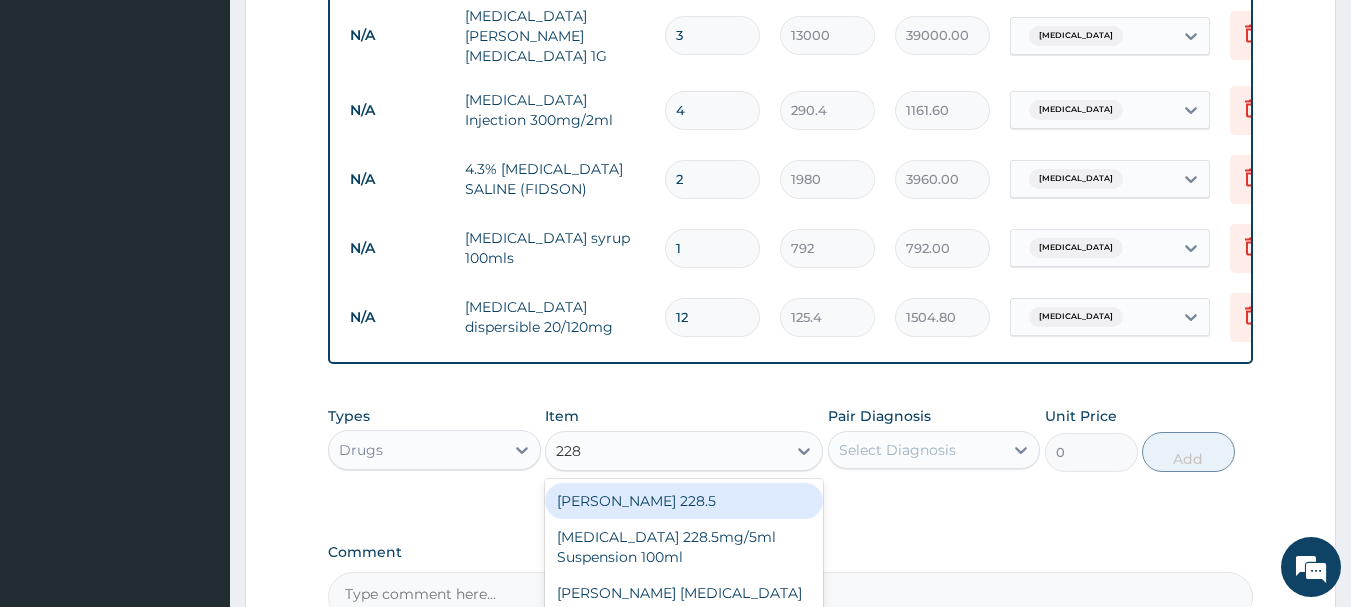 scroll, scrollTop: 1467, scrollLeft: 0, axis: vertical 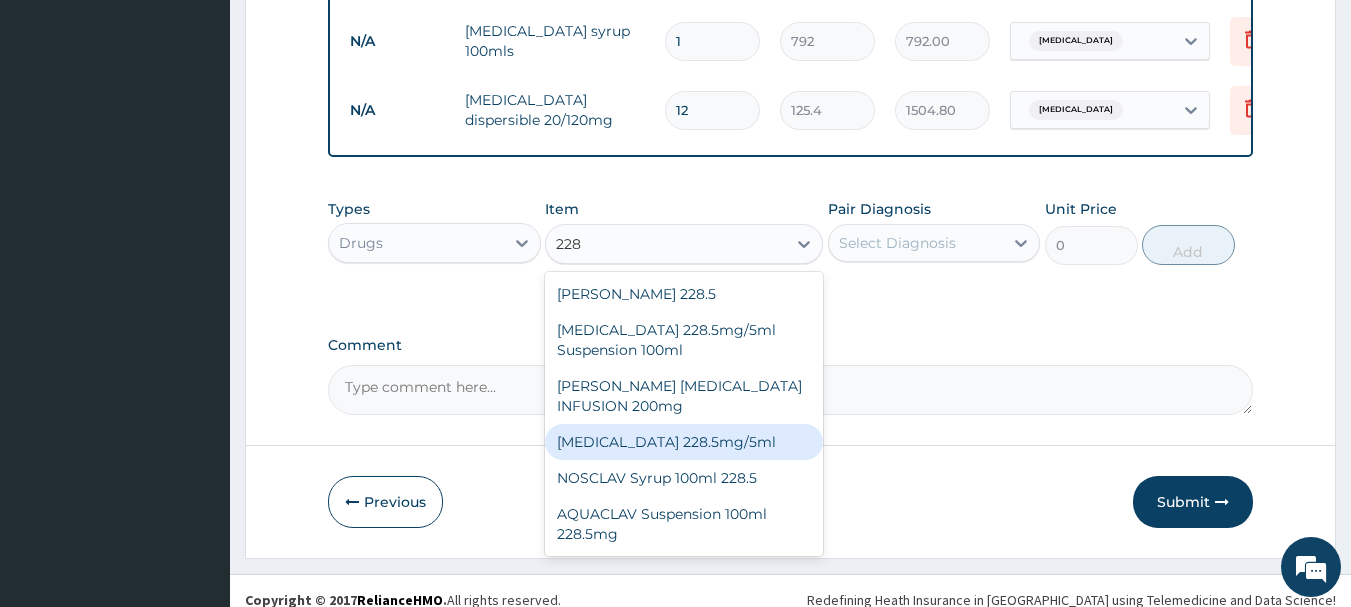 click on "AUGMENTIN 228.5mg/5ml" at bounding box center (684, 442) 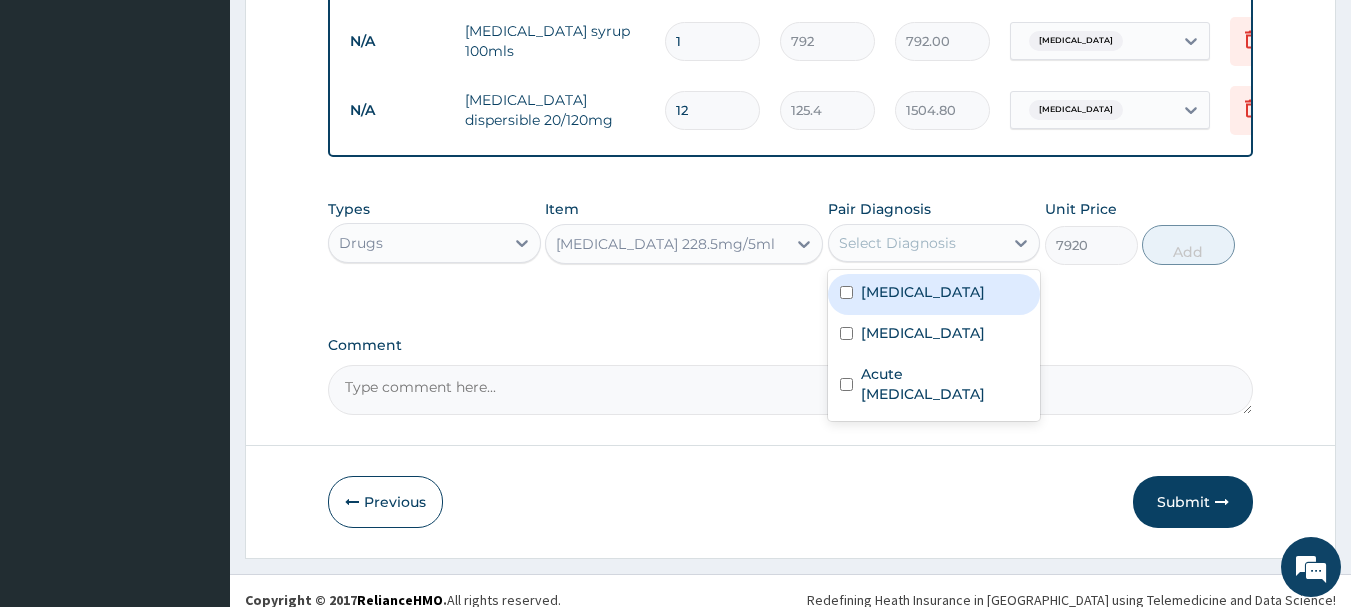 click on "Select Diagnosis" at bounding box center (897, 243) 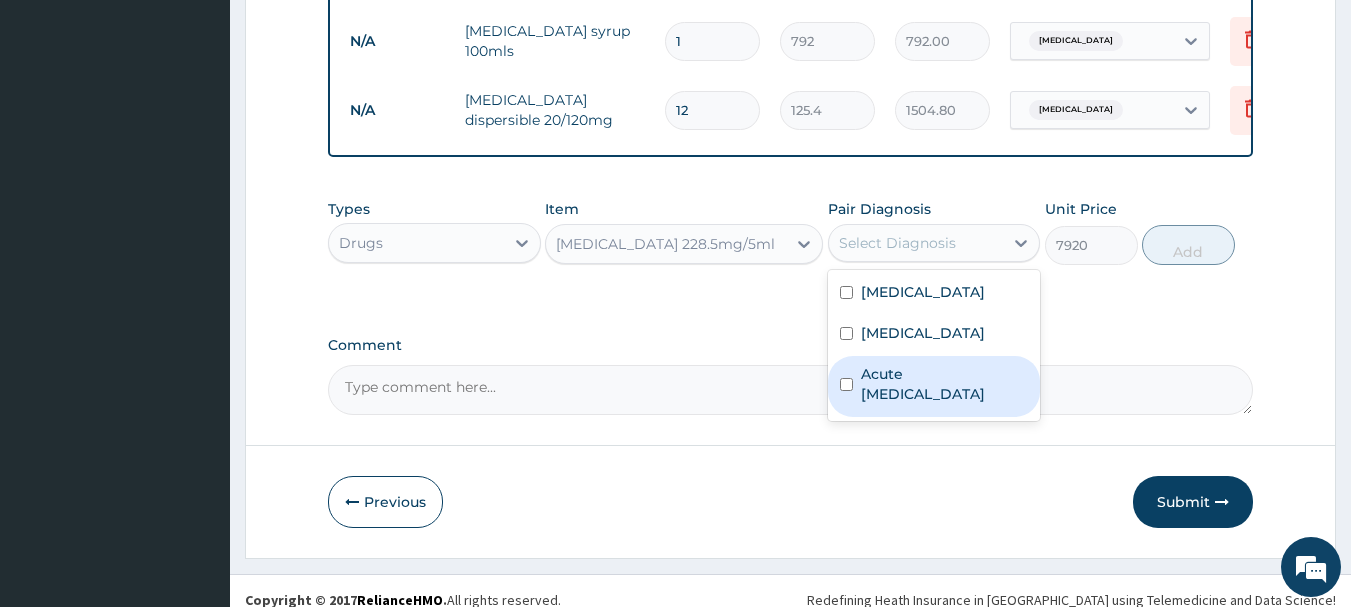 click on "Acute respiratory disease" at bounding box center [934, 386] 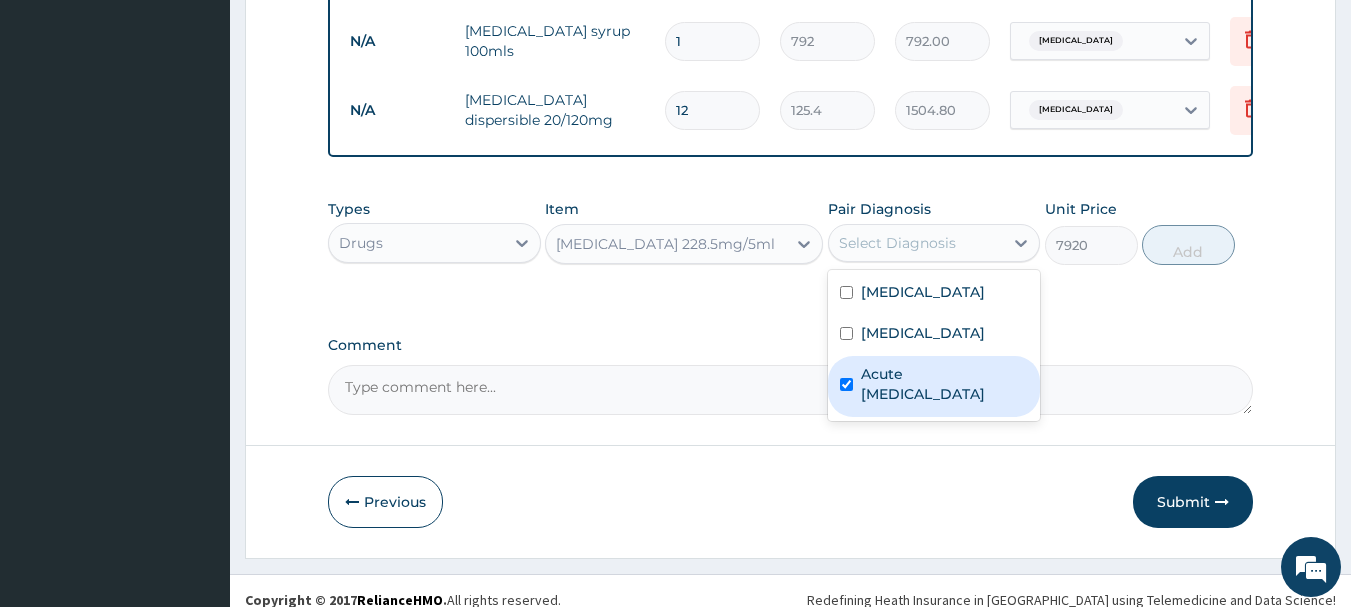 checkbox on "true" 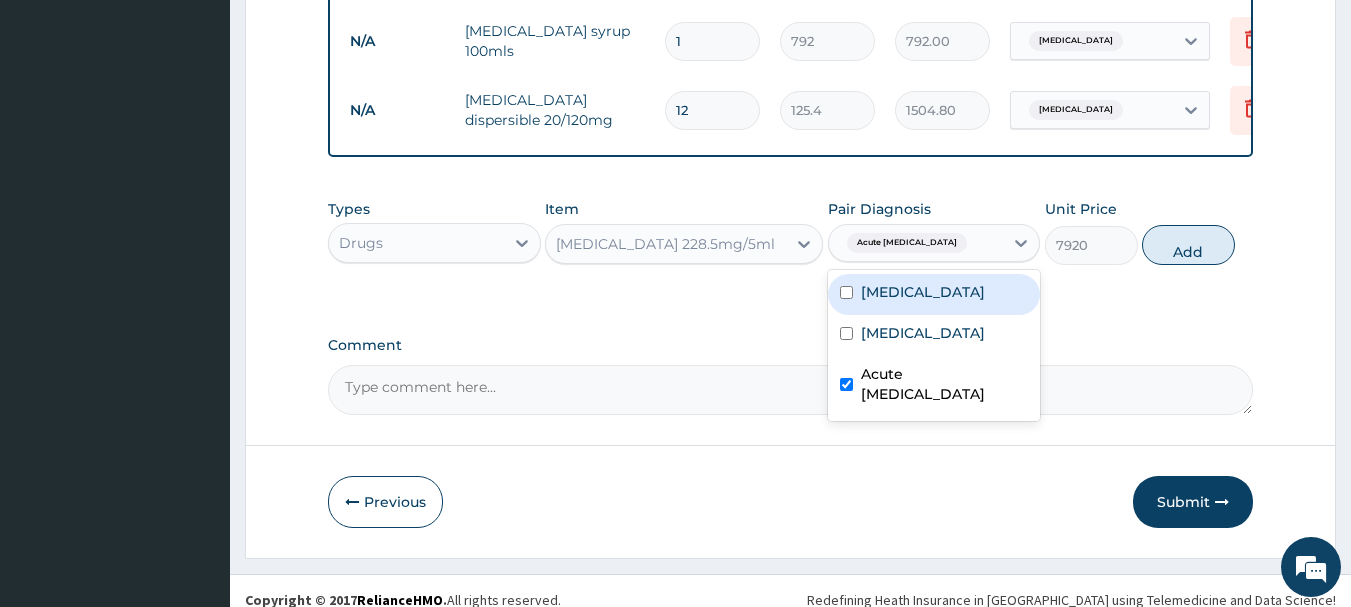 click on "Sepsis" at bounding box center (923, 292) 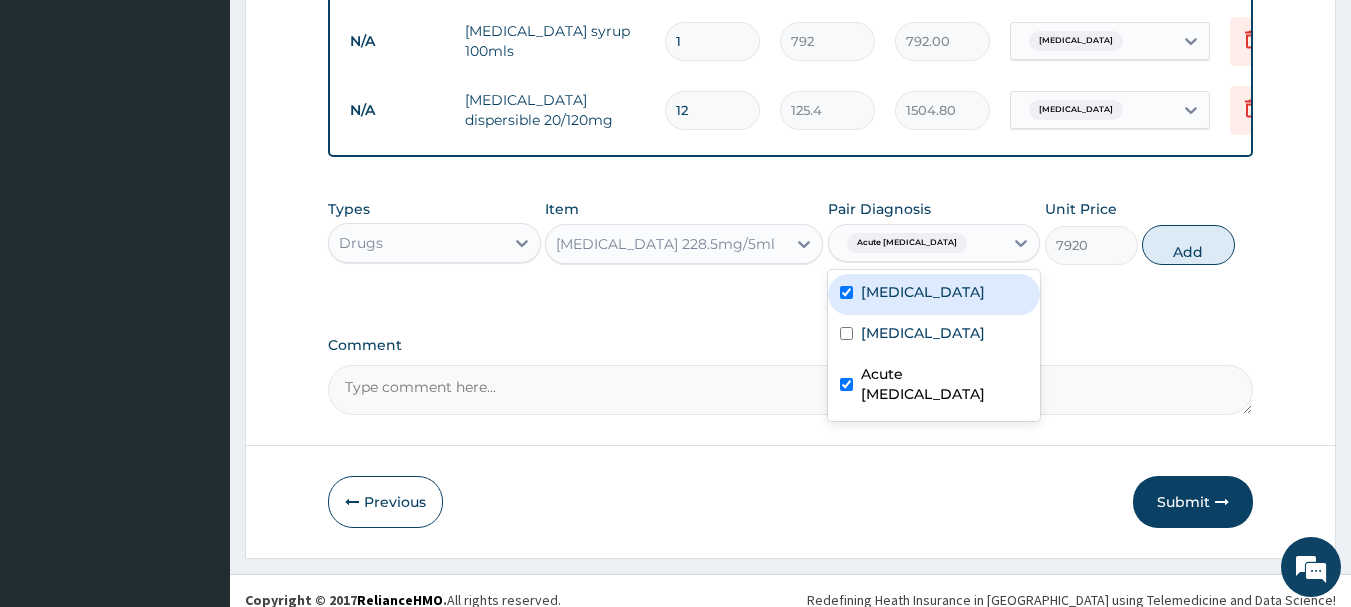 checkbox on "true" 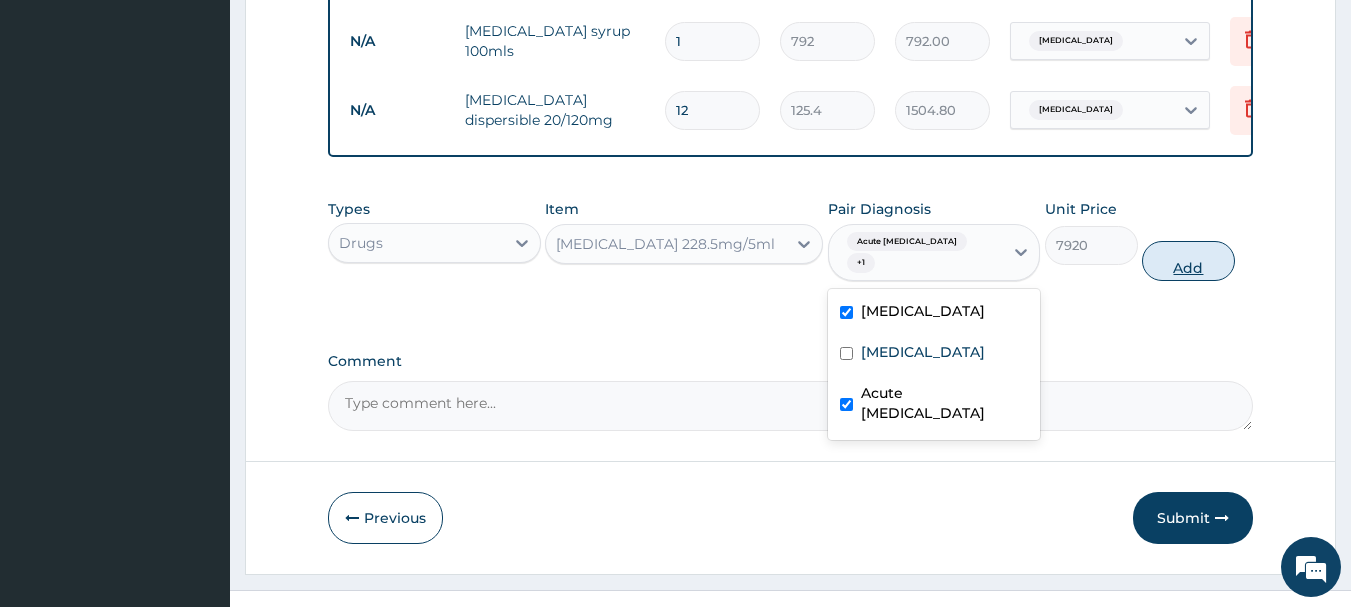 click on "Add" at bounding box center [1188, 261] 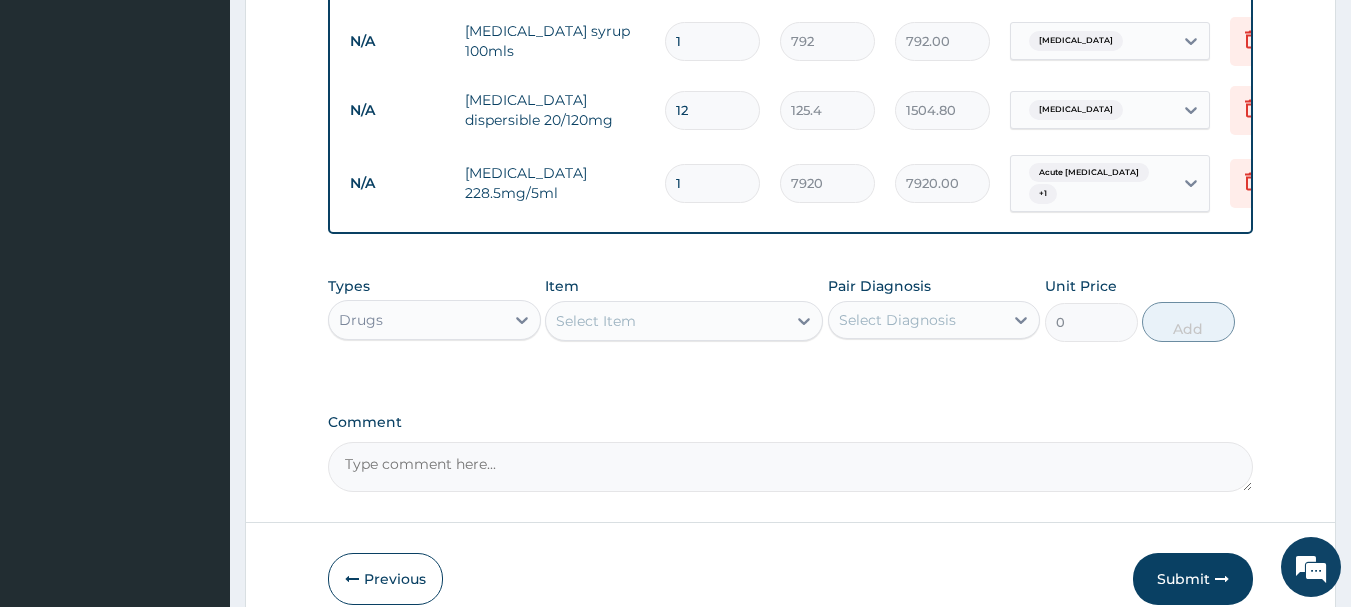 click on "Select Item" at bounding box center (666, 321) 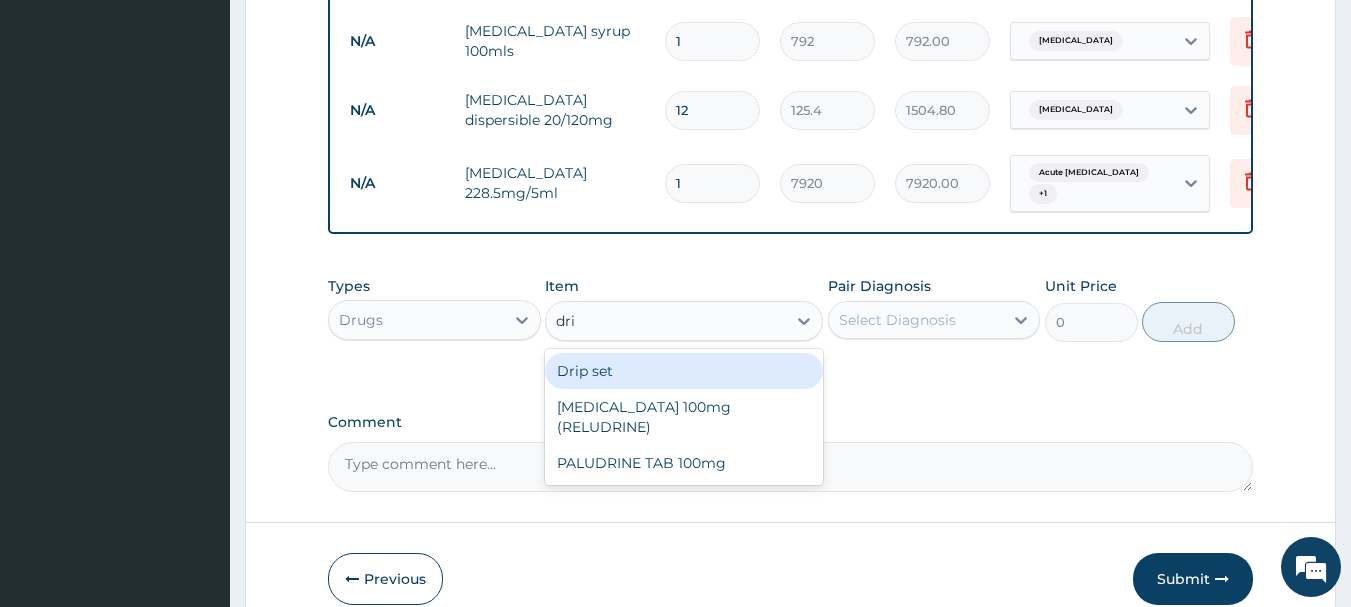 type on "drip" 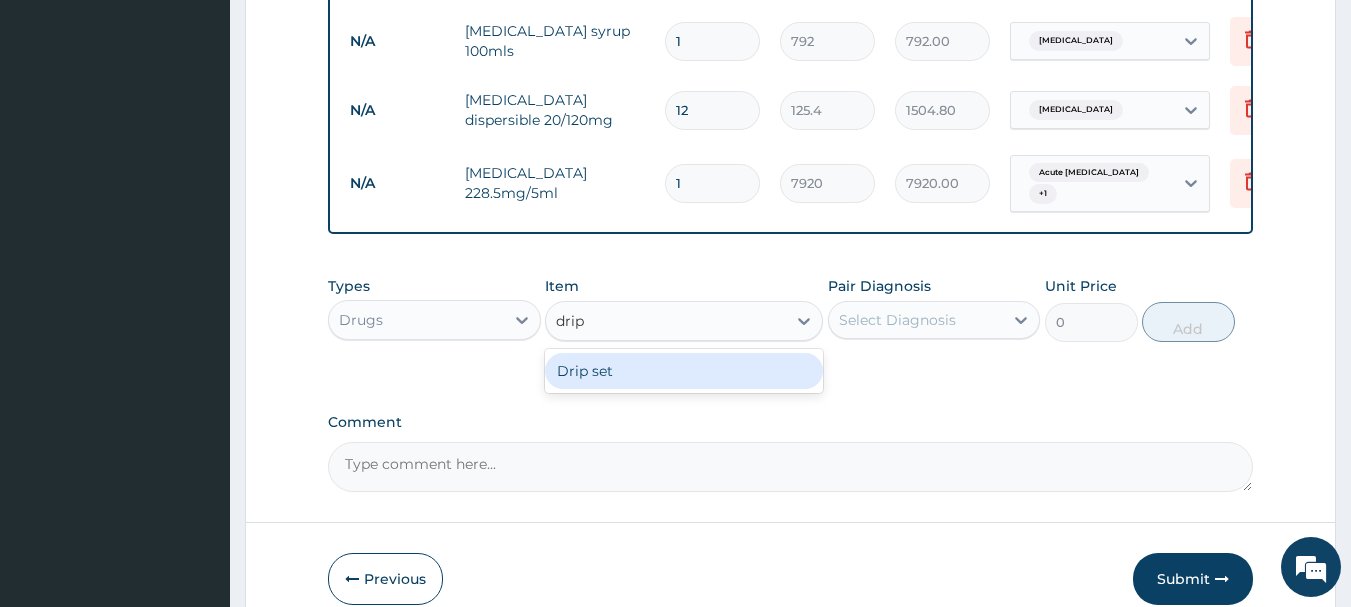 click on "Drip set" at bounding box center [684, 371] 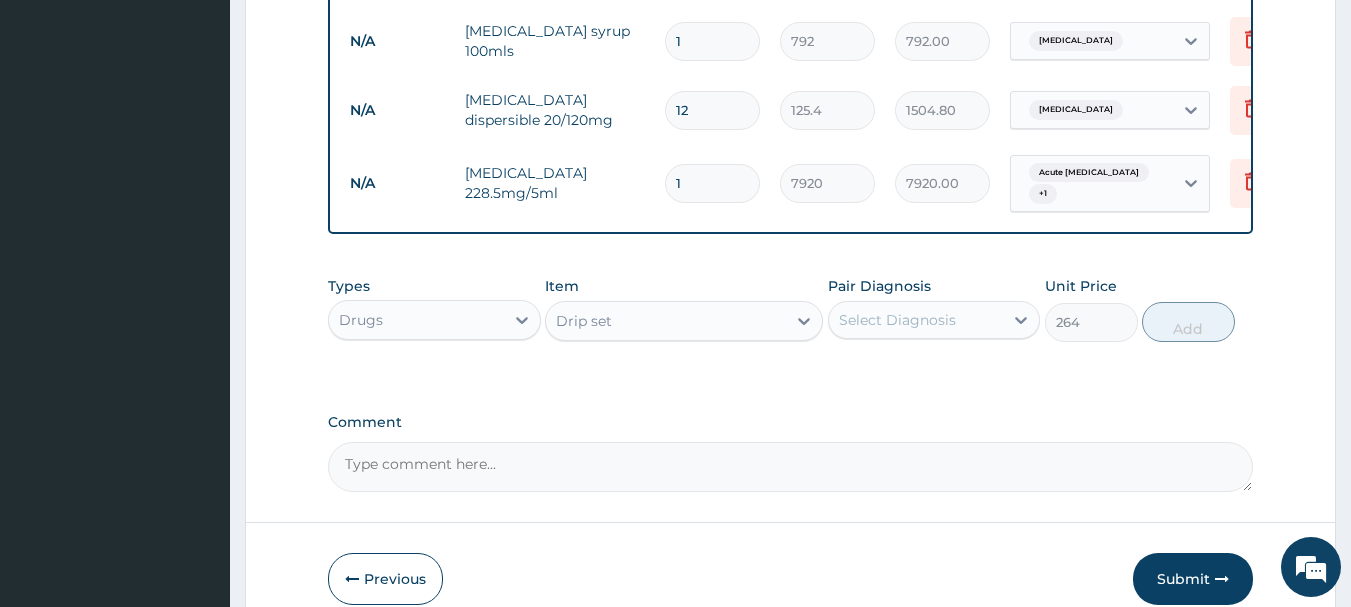 click on "Select Diagnosis" at bounding box center [897, 320] 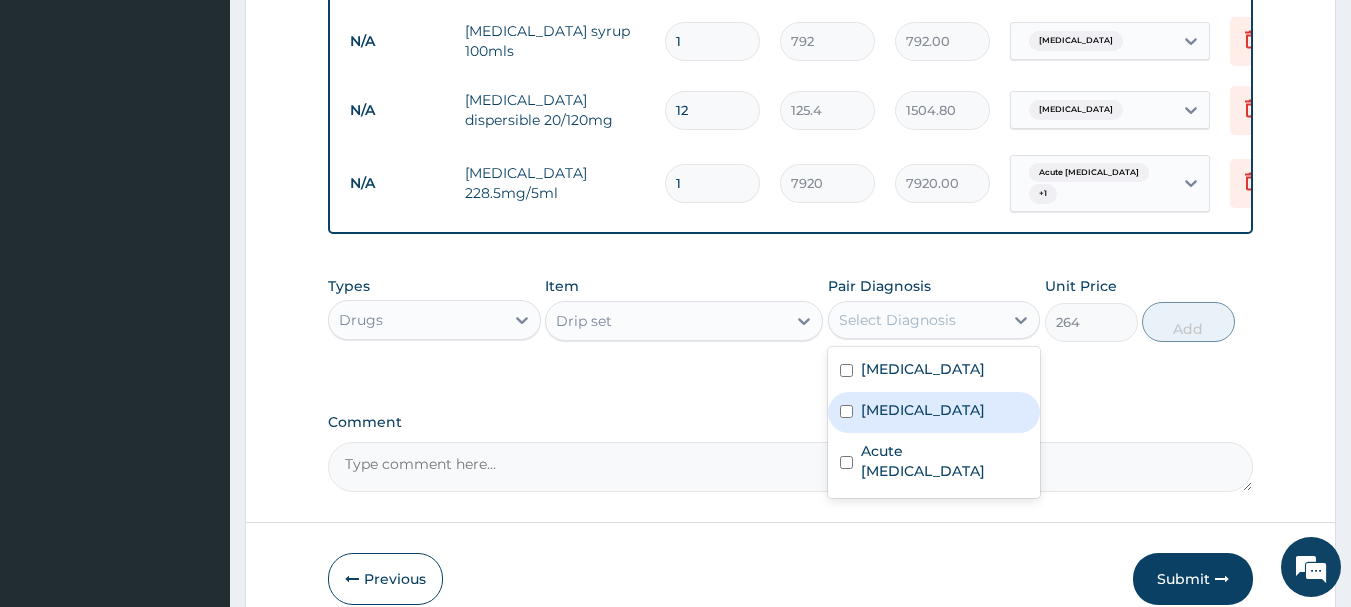 click at bounding box center (846, 411) 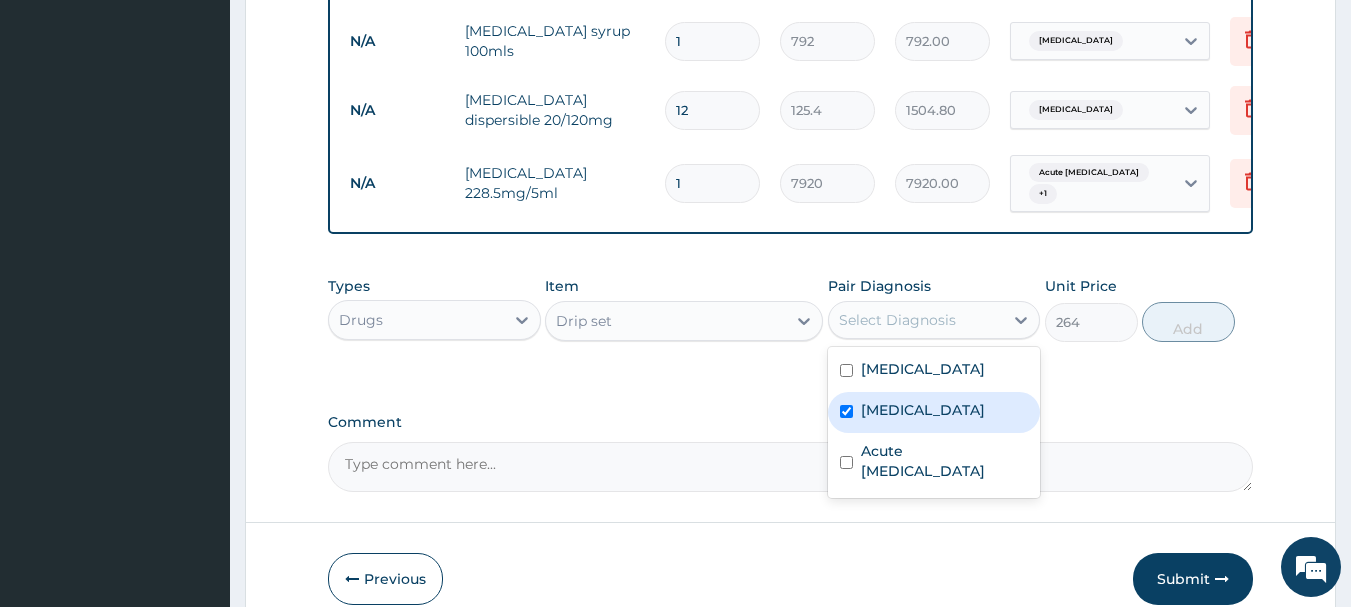 checkbox on "true" 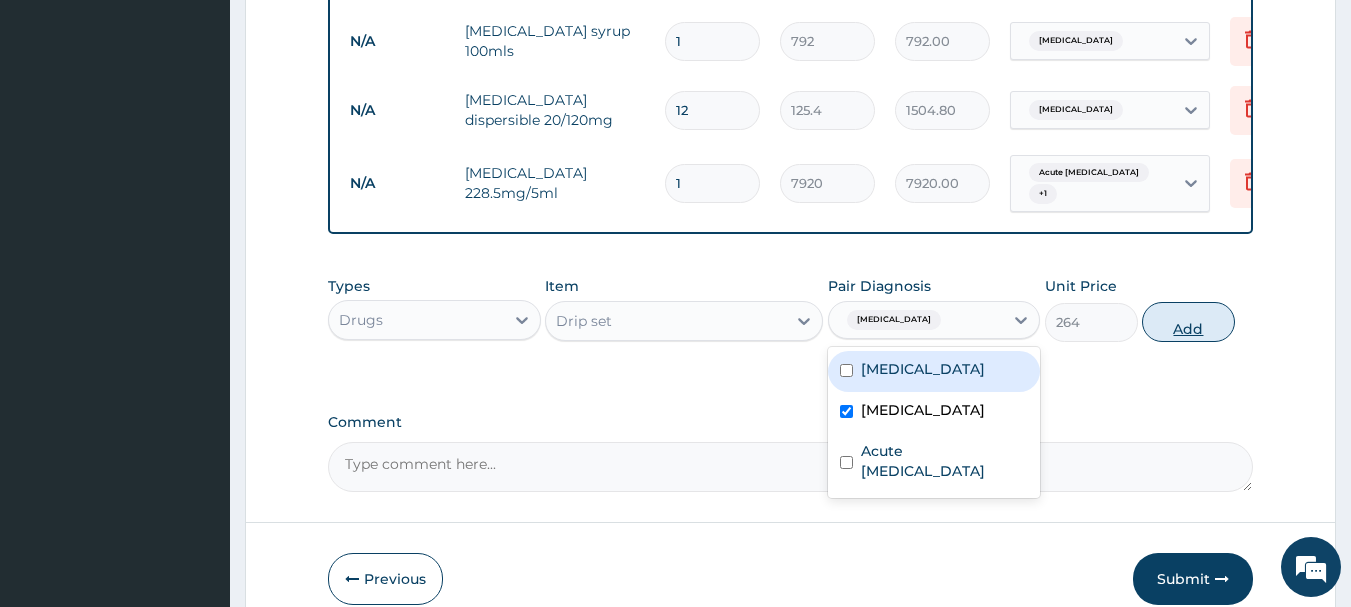 click on "Add" at bounding box center [1188, 322] 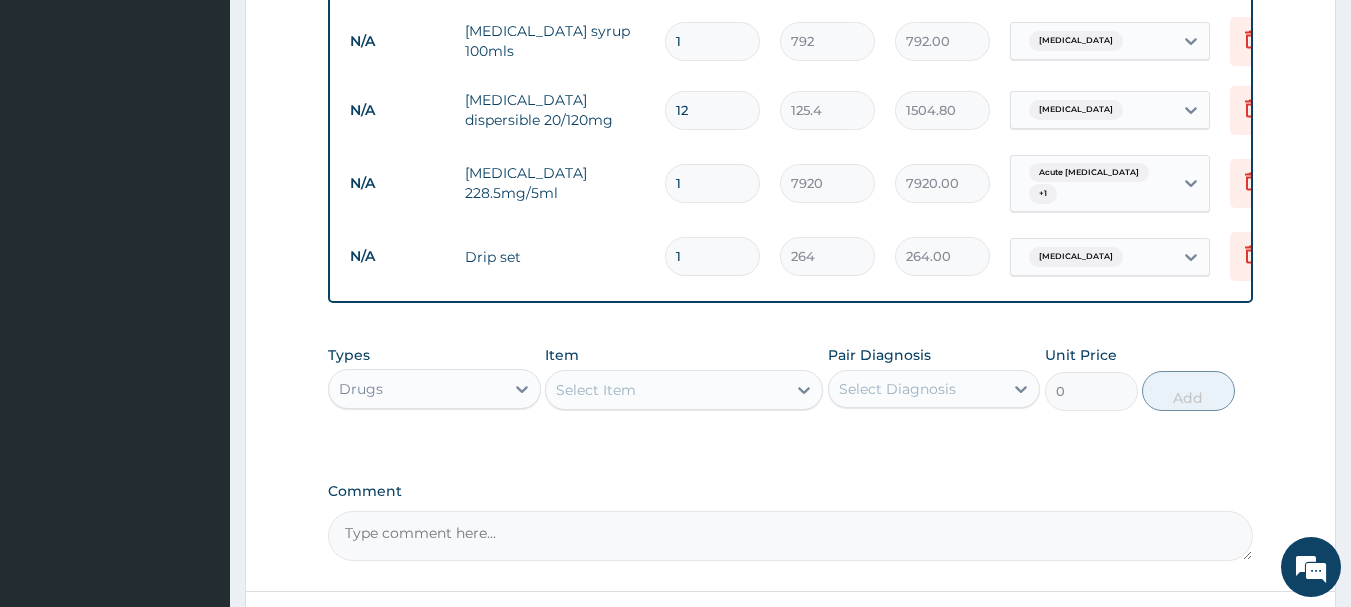 click on "Select Item" at bounding box center (596, 390) 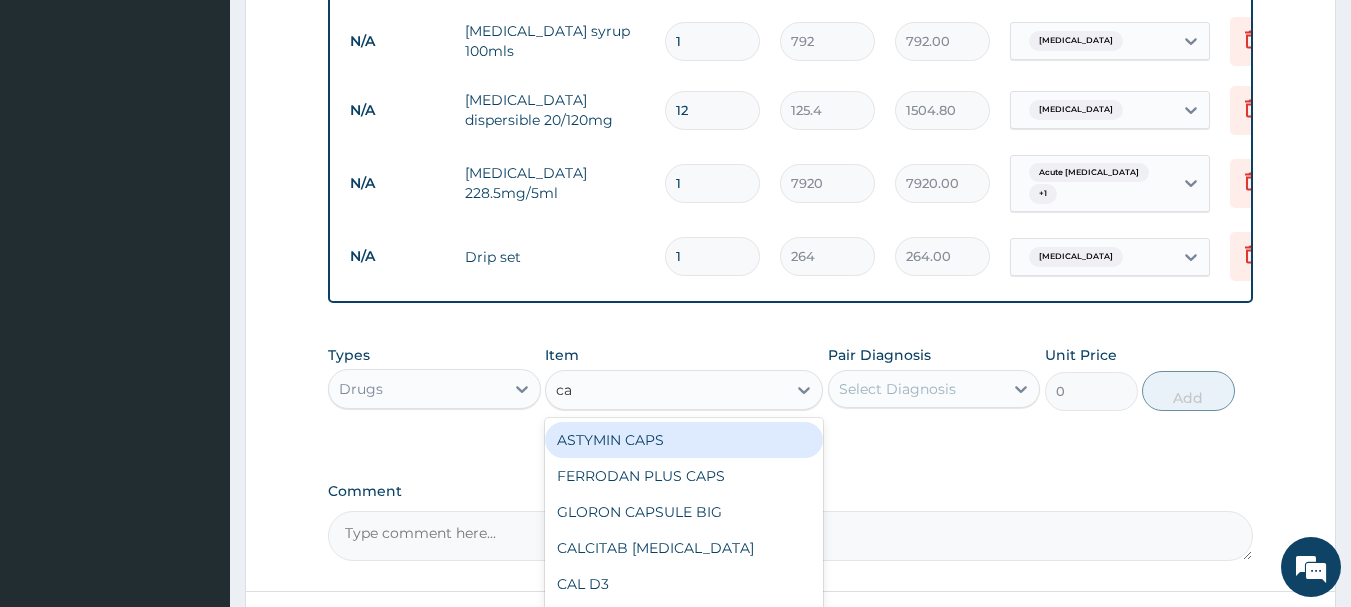 type on "c" 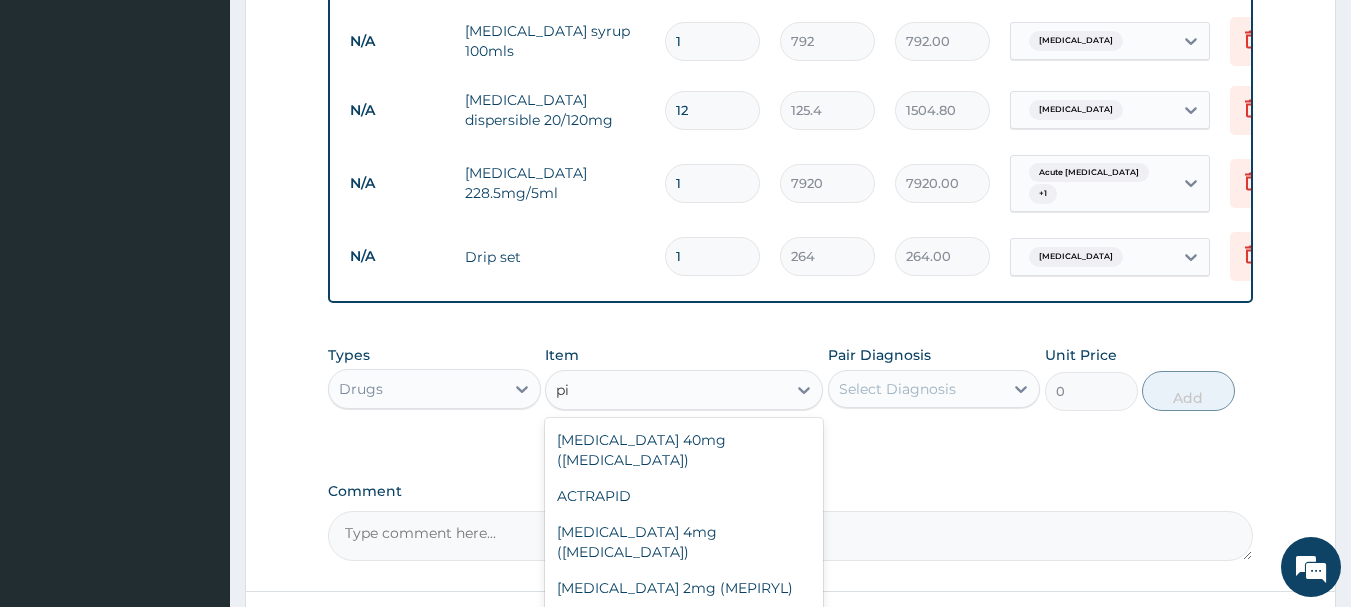 type on "p" 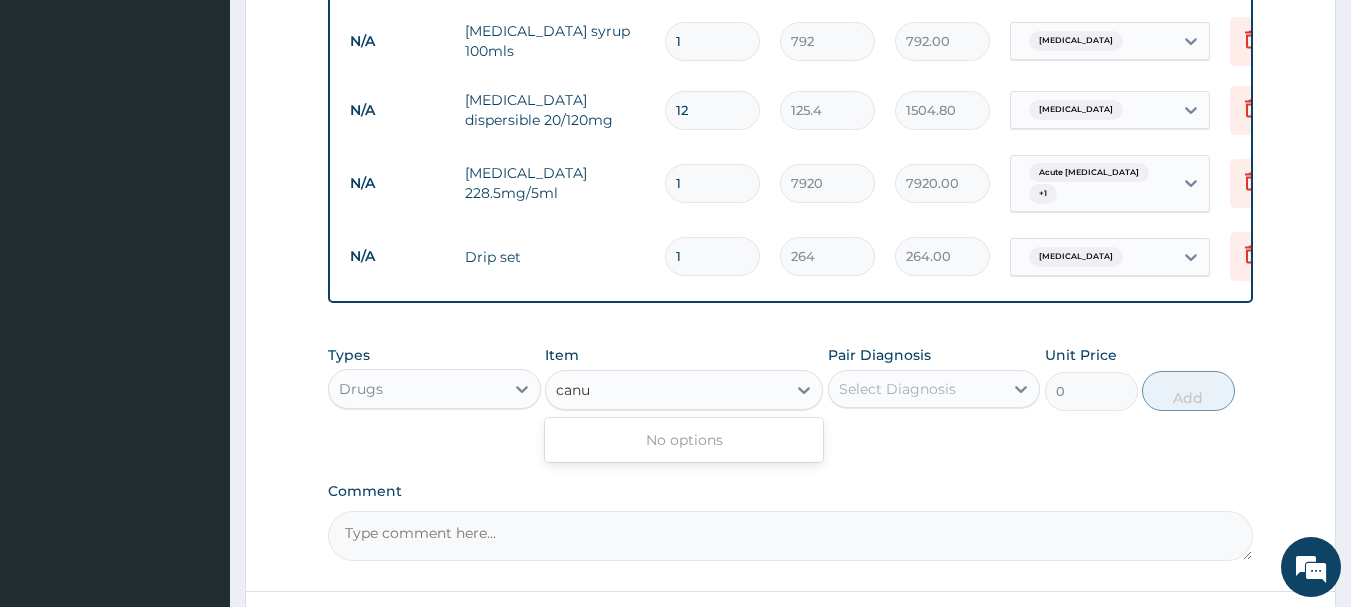 type on "can" 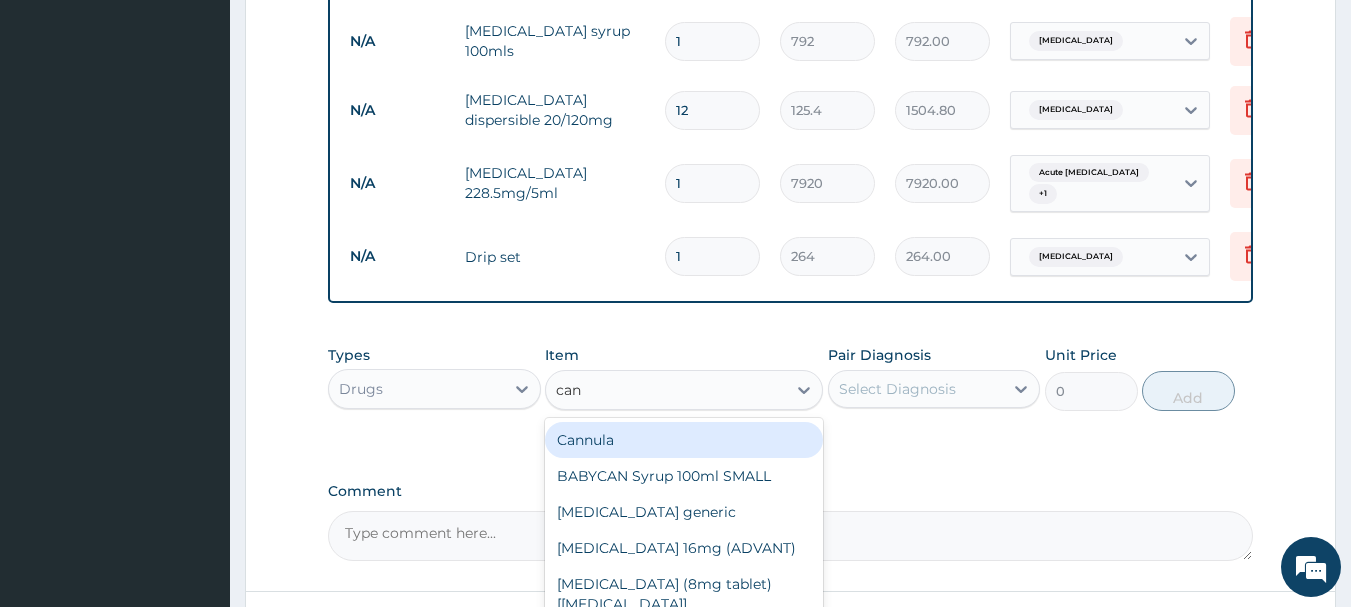 click on "Cannula" at bounding box center [684, 440] 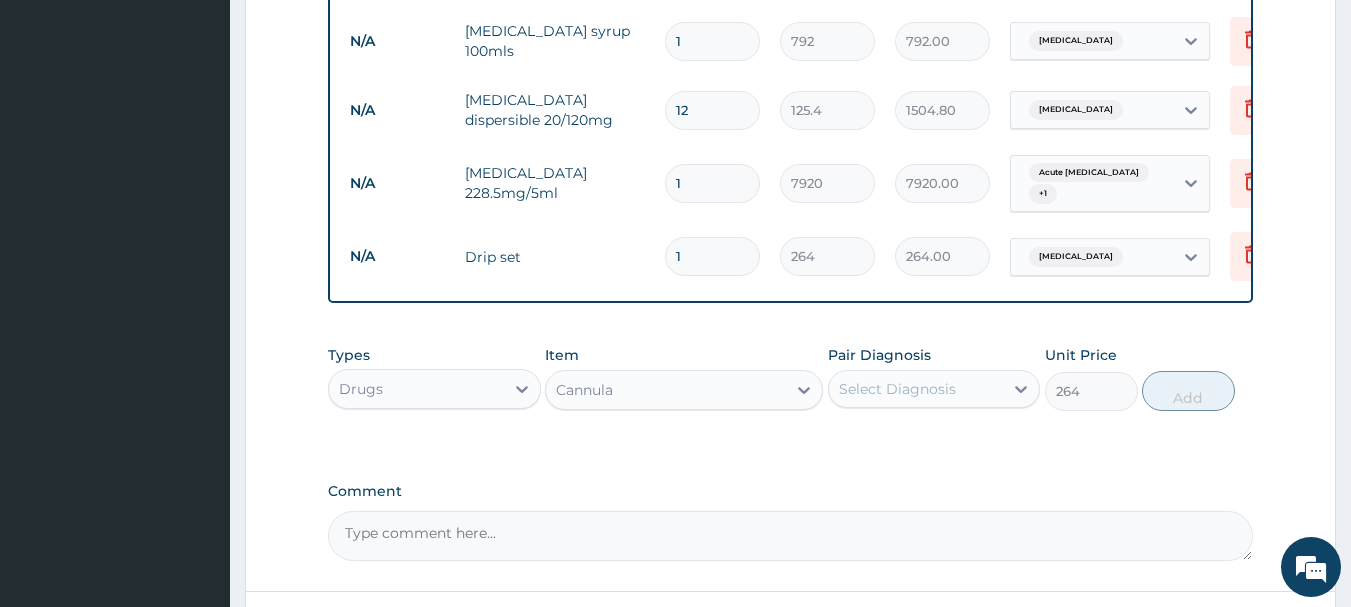 click on "Select Diagnosis" at bounding box center [897, 389] 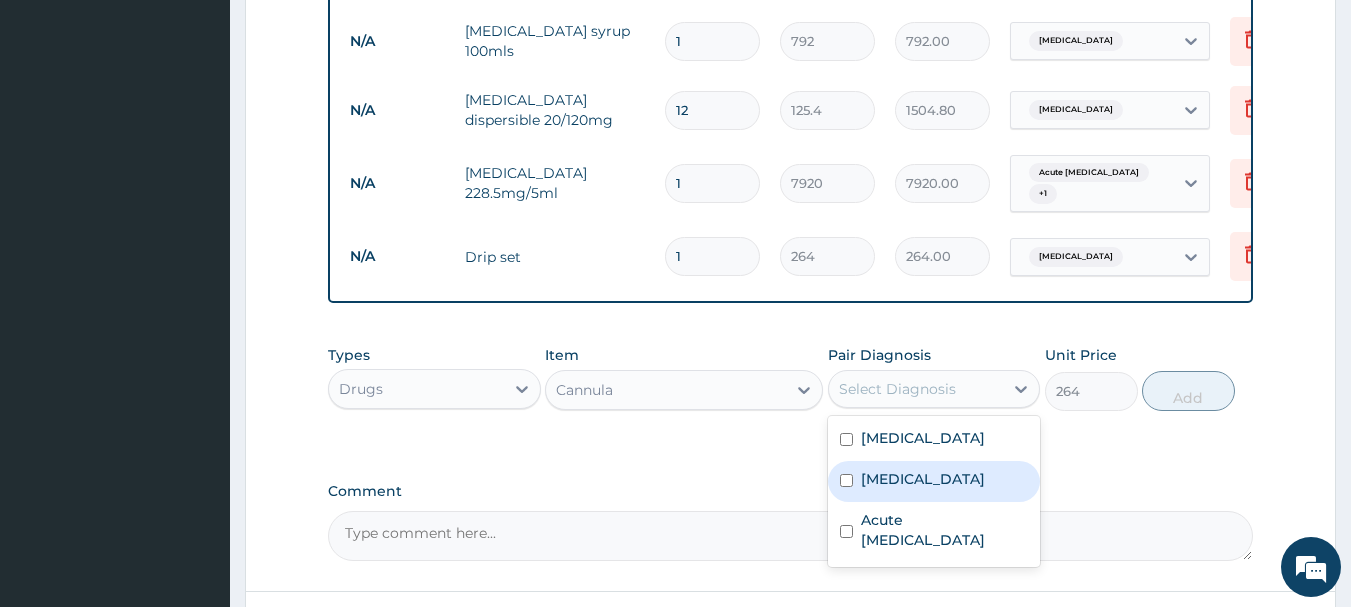 click at bounding box center [846, 480] 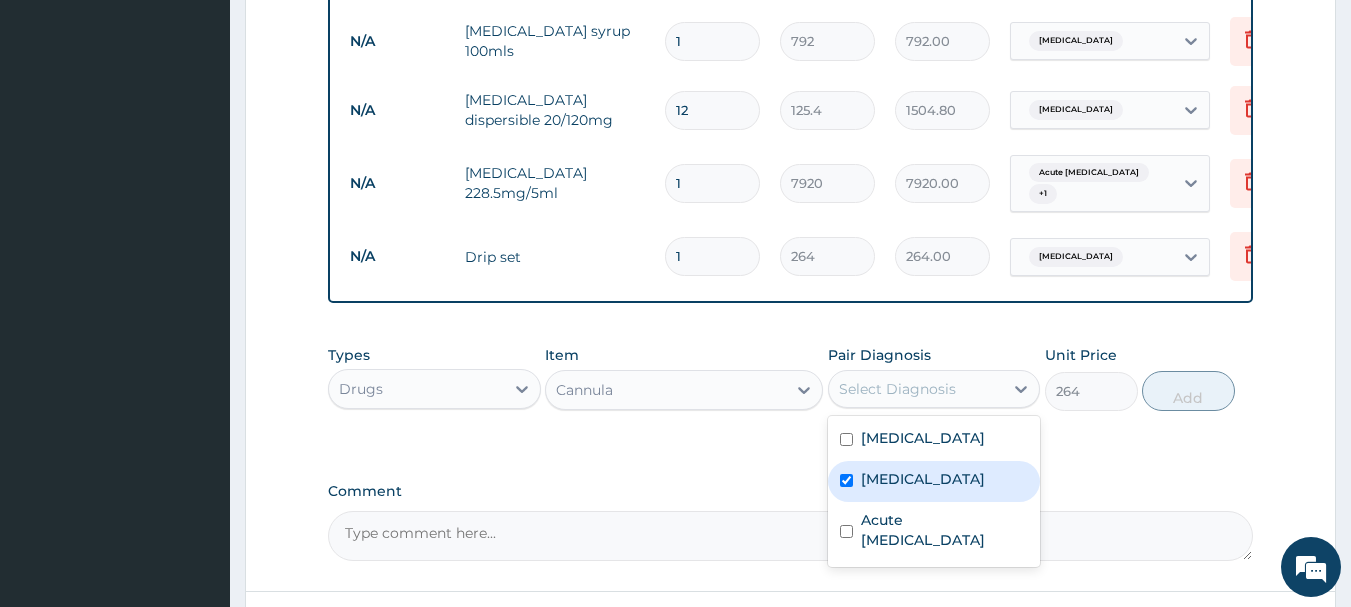 checkbox on "true" 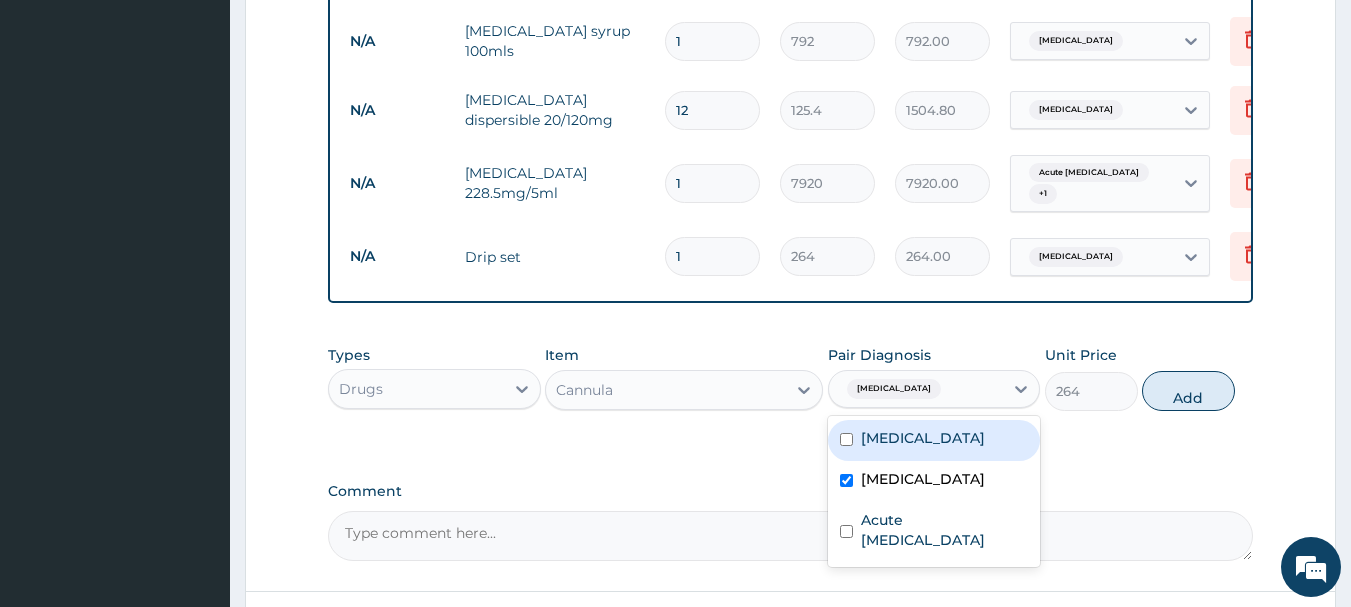 click at bounding box center (846, 439) 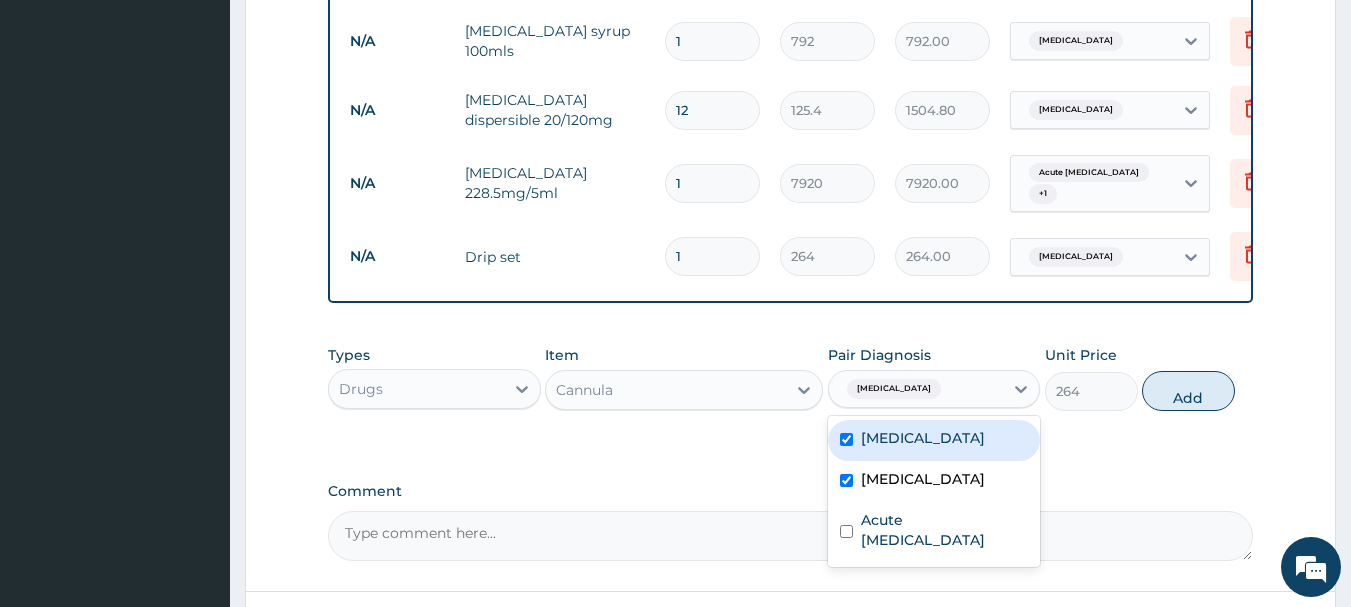 checkbox on "true" 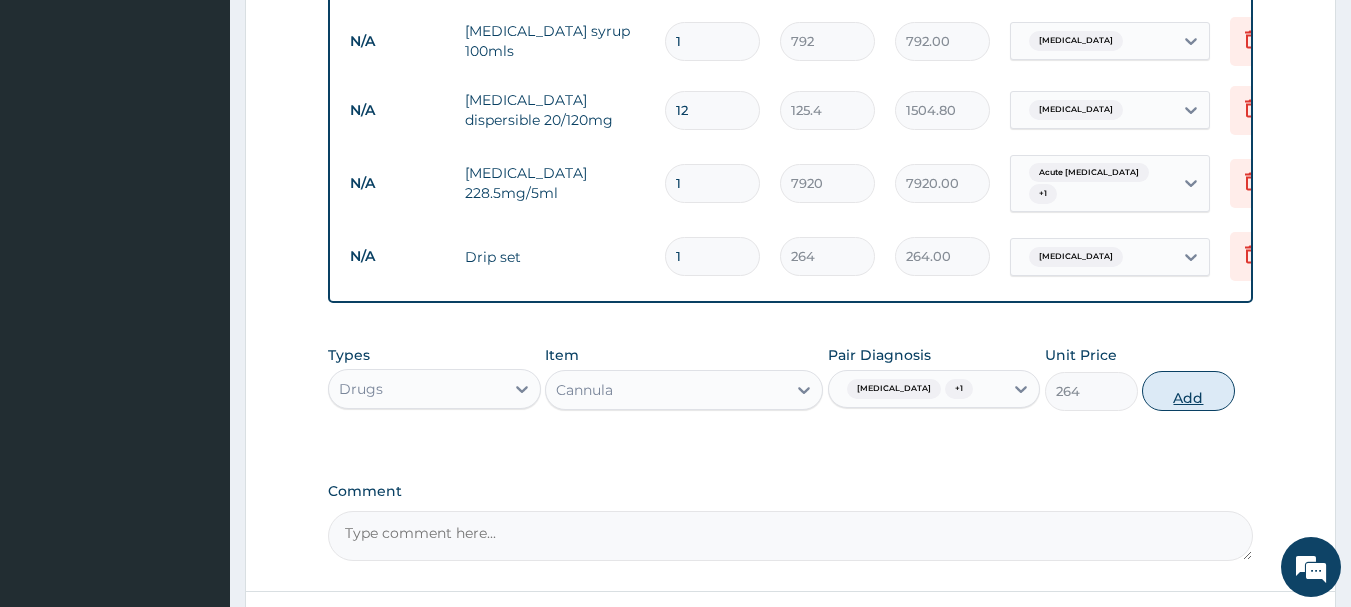 click on "Add" at bounding box center (1188, 391) 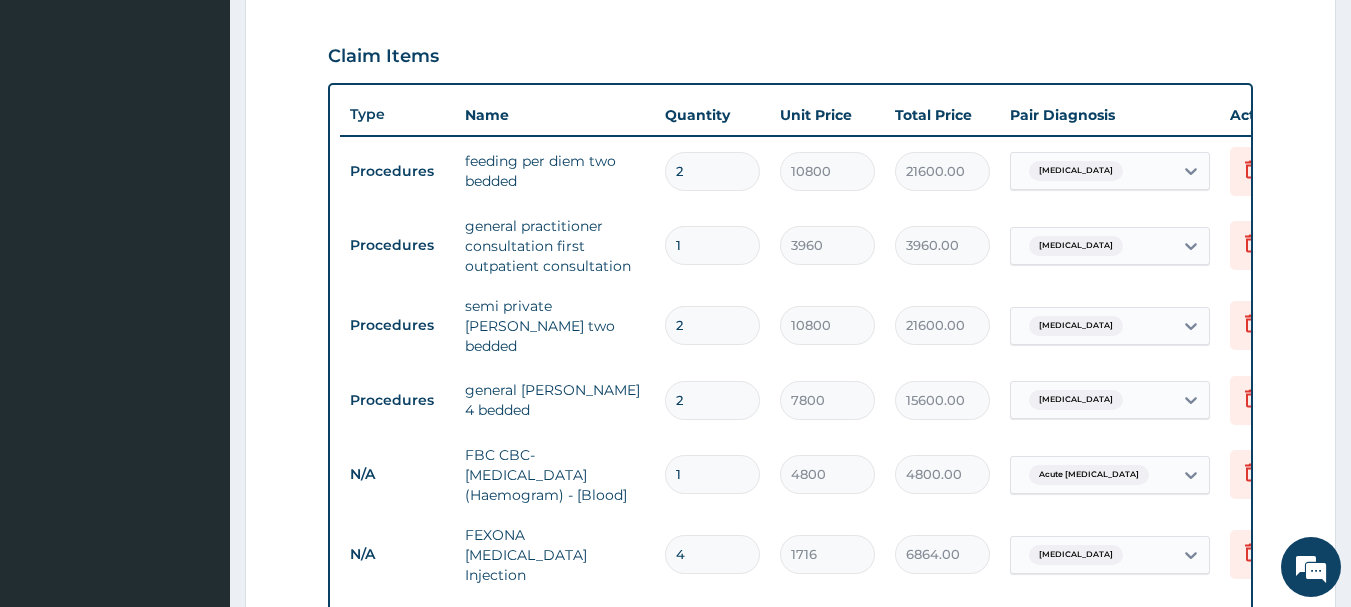 scroll, scrollTop: 637, scrollLeft: 0, axis: vertical 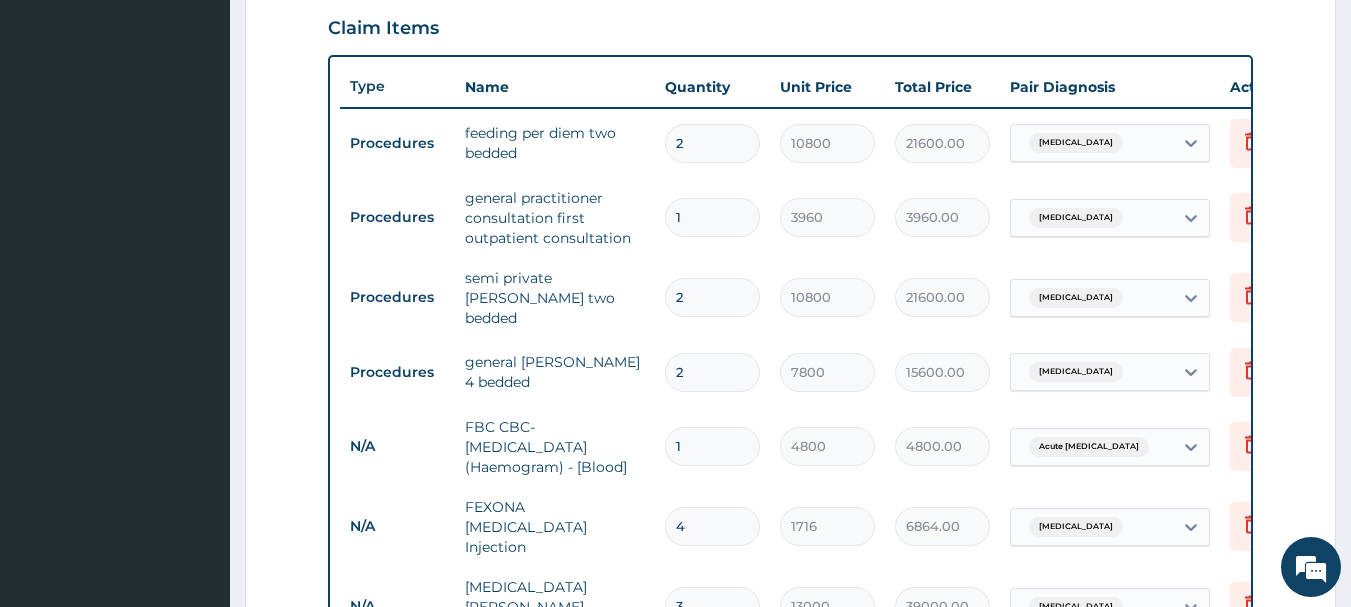drag, startPoint x: 1349, startPoint y: 217, endPoint x: 1357, endPoint y: 252, distance: 35.902645 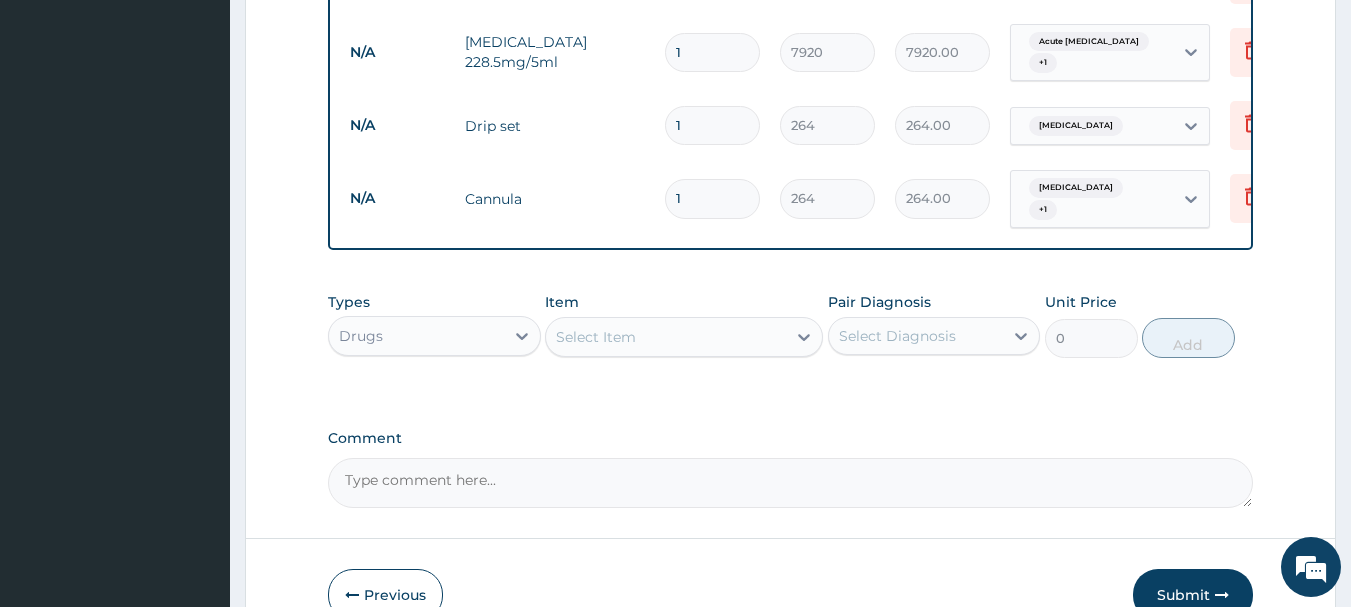 scroll, scrollTop: 1682, scrollLeft: 0, axis: vertical 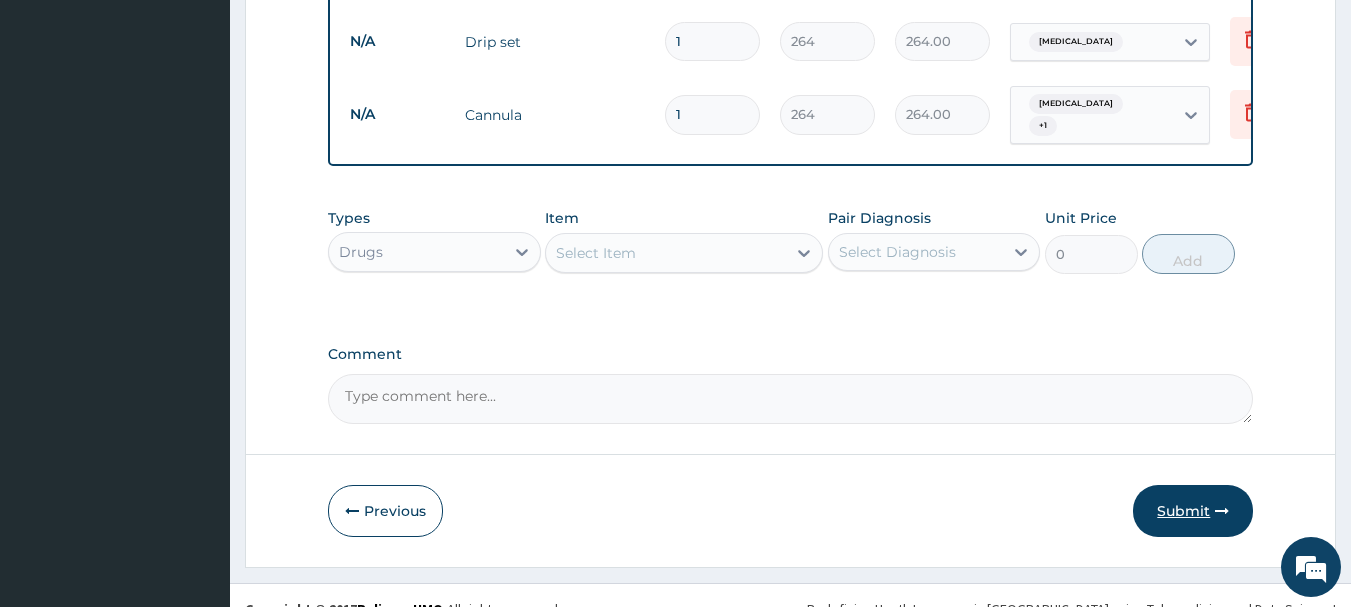 click on "Submit" at bounding box center [1193, 511] 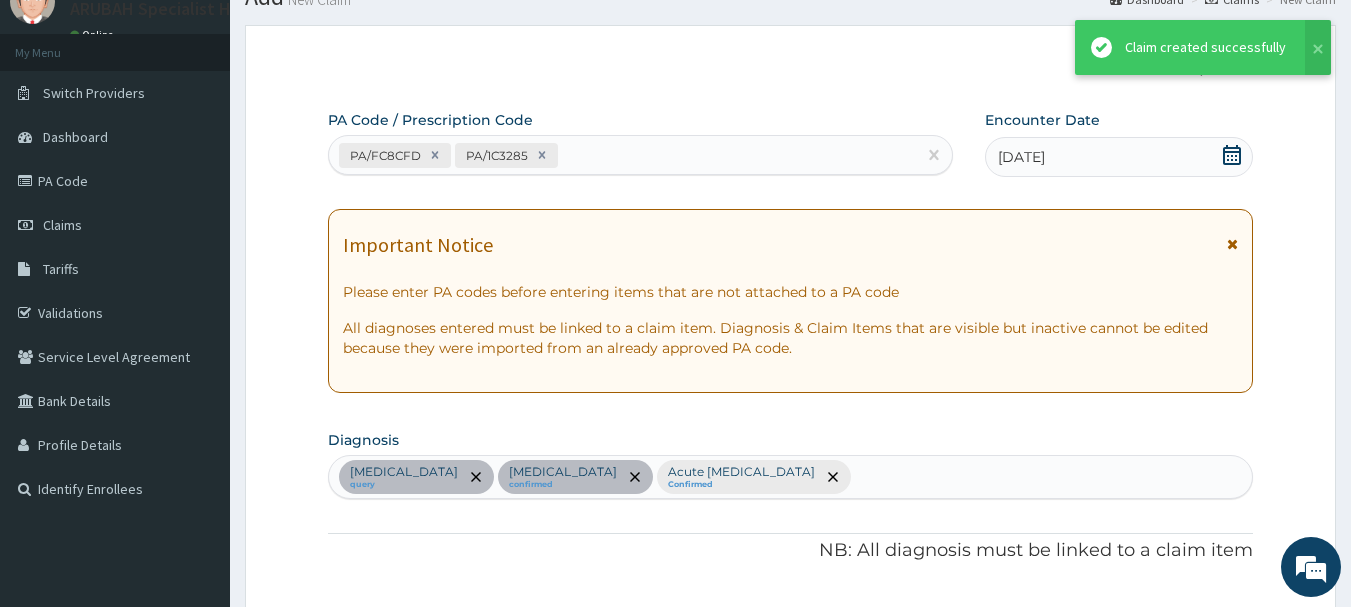 scroll, scrollTop: 1682, scrollLeft: 0, axis: vertical 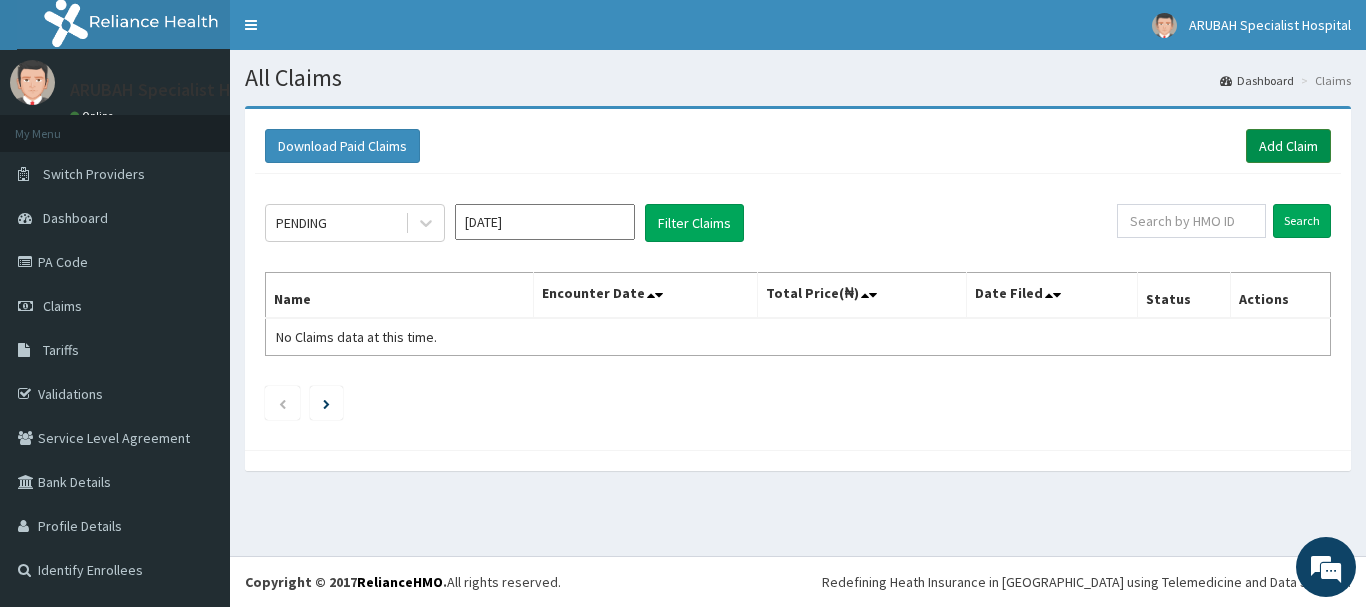 click on "Add Claim" at bounding box center (1288, 146) 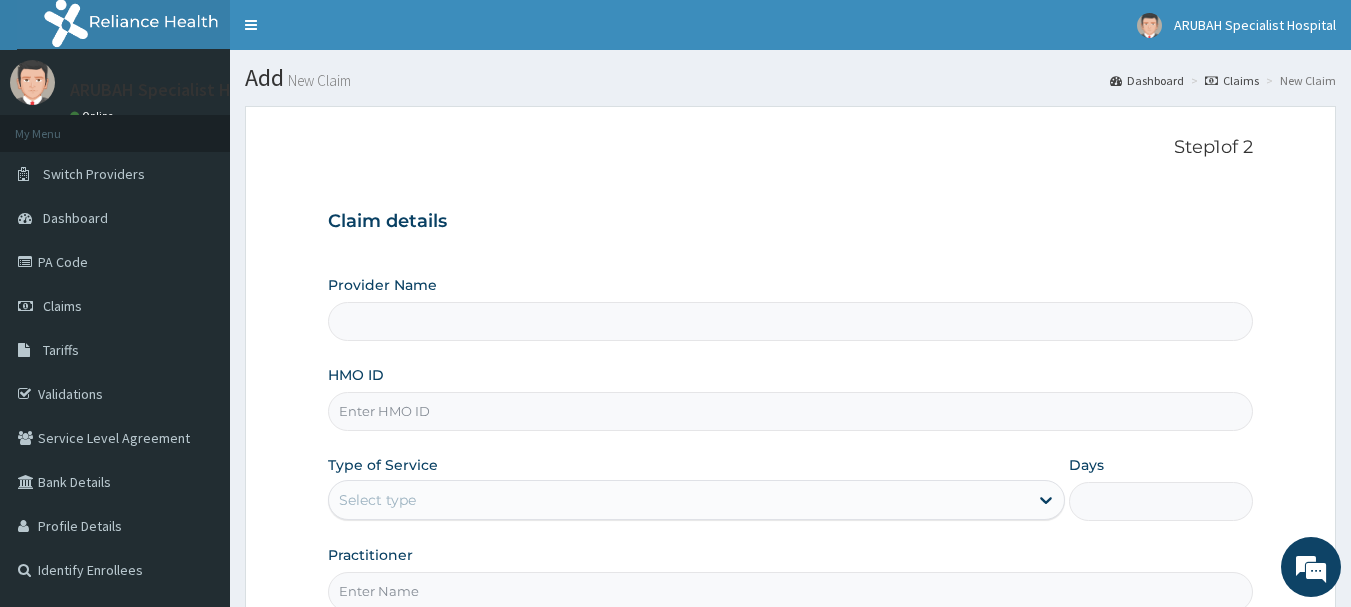 scroll, scrollTop: 0, scrollLeft: 0, axis: both 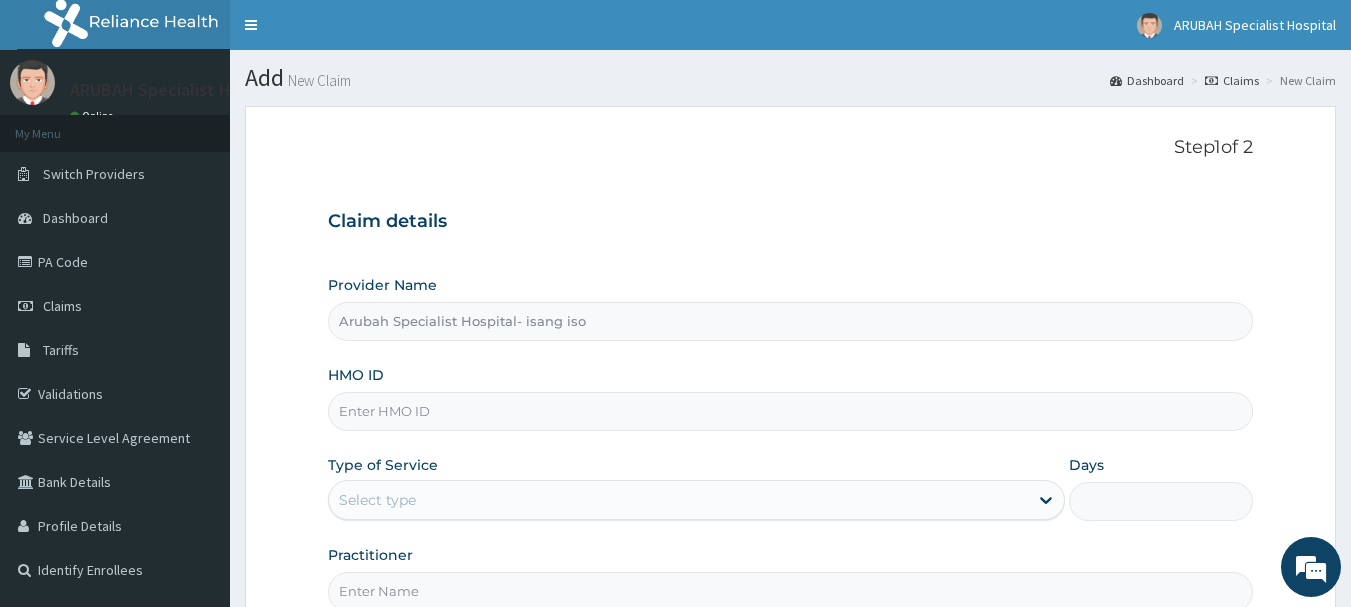click on "HMO ID" at bounding box center [791, 411] 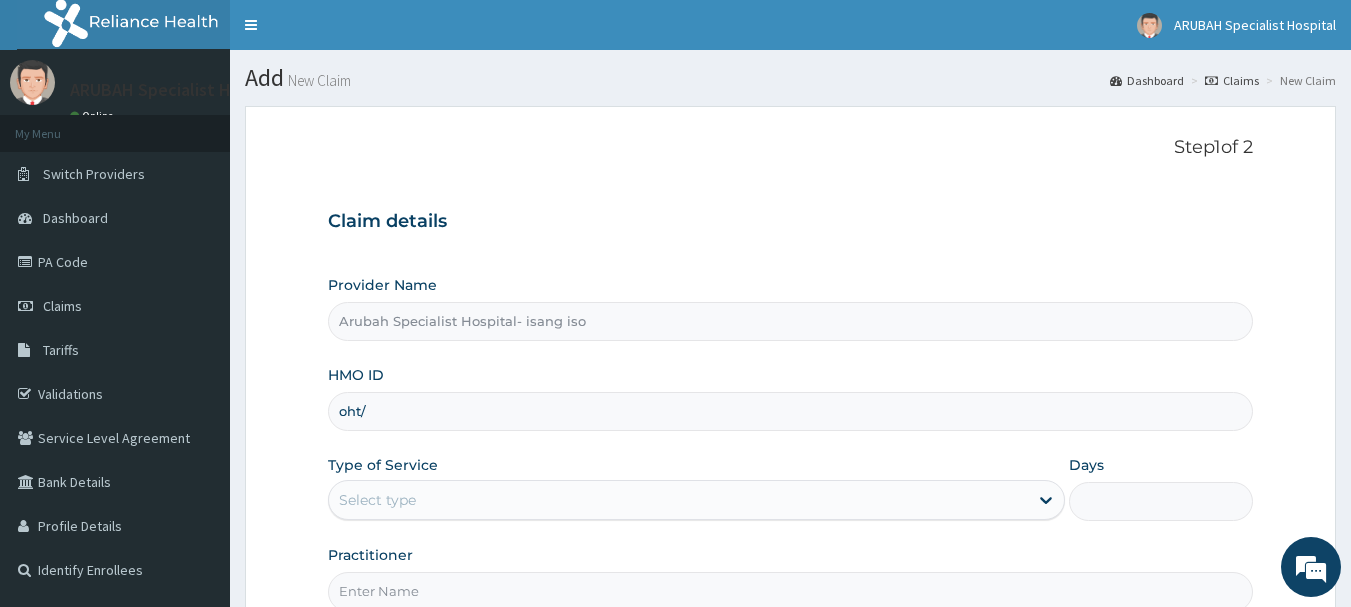 scroll, scrollTop: 0, scrollLeft: 0, axis: both 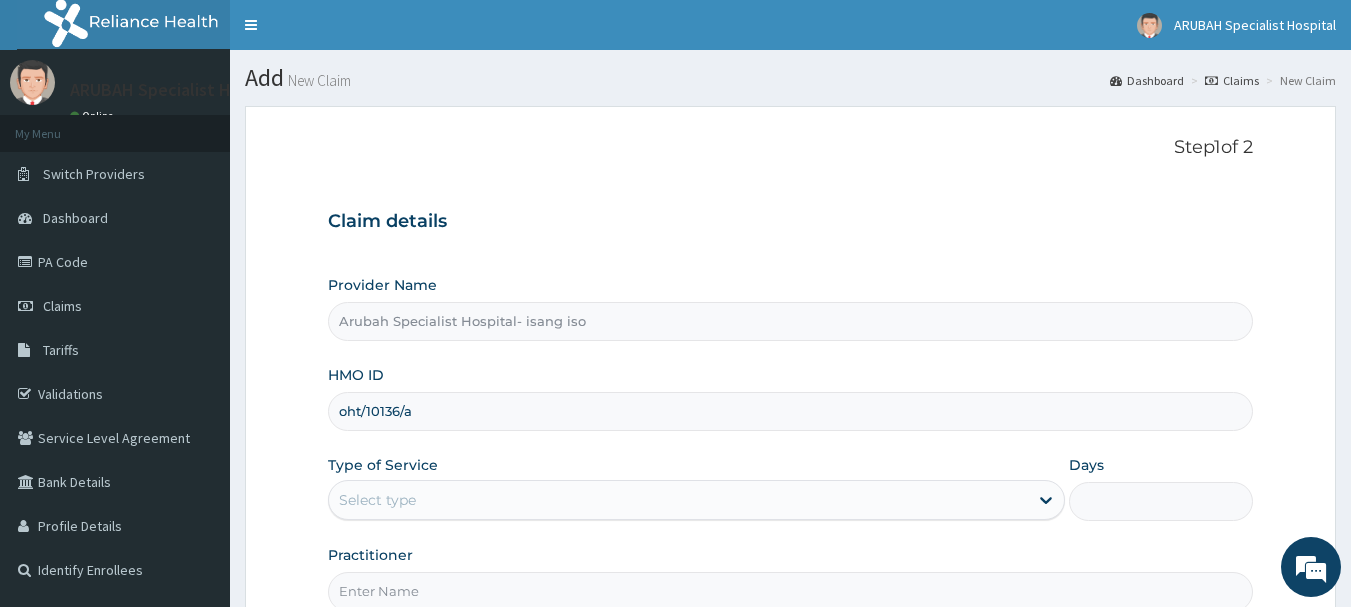 type on "oht/10136/a" 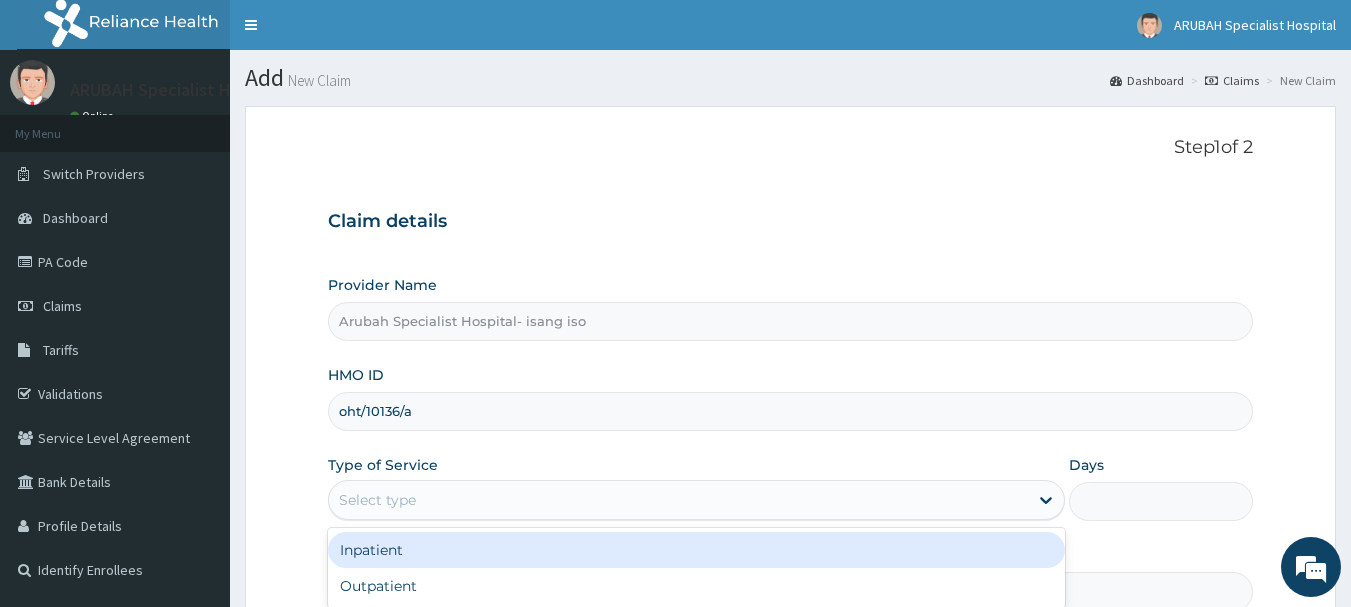 click on "Select type" at bounding box center (678, 500) 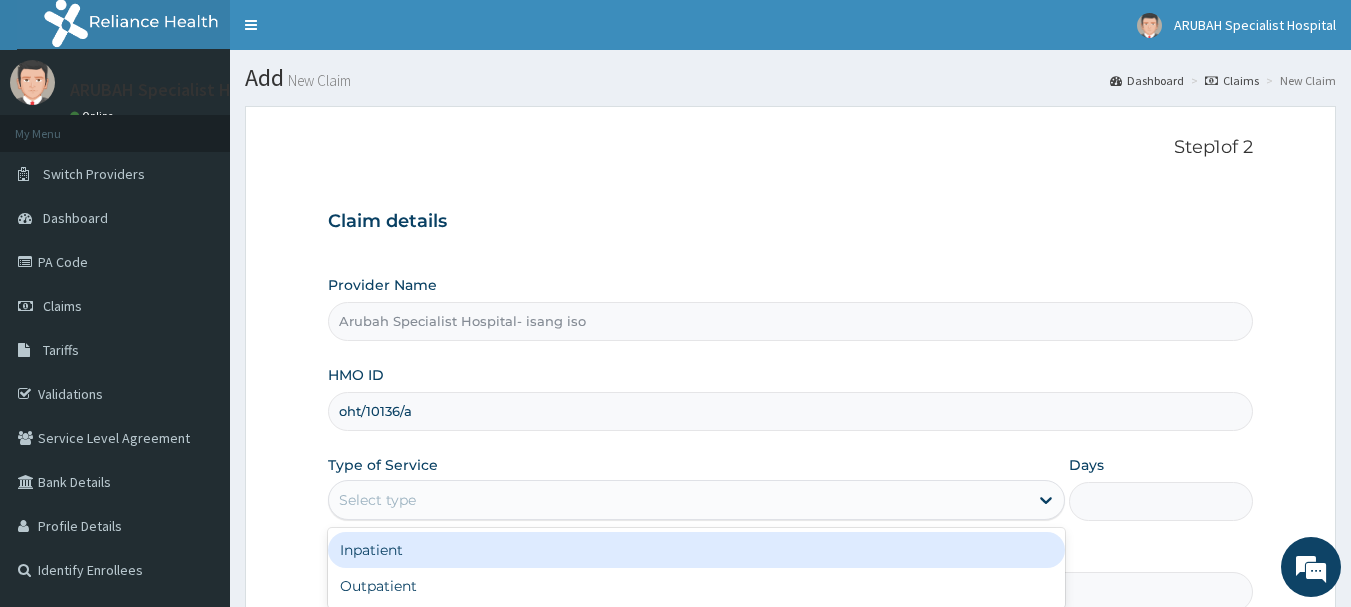 click on "Inpatient" at bounding box center [696, 550] 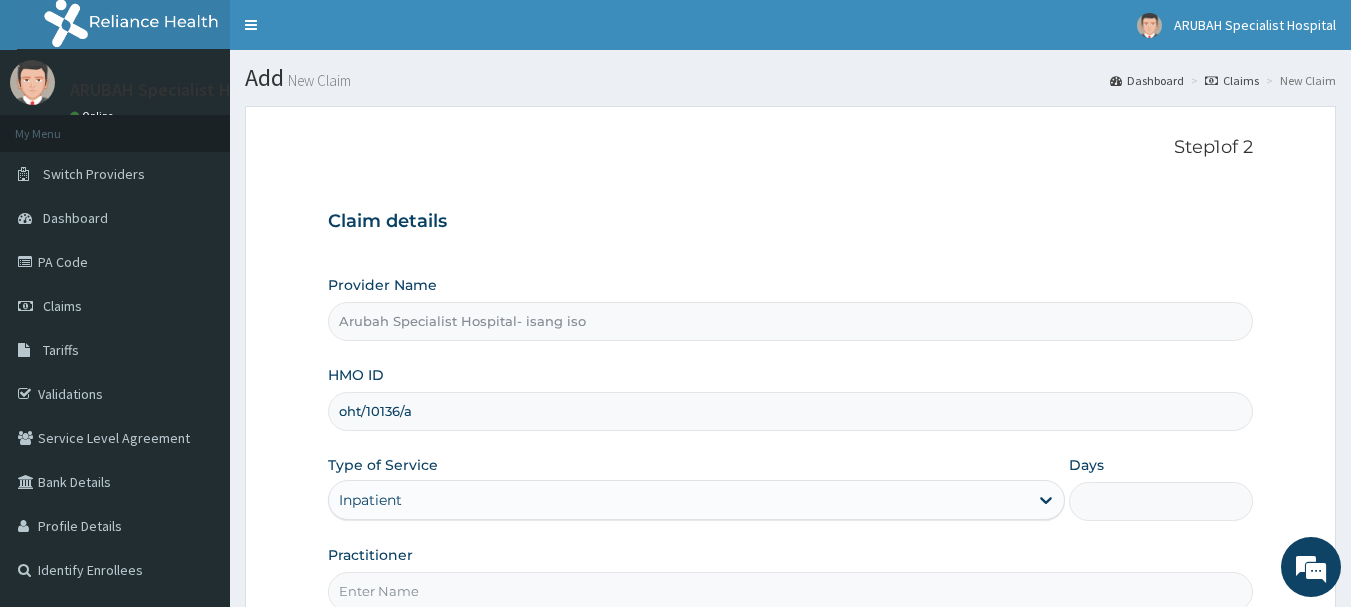 click on "Days" at bounding box center [1161, 501] 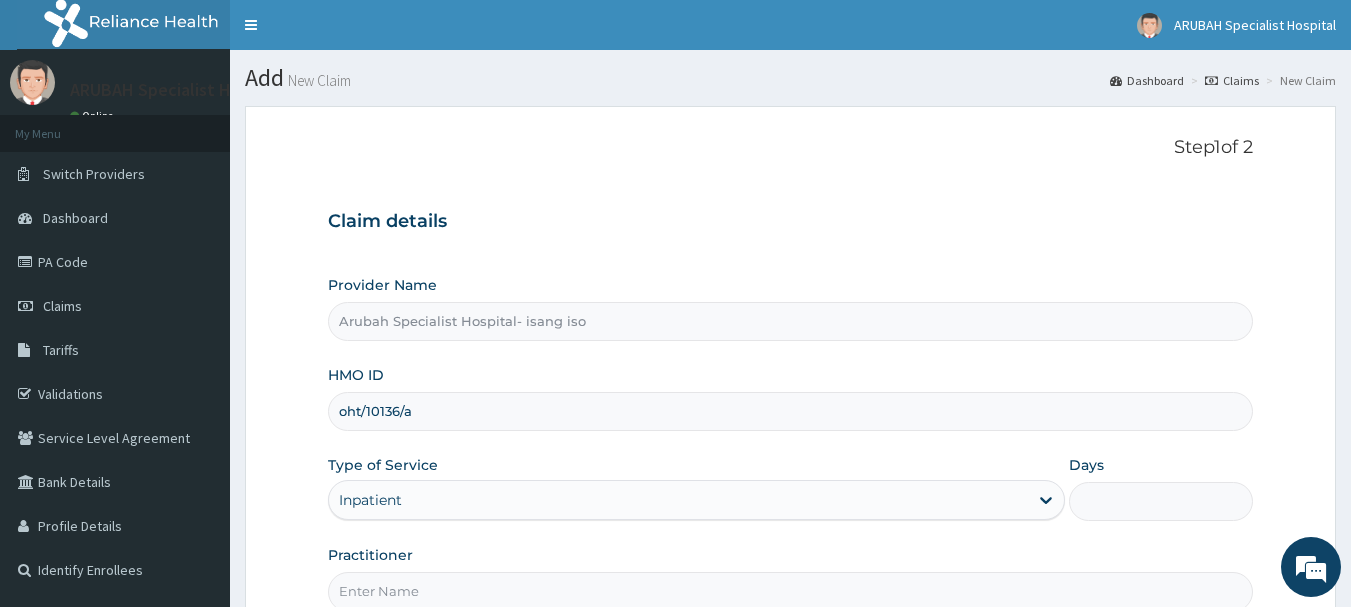 type on "4" 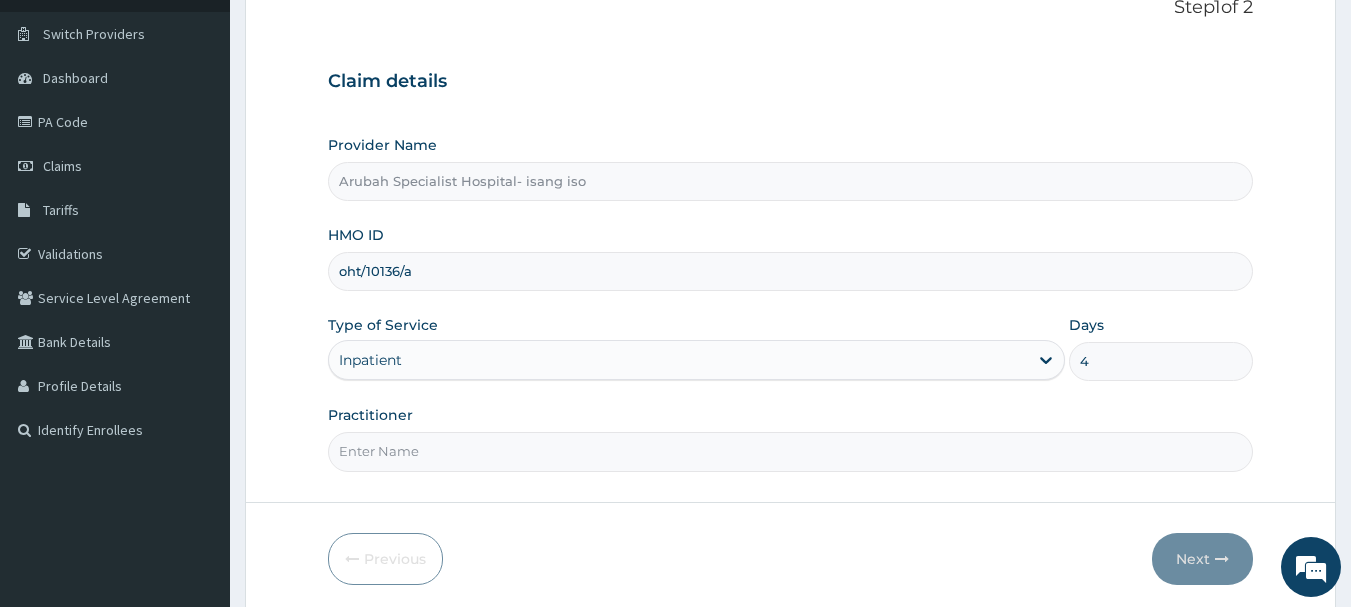 scroll, scrollTop: 215, scrollLeft: 0, axis: vertical 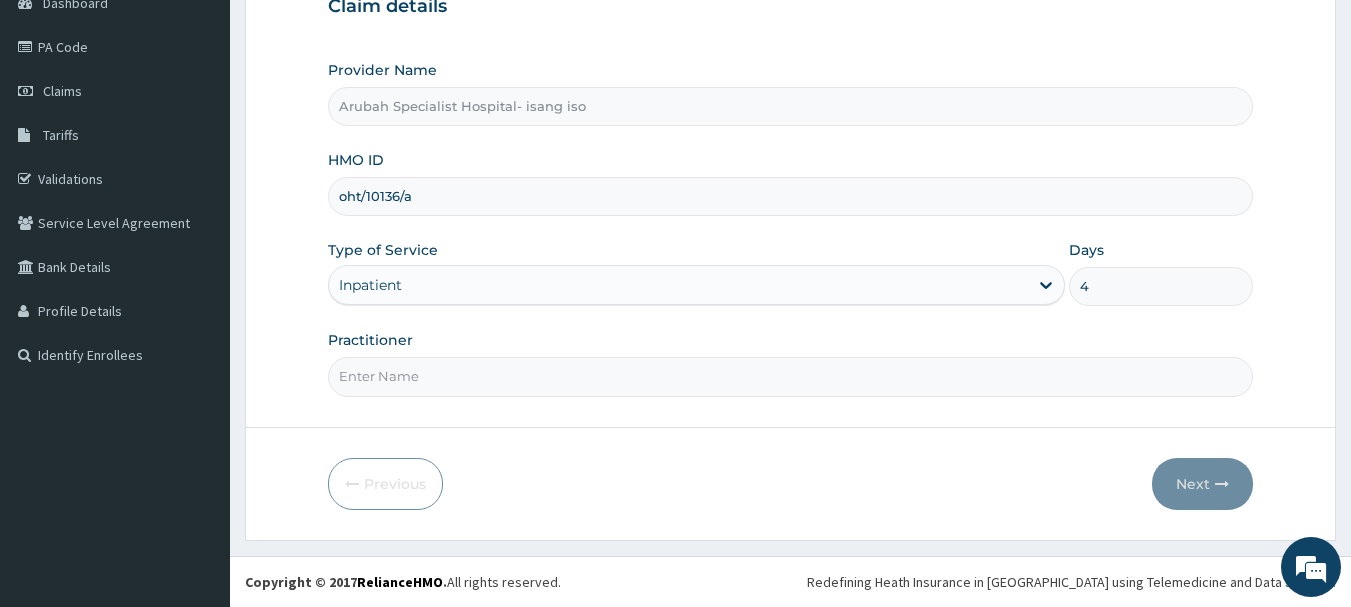 click on "Practitioner" at bounding box center [791, 376] 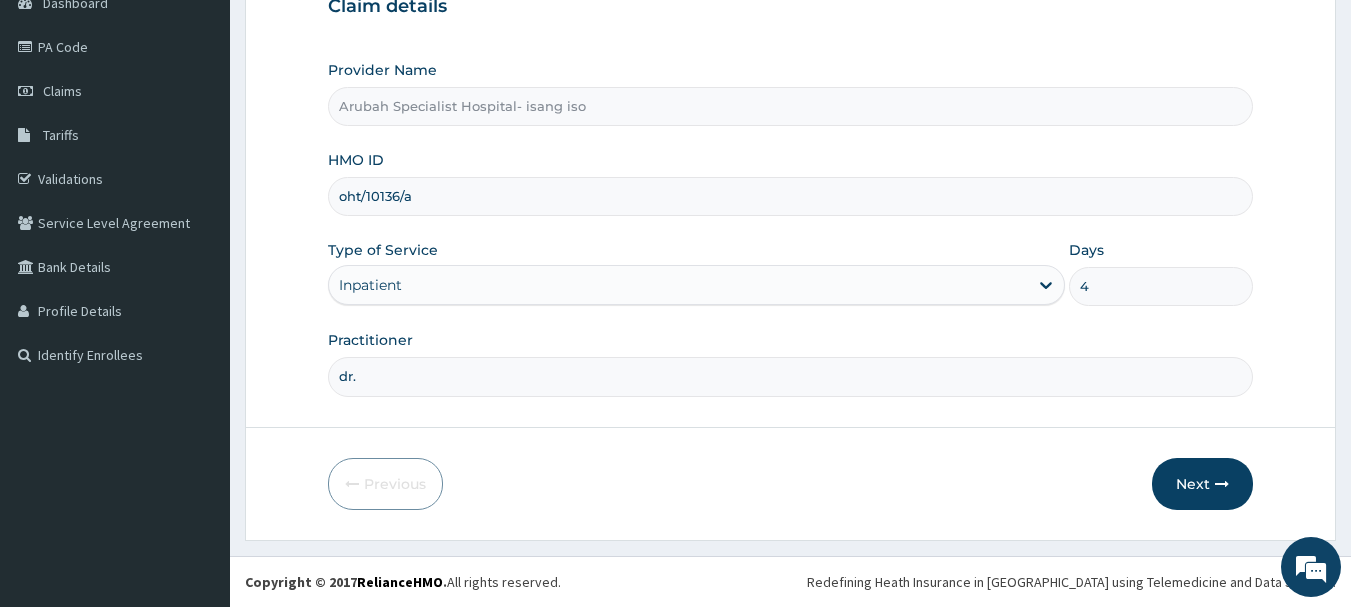 type on "DR. ONUOHA" 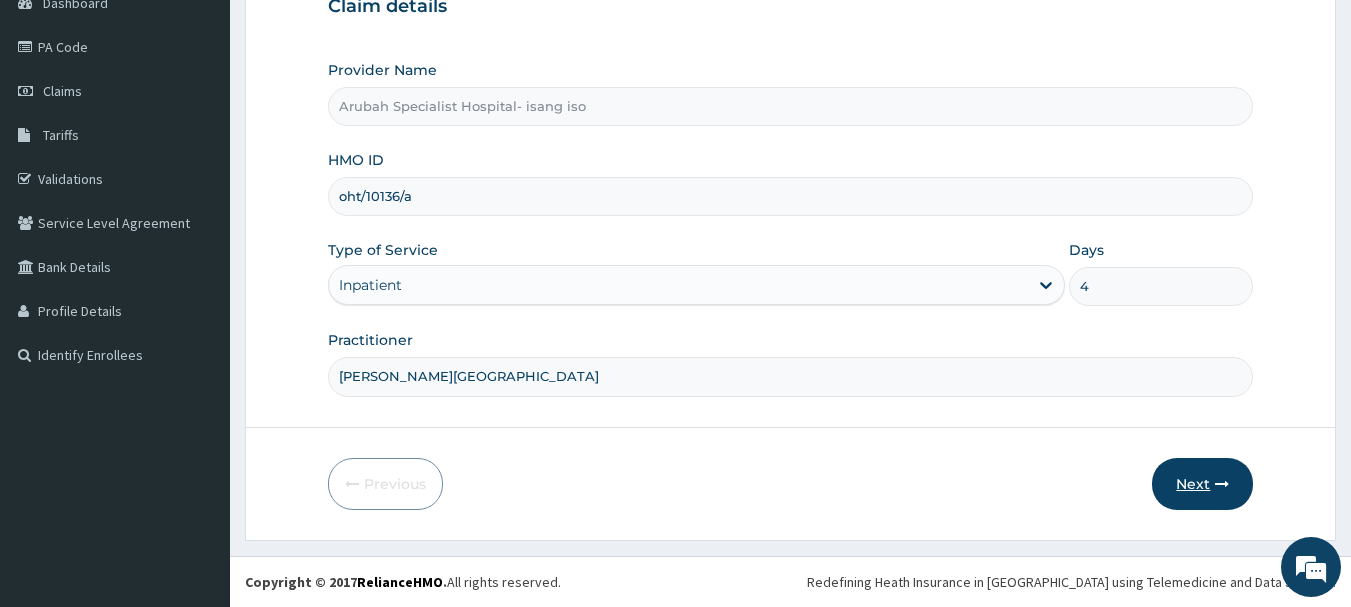 click on "Next" at bounding box center (1202, 484) 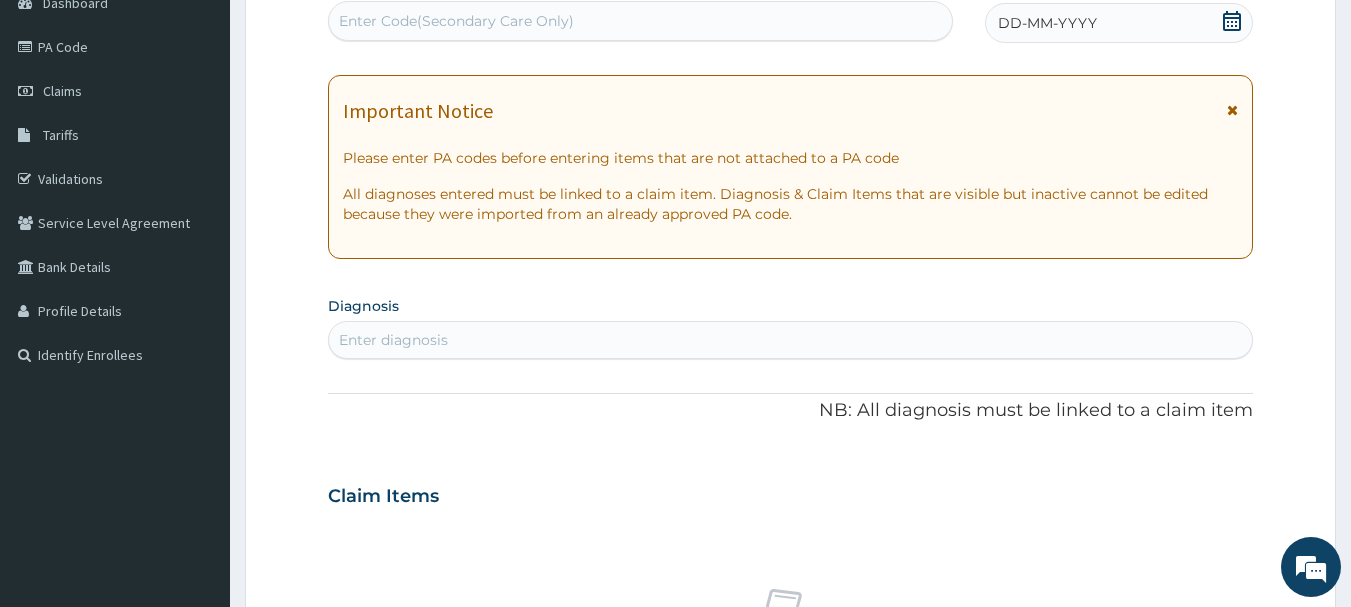 click 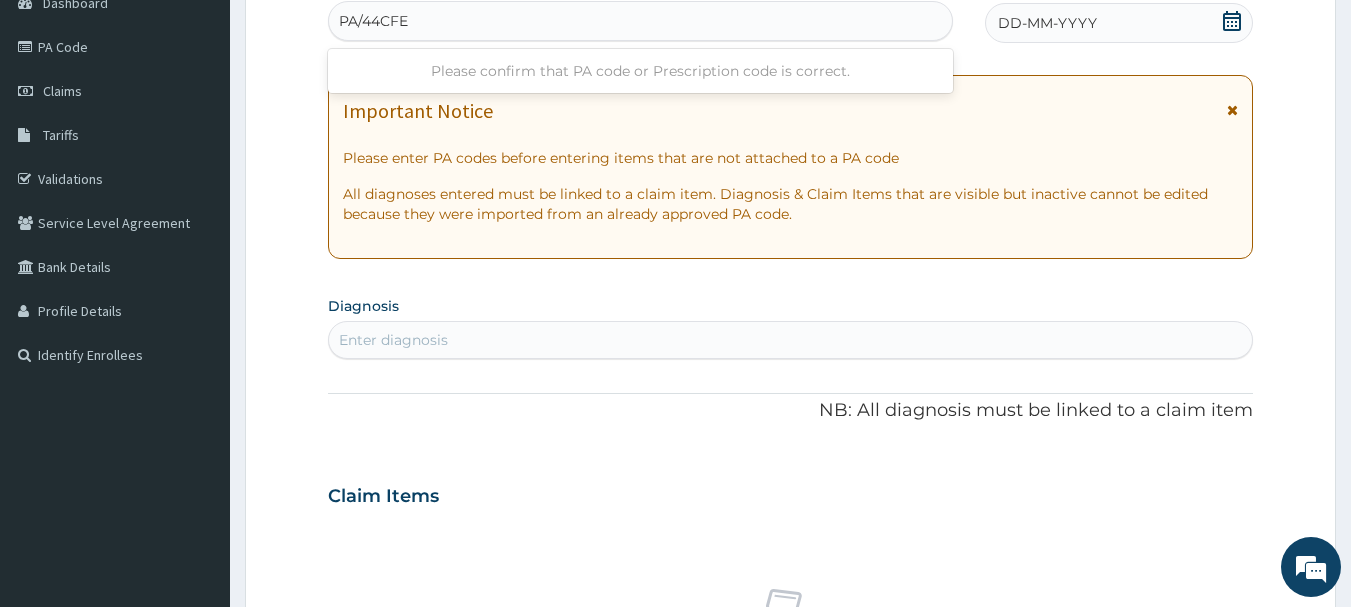 type on "PA/44CFE0" 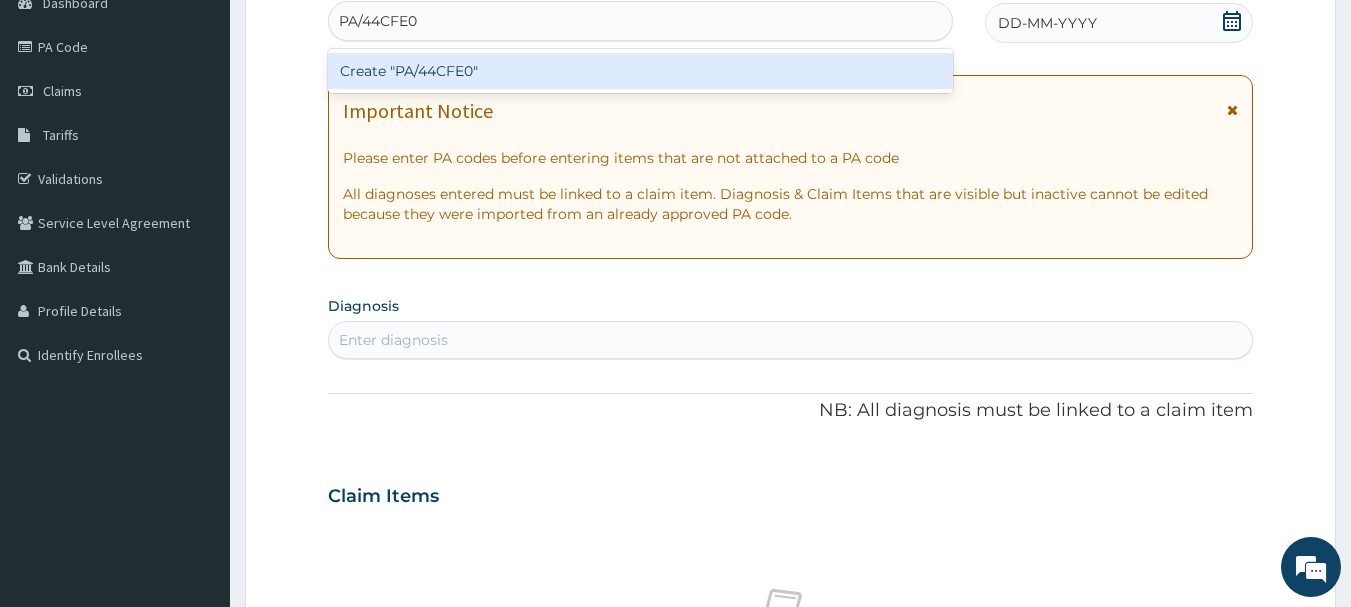 click on "Create "PA/44CFE0"" at bounding box center [641, 71] 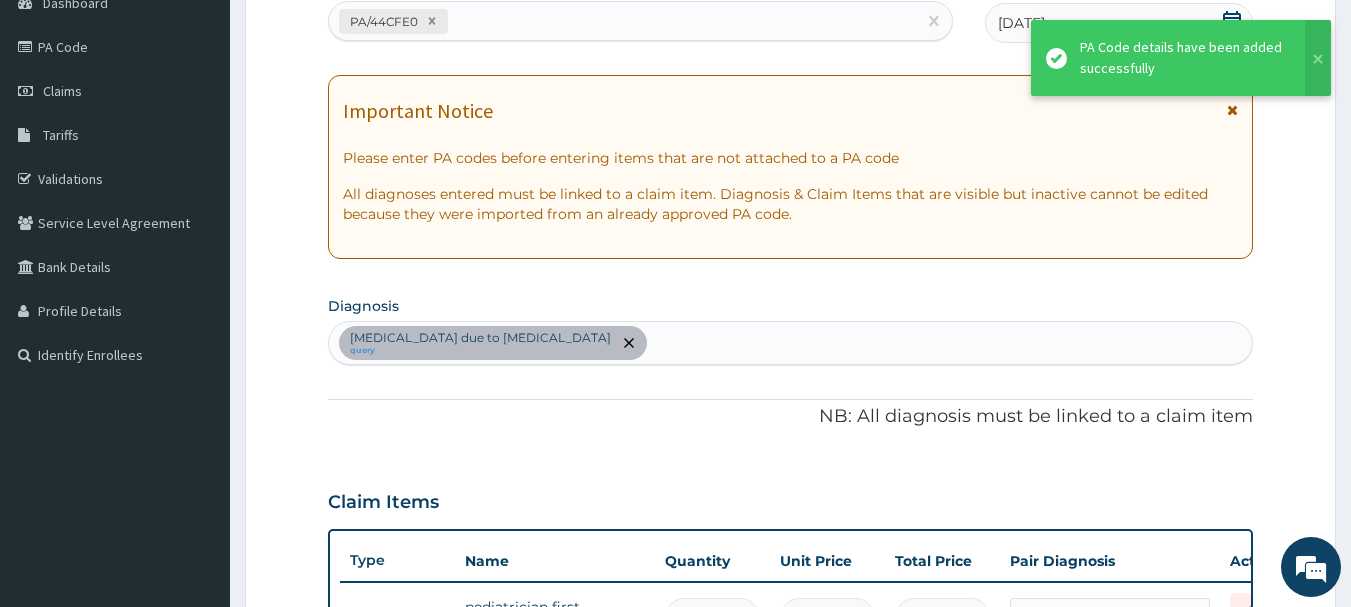 scroll, scrollTop: 1054, scrollLeft: 0, axis: vertical 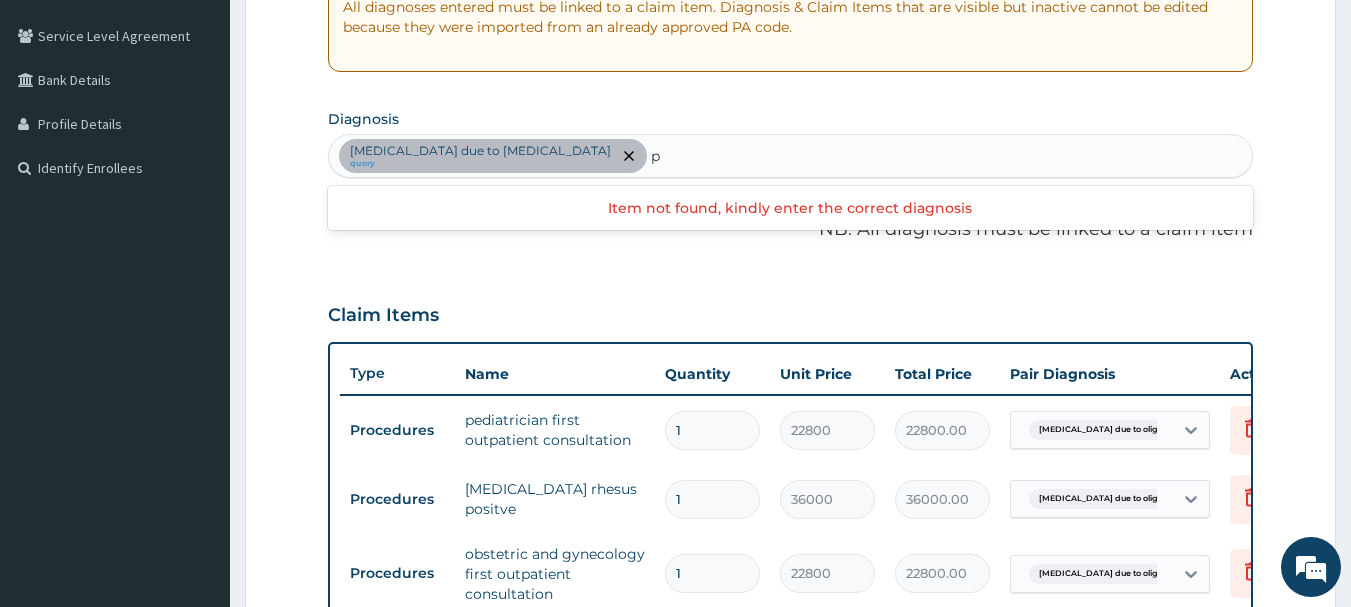 type 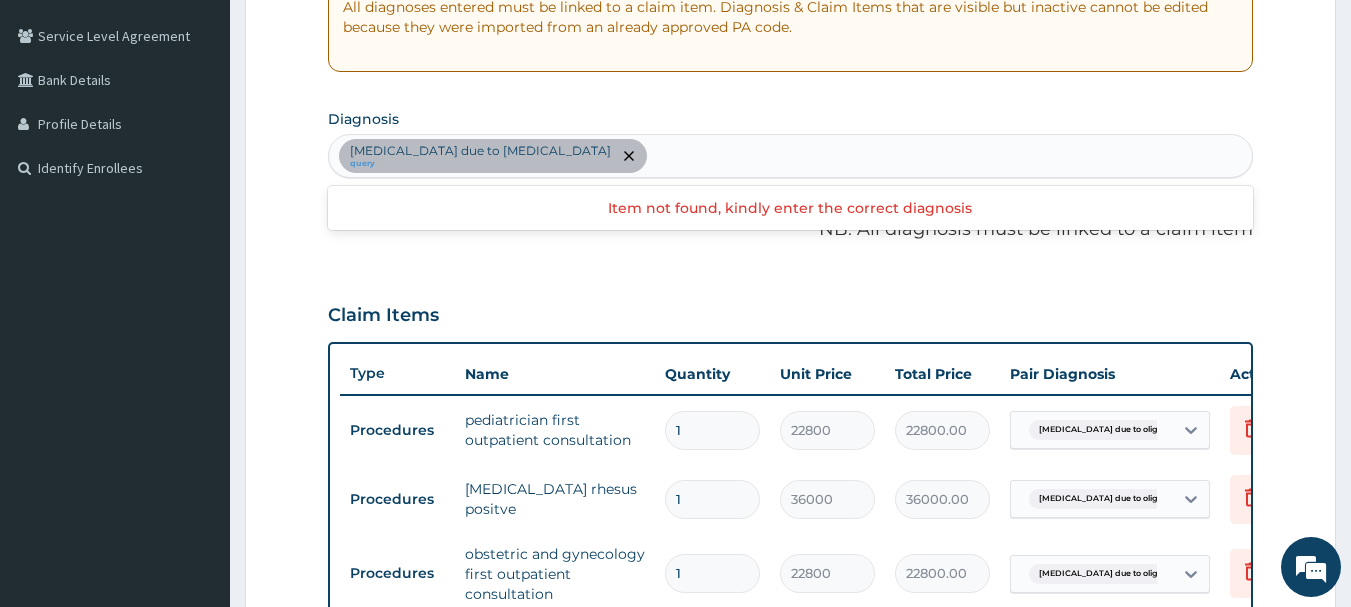 scroll, scrollTop: 0, scrollLeft: 0, axis: both 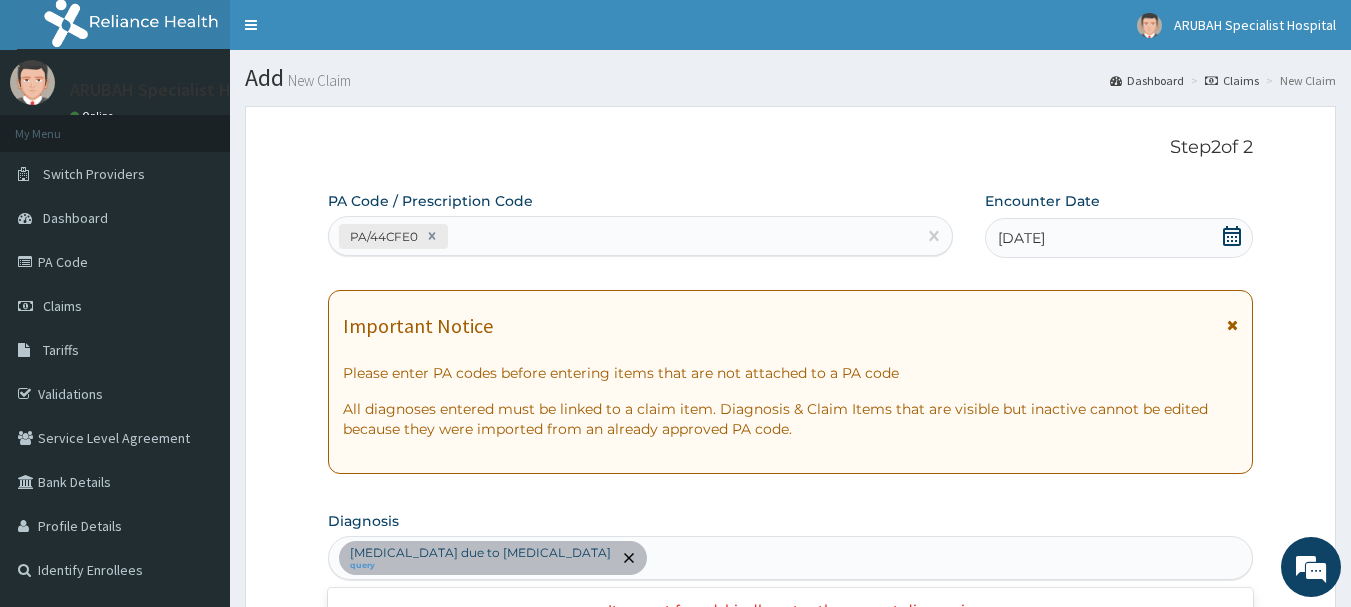 click on "PA Code / Prescription Code PA/44CFE0" at bounding box center [641, 223] 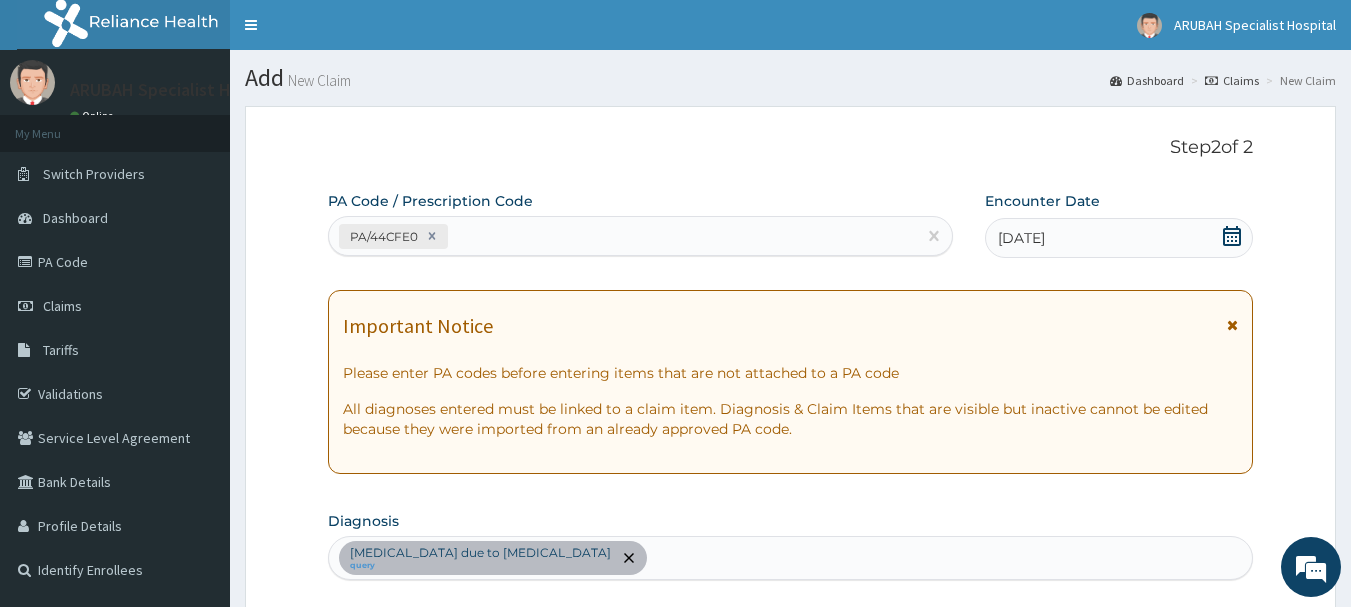 click on "PA/44CFE0" at bounding box center (623, 236) 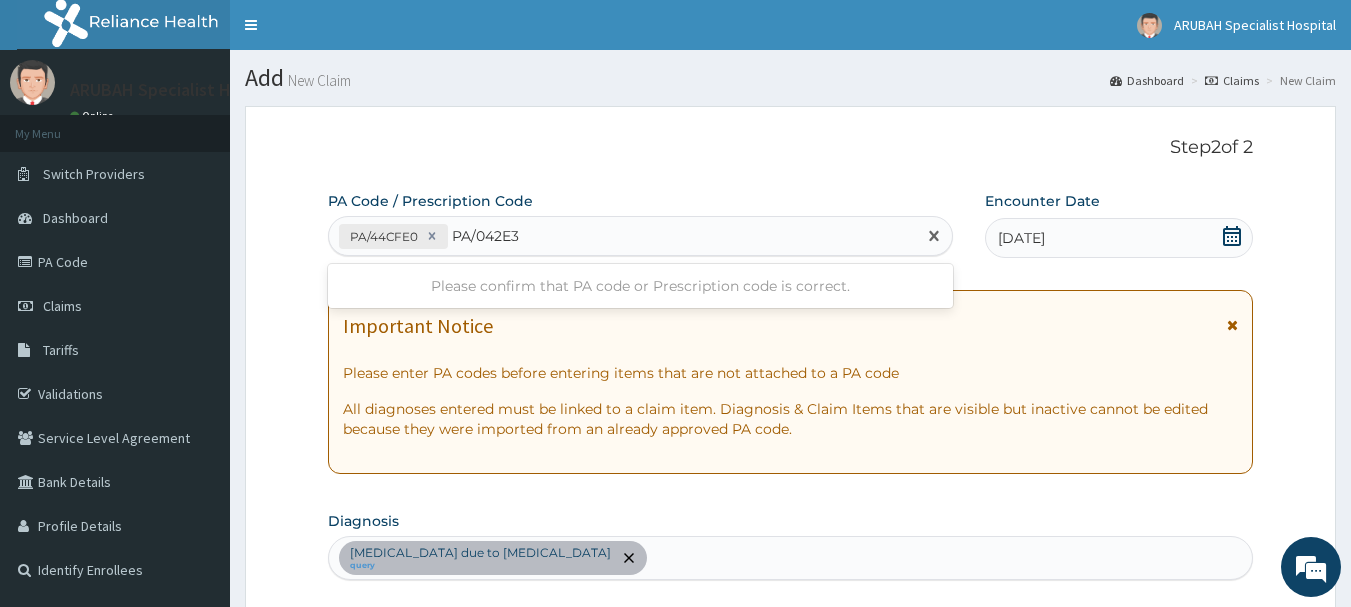 type on "PA/042E30" 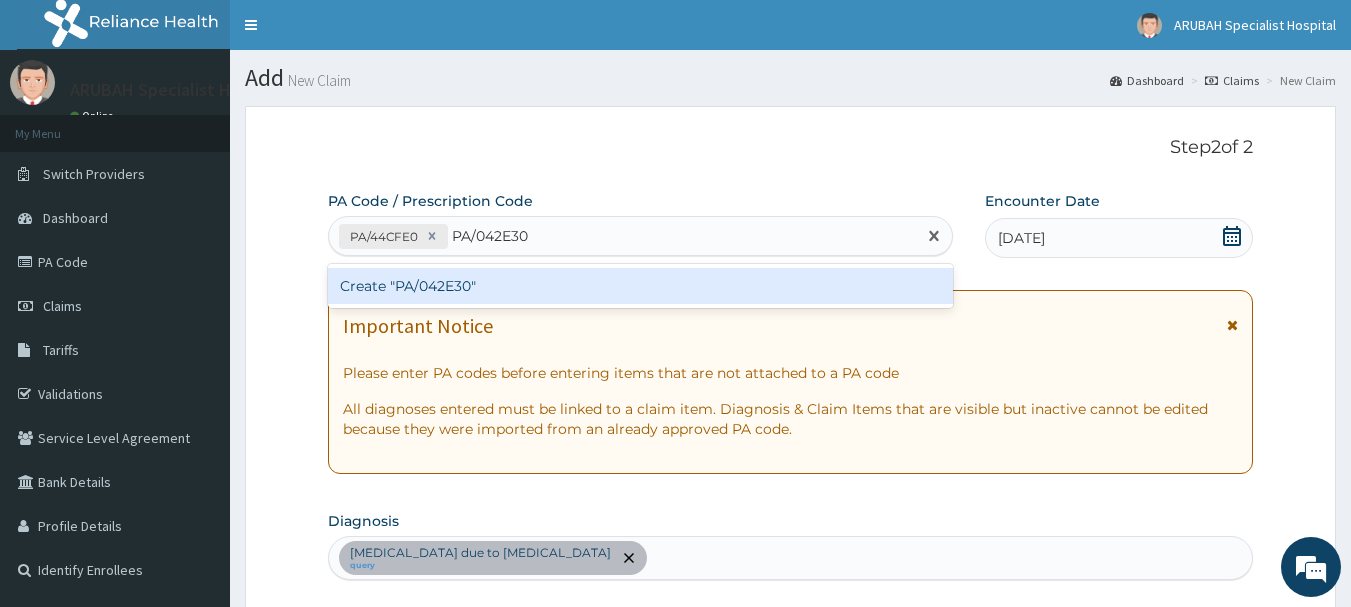 click on "Create "PA/042E30"" at bounding box center [641, 286] 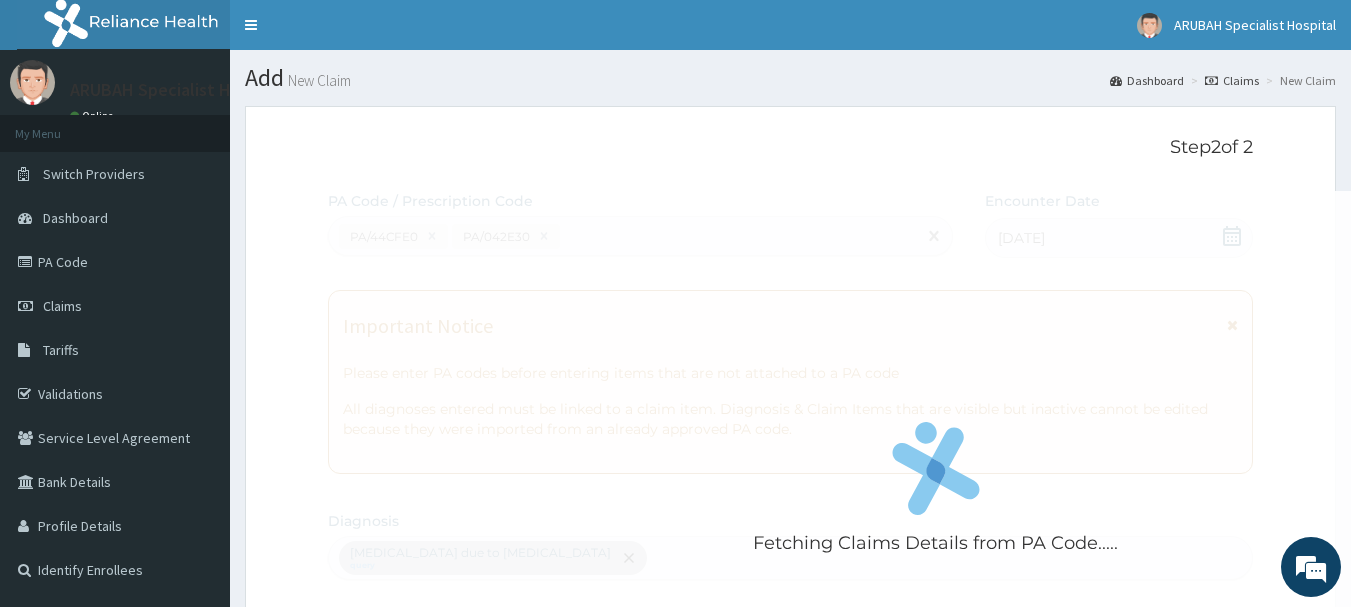 scroll, scrollTop: 1192, scrollLeft: 0, axis: vertical 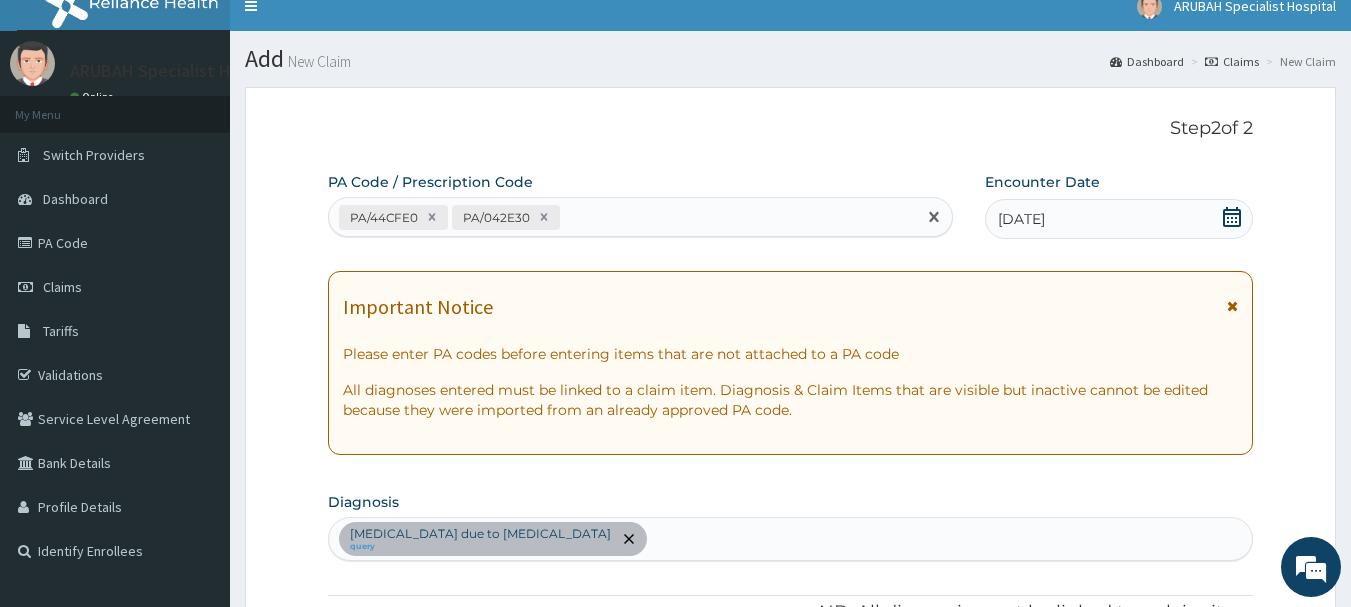 click on "PA/44CFE0 PA/042E30" at bounding box center [623, 217] 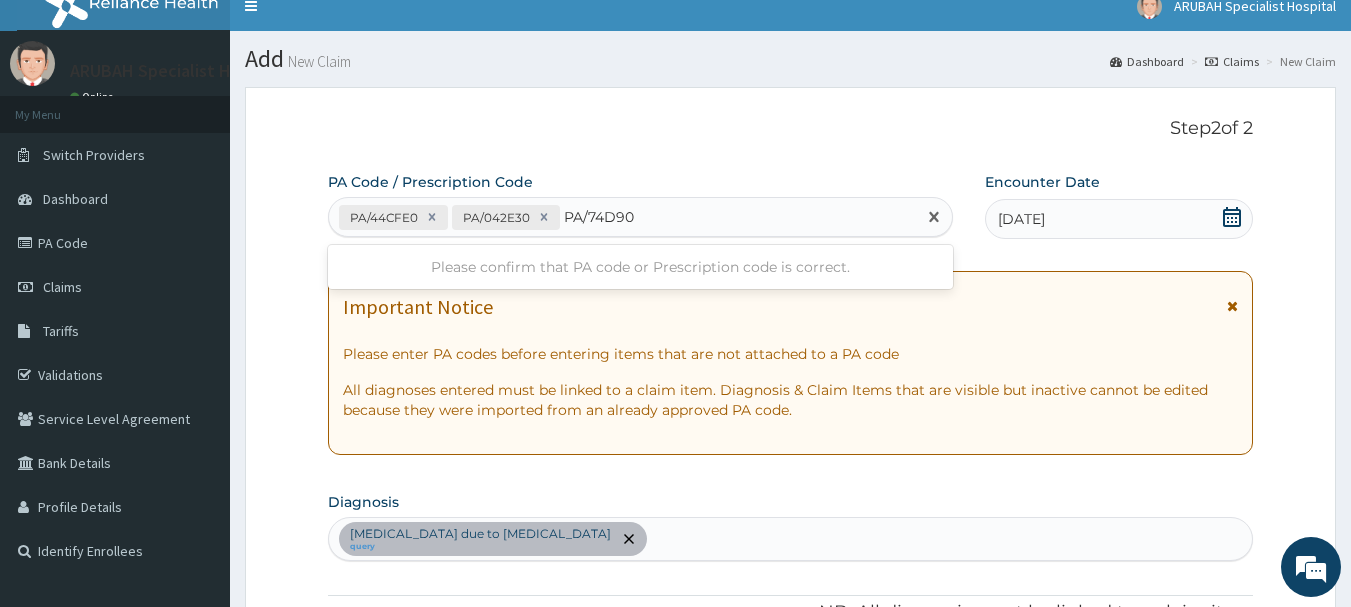 type on "PA/74D90D" 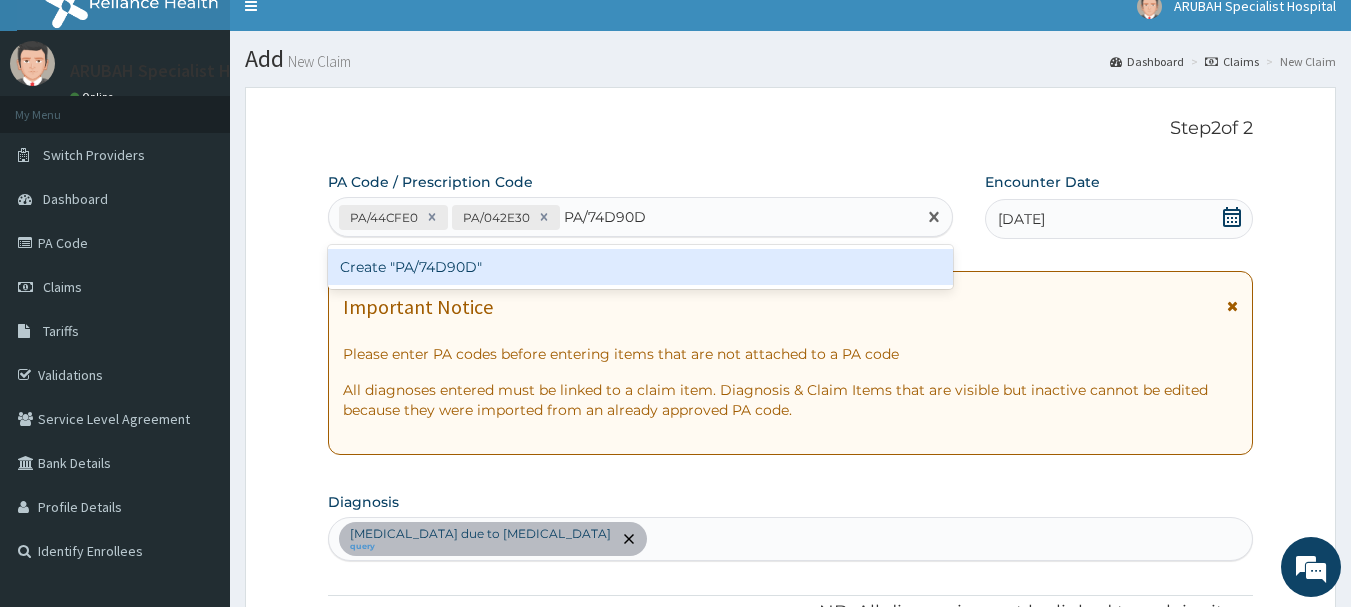 click on "Create "PA/74D90D"" at bounding box center (641, 267) 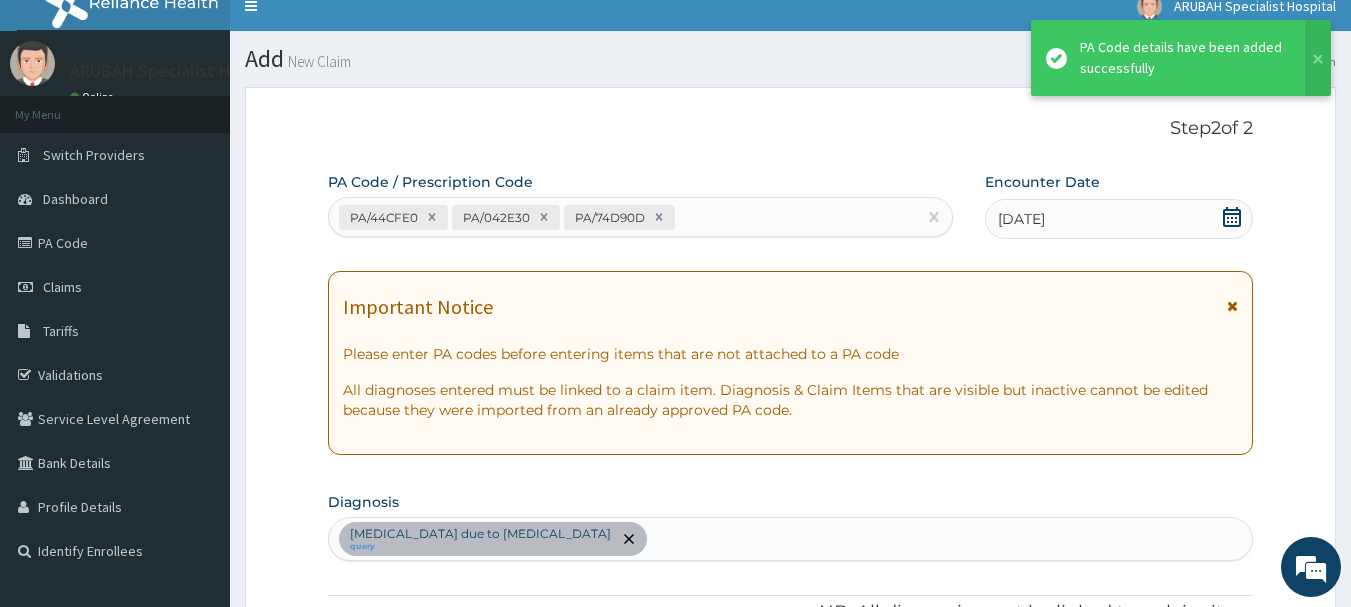 scroll, scrollTop: 1192, scrollLeft: 0, axis: vertical 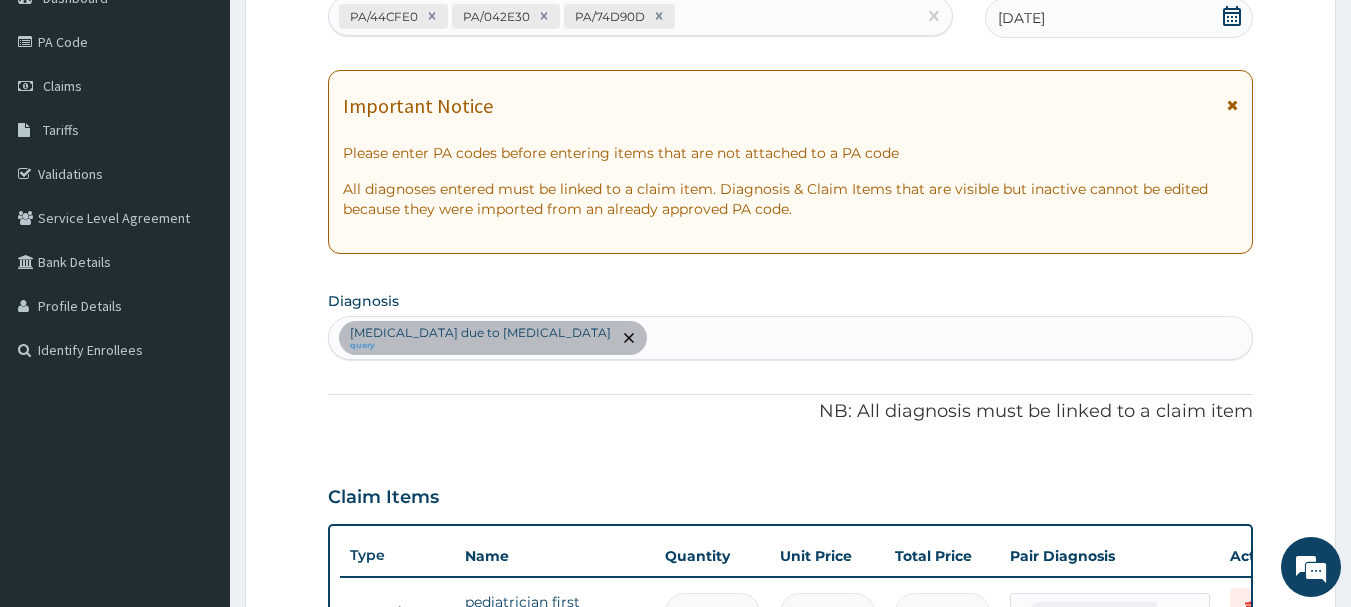 click on "Fetal disorder due to oligohydramnios query" at bounding box center [791, 338] 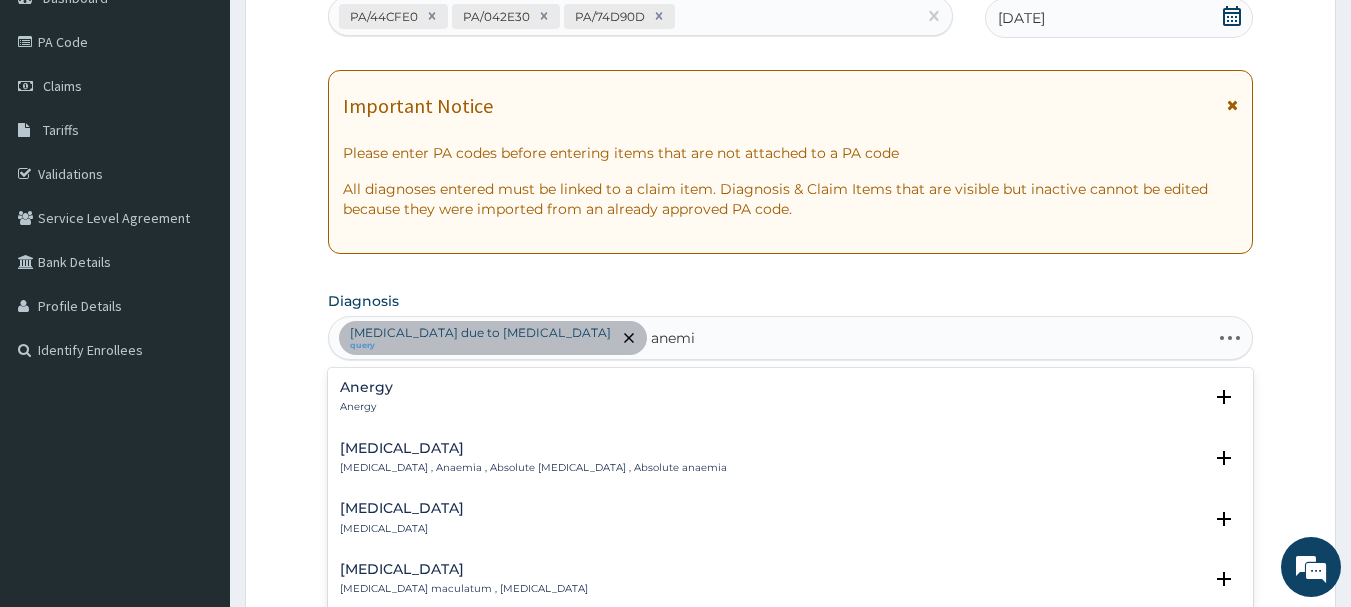 type on "anemia" 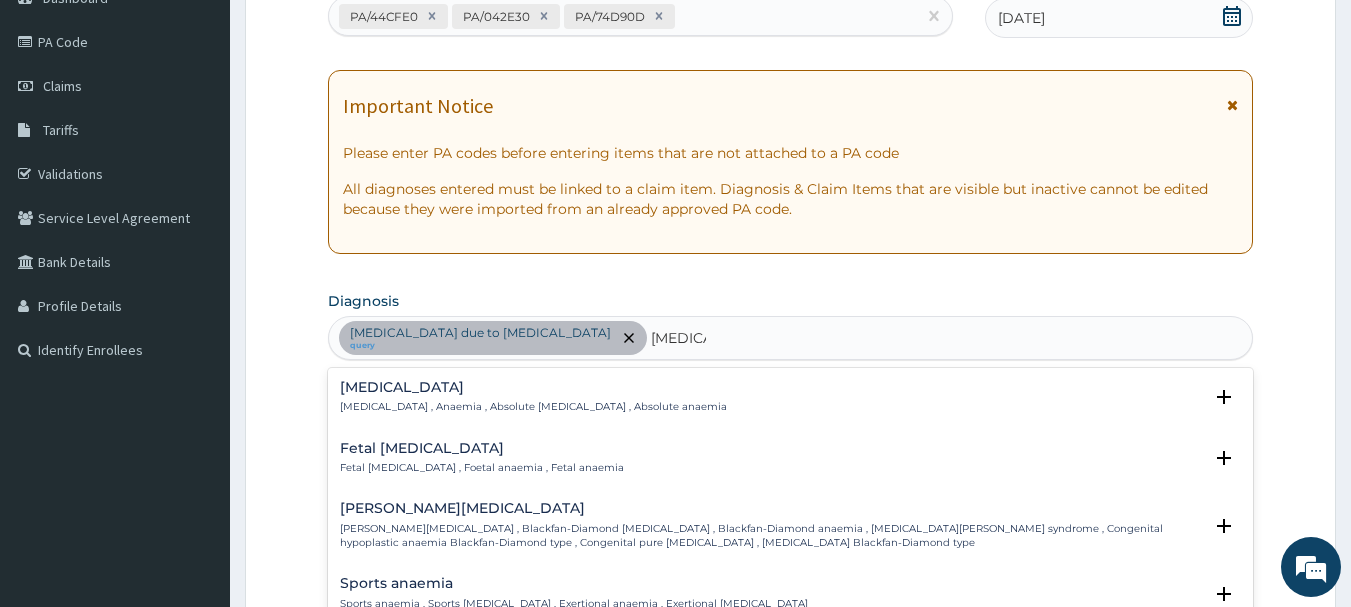 click on "Anemia" at bounding box center (533, 387) 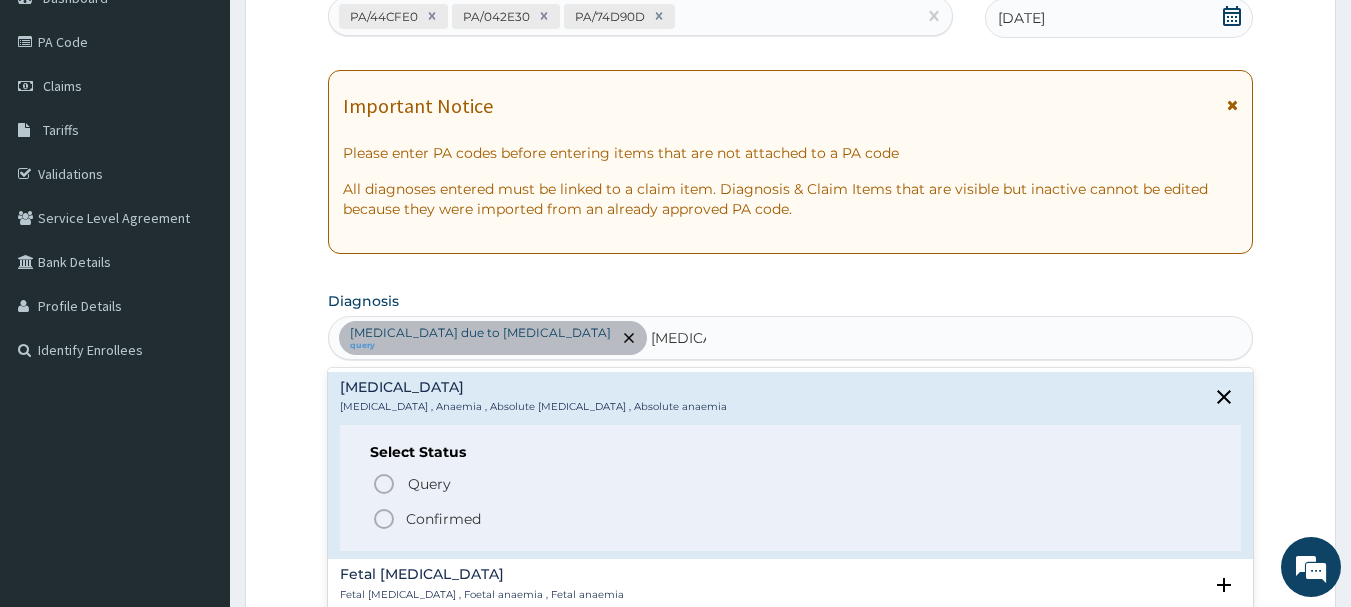 click 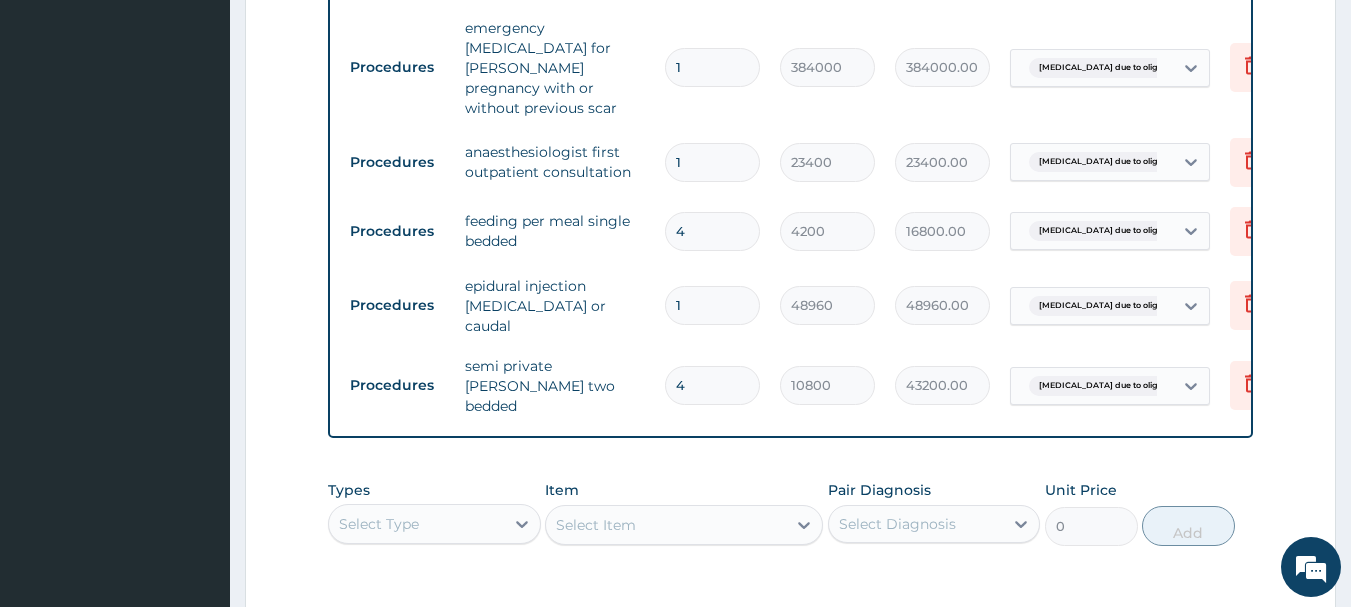 scroll, scrollTop: 1394, scrollLeft: 0, axis: vertical 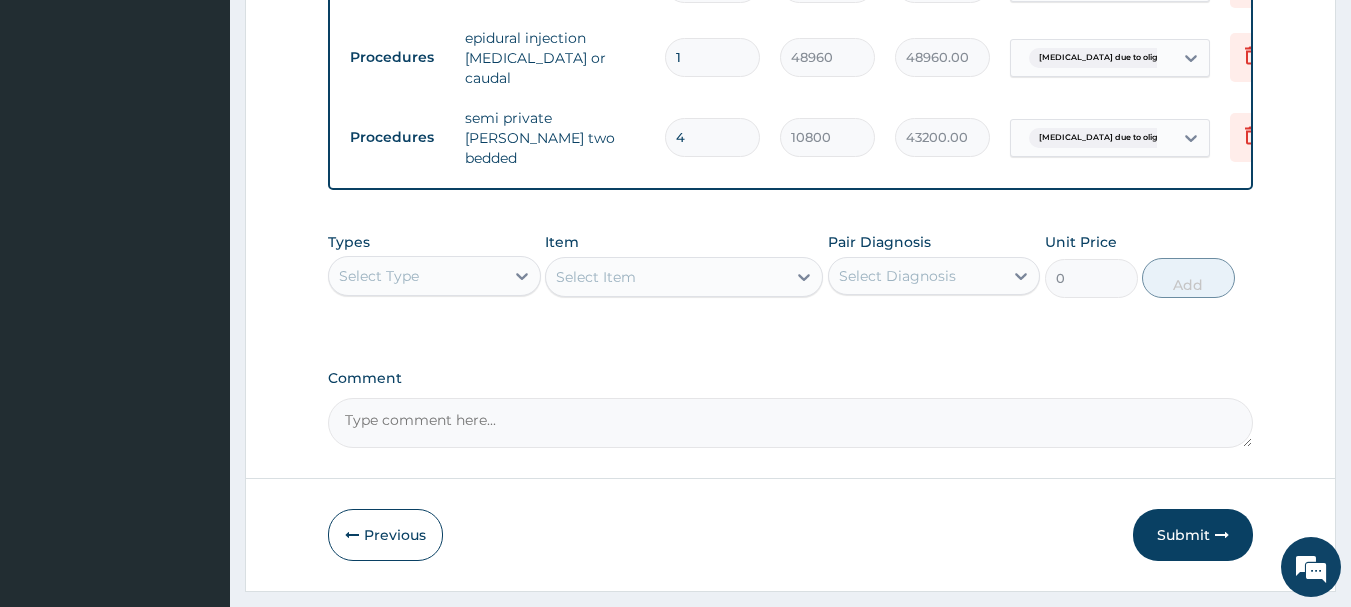 click on "Select Type" at bounding box center (434, 276) 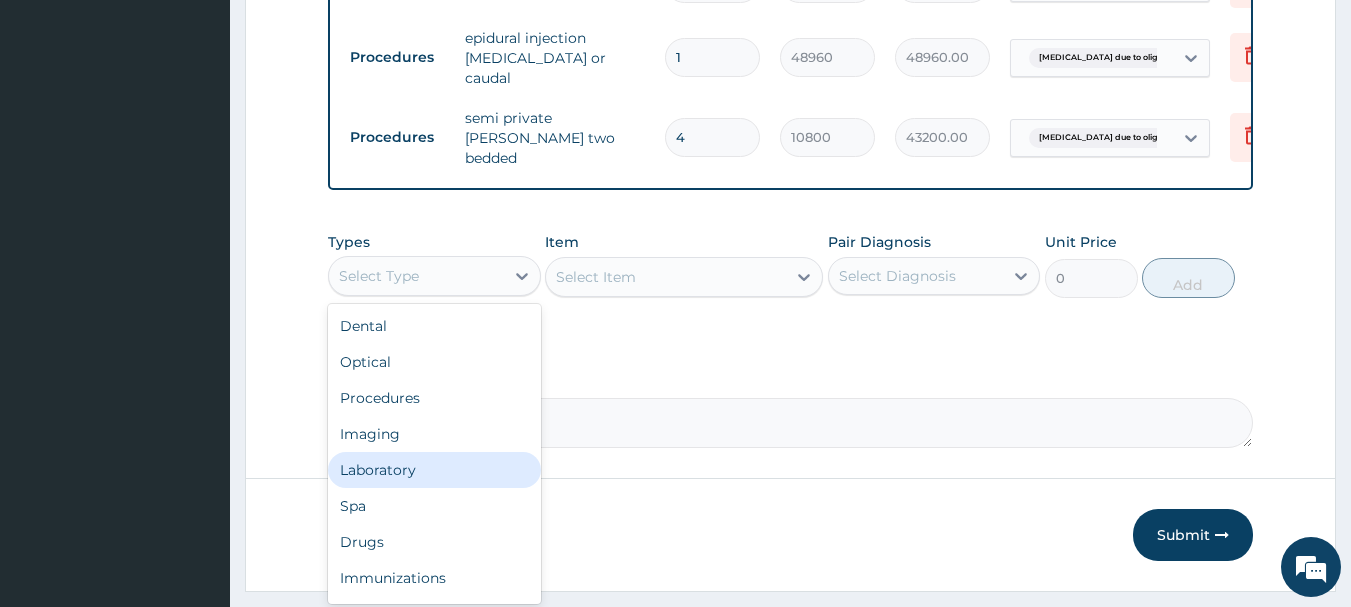 click on "Laboratory" at bounding box center [434, 470] 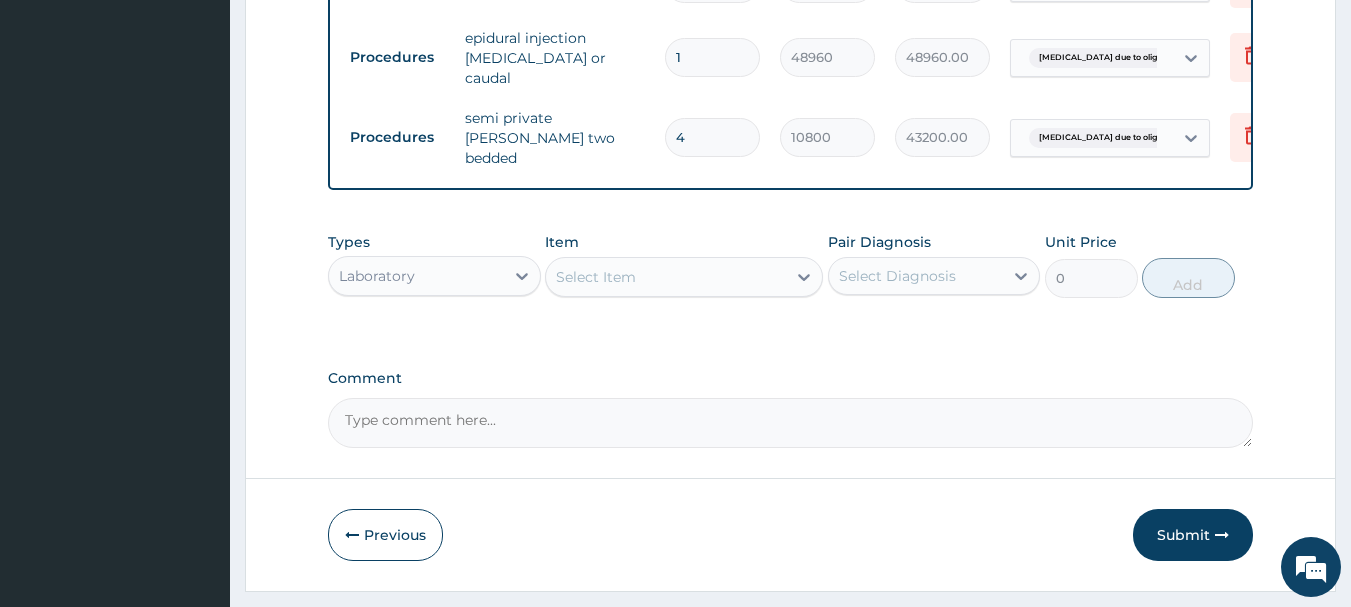 click on "Select Item" at bounding box center [684, 277] 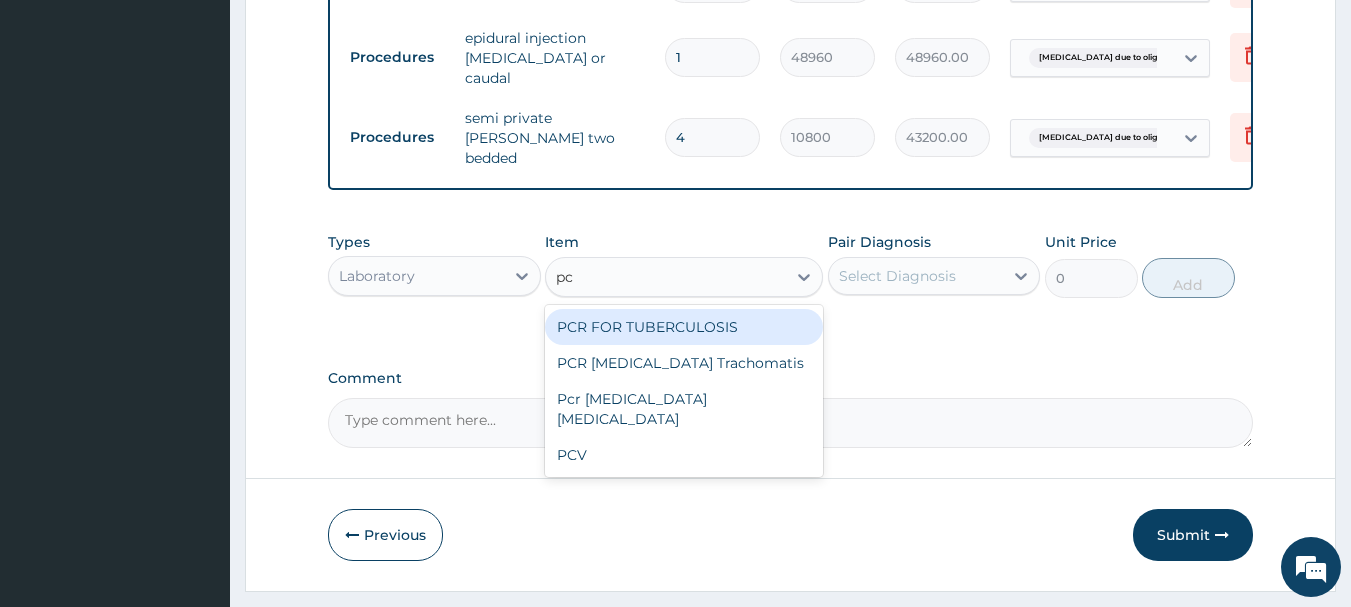 type on "pcv" 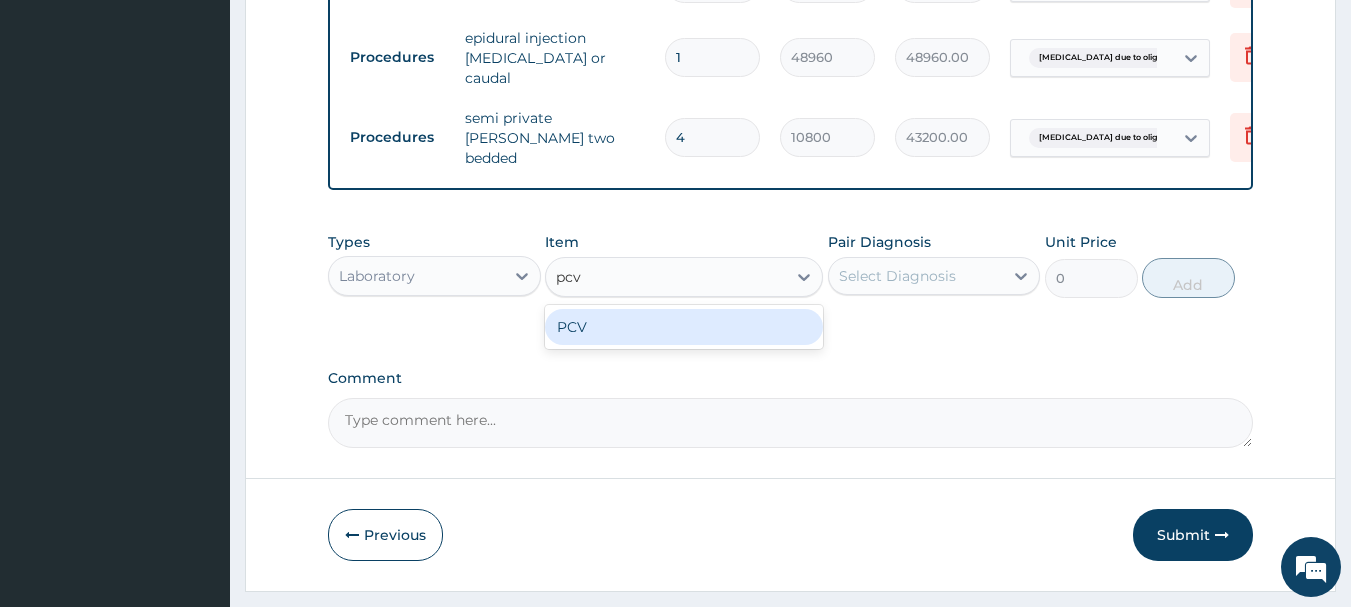 click on "PCV" at bounding box center [684, 327] 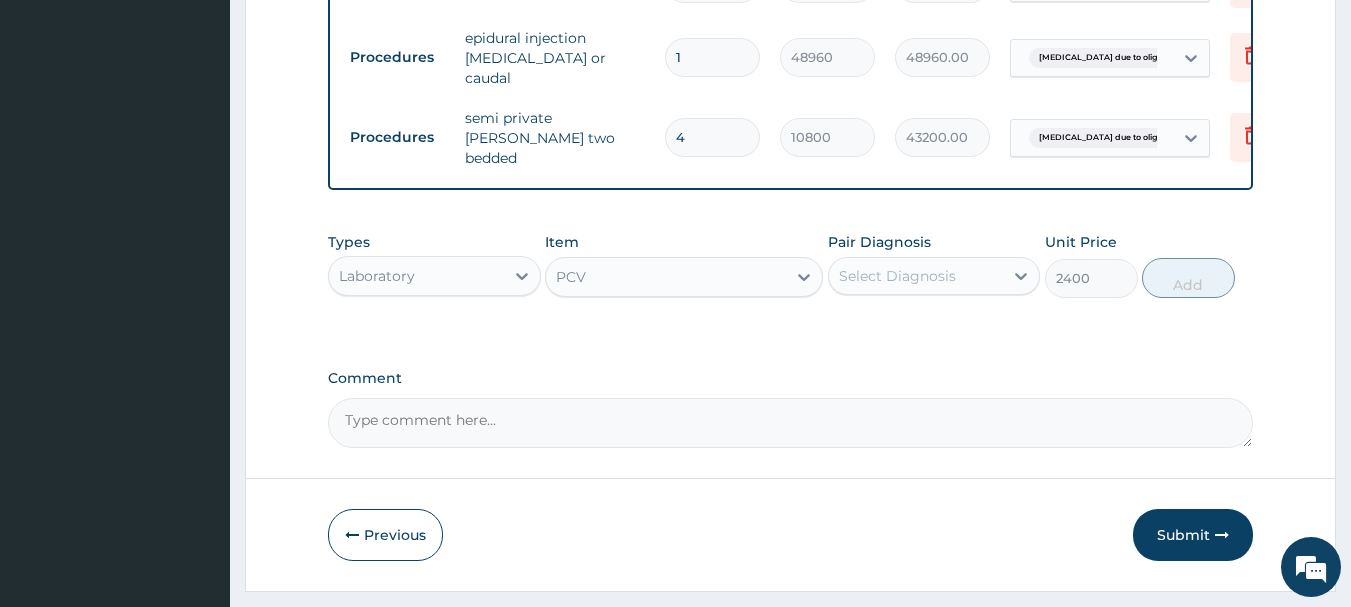 click on "Select Diagnosis" at bounding box center [897, 276] 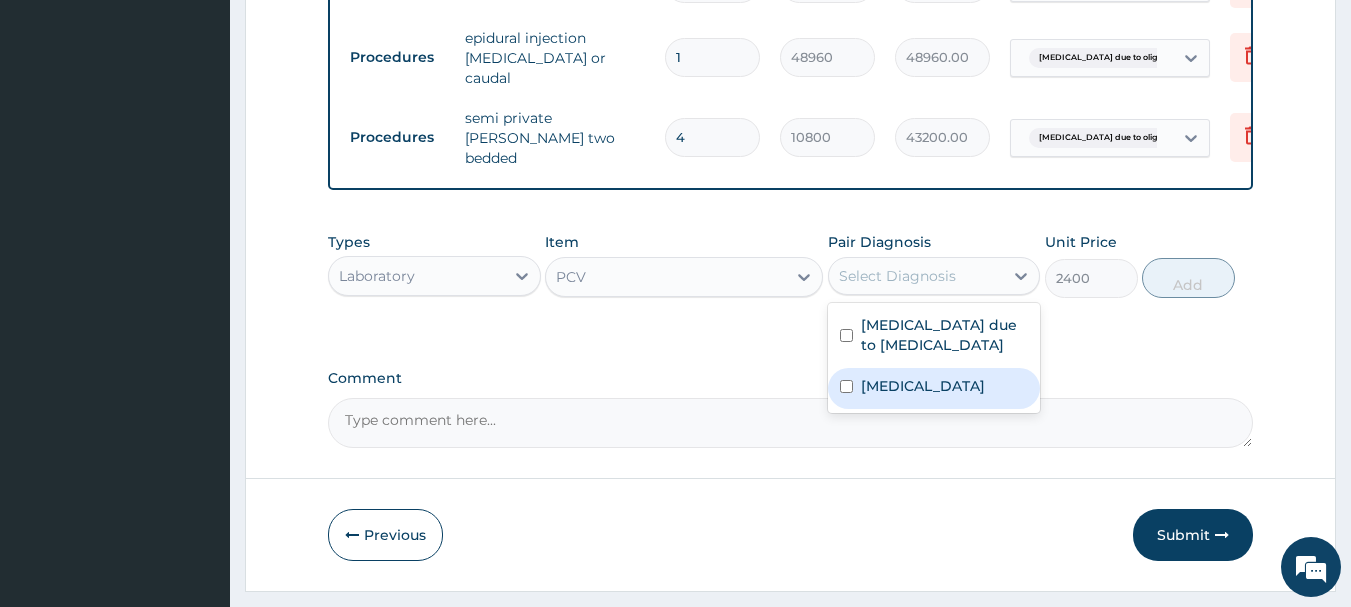 click at bounding box center [846, 386] 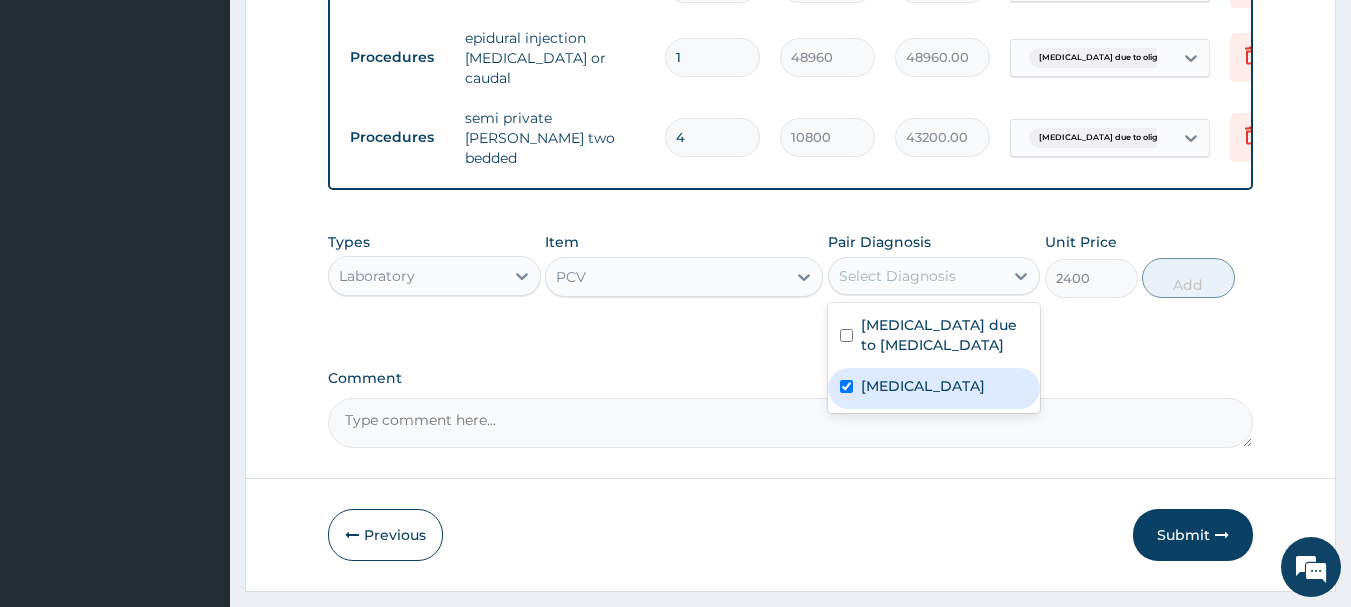 checkbox on "true" 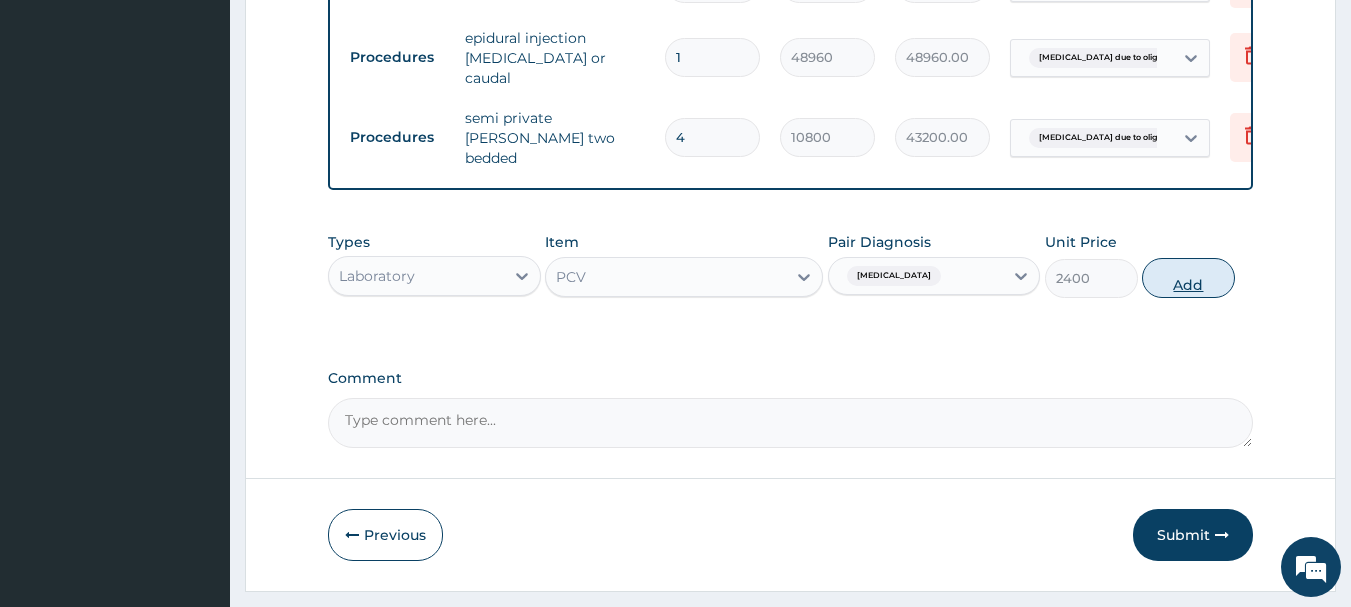click on "Add" at bounding box center [1188, 278] 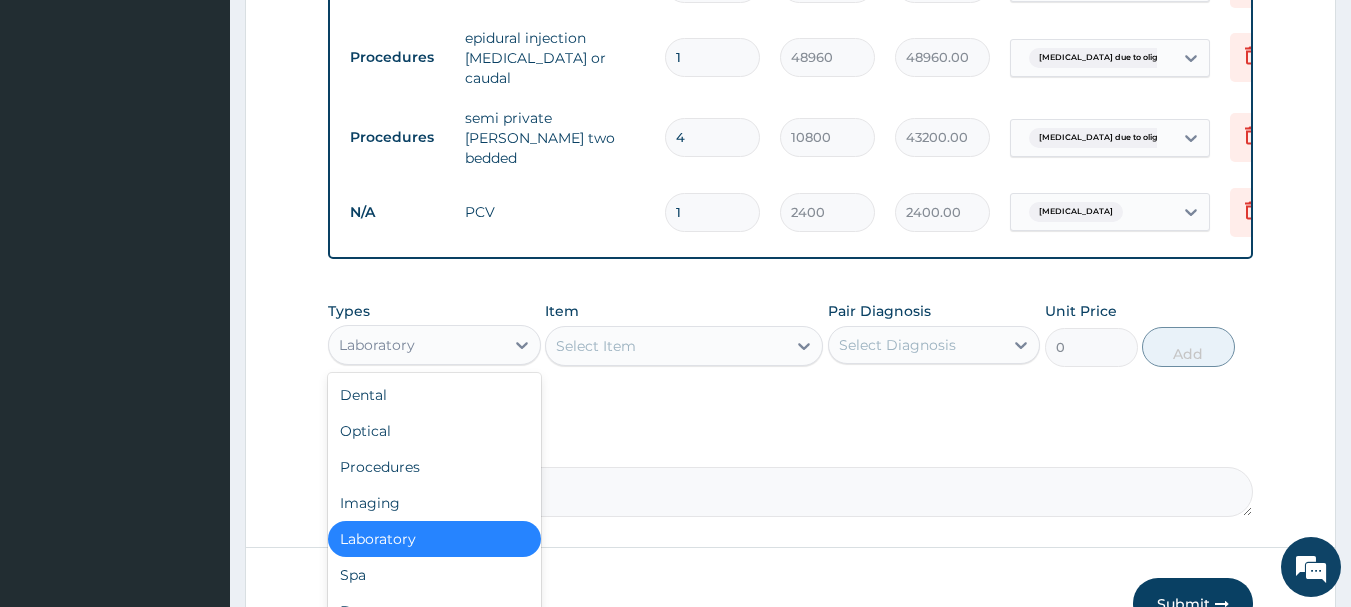 click on "Laboratory" at bounding box center (416, 345) 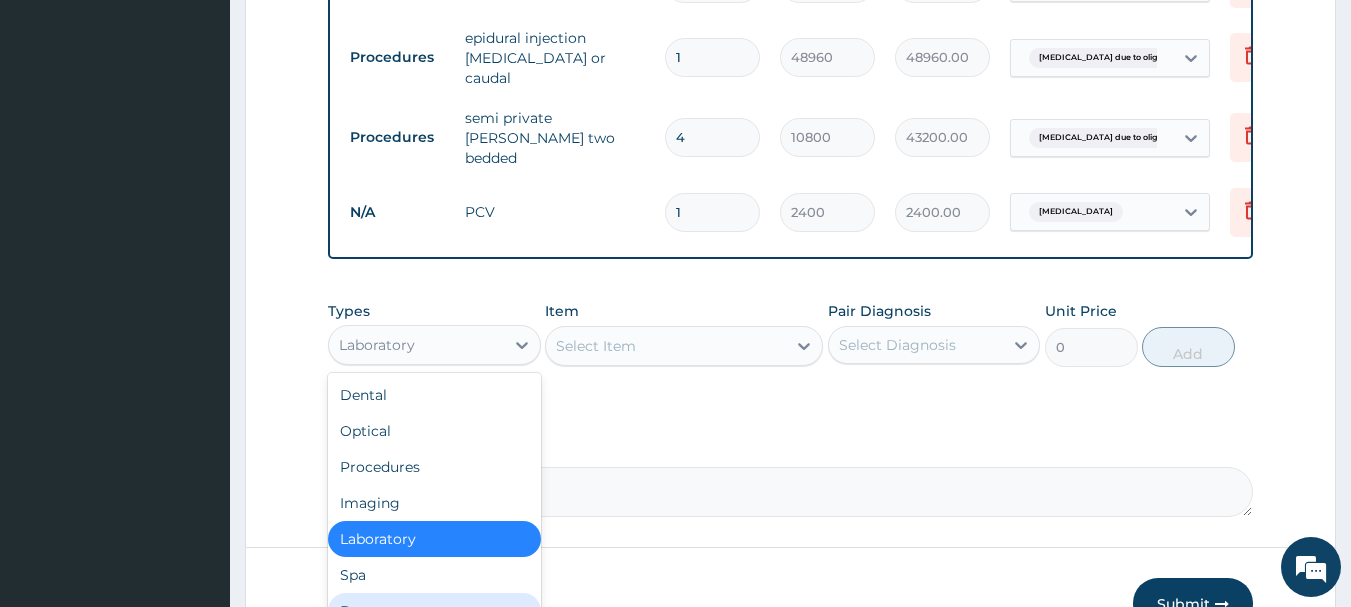 click on "Drugs" at bounding box center [434, 611] 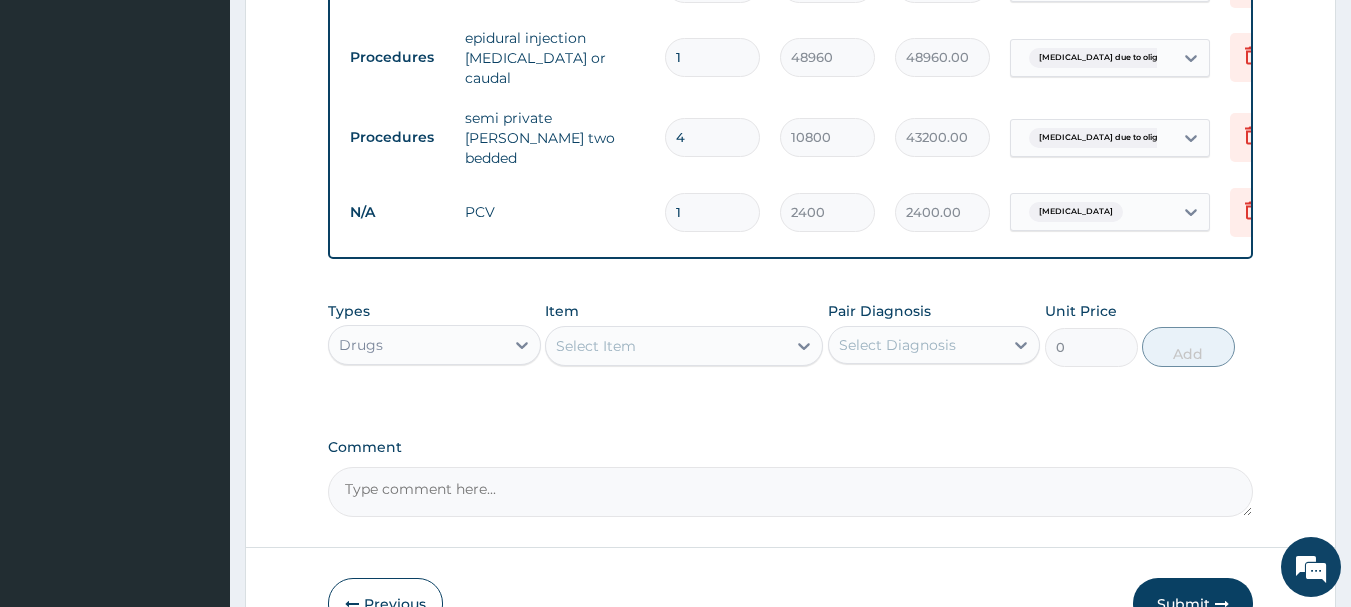 click on "Select Item" at bounding box center [596, 346] 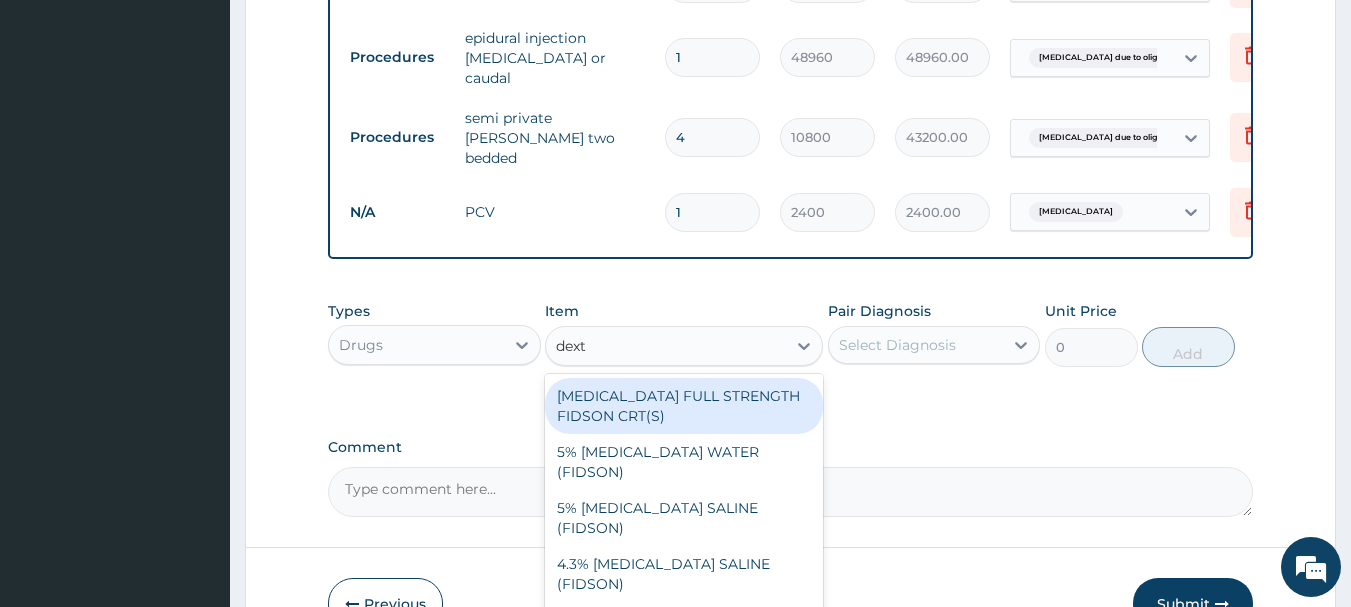 type on "dextr" 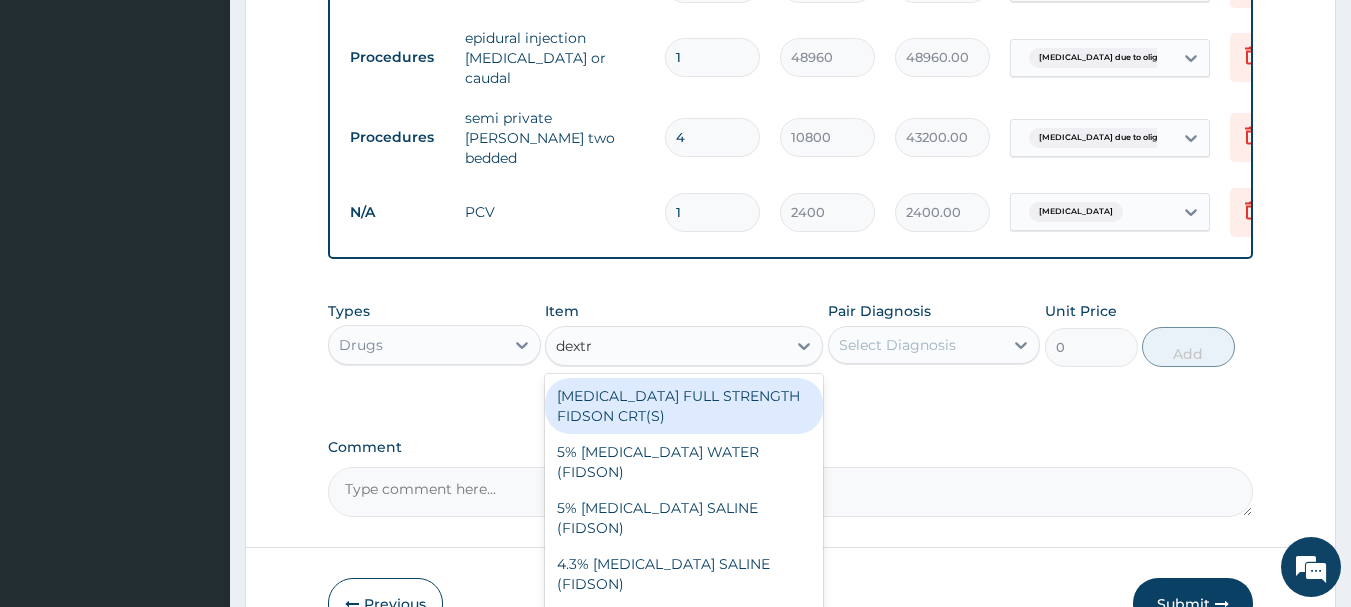 click on "DEXTROSE FULL STRENGTH FIDSON CRT(S)" at bounding box center [684, 406] 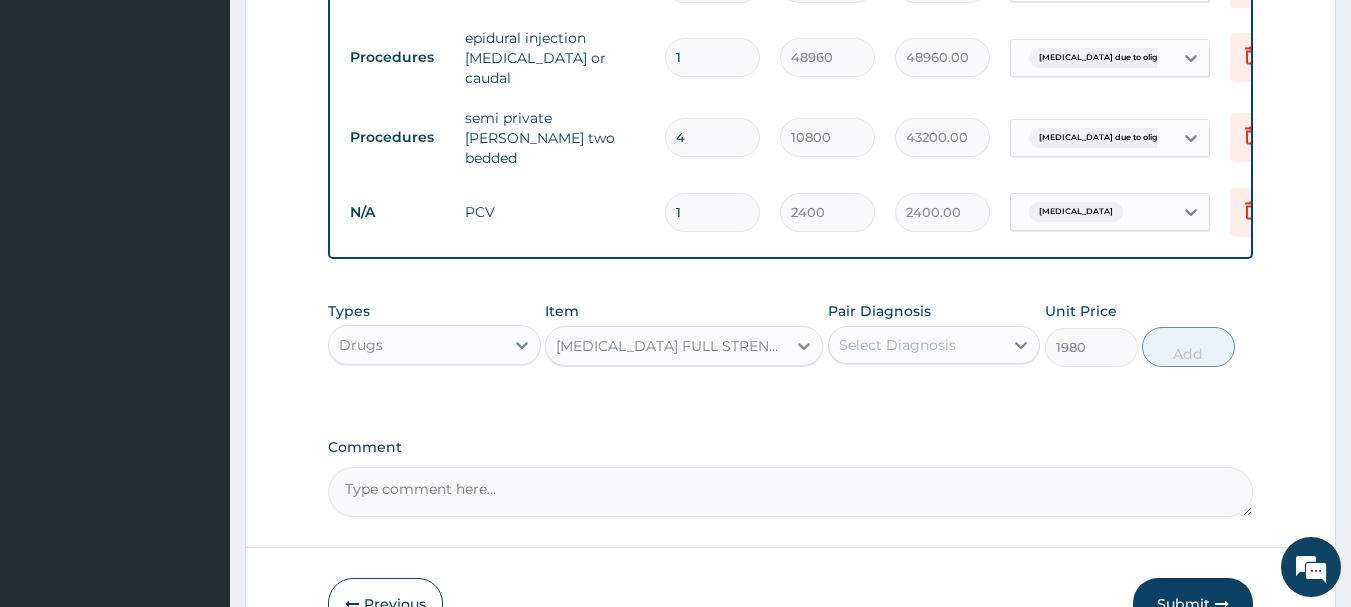 click on "Select Diagnosis" at bounding box center (916, 345) 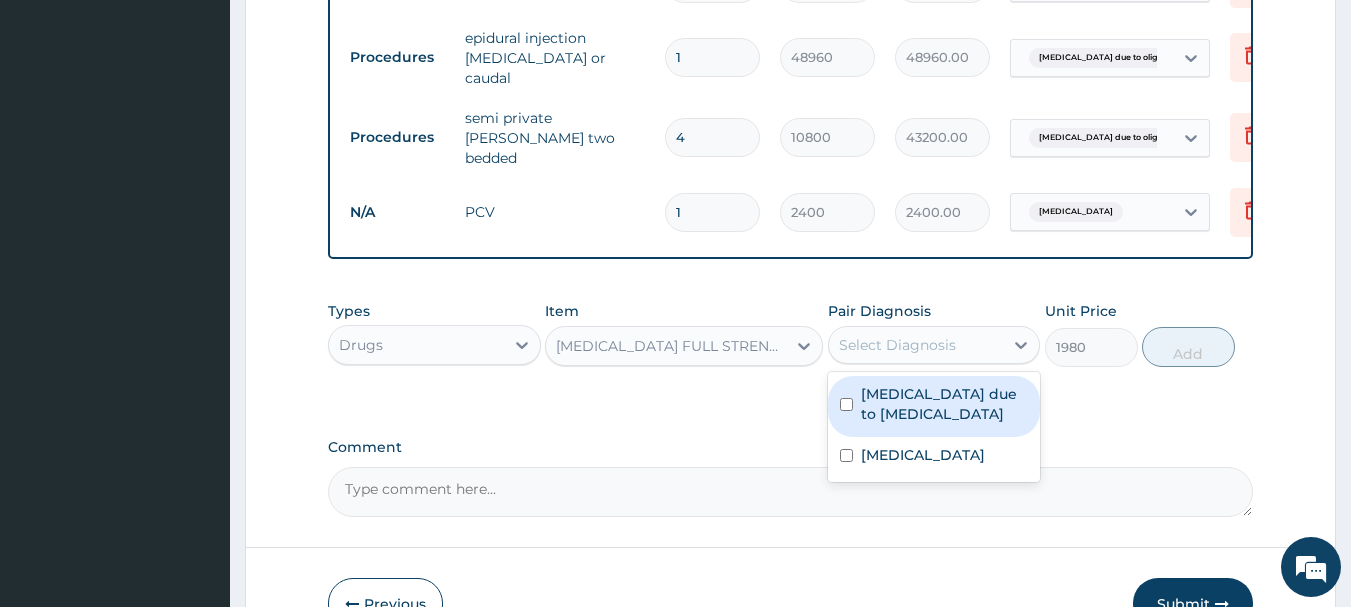 click at bounding box center [846, 404] 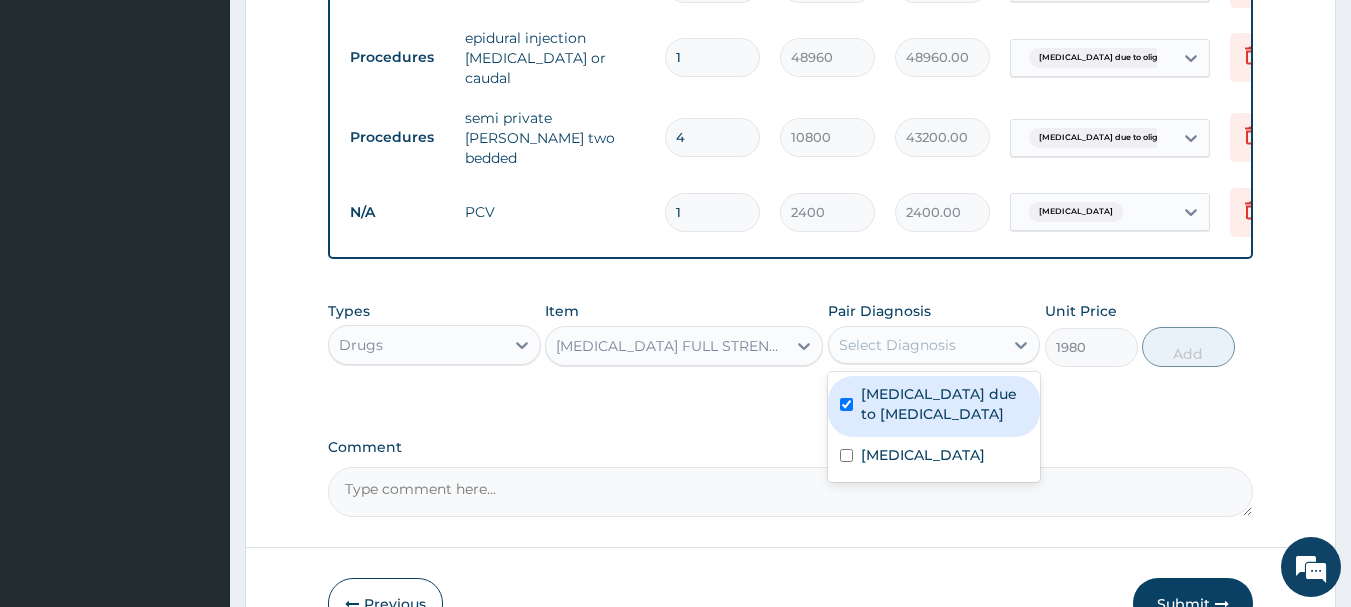 checkbox on "true" 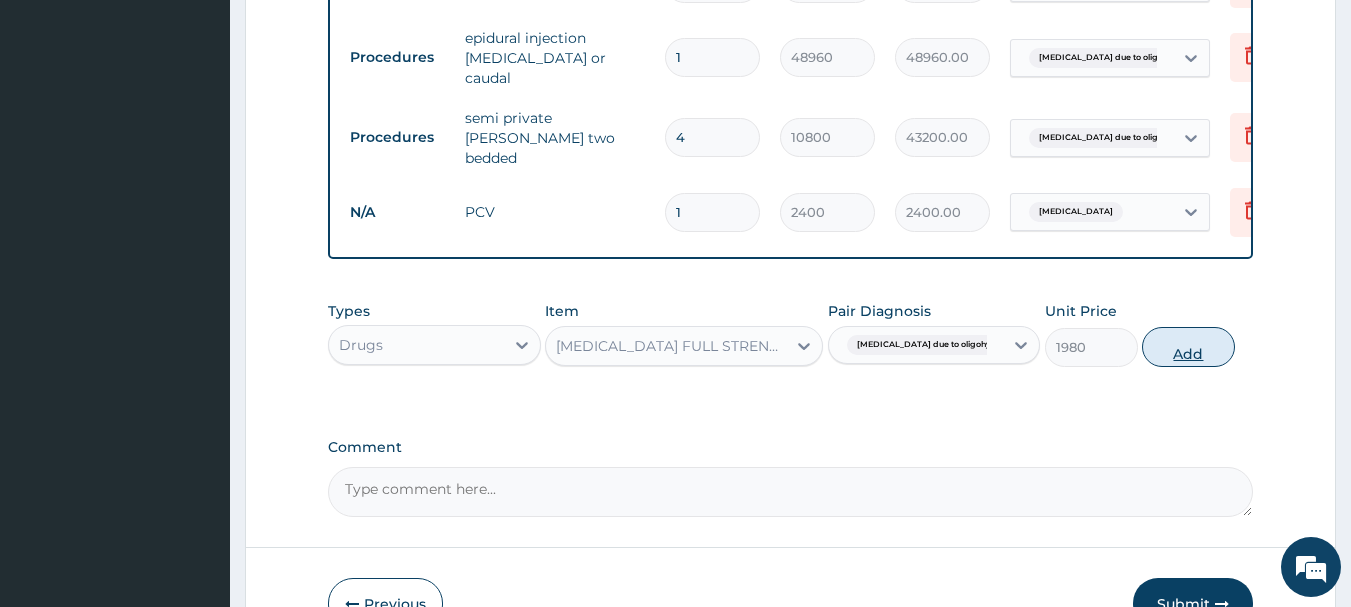 click on "Add" at bounding box center (1188, 347) 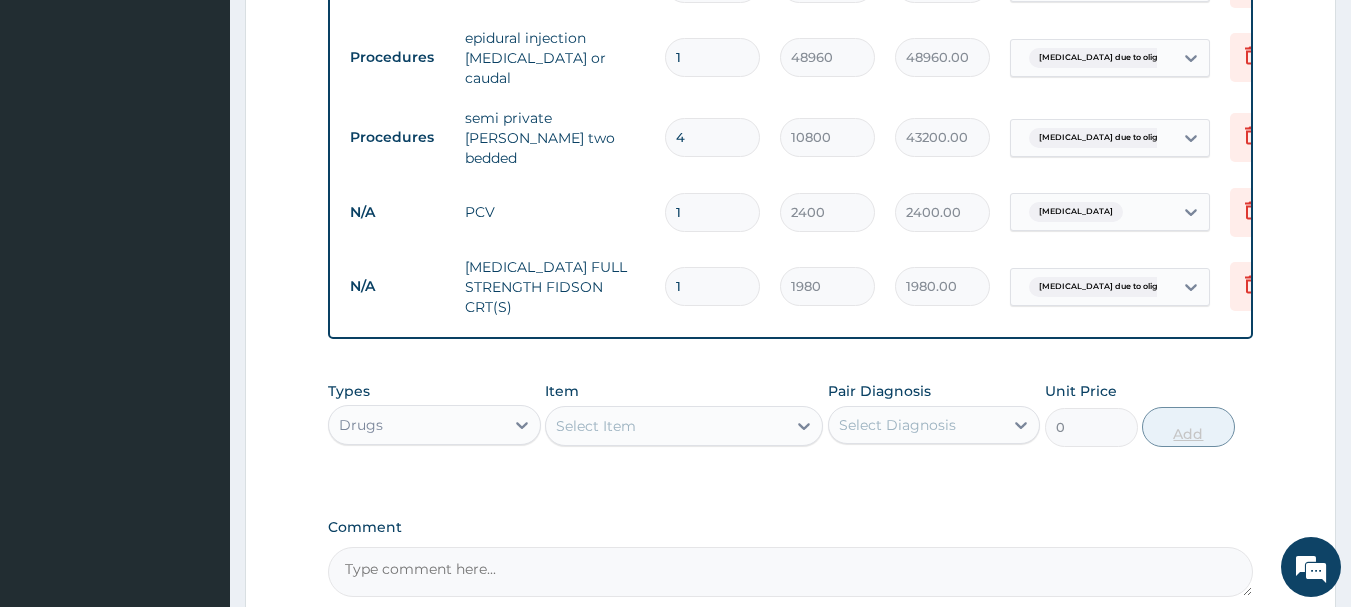 type 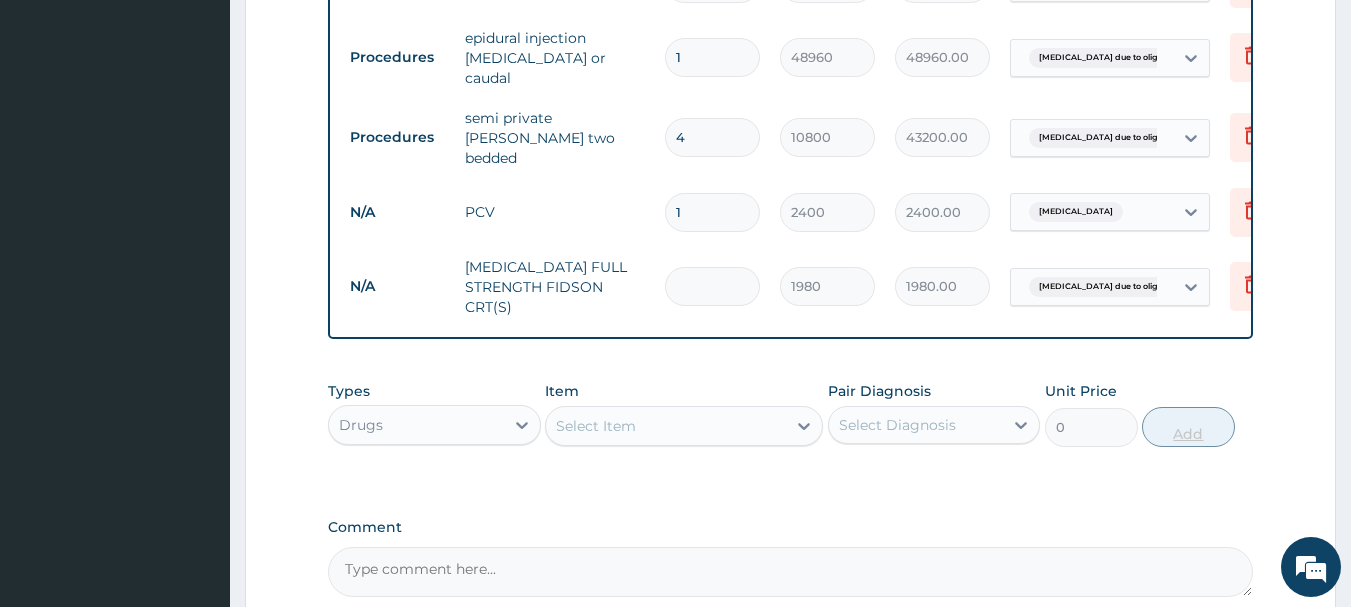 type on "0.00" 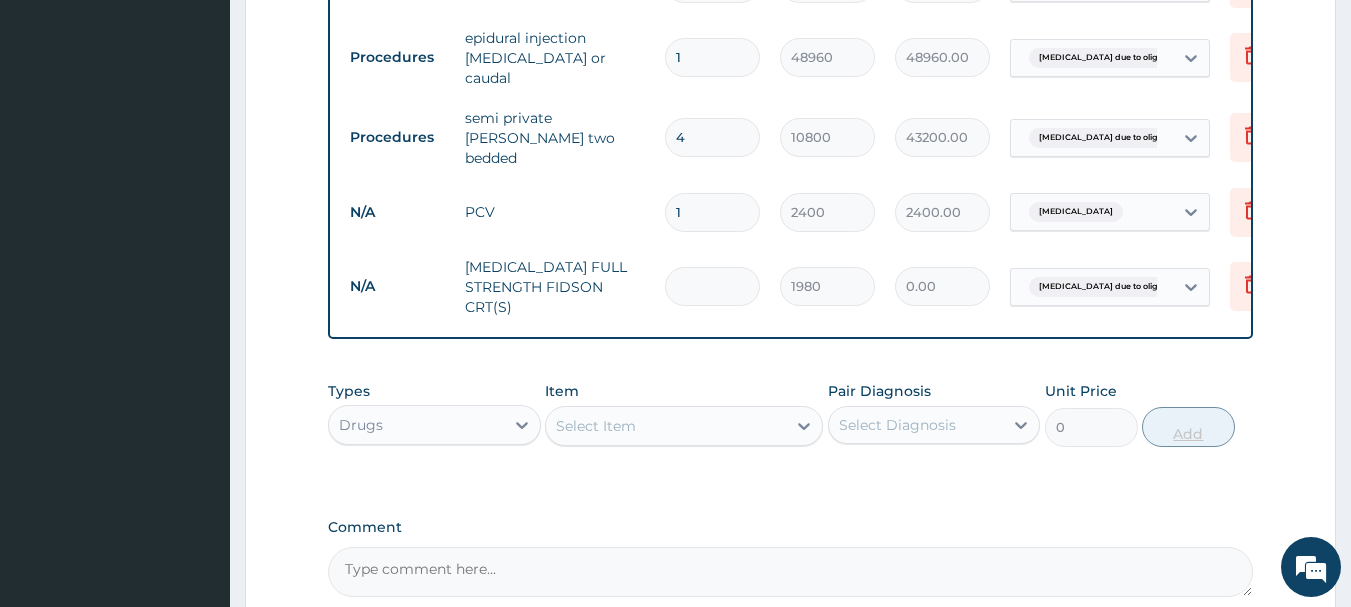 type on "5" 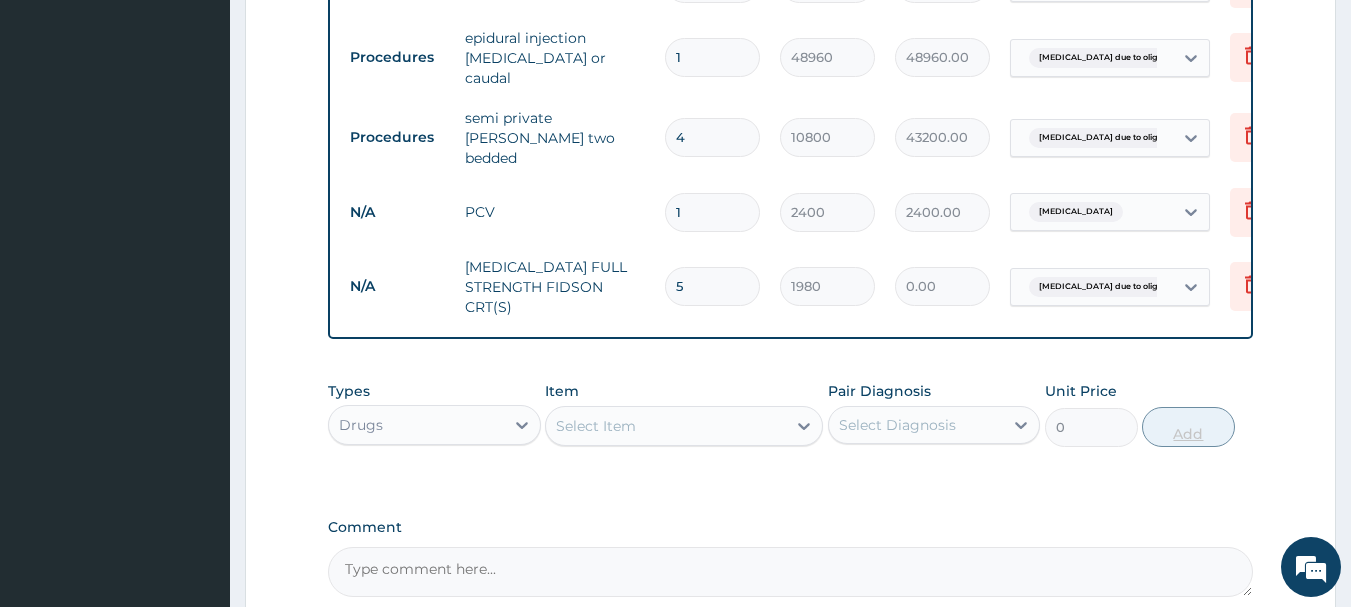 type on "9900.00" 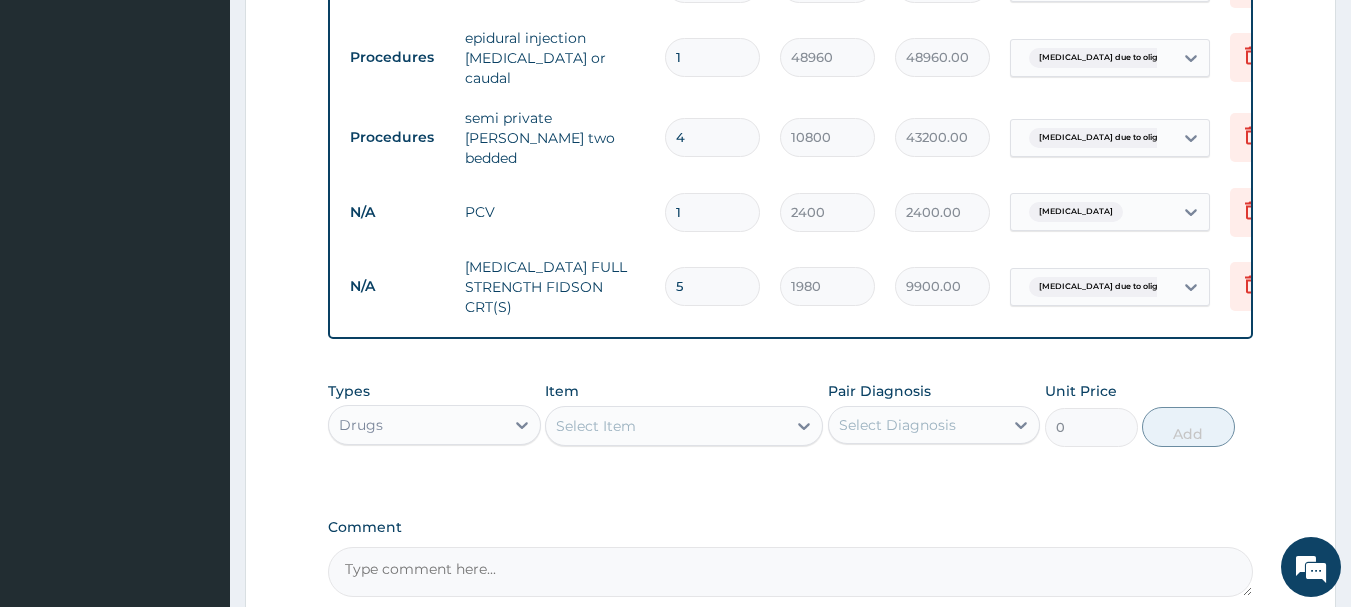 type on "5" 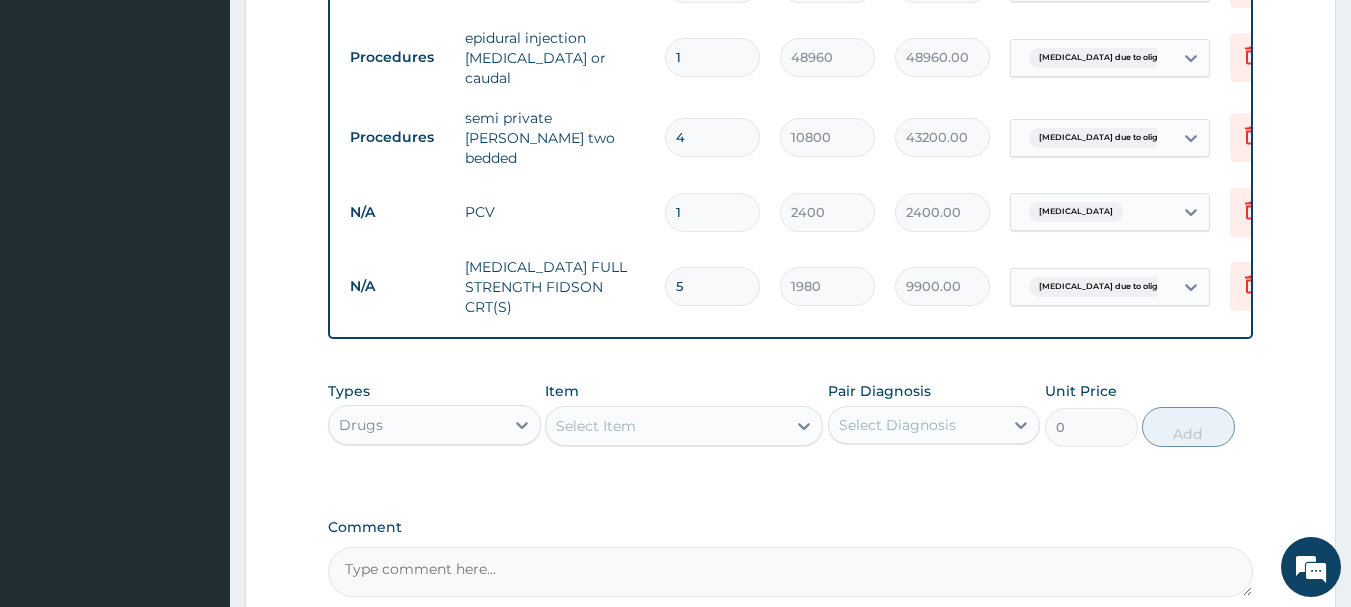 click on "Select Item" at bounding box center [666, 426] 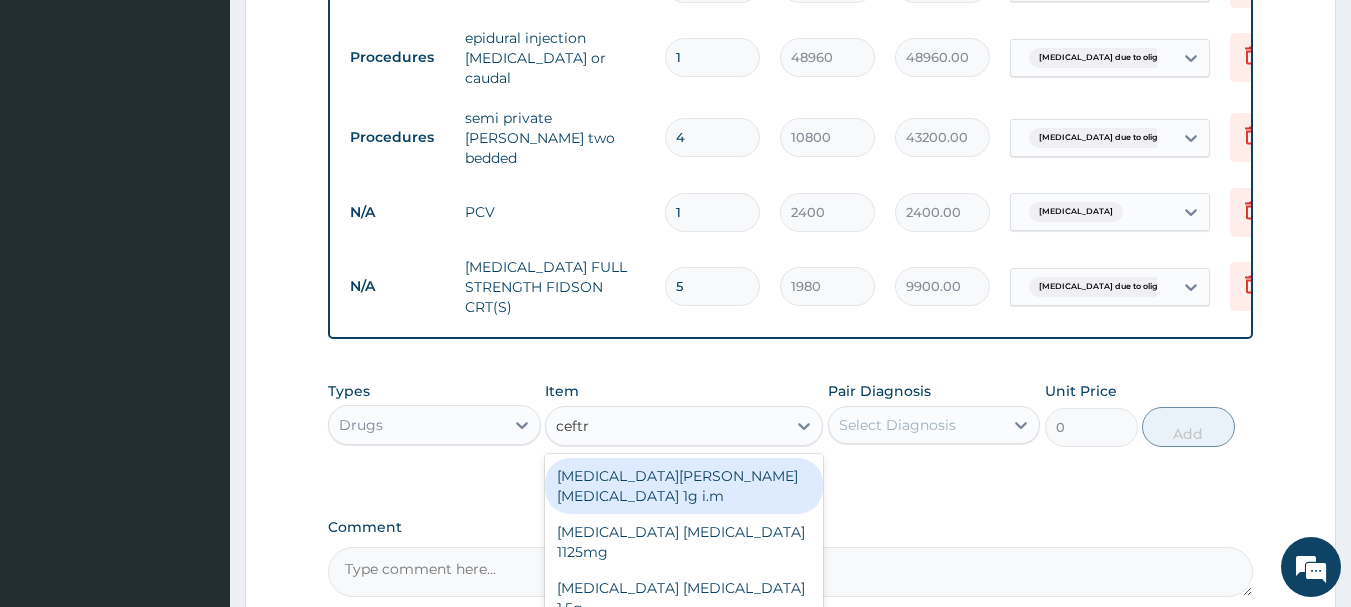 type on "ceftri" 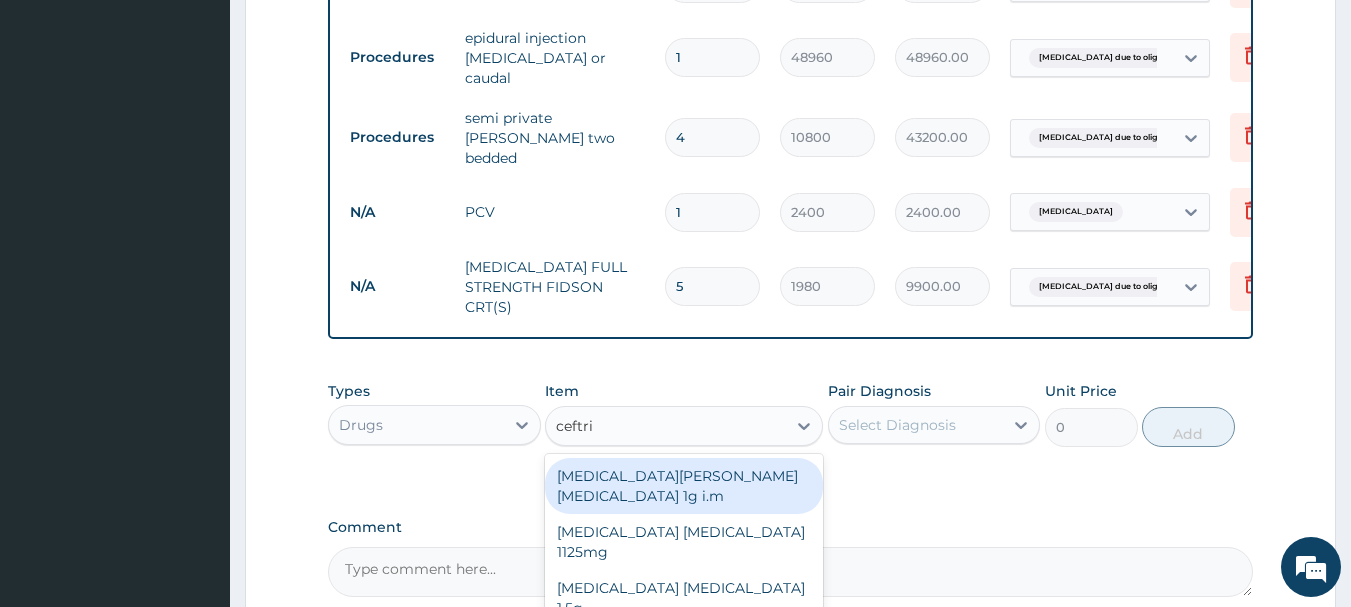click on "ROCEPHIN CEFTRIAXONE 1g i.m" at bounding box center (684, 486) 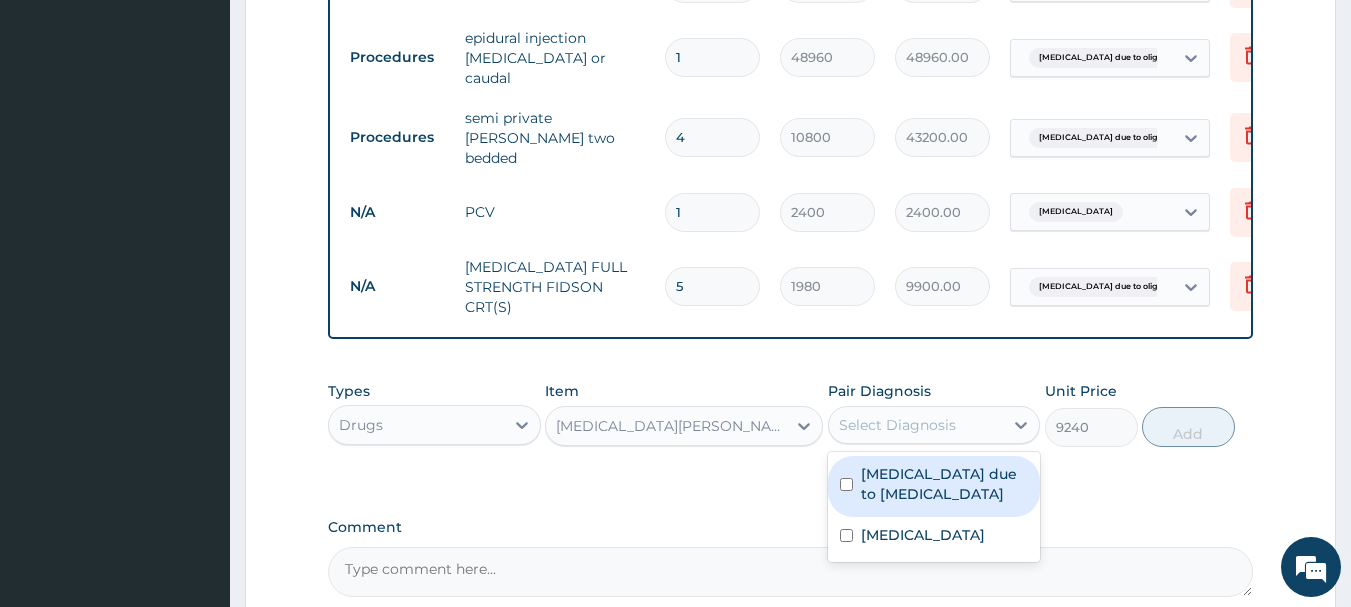click on "Select Diagnosis" at bounding box center [897, 425] 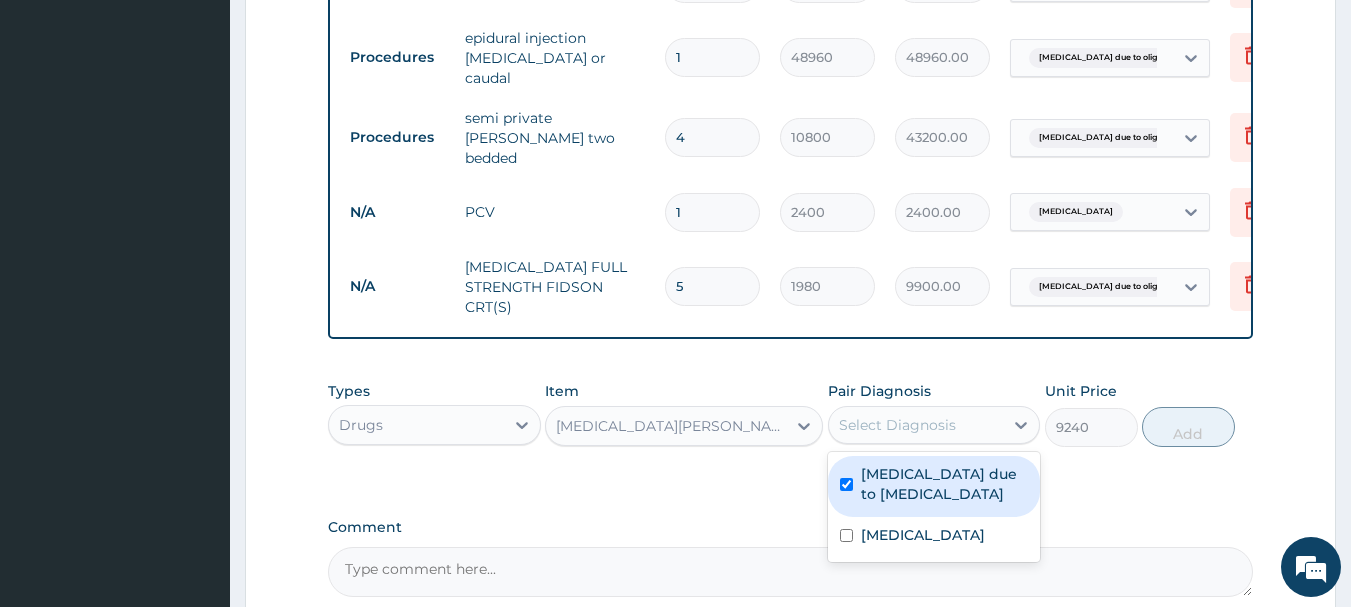 checkbox on "true" 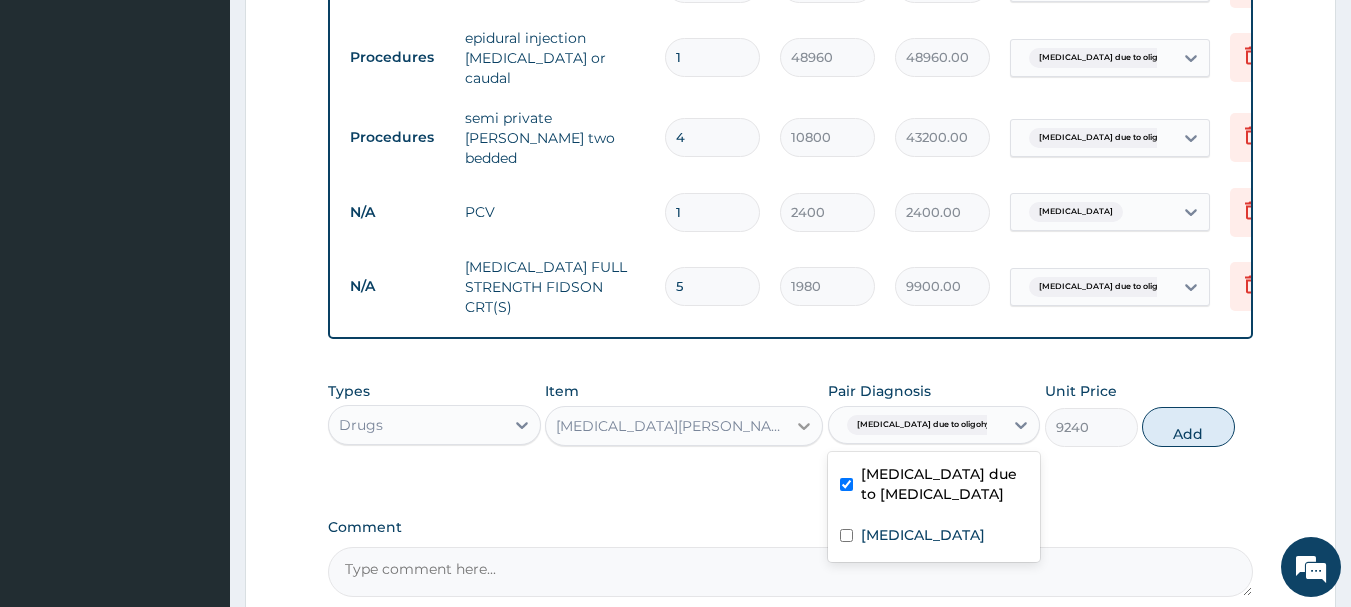 click 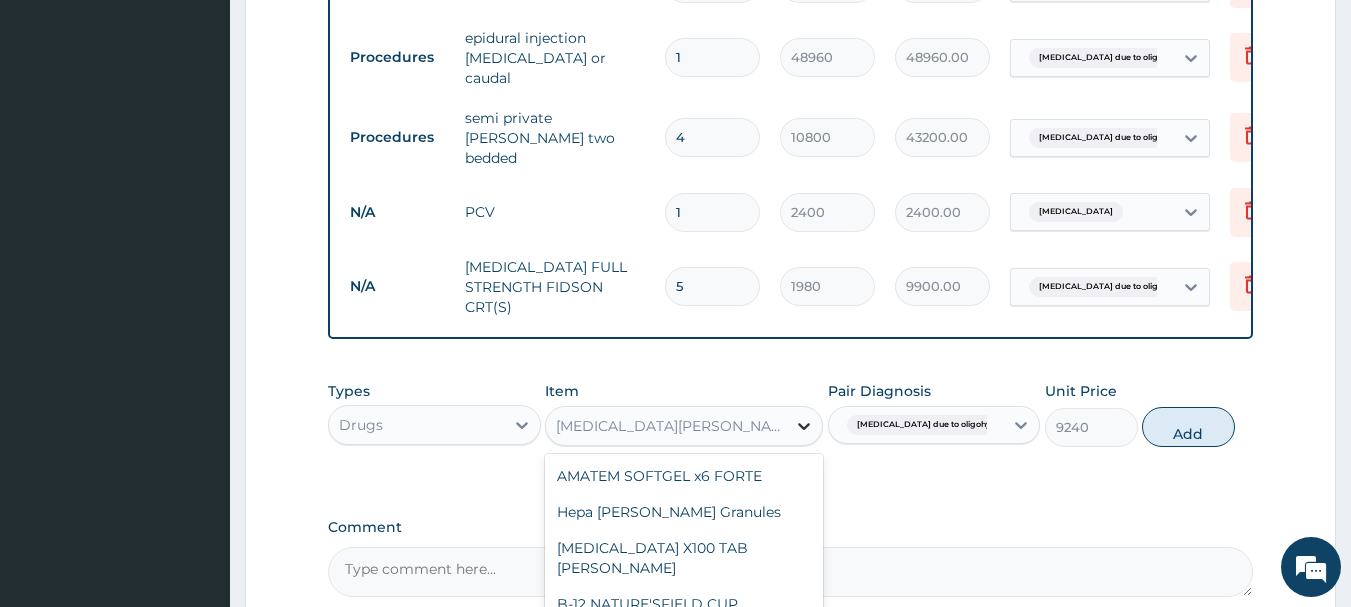 scroll, scrollTop: 19400, scrollLeft: 0, axis: vertical 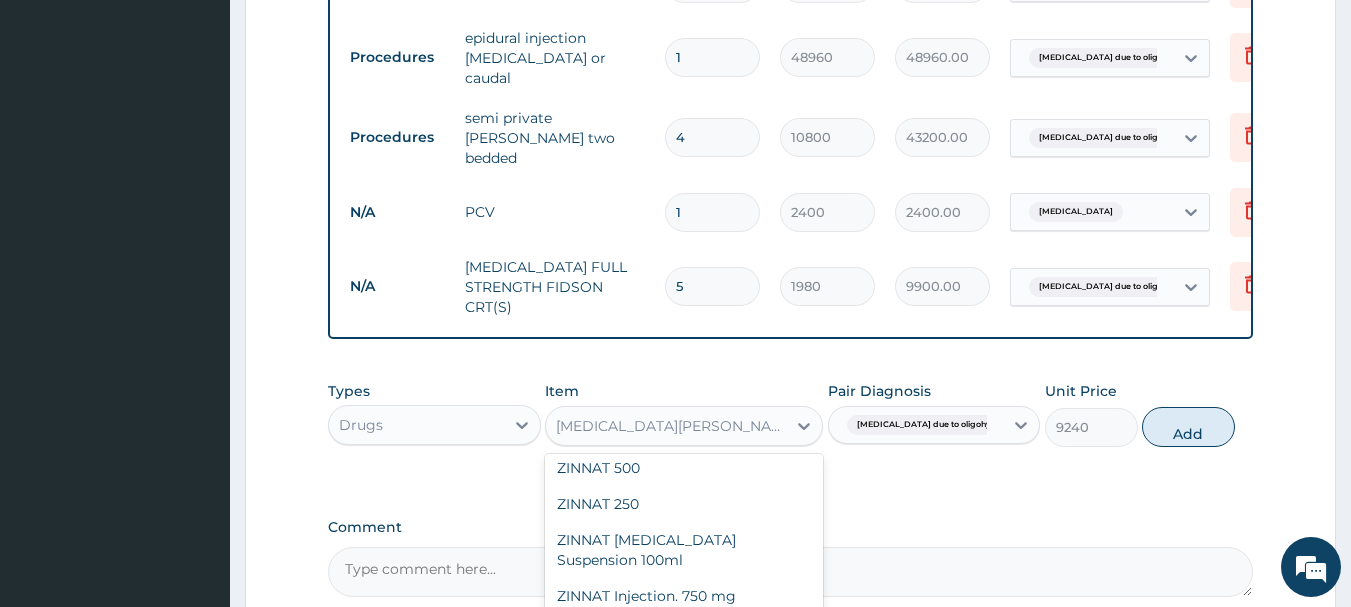 click on "Streptomycin" at bounding box center [684, 1012] 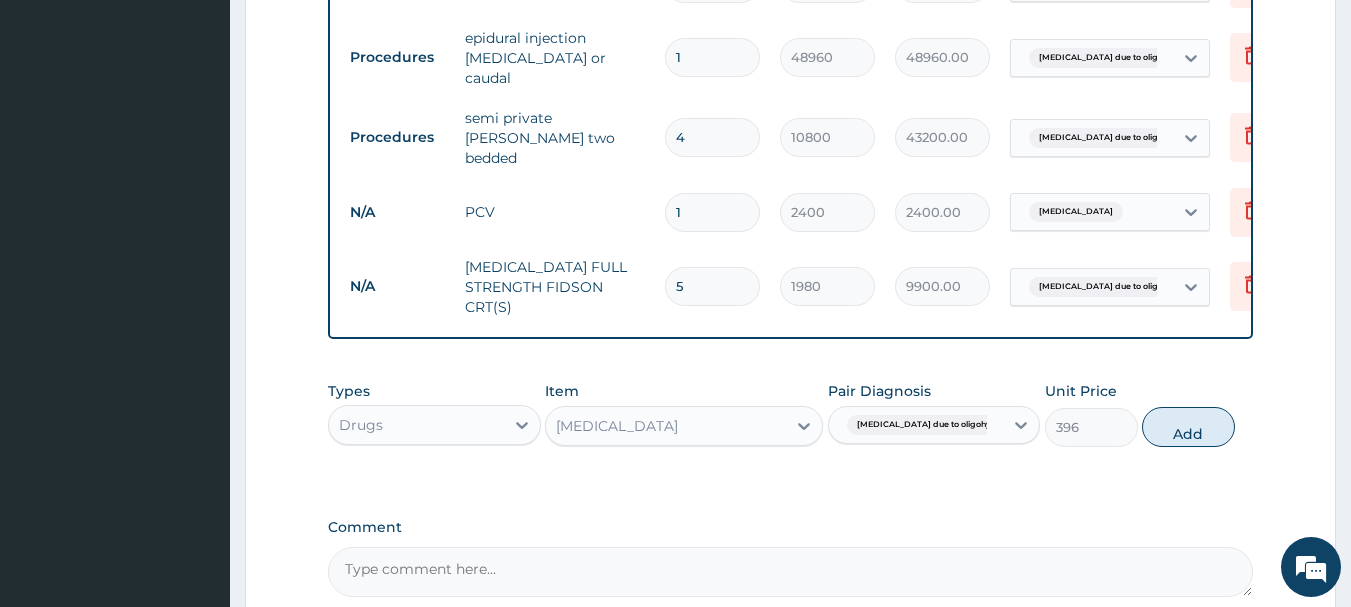 click on "Streptomycin" at bounding box center [666, 426] 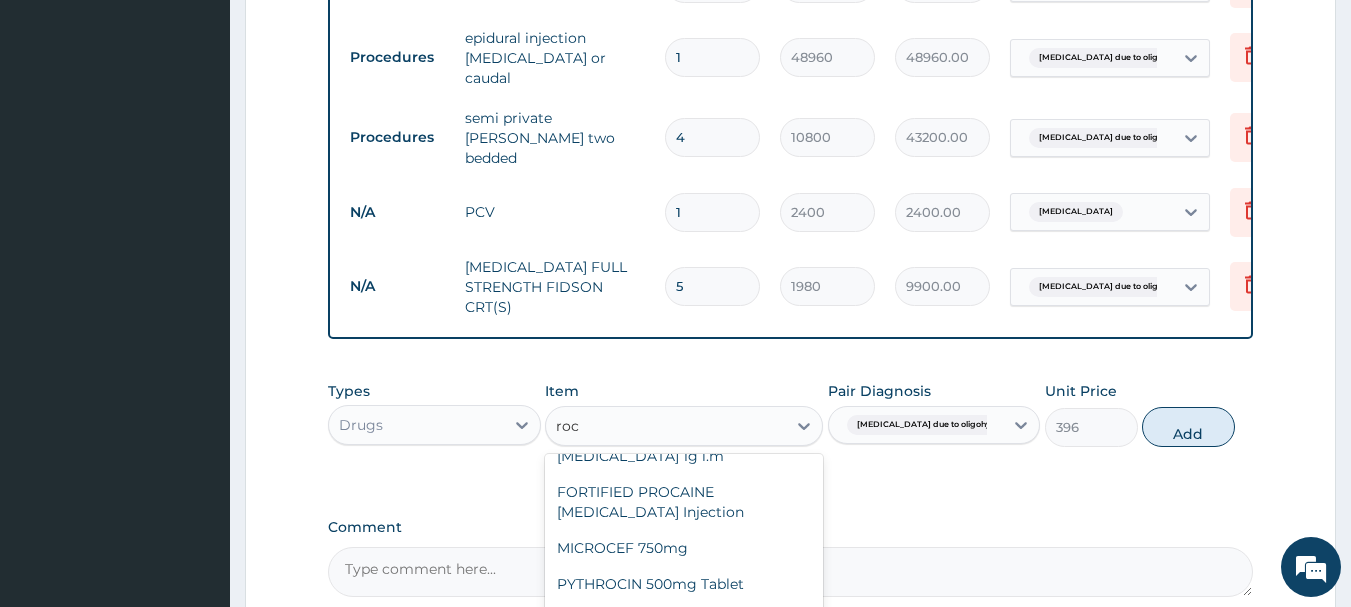 scroll, scrollTop: 100, scrollLeft: 0, axis: vertical 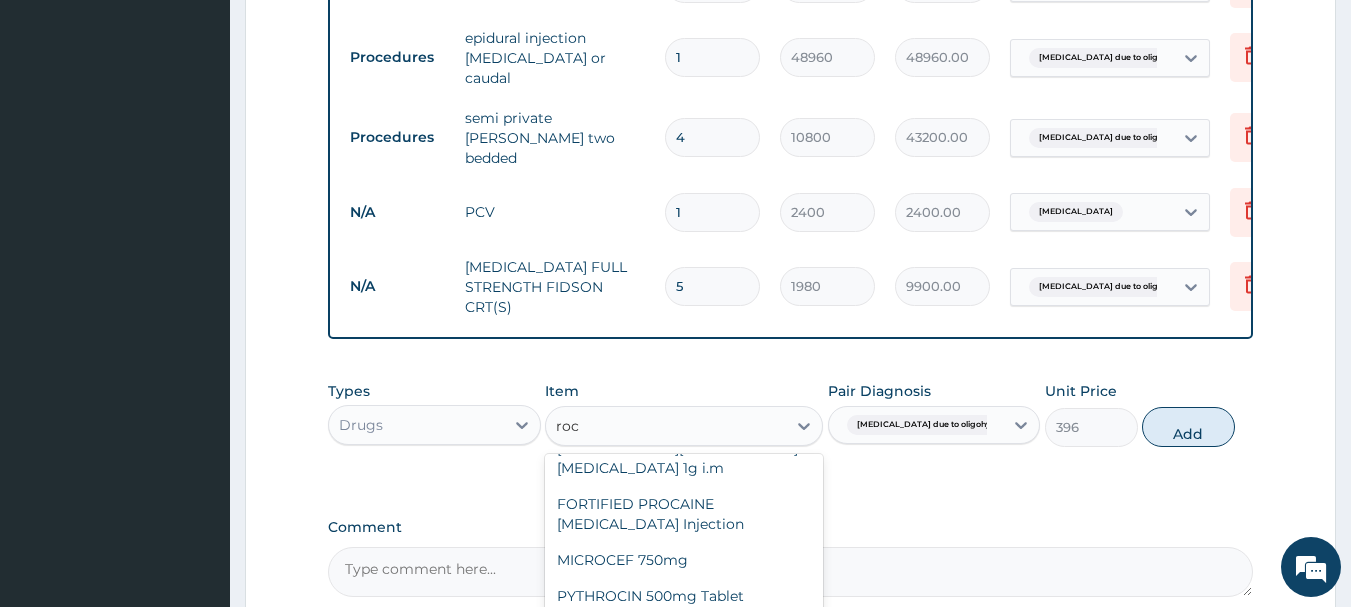 type on "roce" 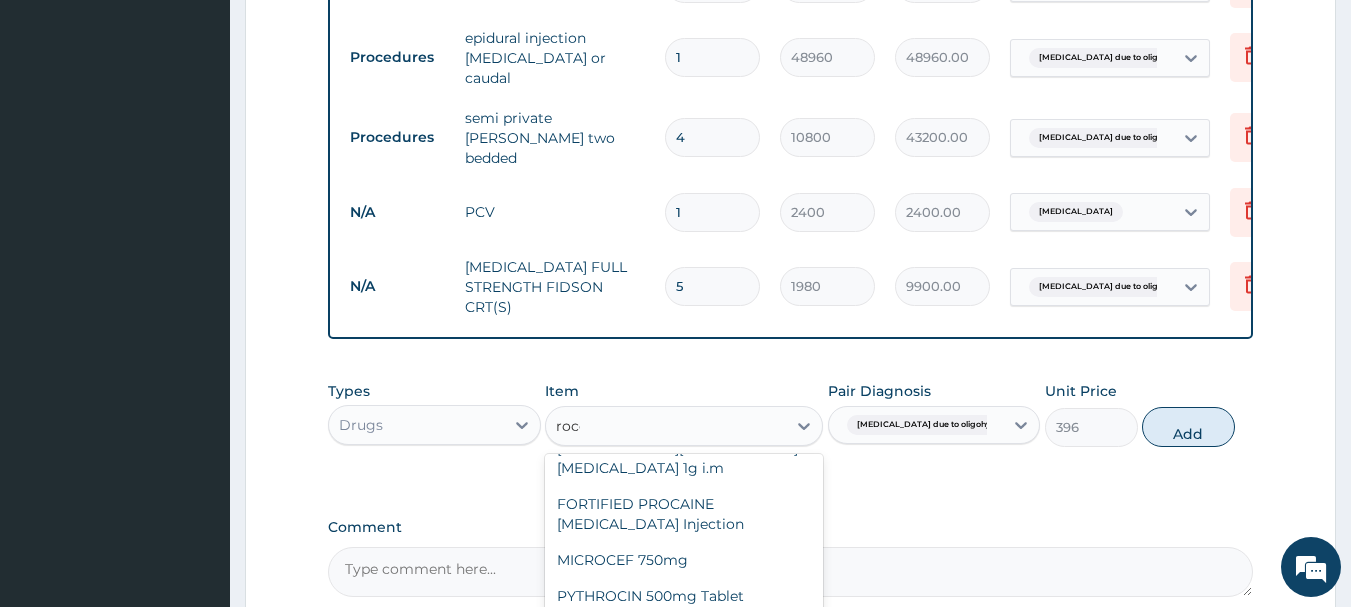 scroll, scrollTop: 0, scrollLeft: 0, axis: both 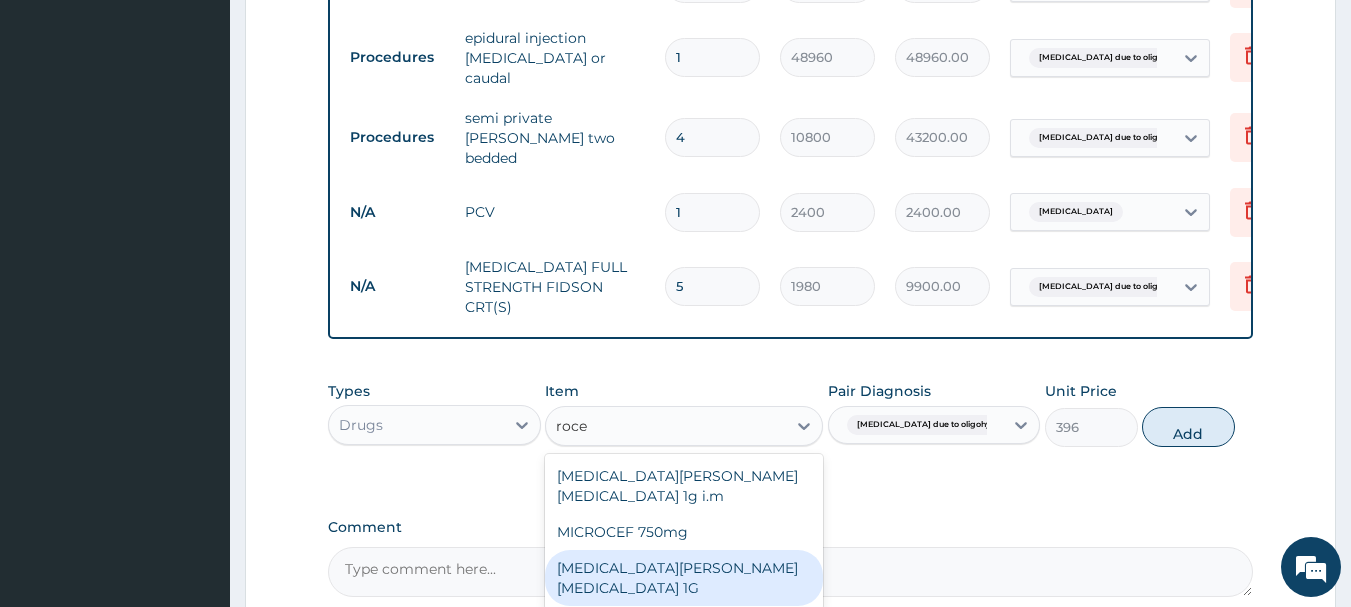 click on "ROCEPHIN CEFTRIAXONE 1G" at bounding box center [684, 578] 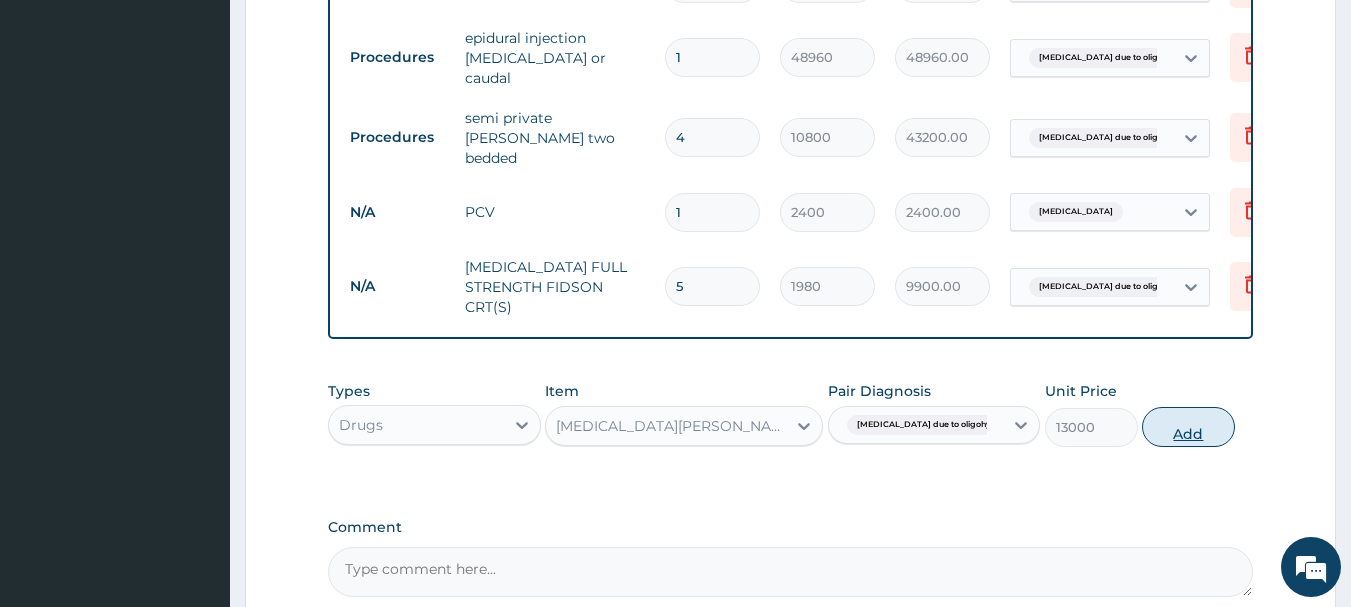 click on "Add" at bounding box center (1188, 427) 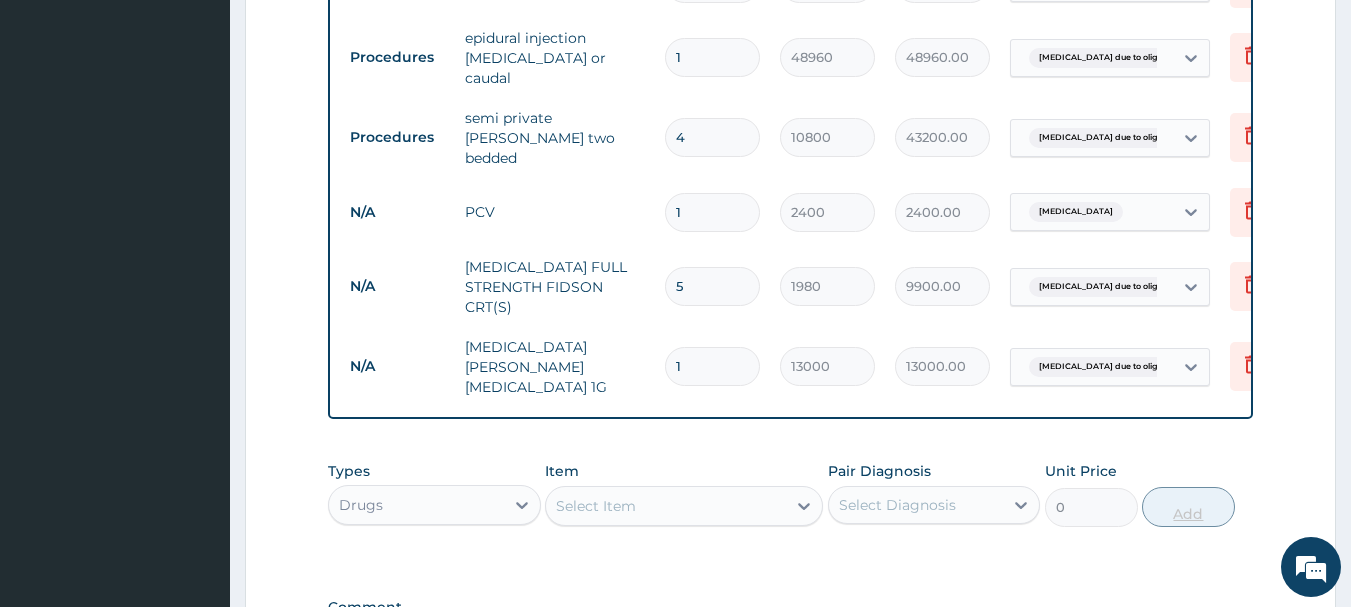 type 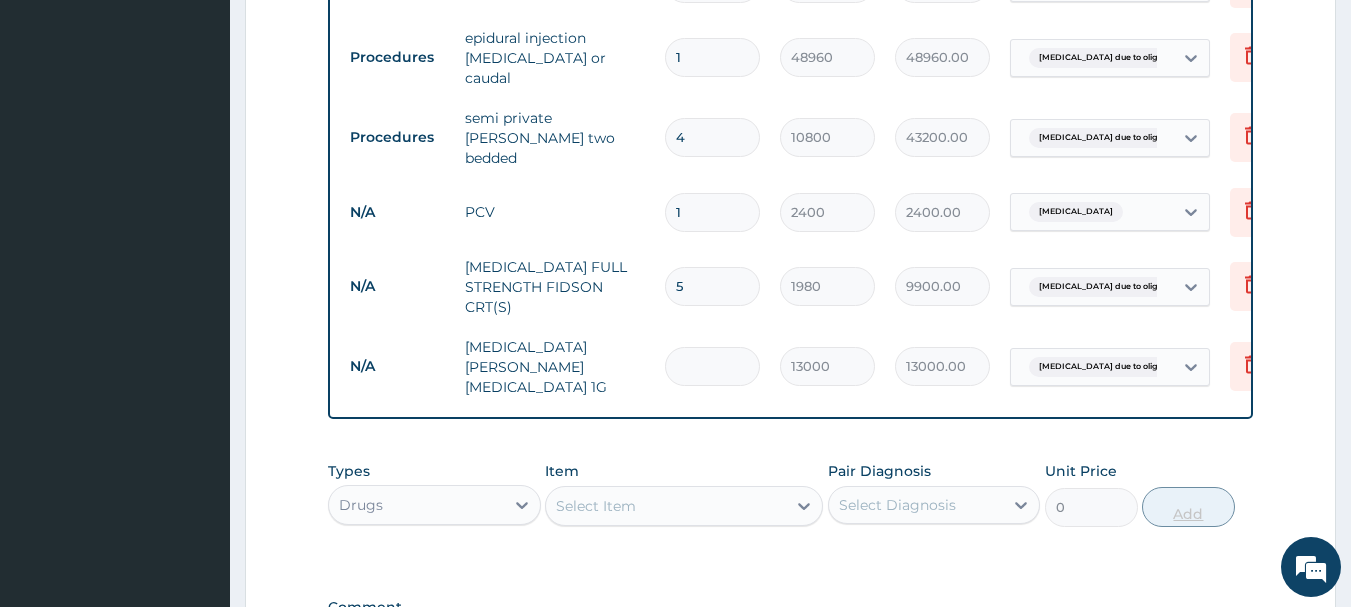 type on "0.00" 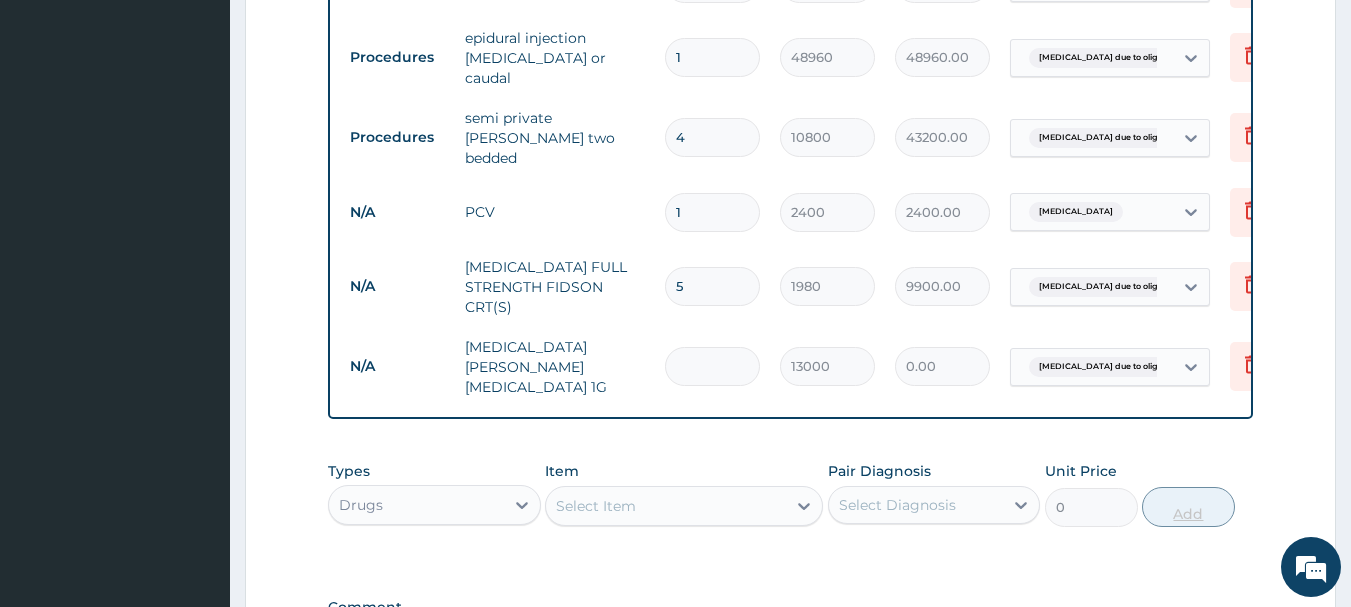 type on "5" 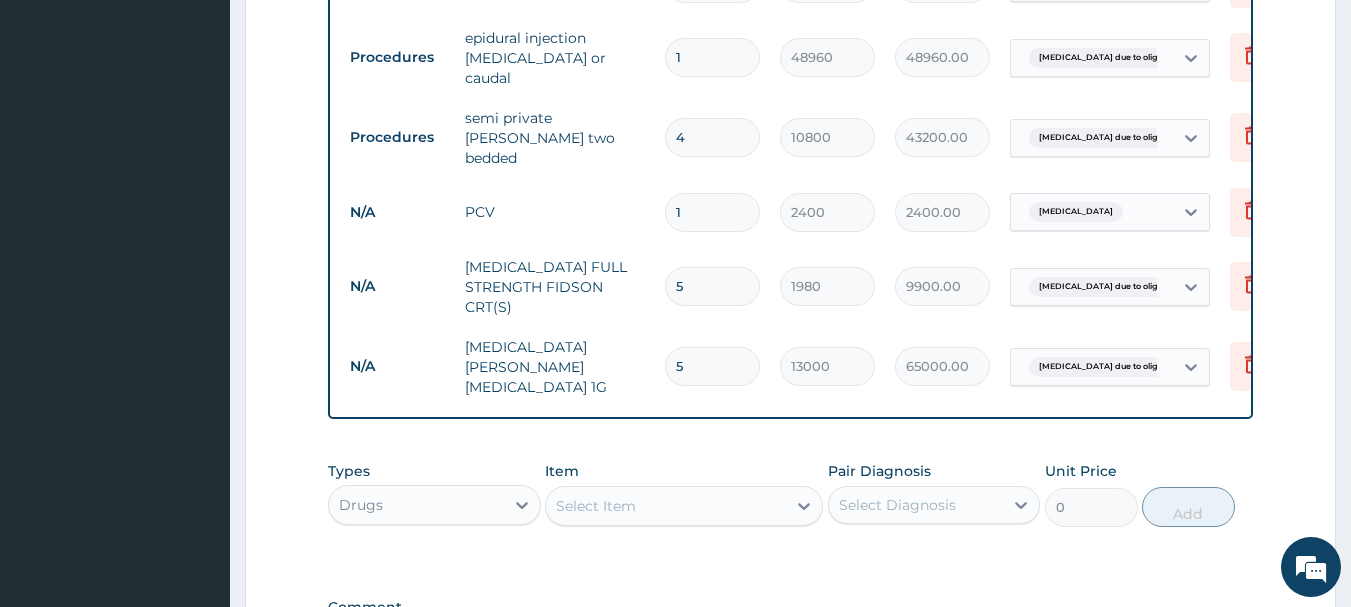 type on "5" 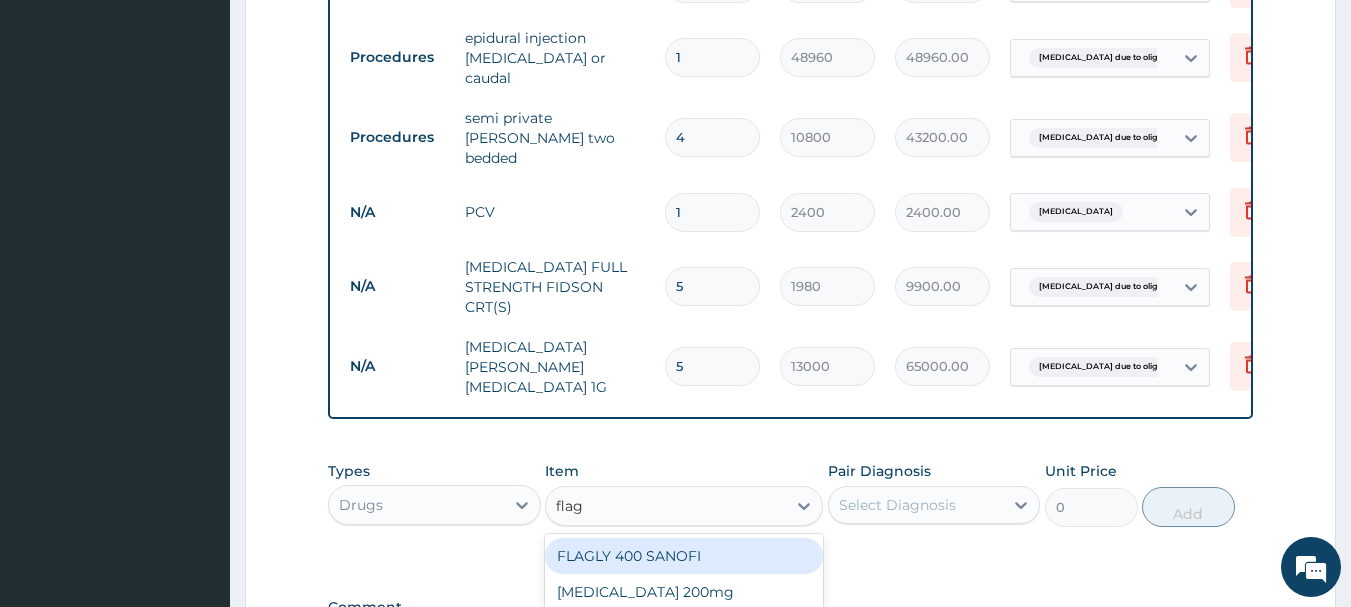 type on "flagy" 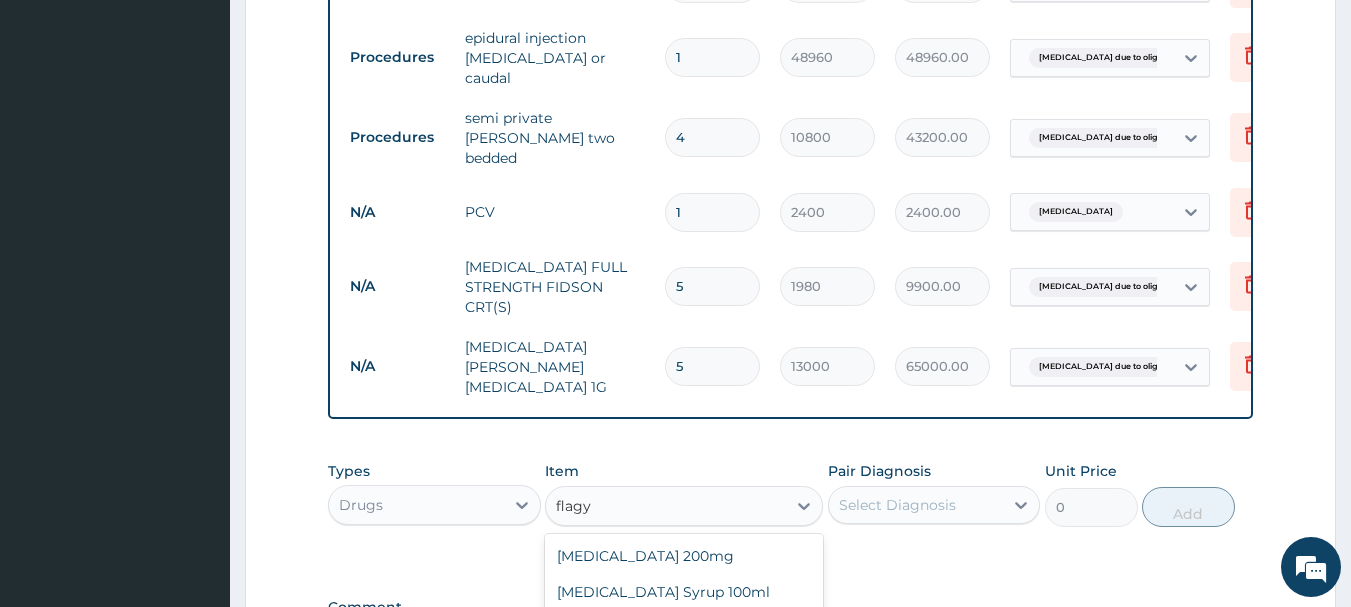 click on "Flagyl 500mg infusion" at bounding box center [684, 628] 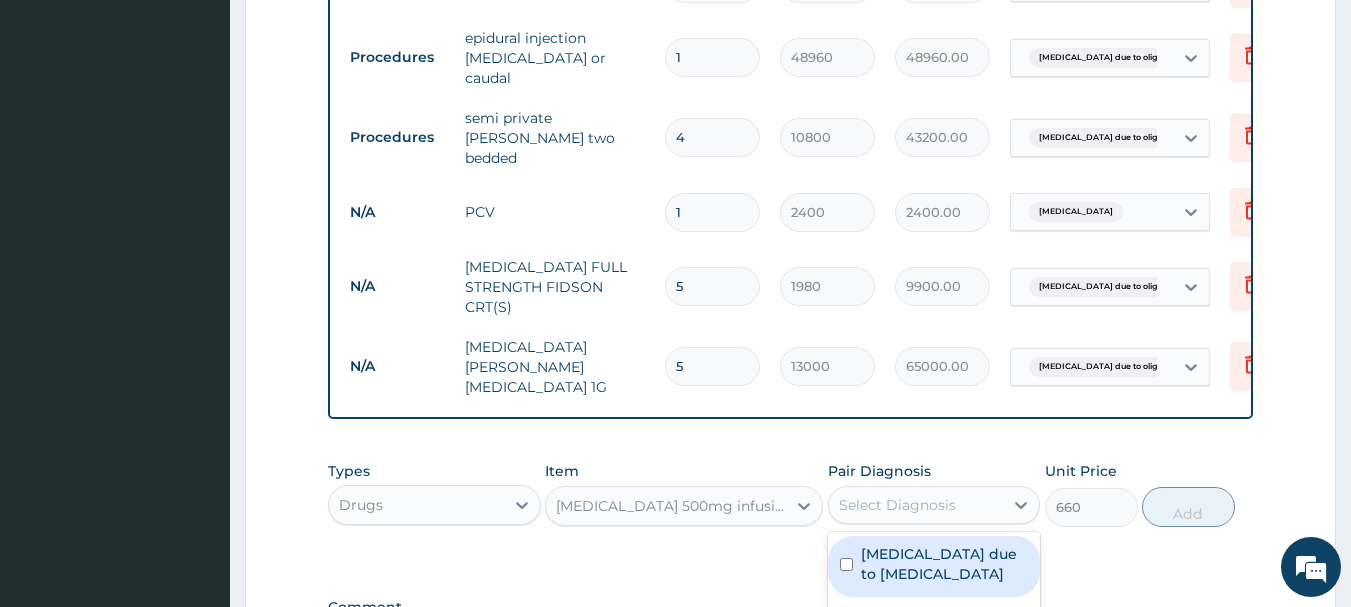 click on "Select Diagnosis" at bounding box center [897, 505] 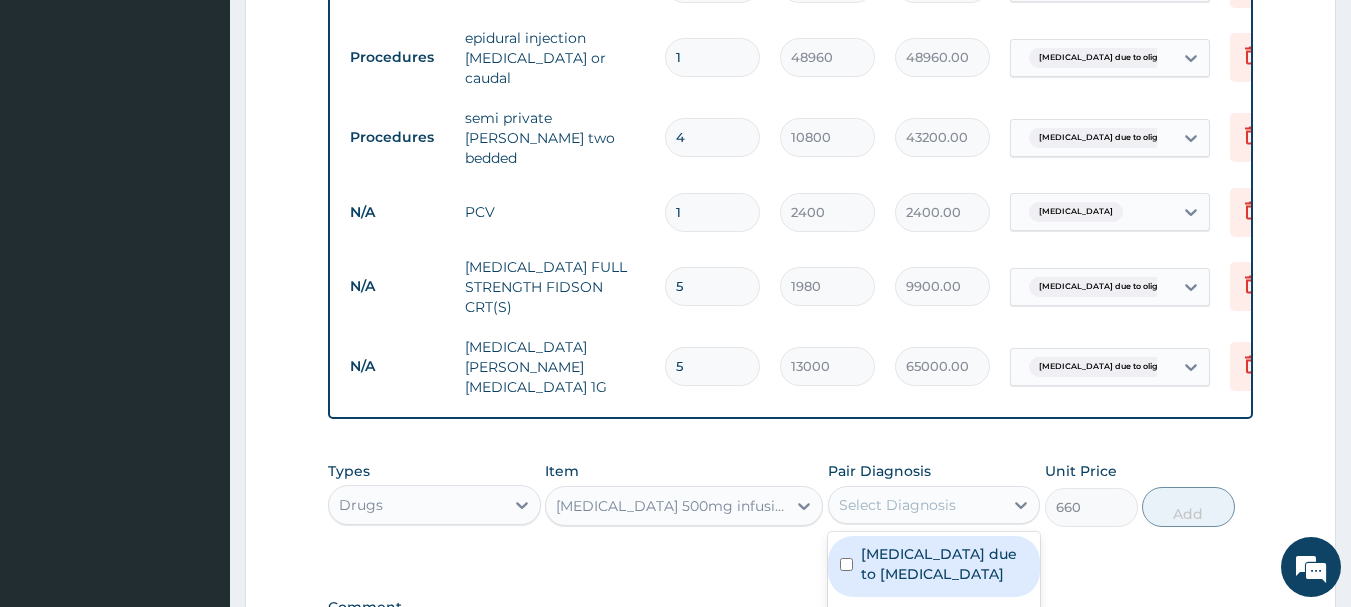 click at bounding box center (846, 564) 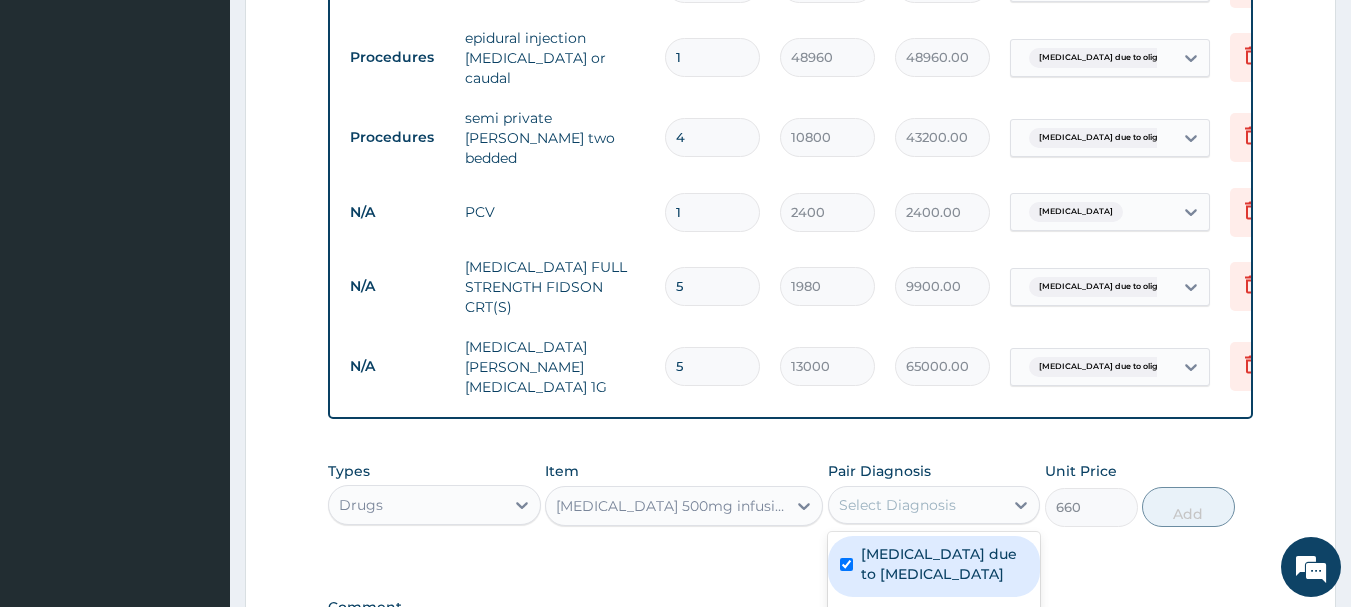 checkbox on "true" 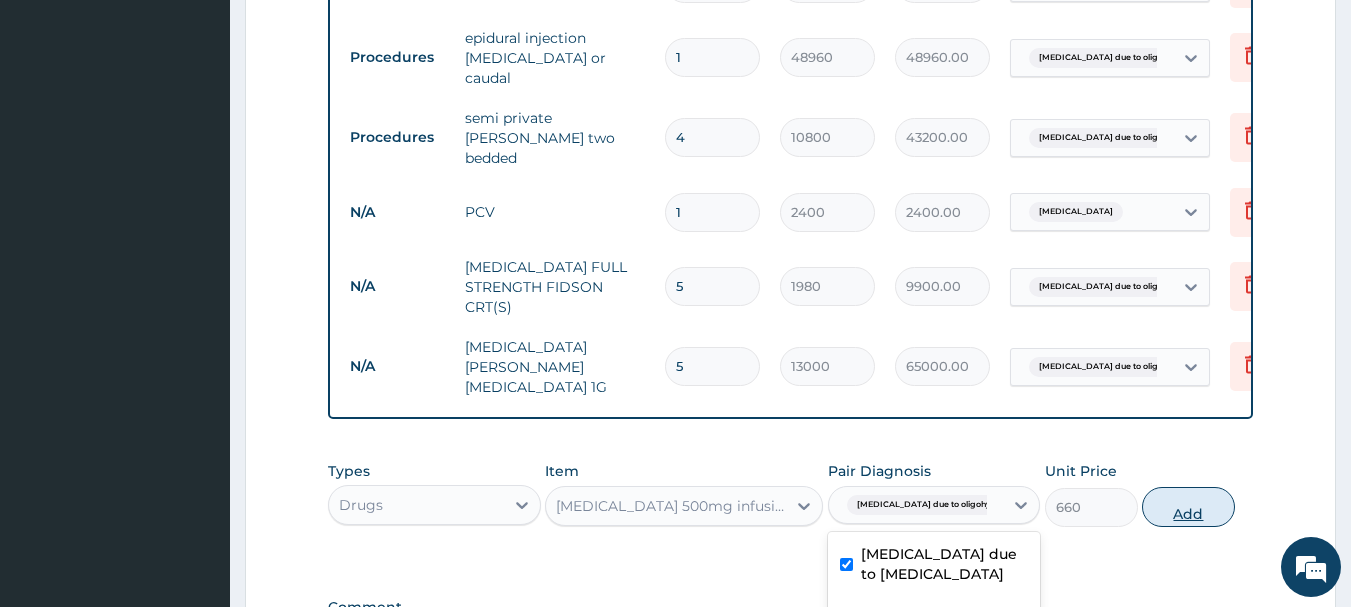 click on "Add" at bounding box center (1188, 507) 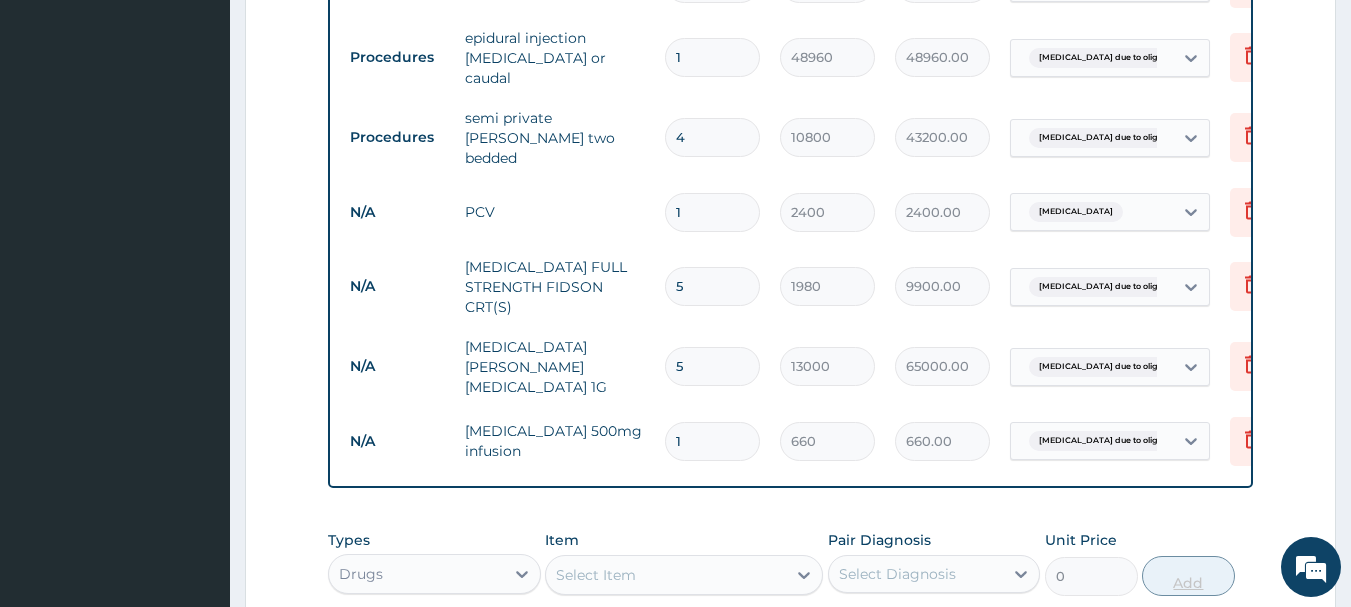 type 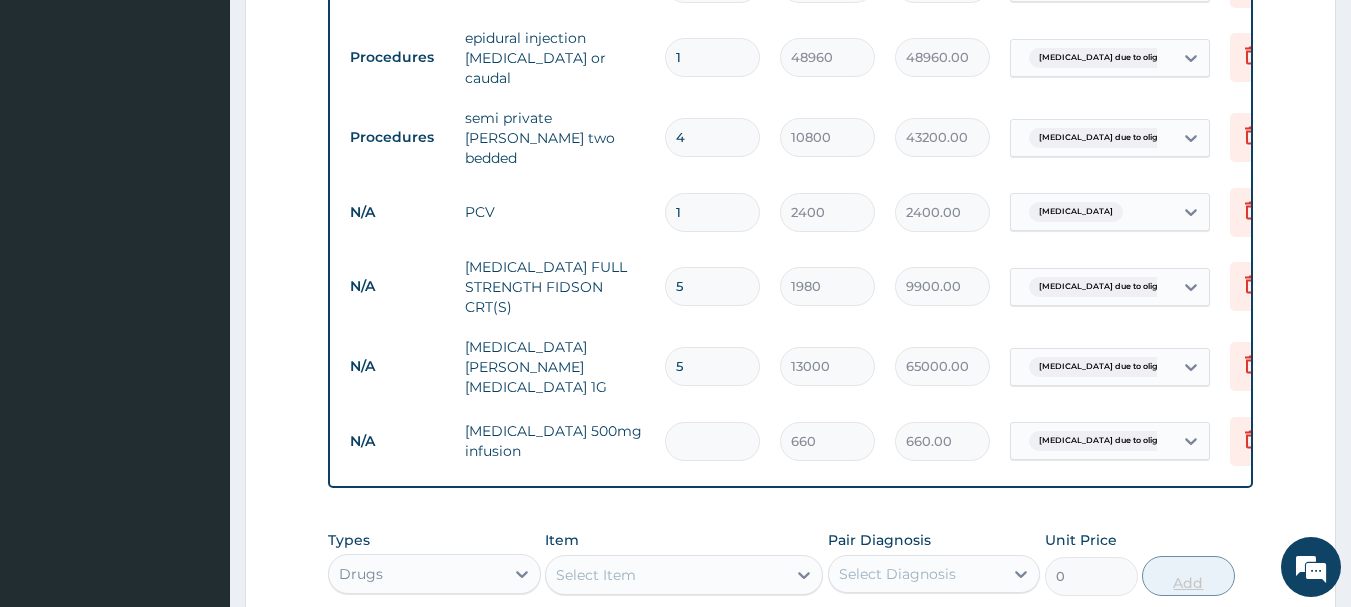 type on "0.00" 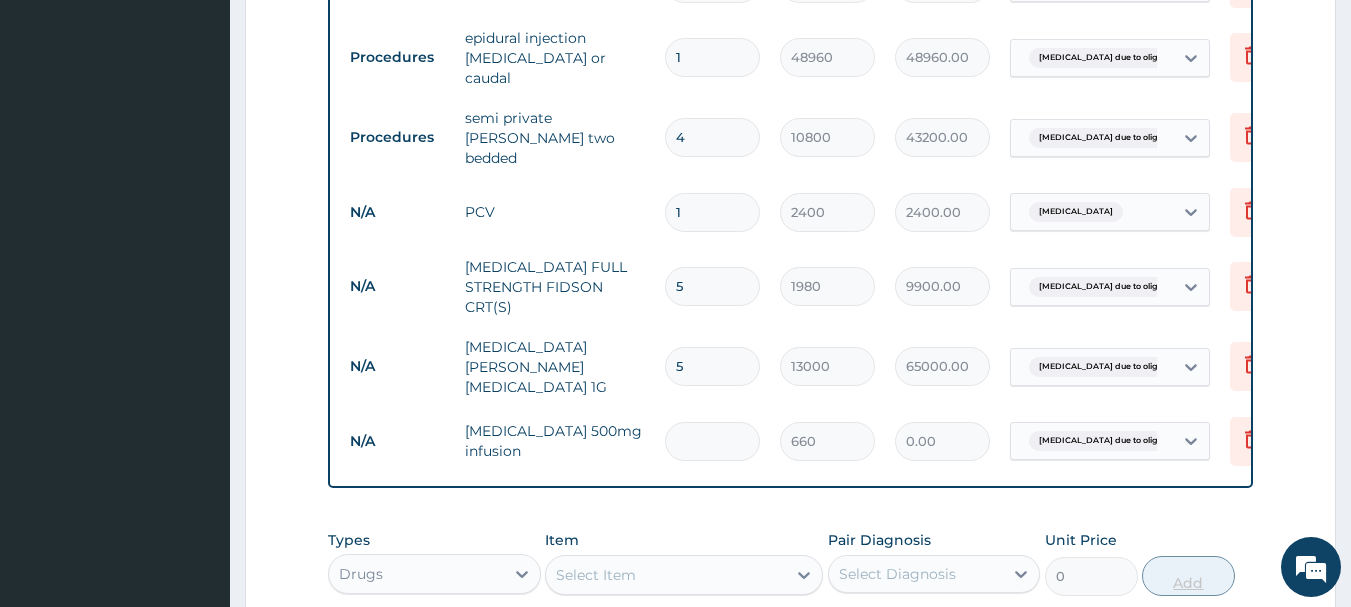 type on "7" 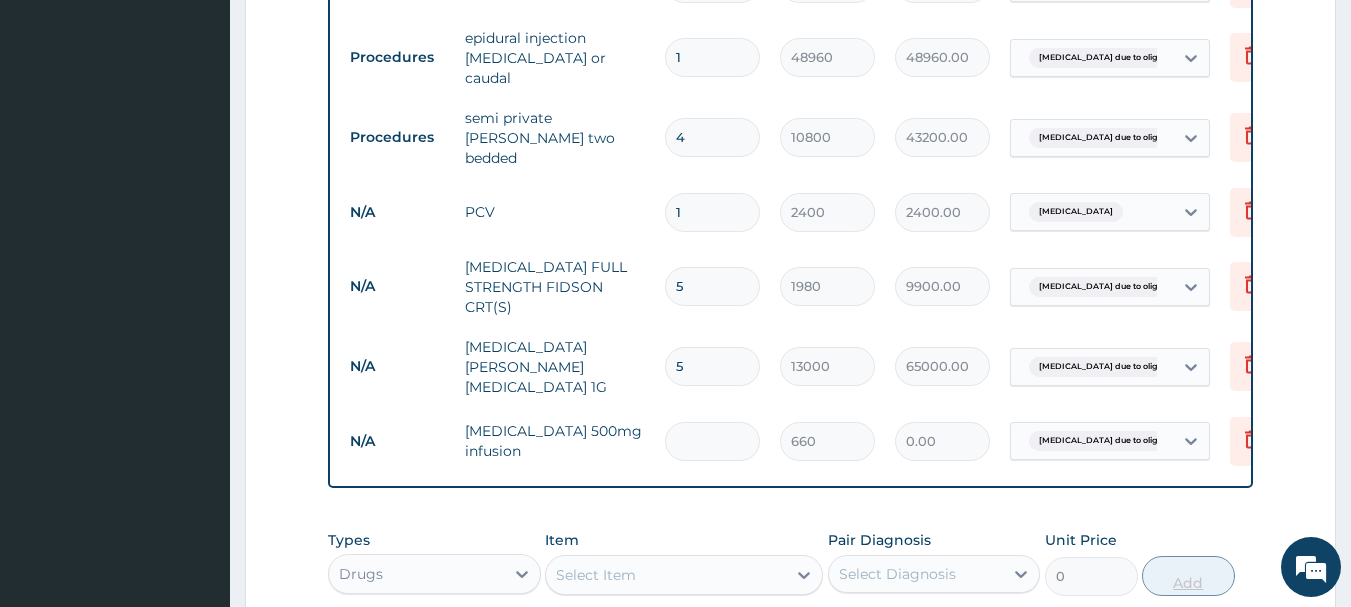 type on "4620.00" 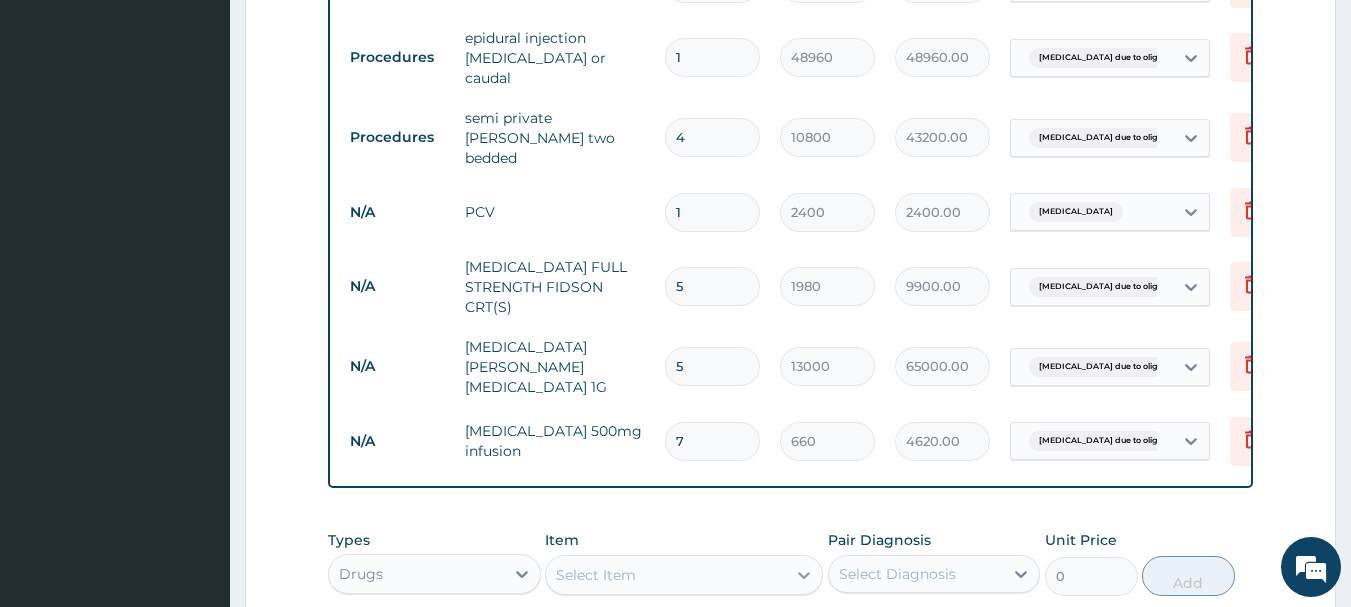 type on "7" 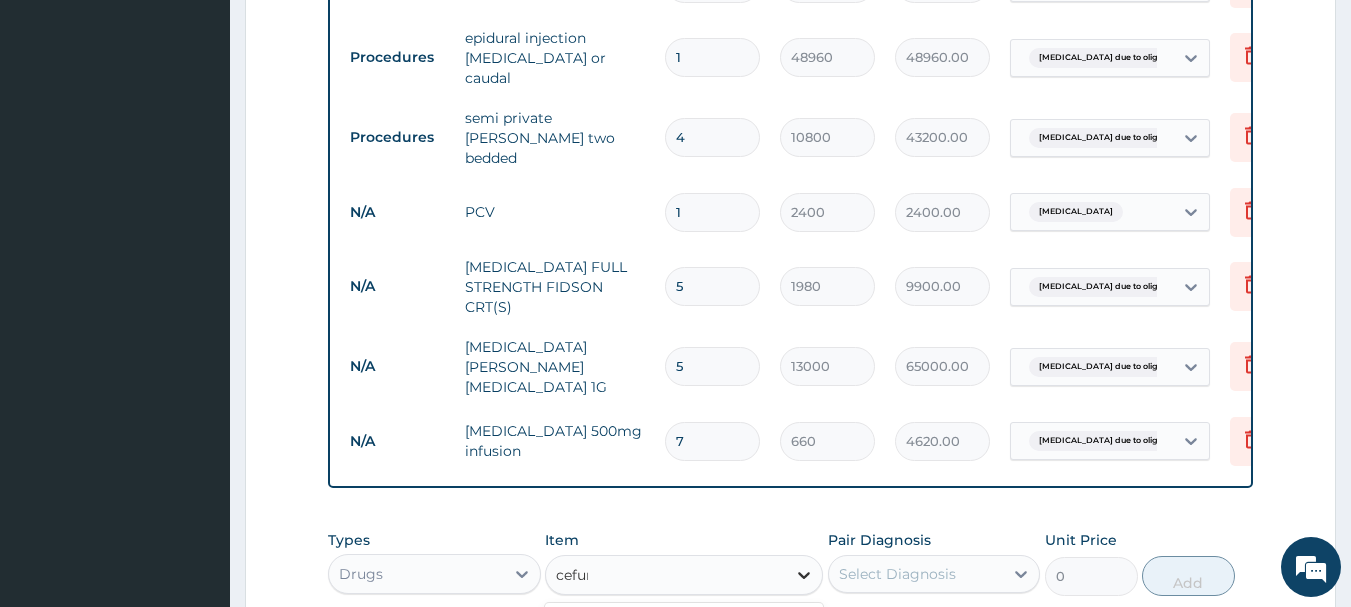 type on "cefuro" 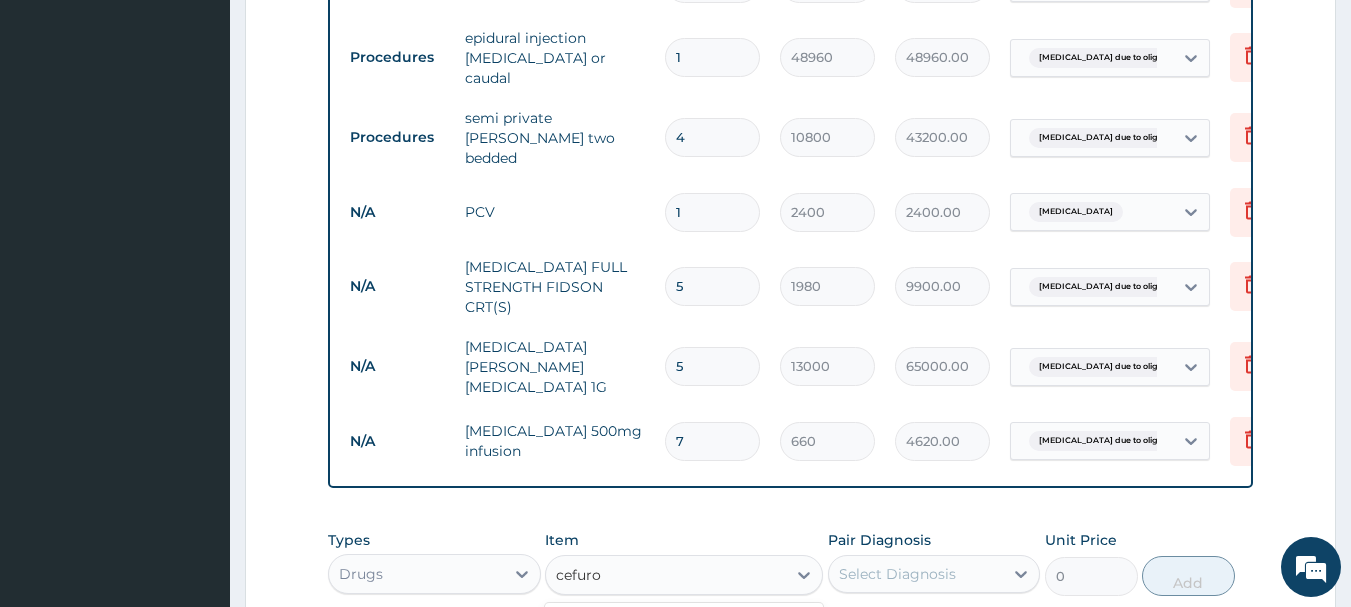 scroll, scrollTop: 1705, scrollLeft: 0, axis: vertical 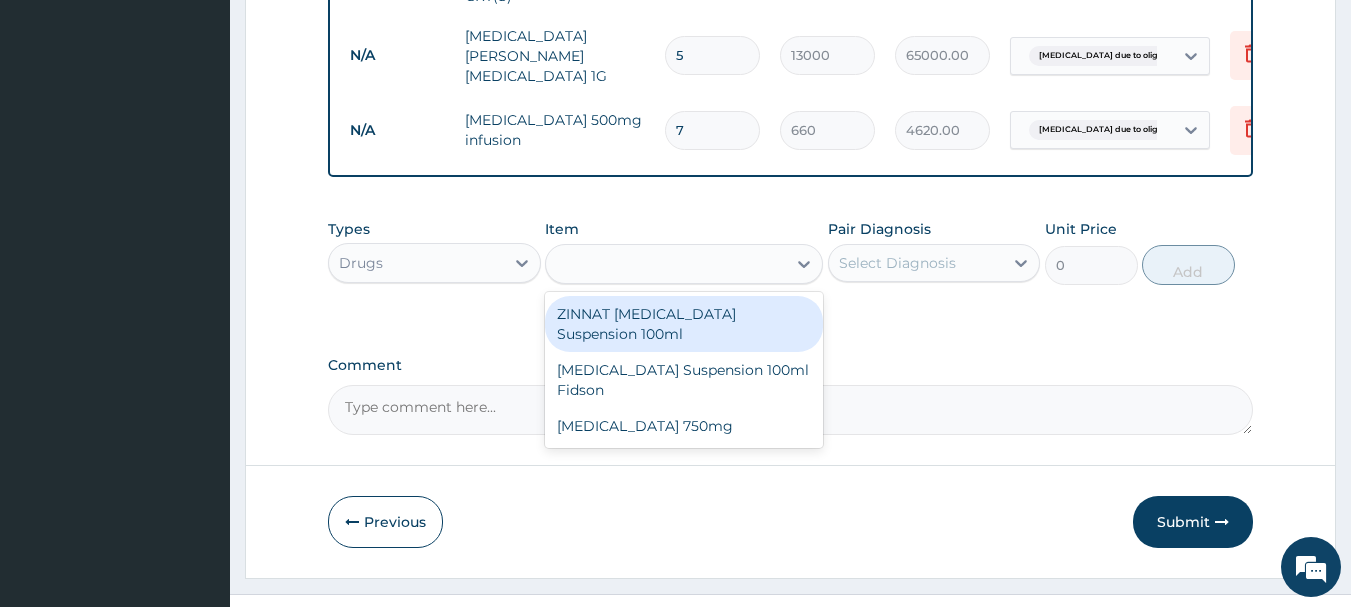 click on "cefuro" at bounding box center (666, 264) 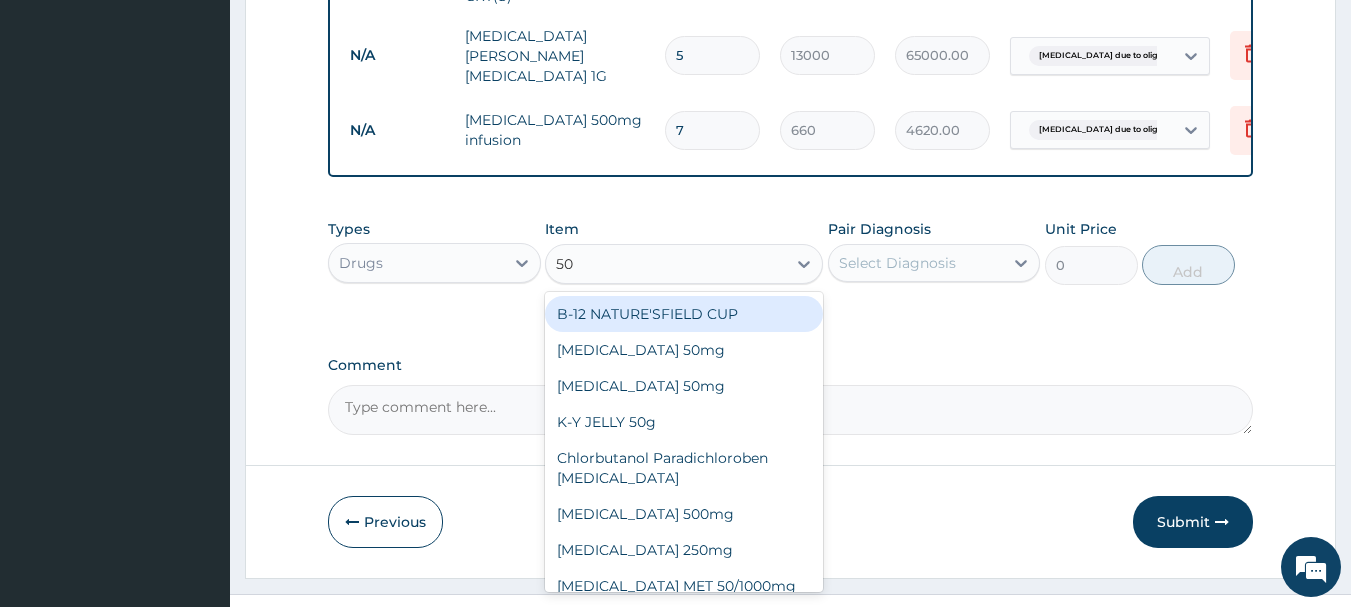 type on "500" 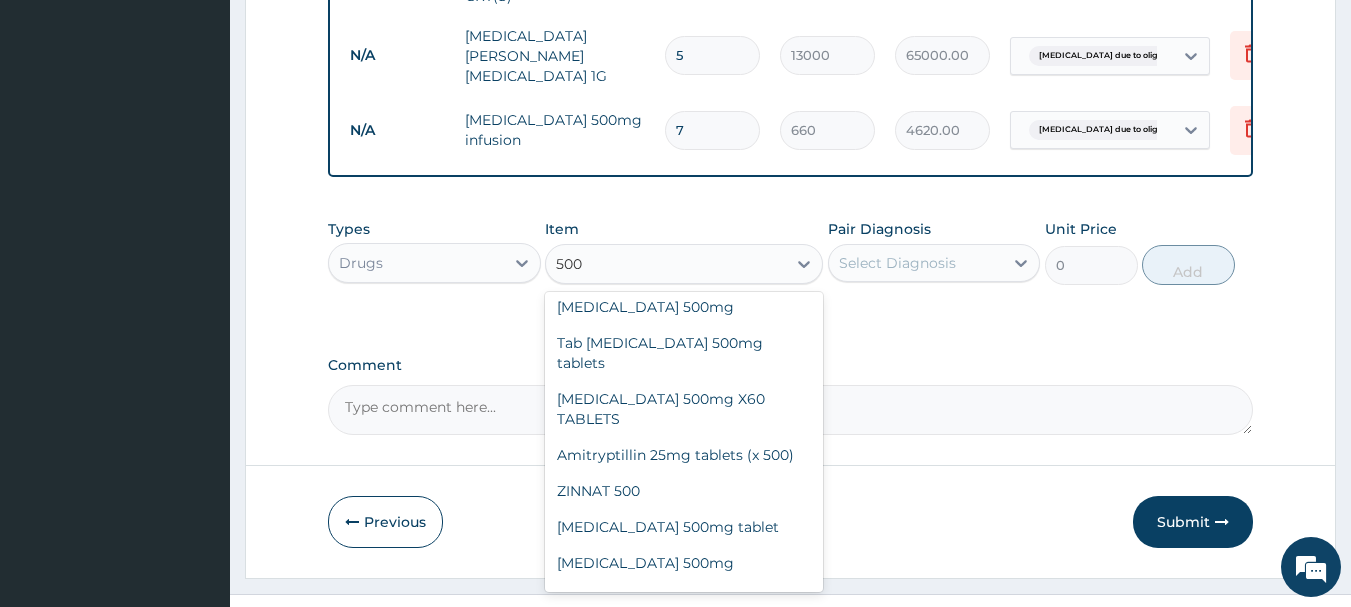 scroll, scrollTop: 199, scrollLeft: 0, axis: vertical 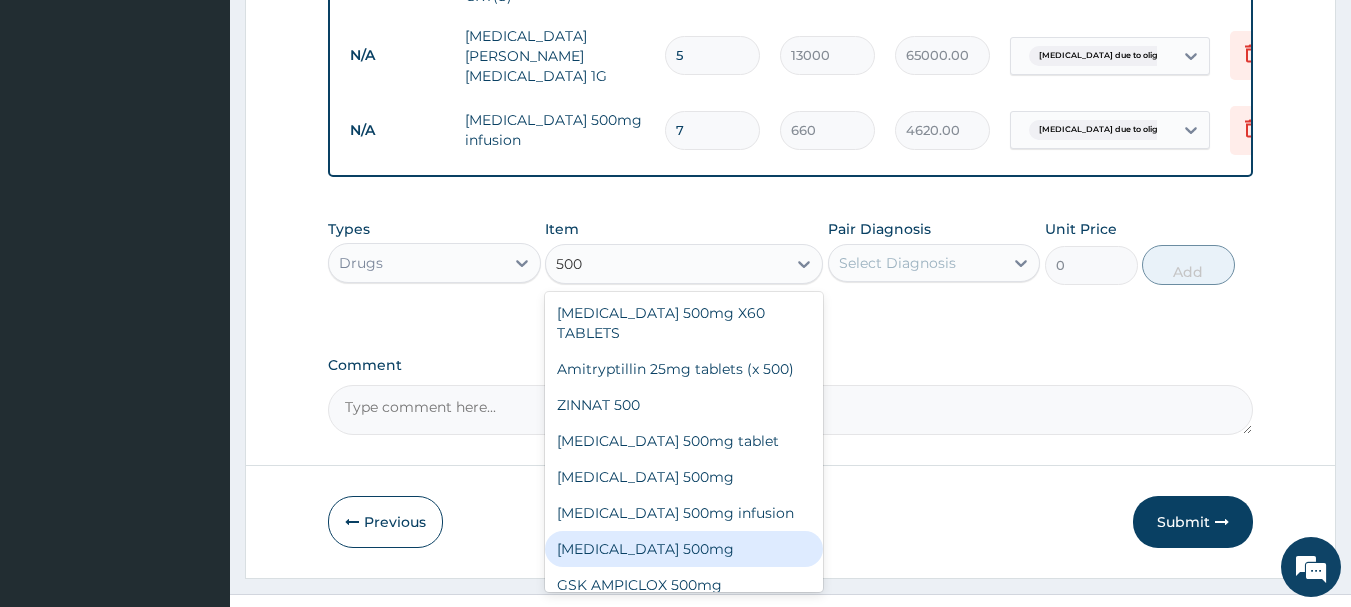 click on "LEVOFLOXACIN 500mg" at bounding box center [684, 549] 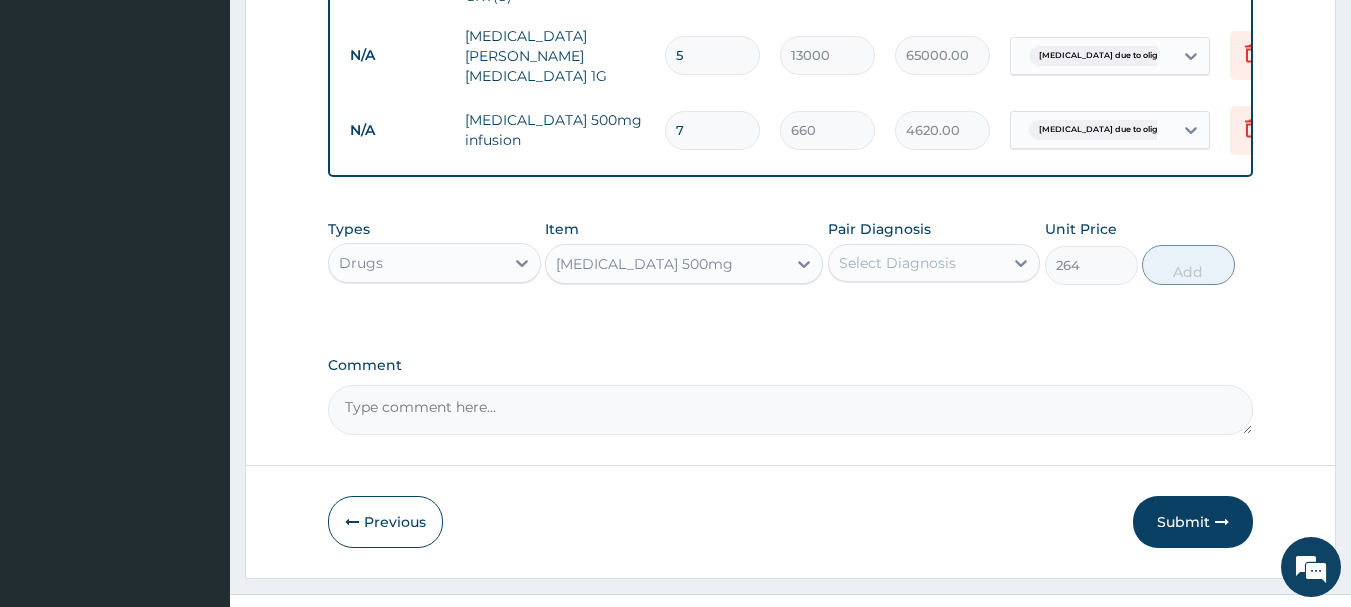 click on "LEVOFLOXACIN 500mg" at bounding box center (666, 264) 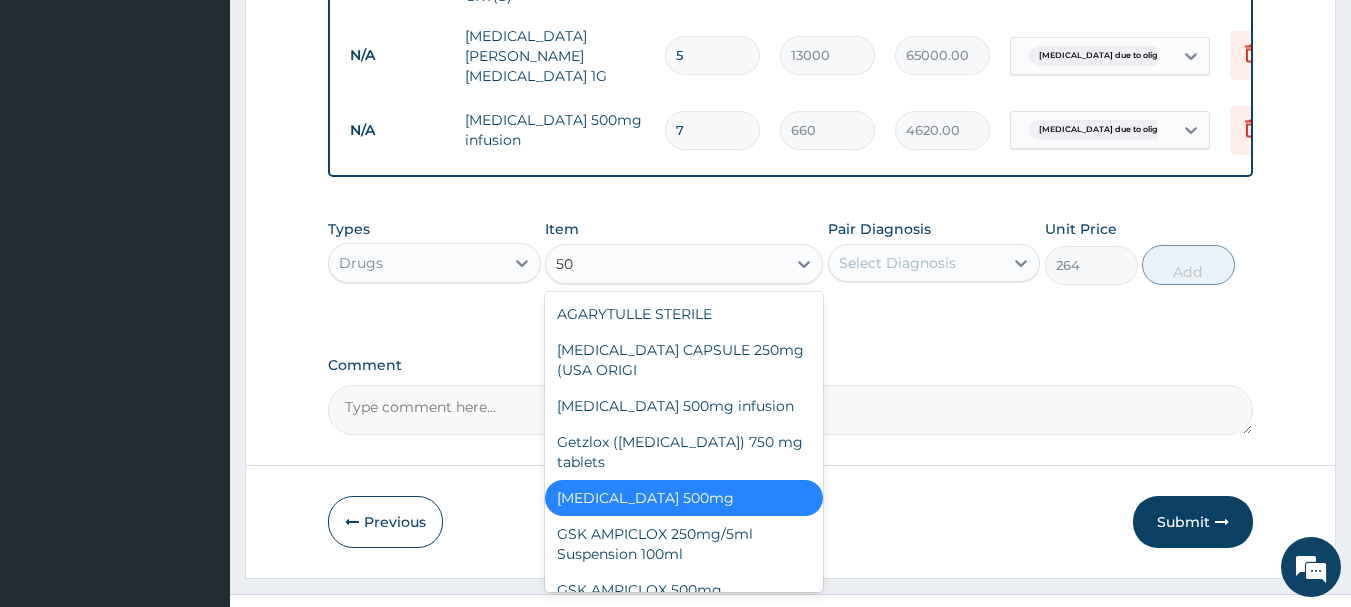 type on "500" 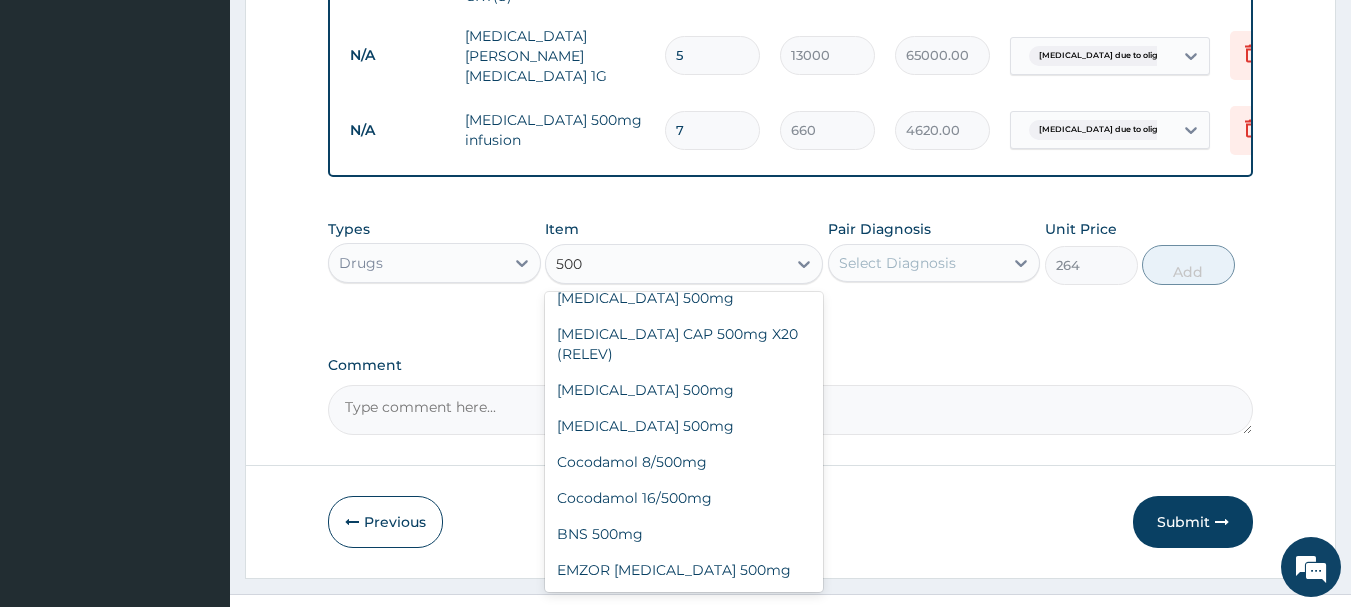 scroll, scrollTop: 384, scrollLeft: 0, axis: vertical 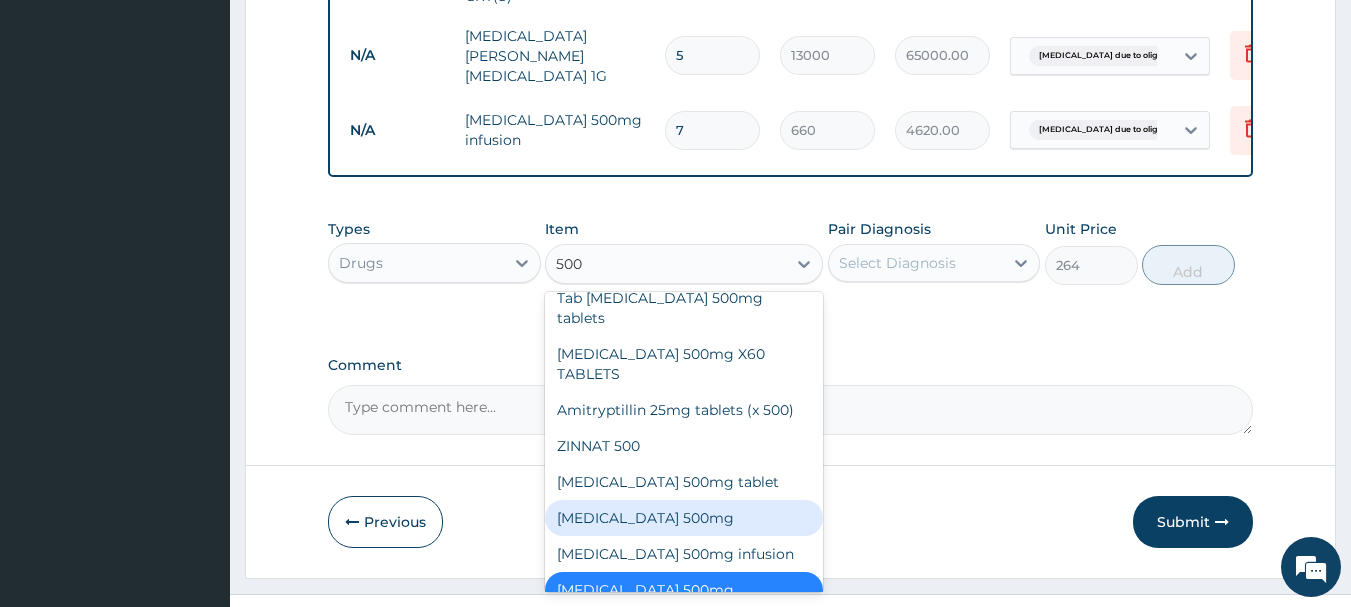 click on "TAVANIC 500mg" at bounding box center [684, 518] 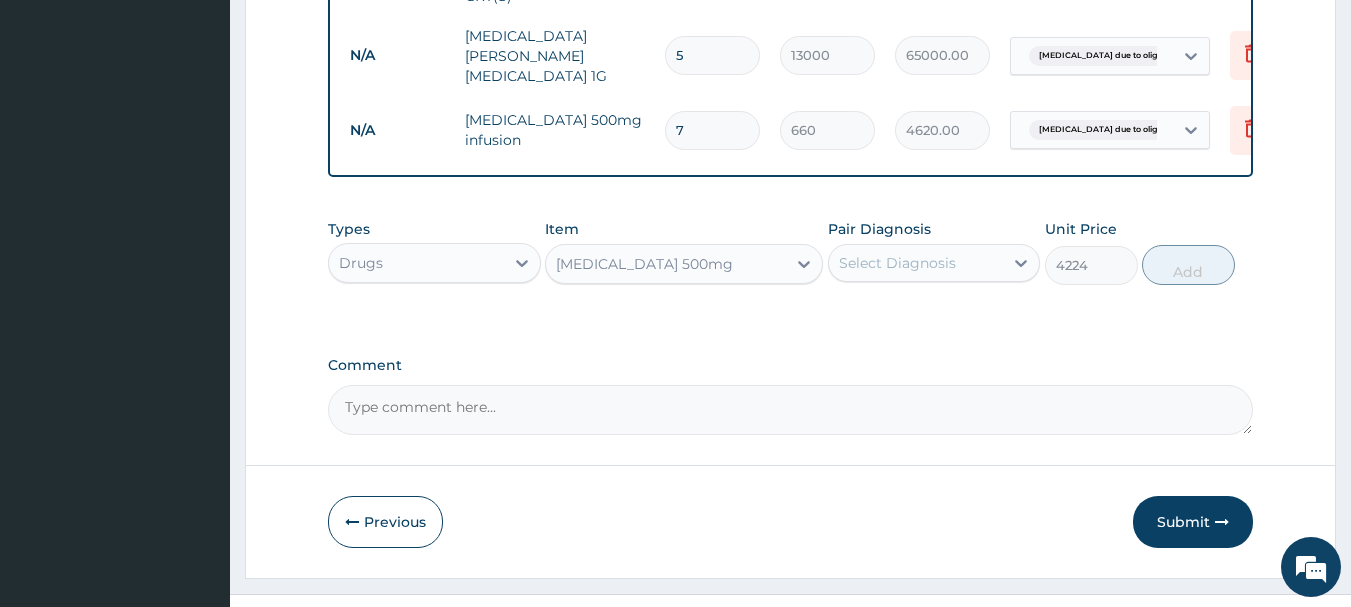 click on "TAVANIC 500mg" at bounding box center (666, 264) 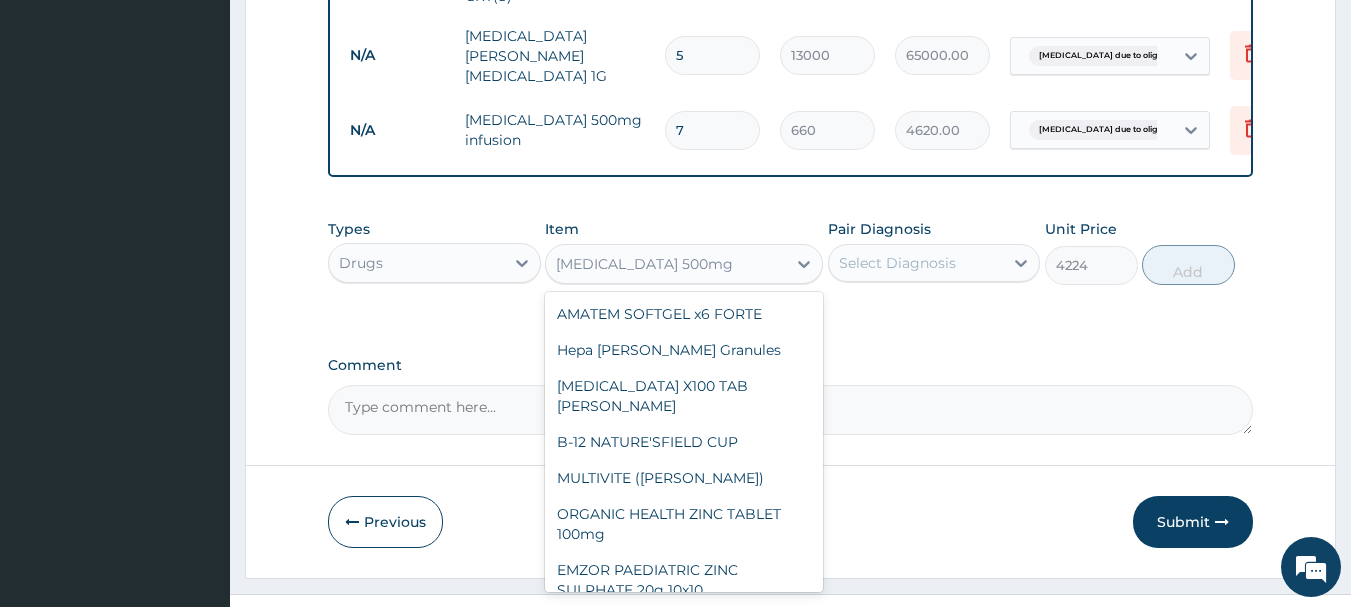 scroll, scrollTop: 19000, scrollLeft: 0, axis: vertical 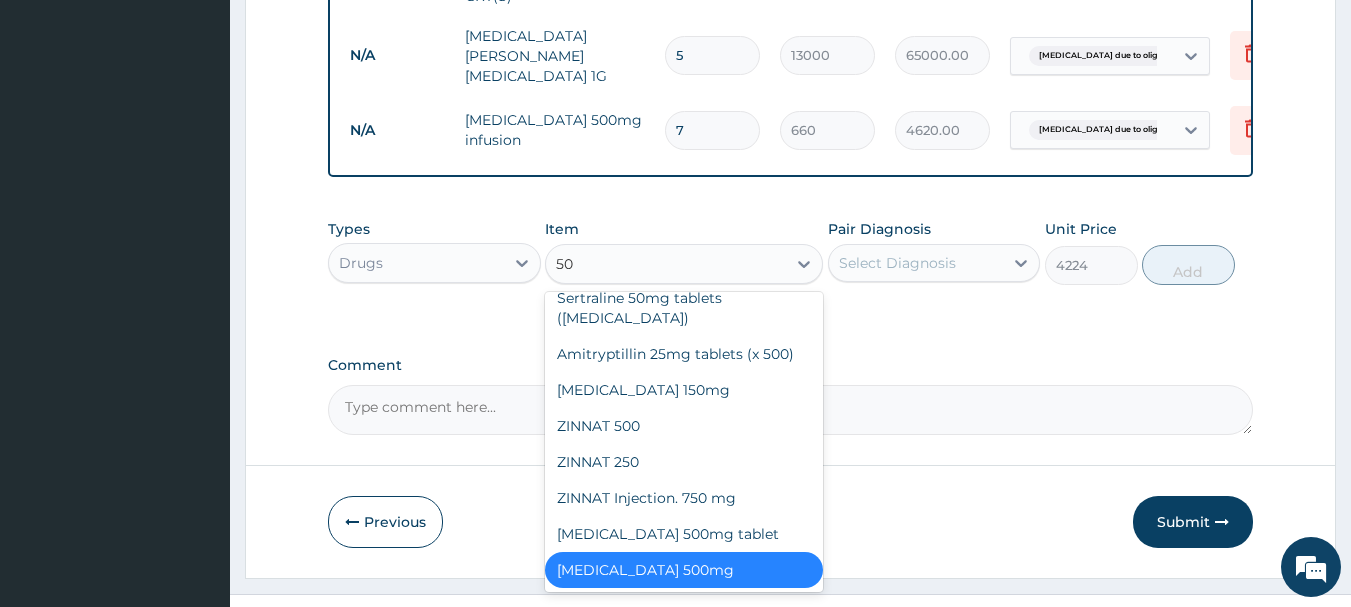 type on "500" 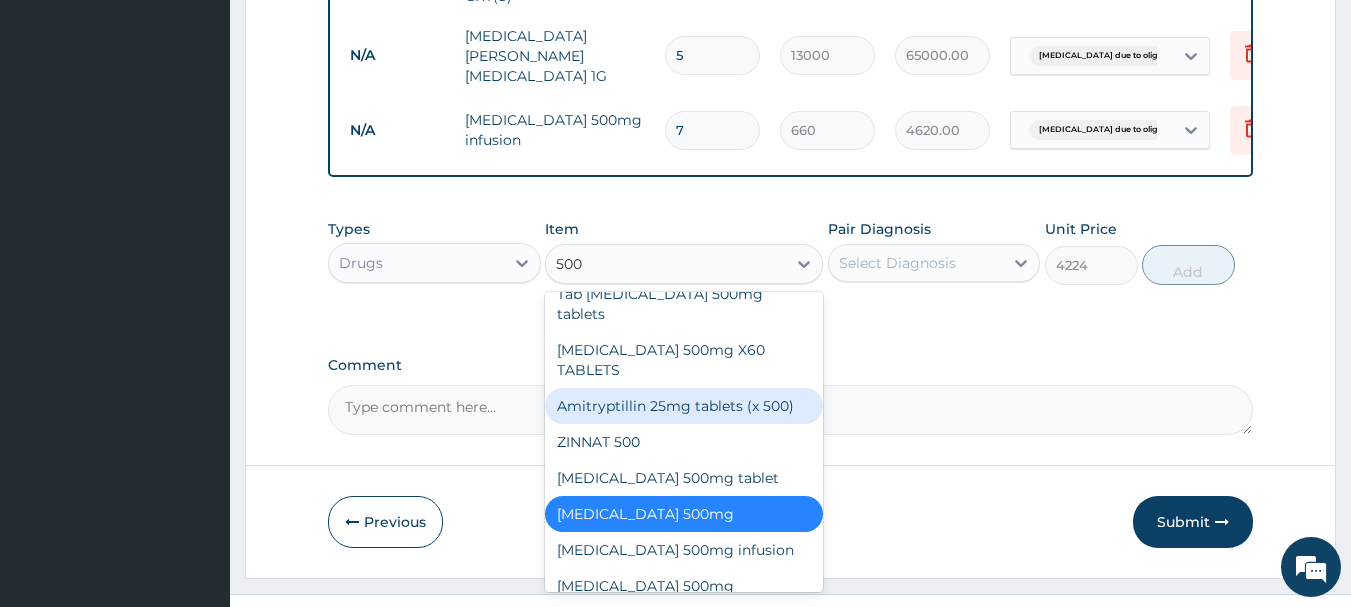 scroll, scrollTop: 206, scrollLeft: 0, axis: vertical 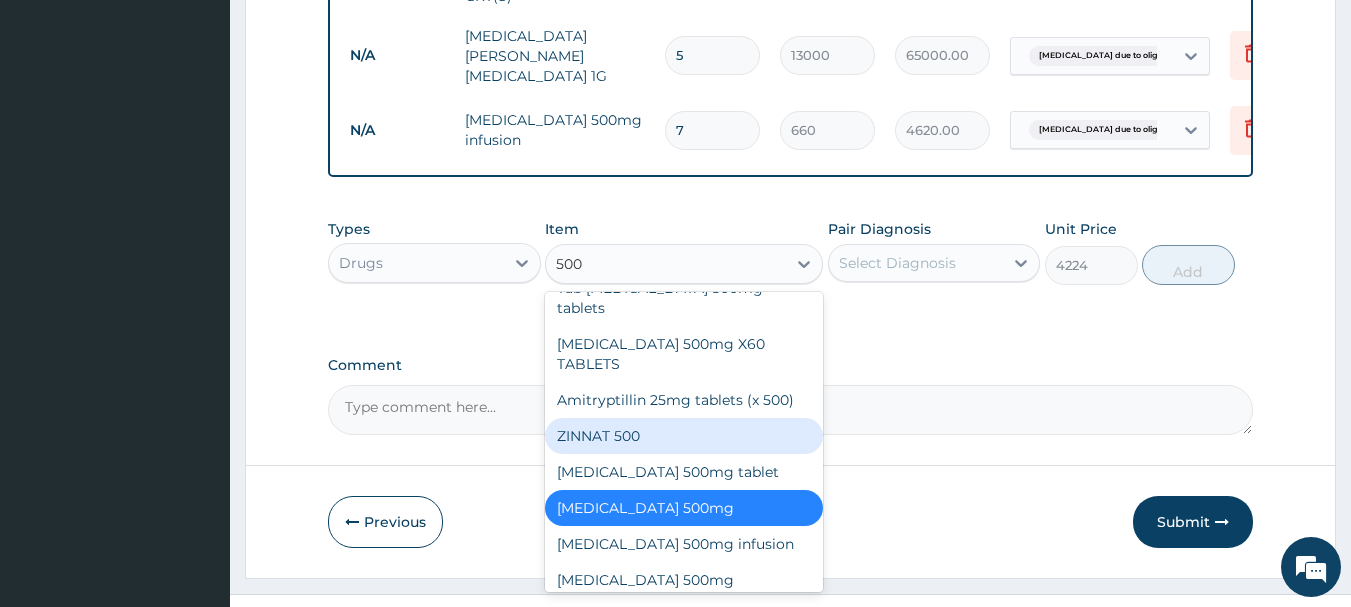click on "ZINNAT 500" at bounding box center [684, 436] 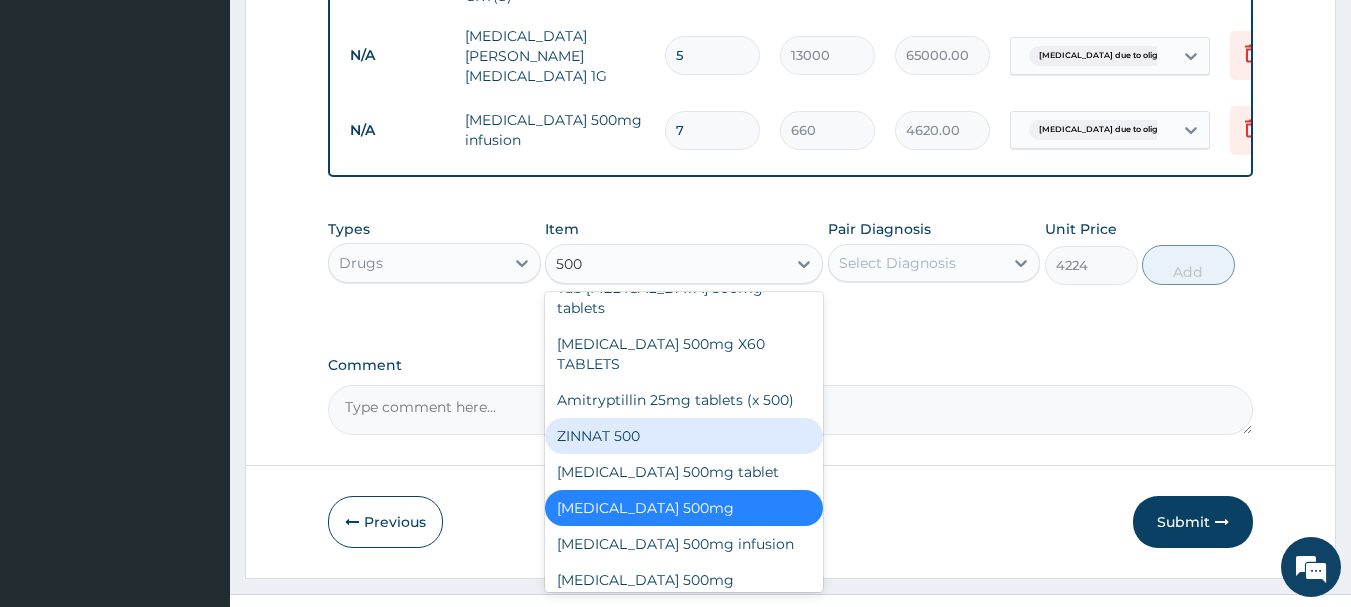 type 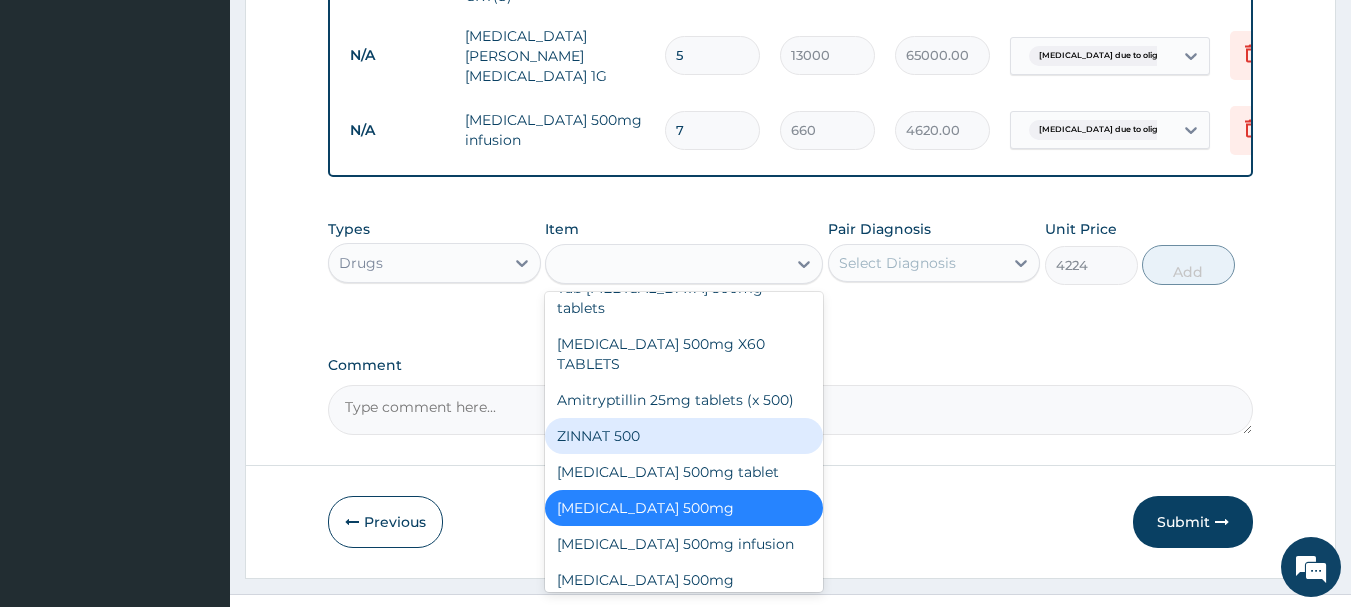 type on "1980" 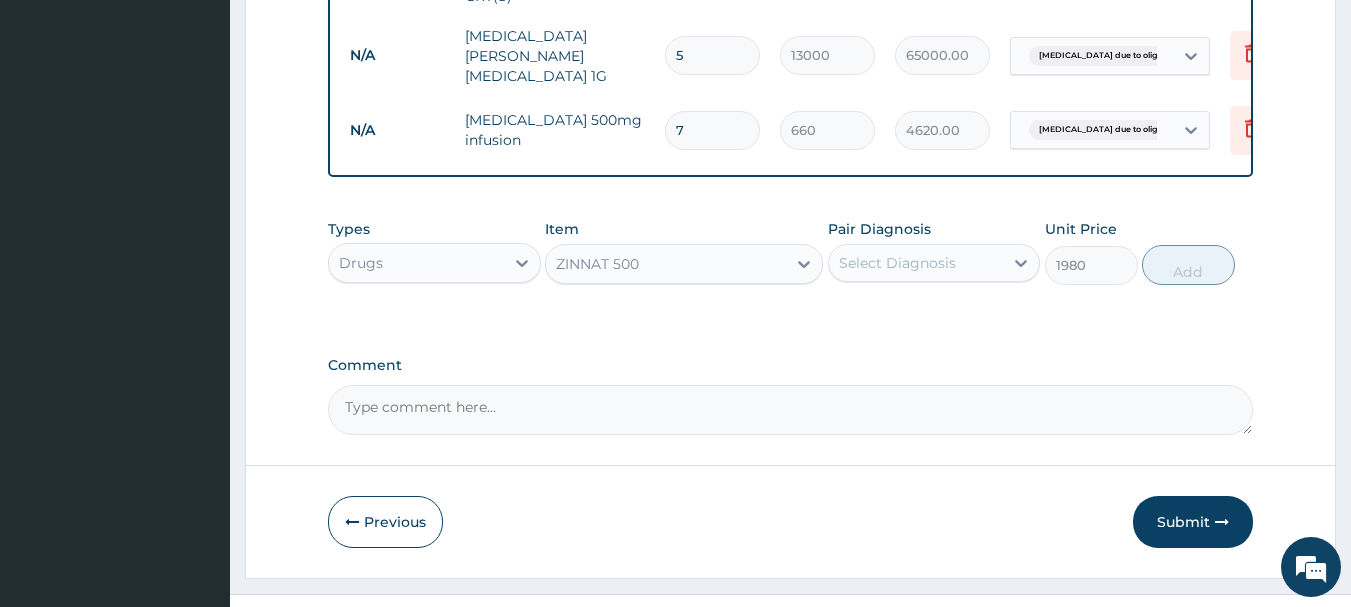 click on "Select Diagnosis" at bounding box center [897, 263] 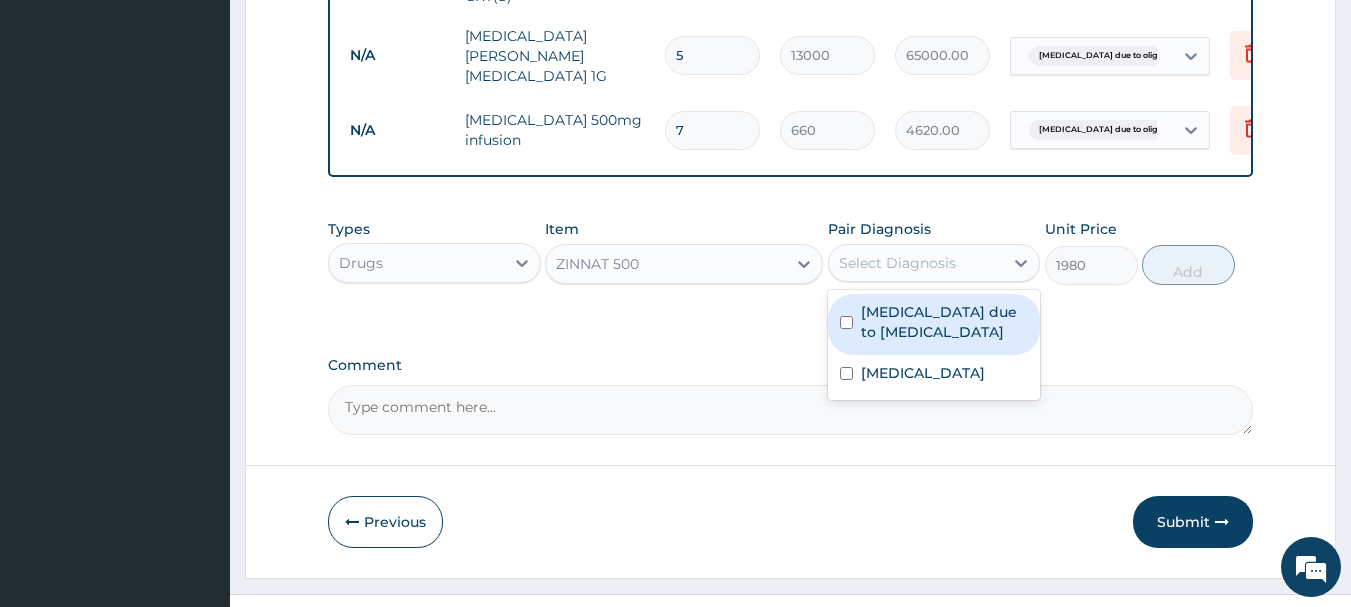 click at bounding box center (846, 322) 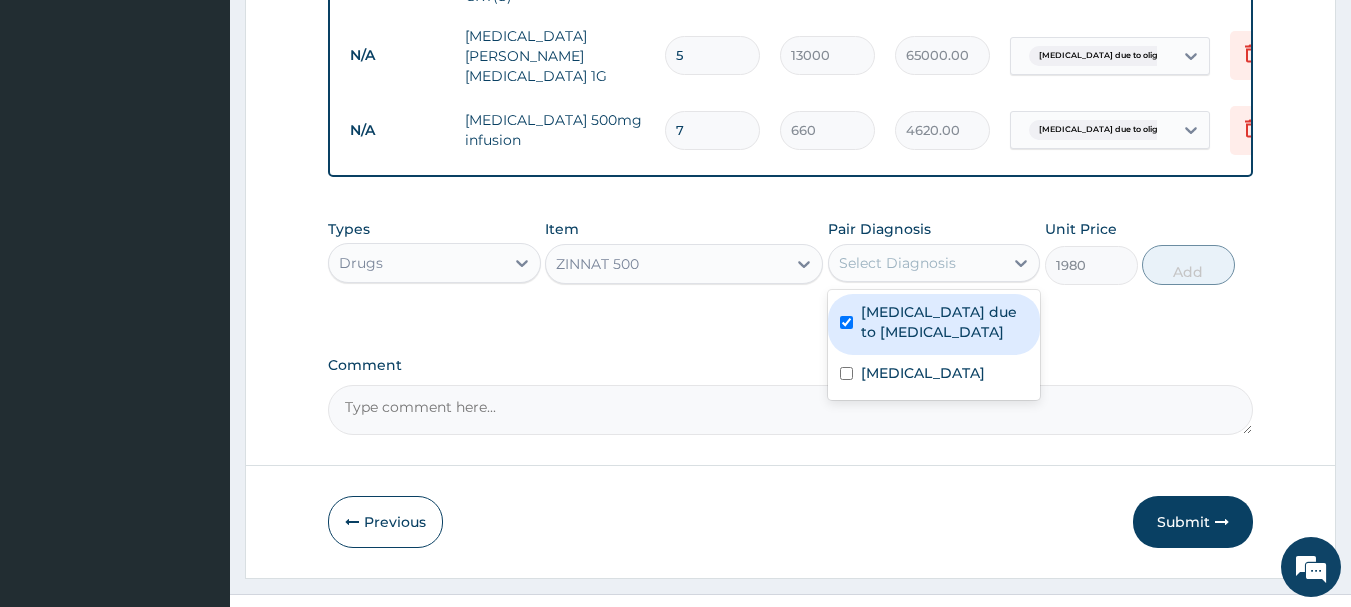 checkbox on "true" 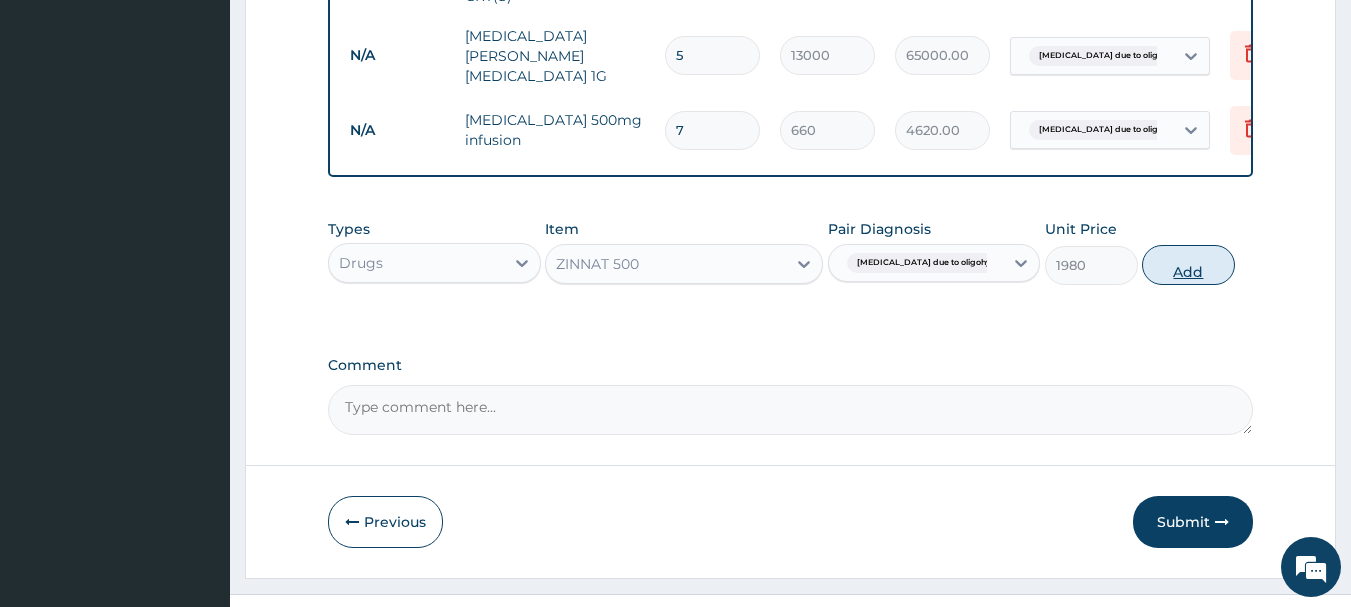 click on "Add" at bounding box center (1188, 265) 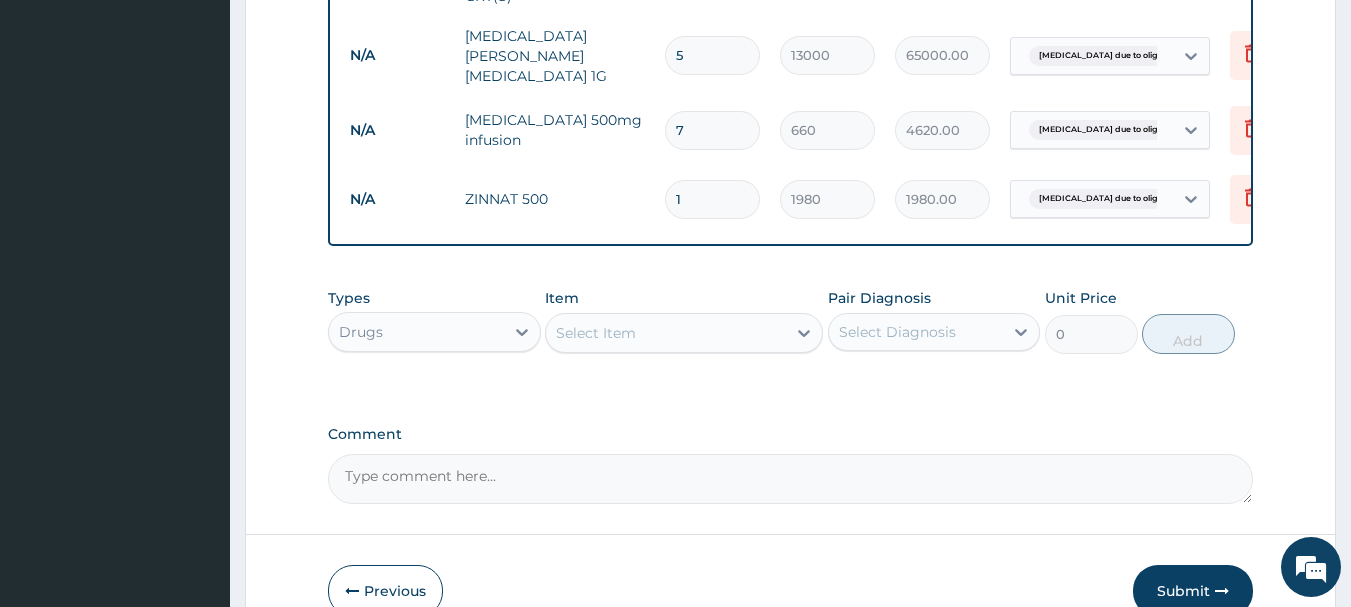 click on "1" at bounding box center (712, 199) 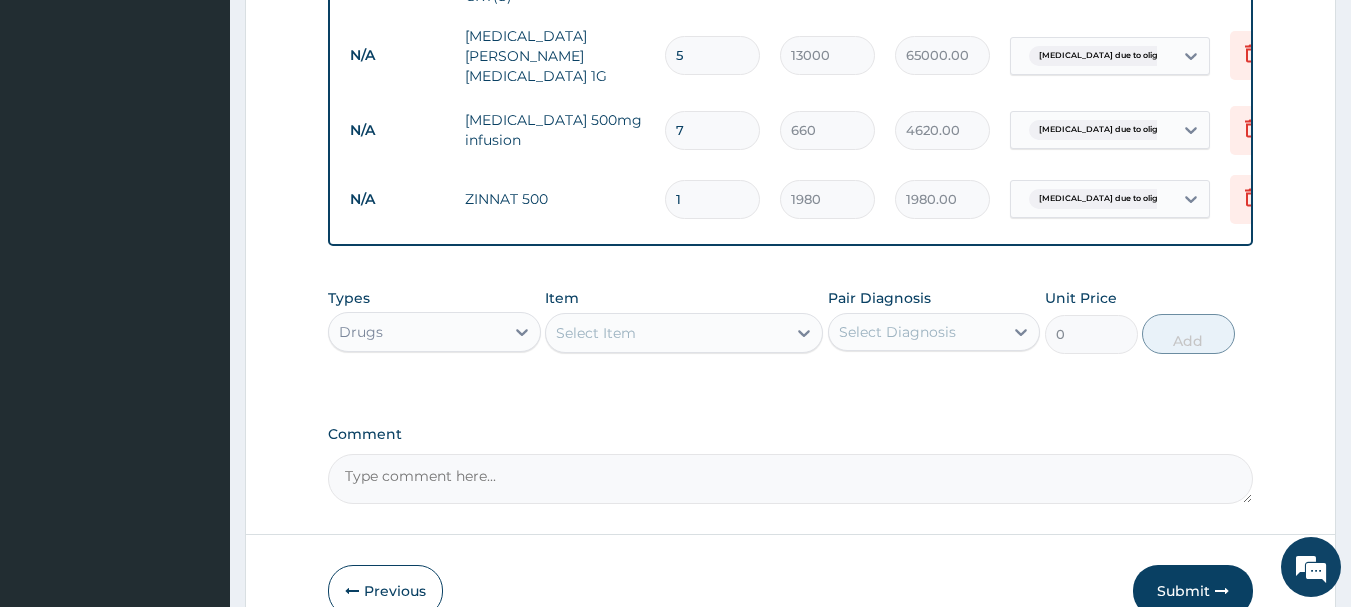 type on "10" 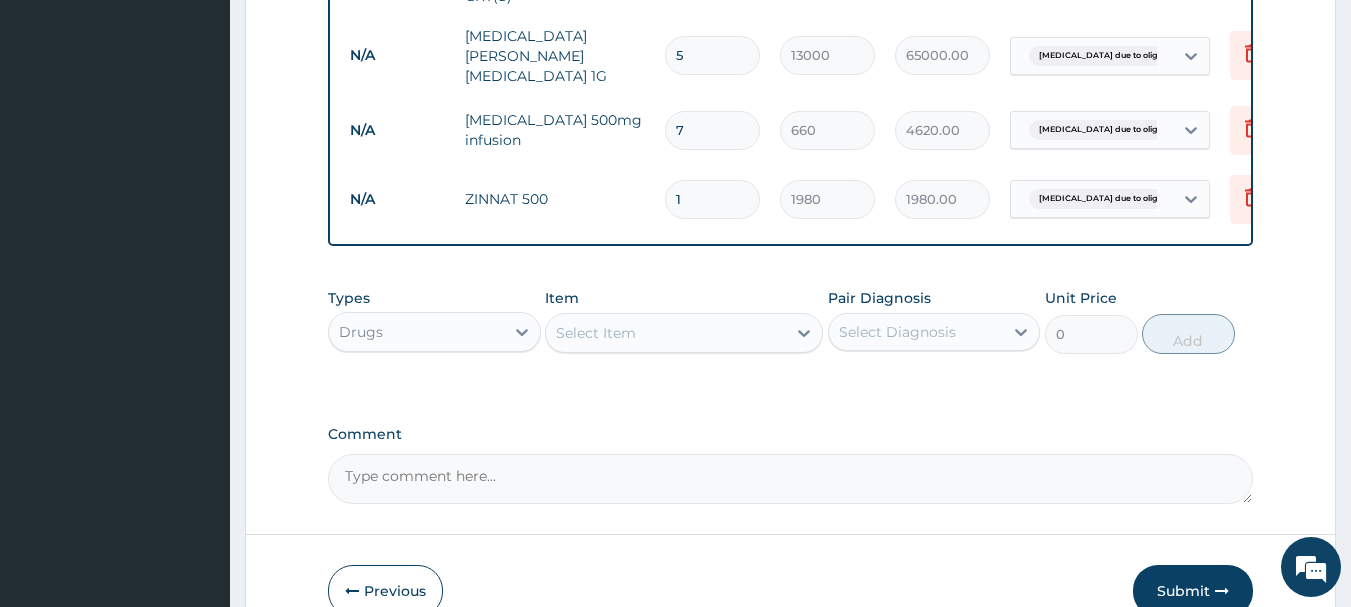 type on "19800.00" 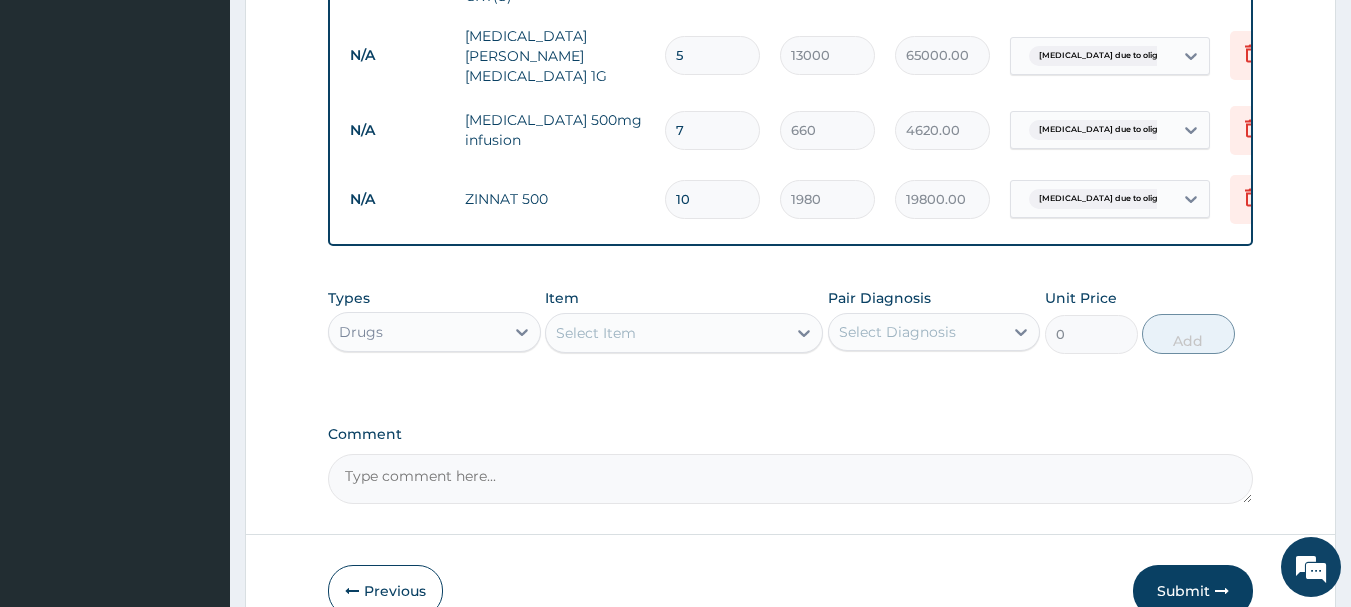 type on "10" 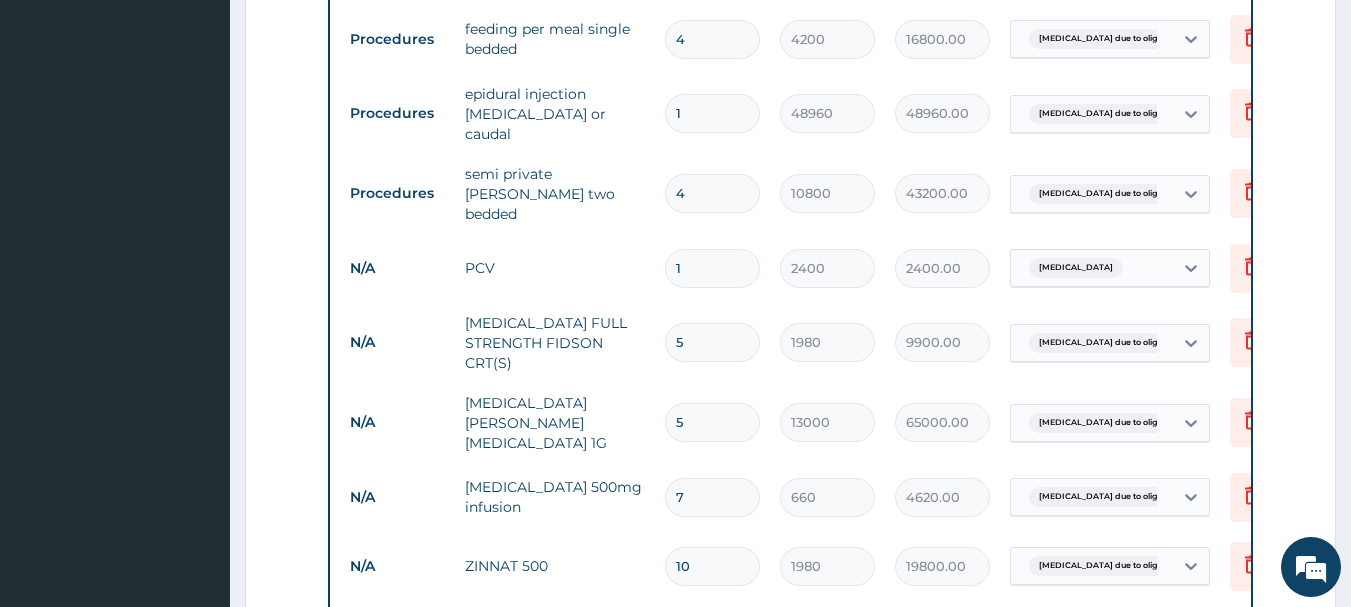 scroll, scrollTop: 1025, scrollLeft: 0, axis: vertical 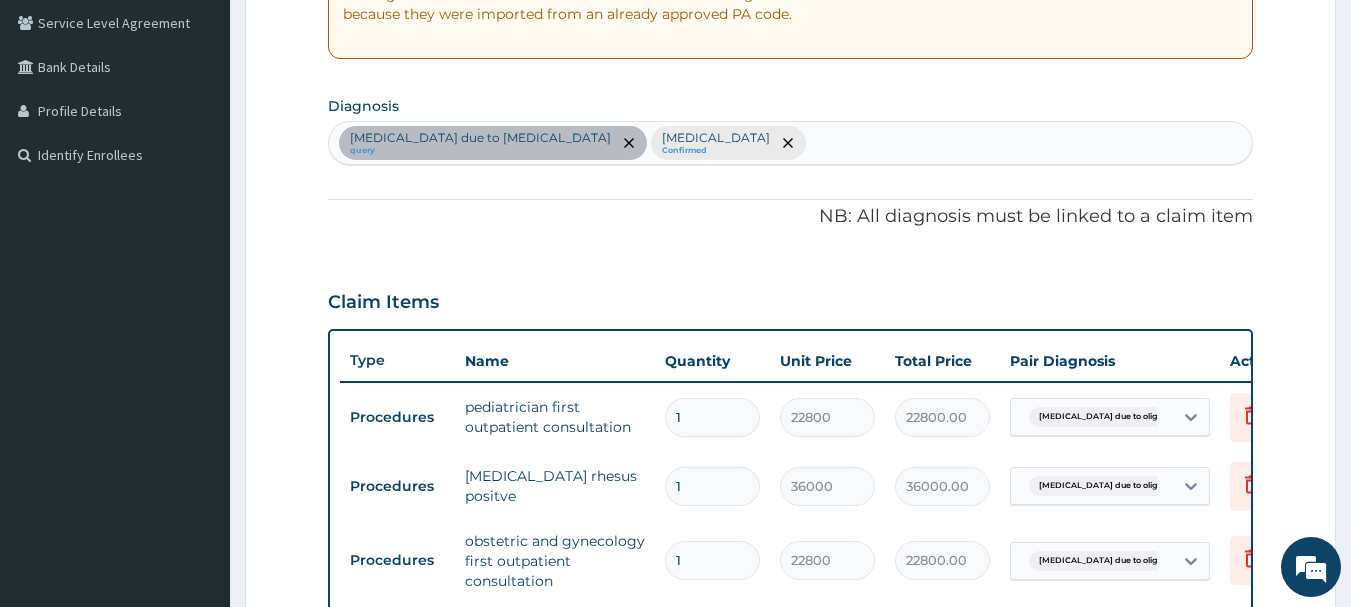 click on "Fetal disorder due to oligohydramnios query Anemia Confirmed" at bounding box center [791, 143] 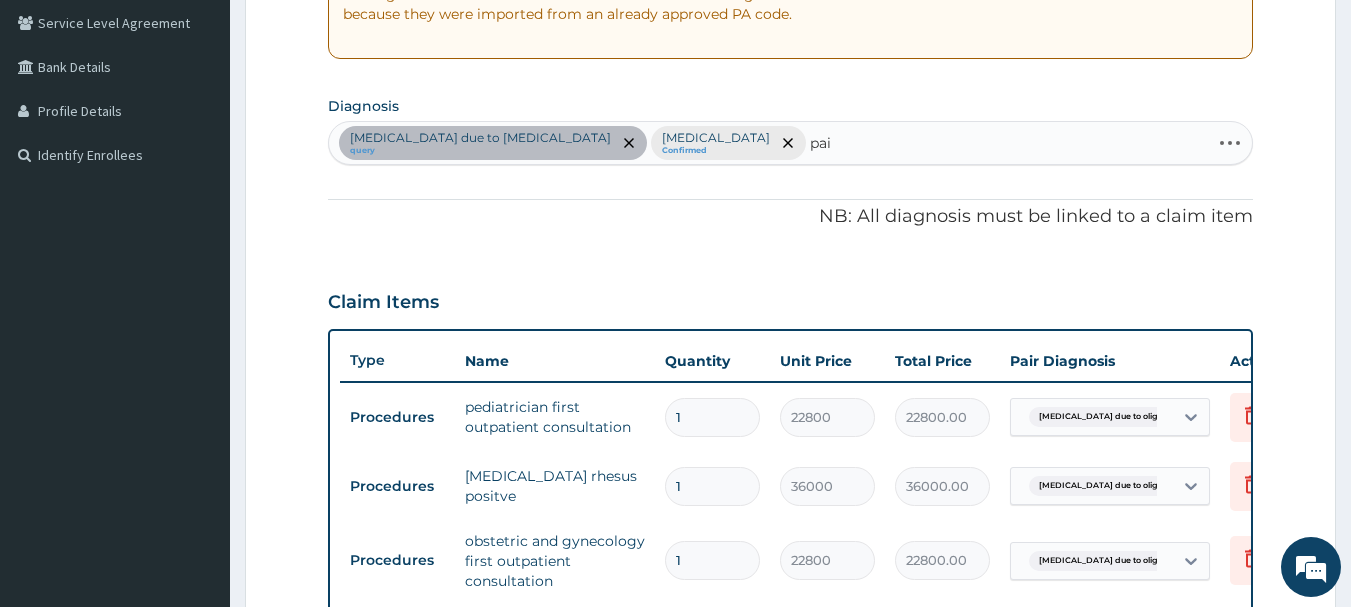 type on "pain" 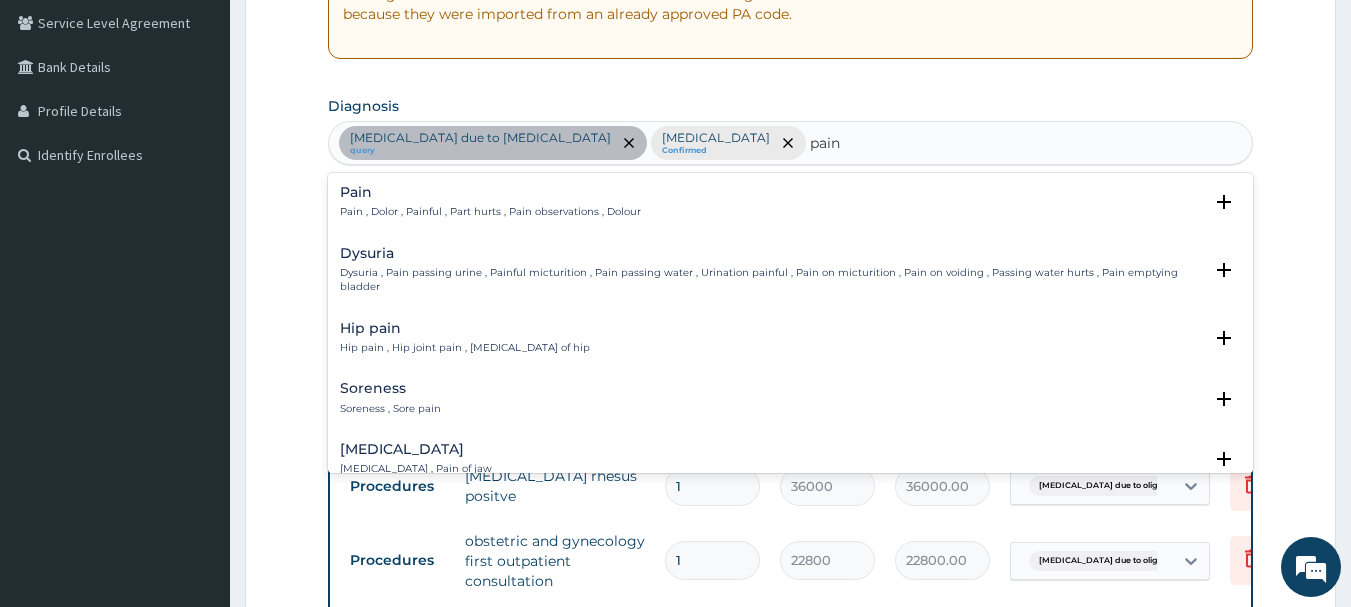 click on "Pain" at bounding box center (490, 192) 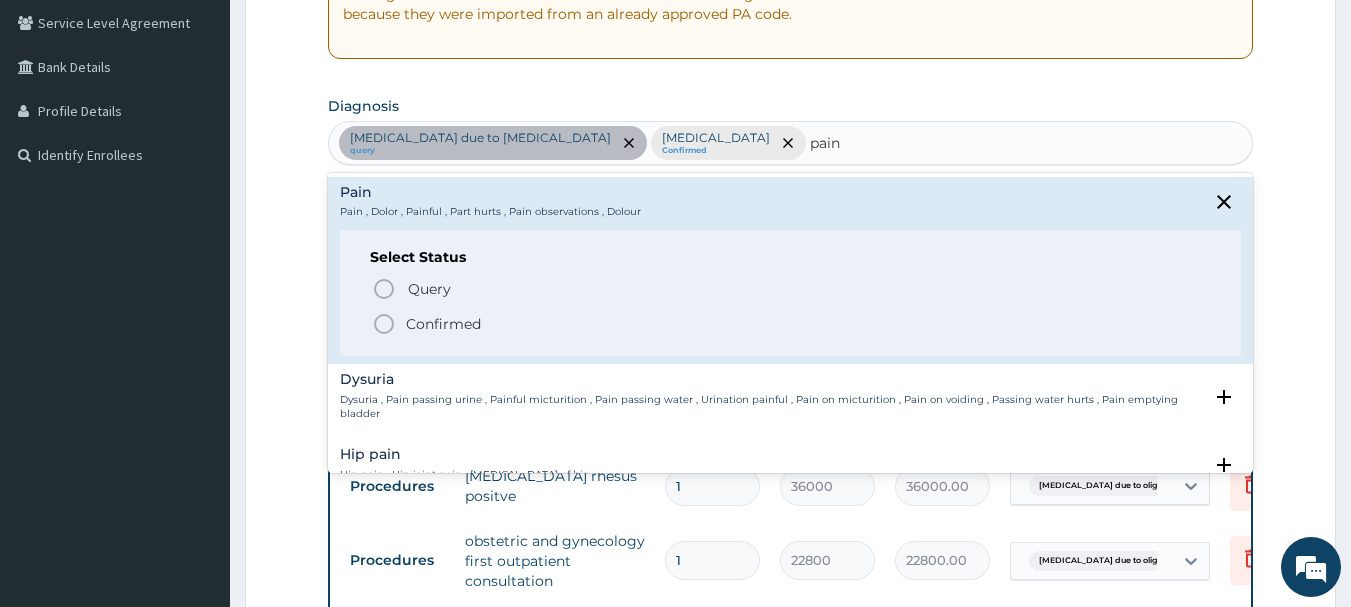 click 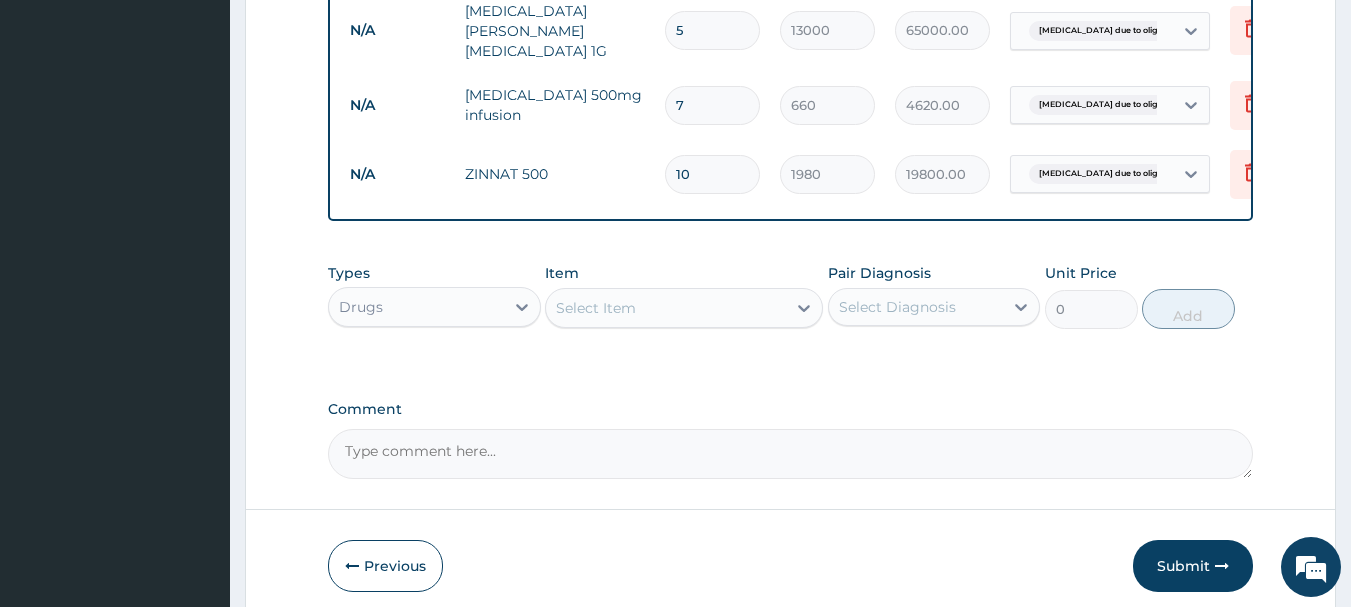 scroll, scrollTop: 1774, scrollLeft: 0, axis: vertical 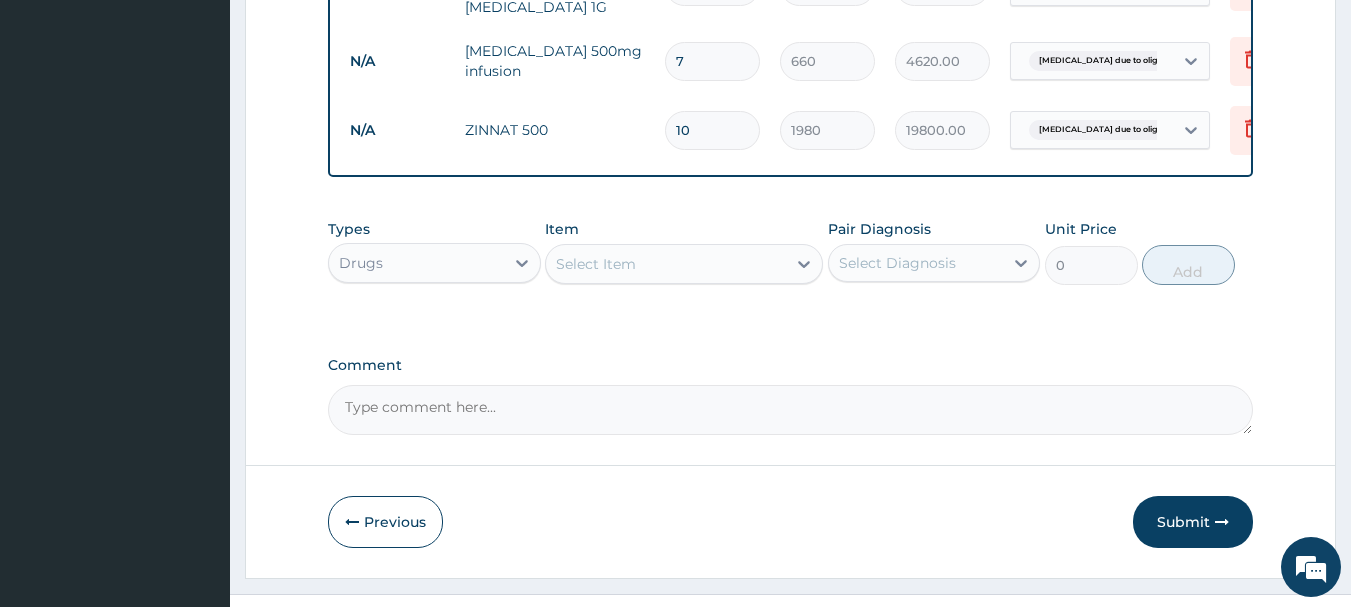 click on "Select Item" at bounding box center (666, 264) 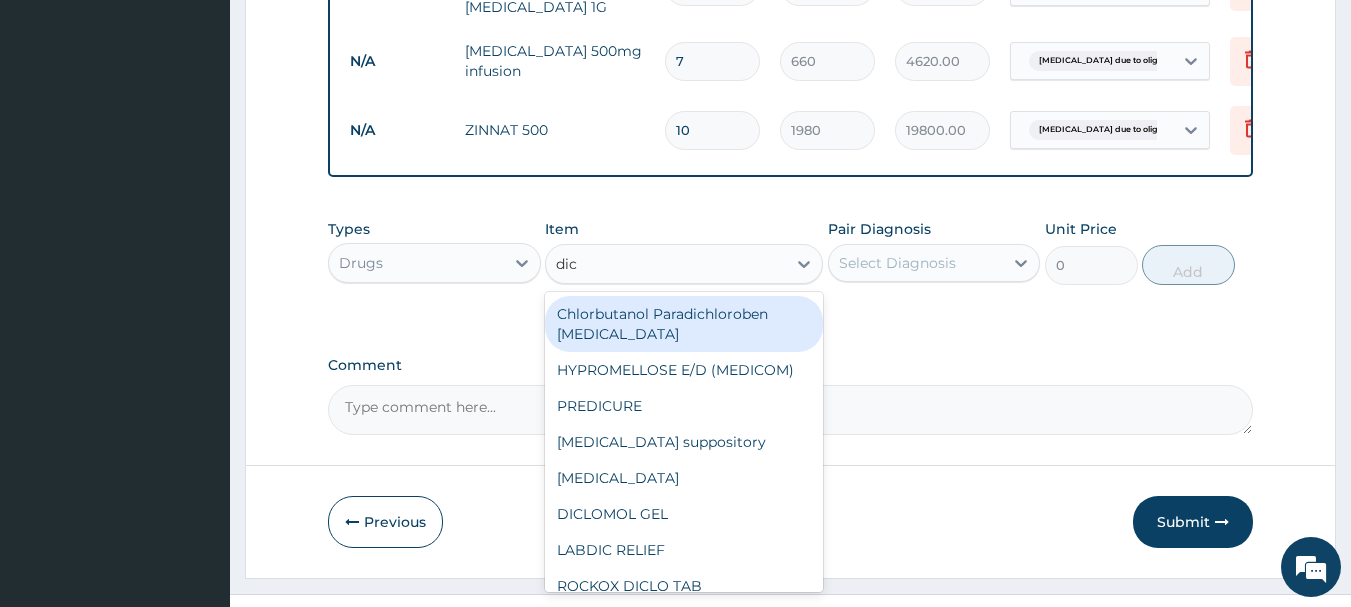 type on "dicl" 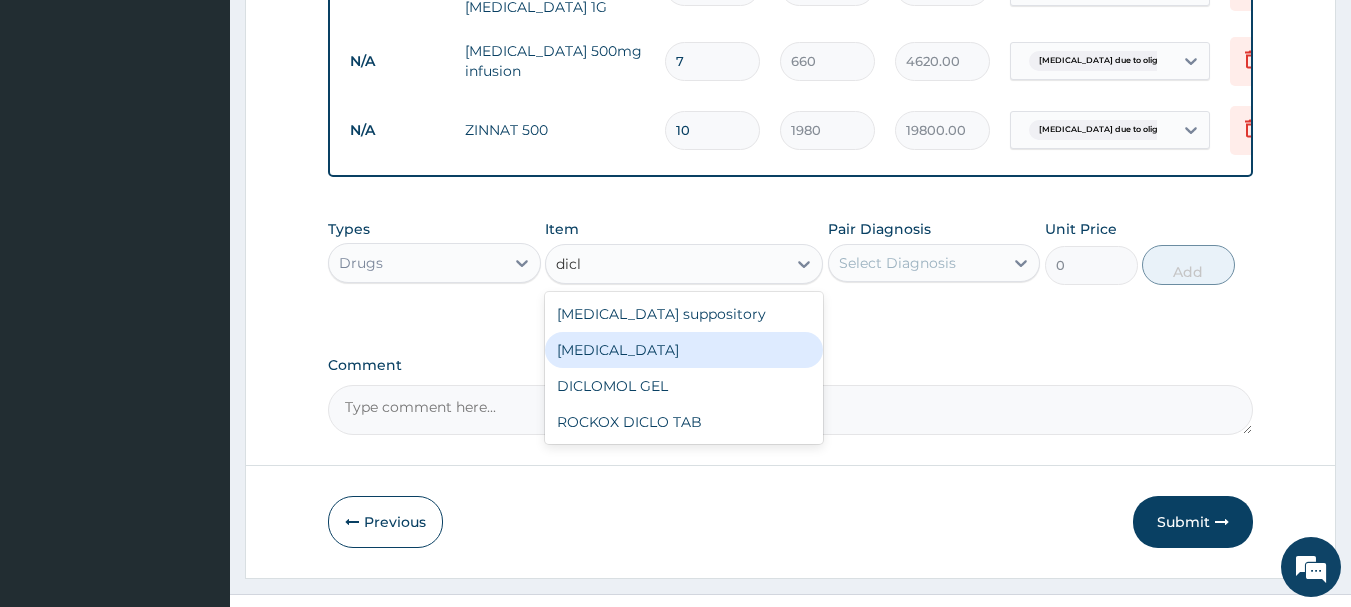 click on "Diclofenac" at bounding box center (684, 350) 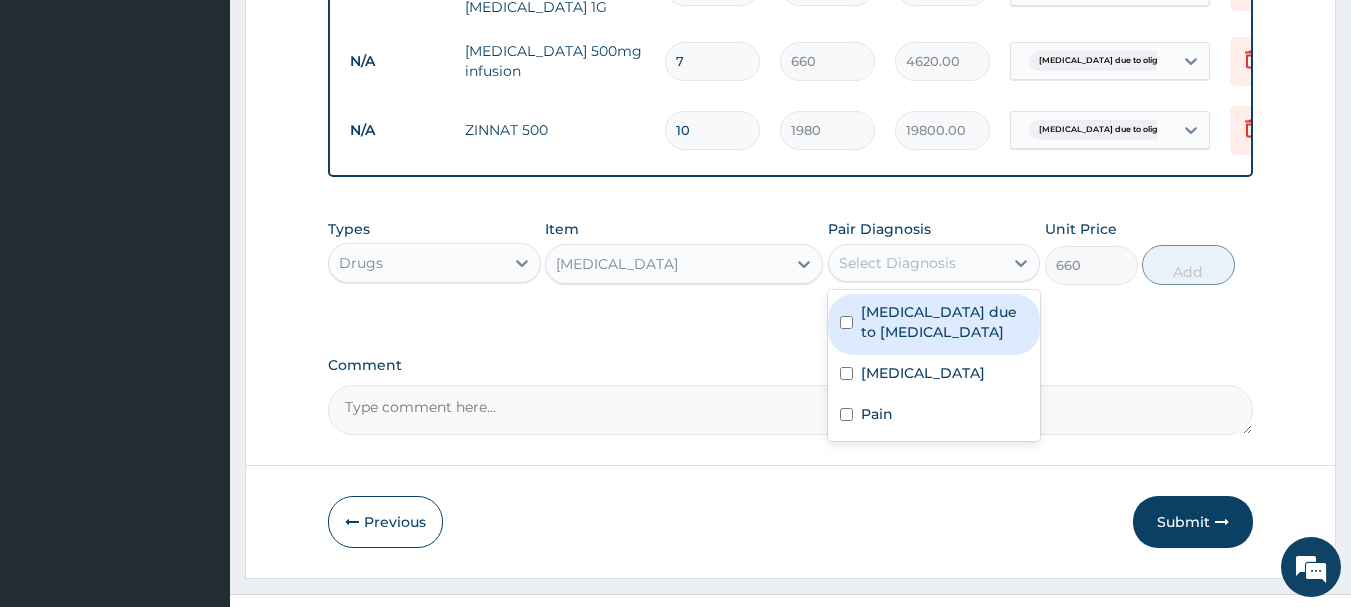 click on "Select Diagnosis" at bounding box center (897, 263) 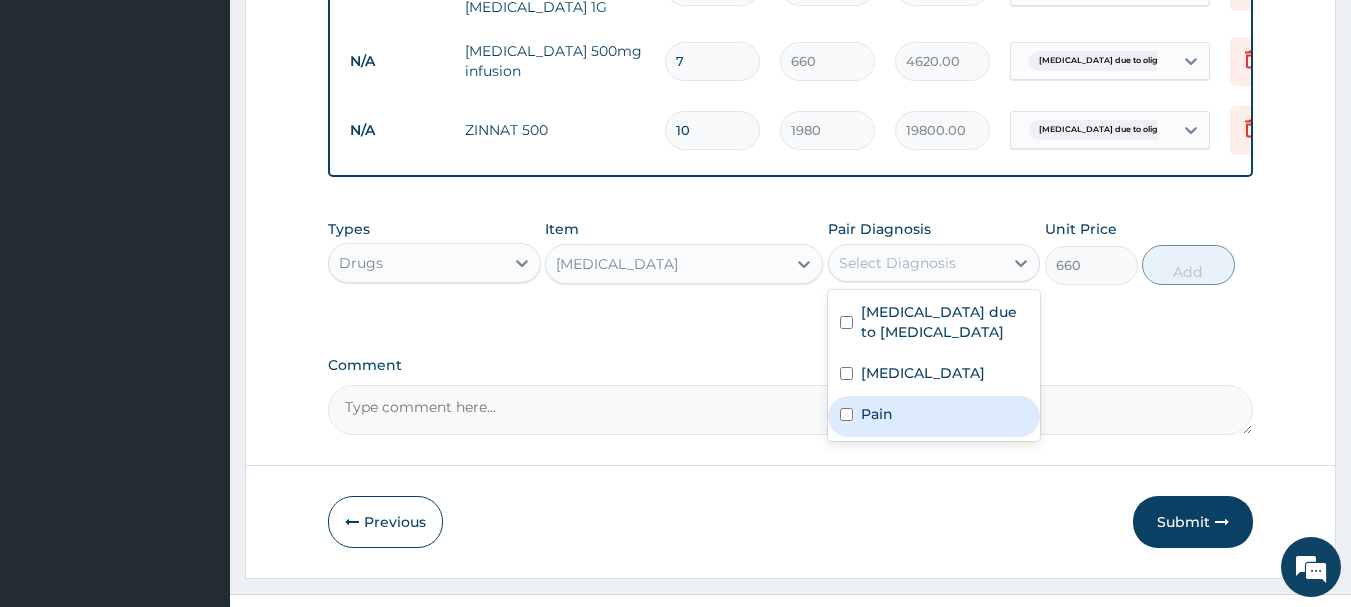 click at bounding box center (846, 414) 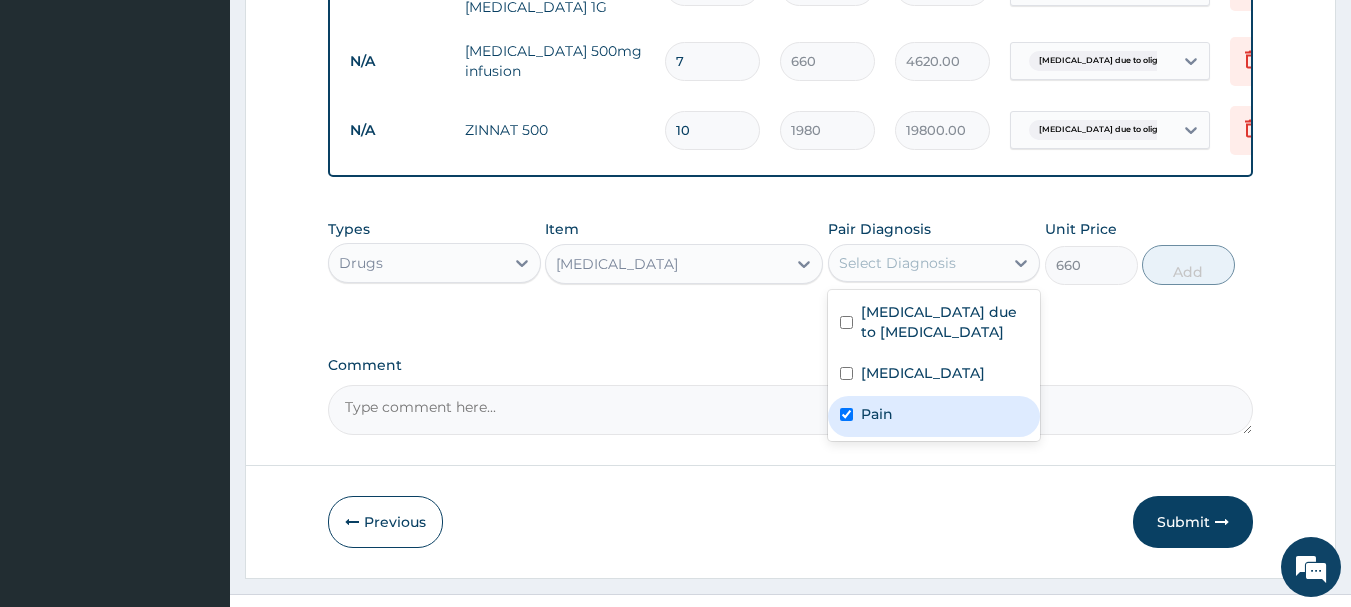 checkbox on "true" 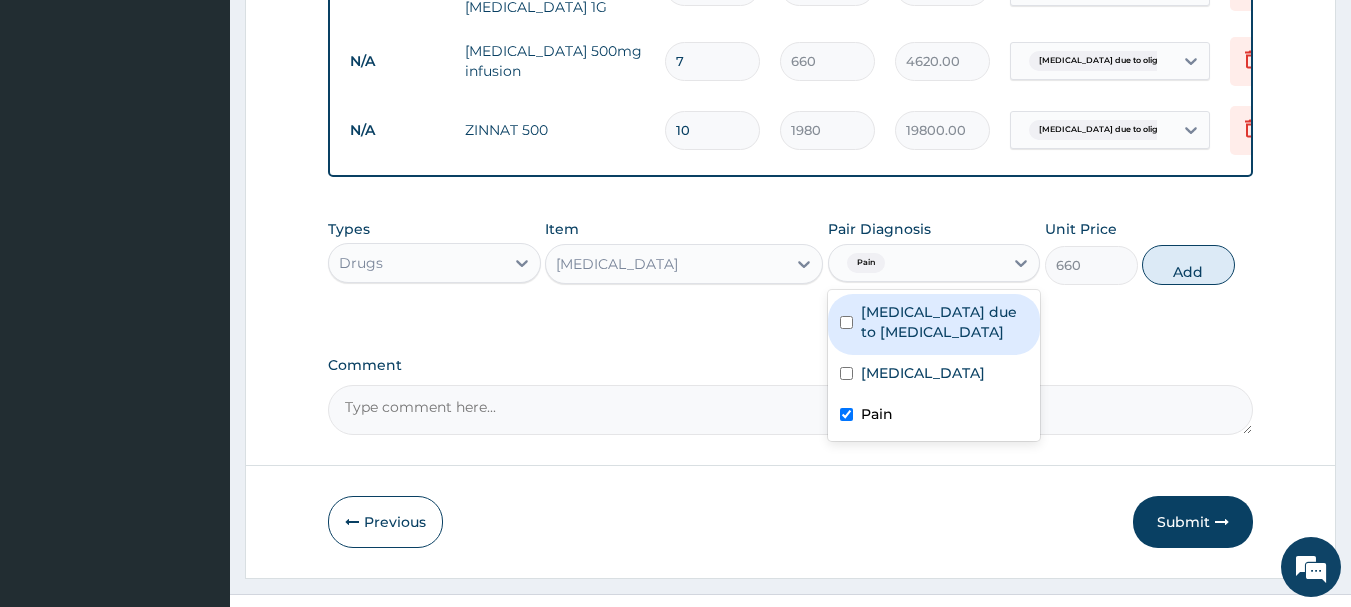click at bounding box center (846, 322) 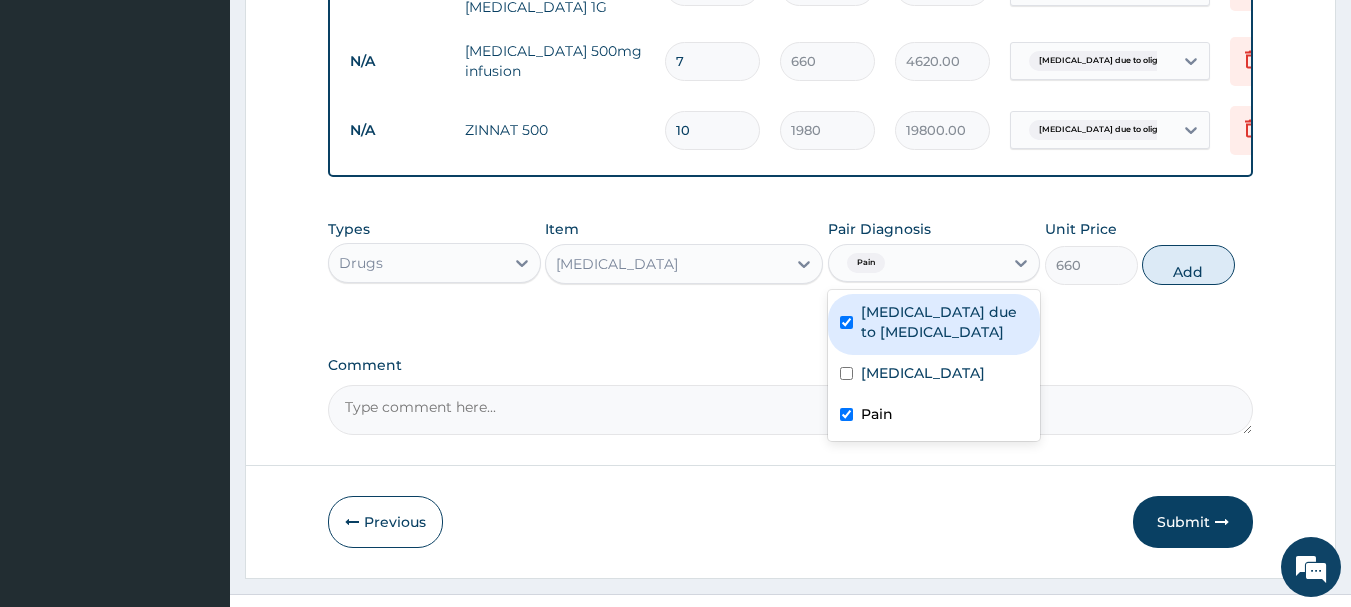 checkbox on "true" 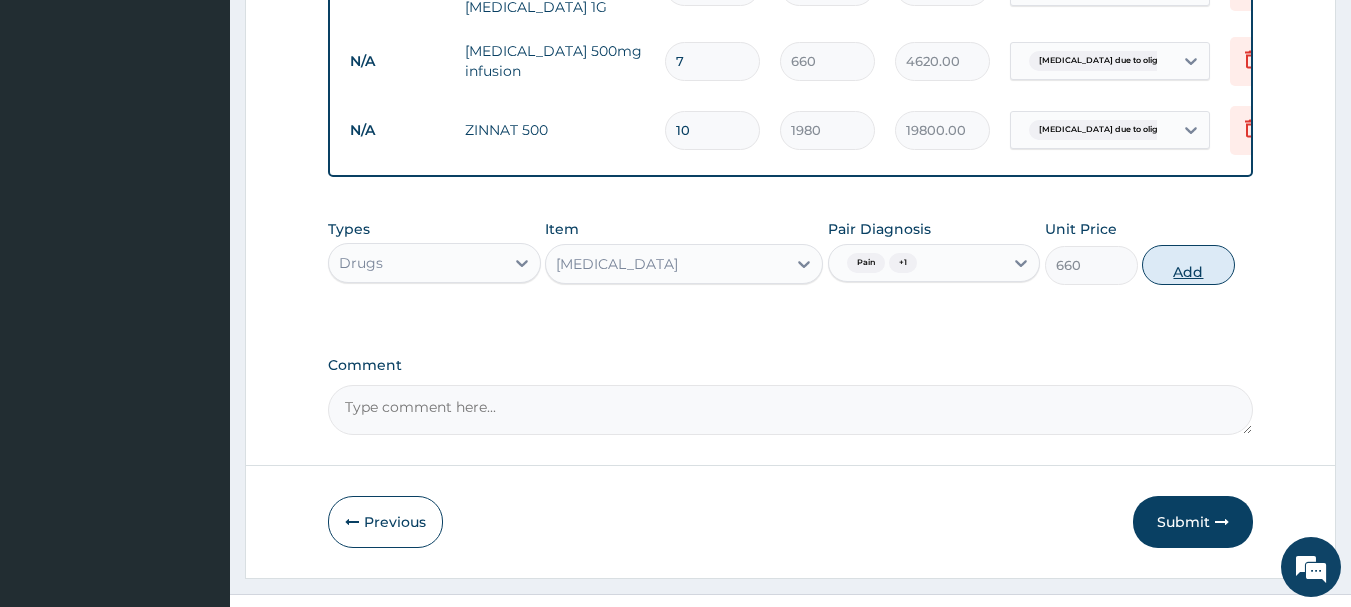 click on "Add" at bounding box center (1188, 265) 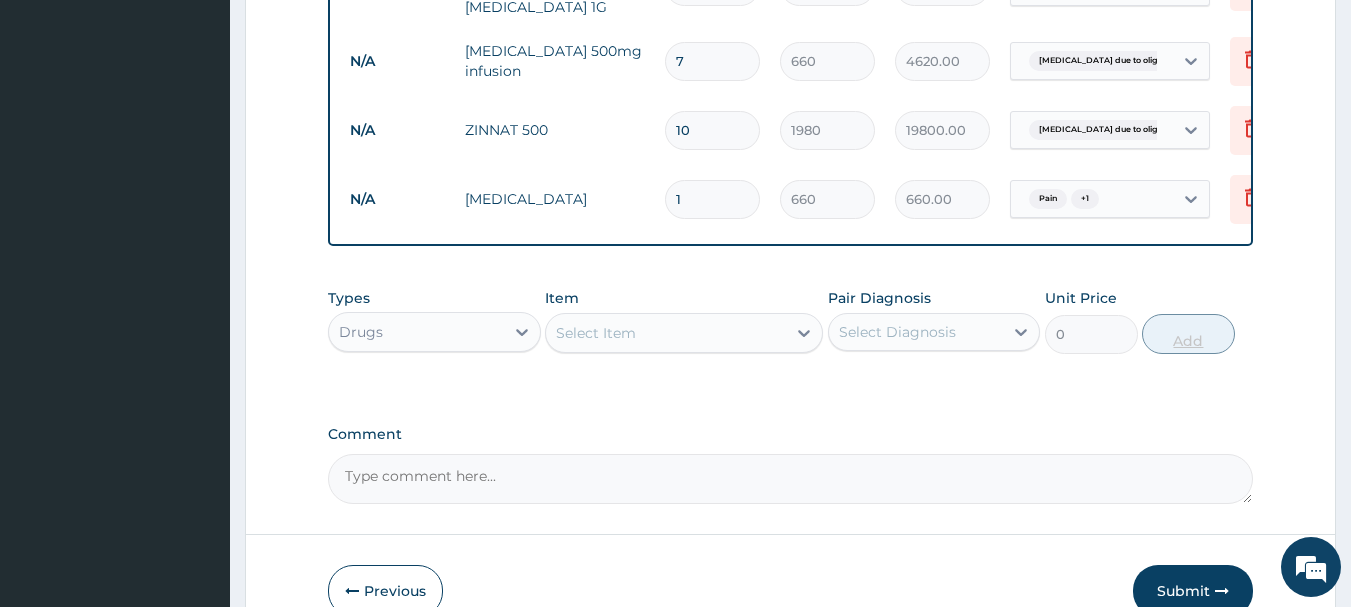 type on "10" 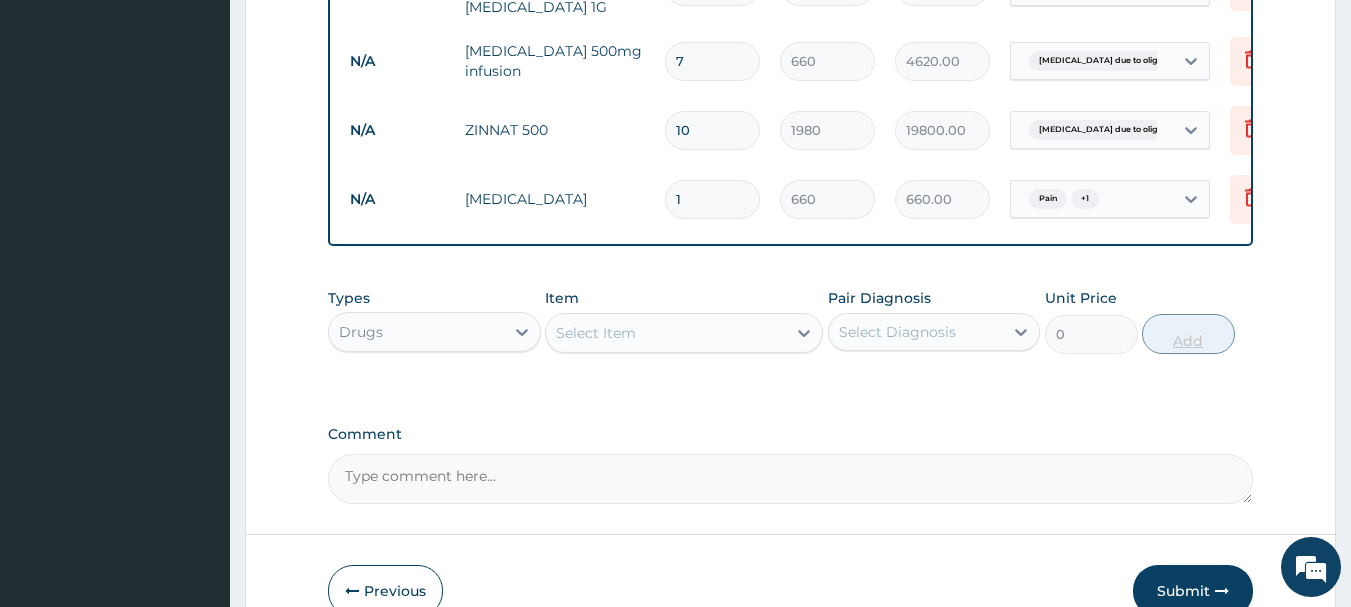 type on "6600.00" 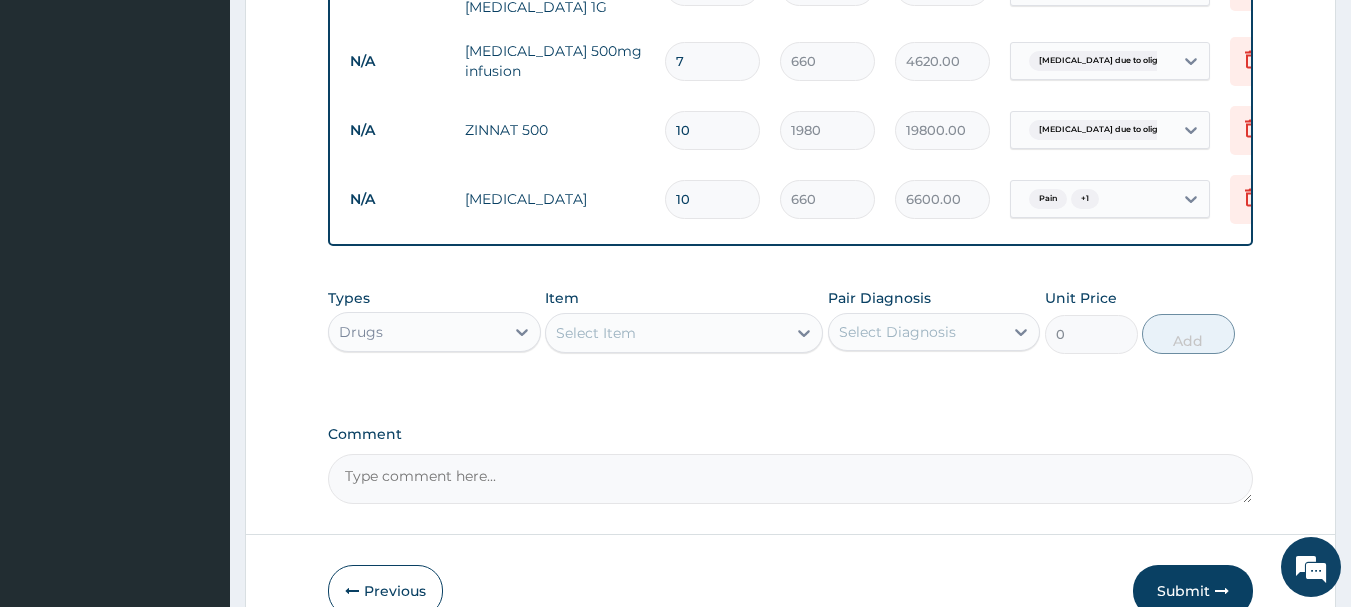 type on "10" 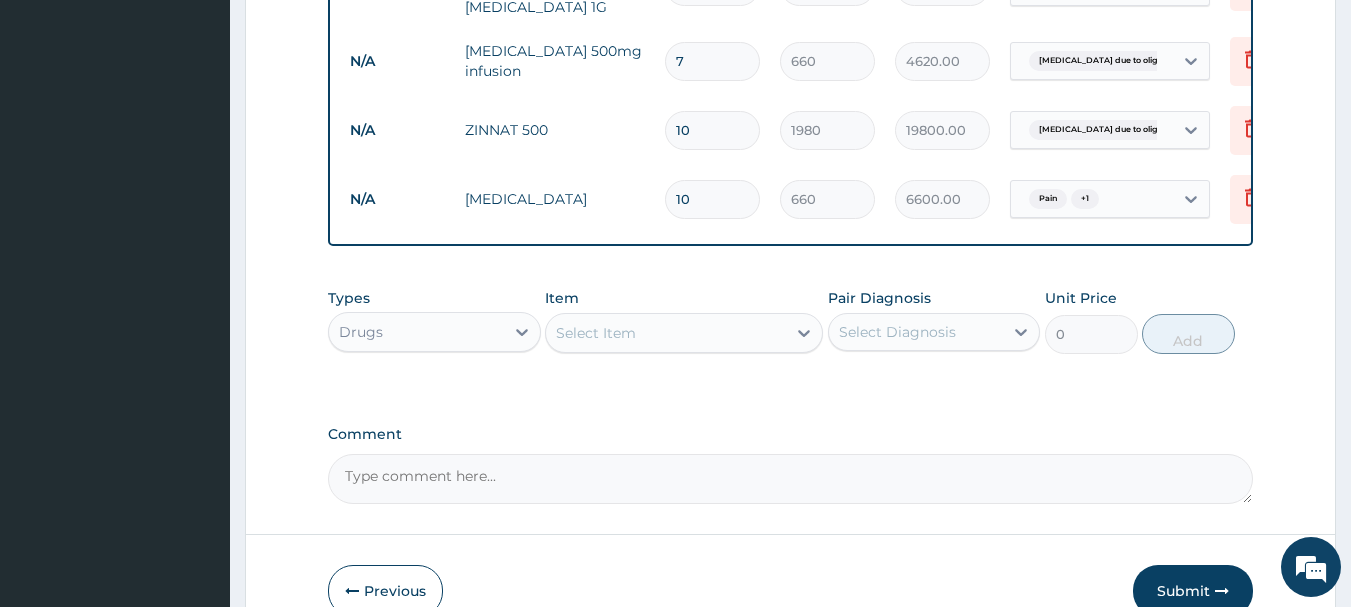 click on "Select Item" at bounding box center [666, 333] 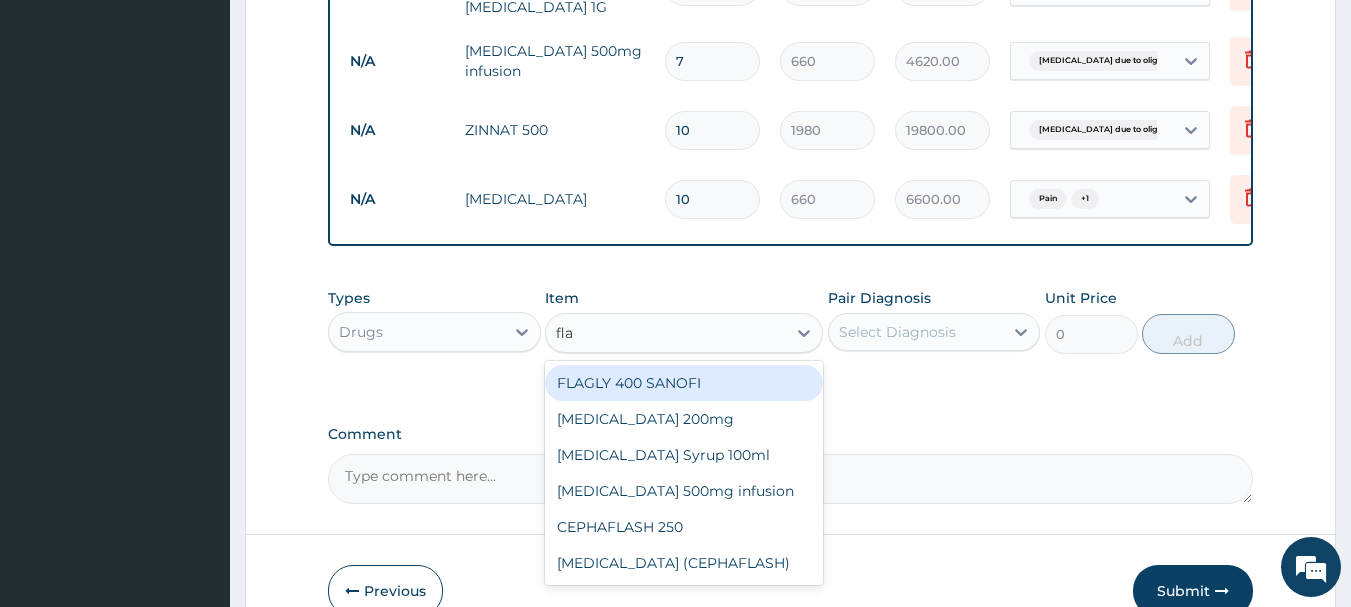 type on "flag" 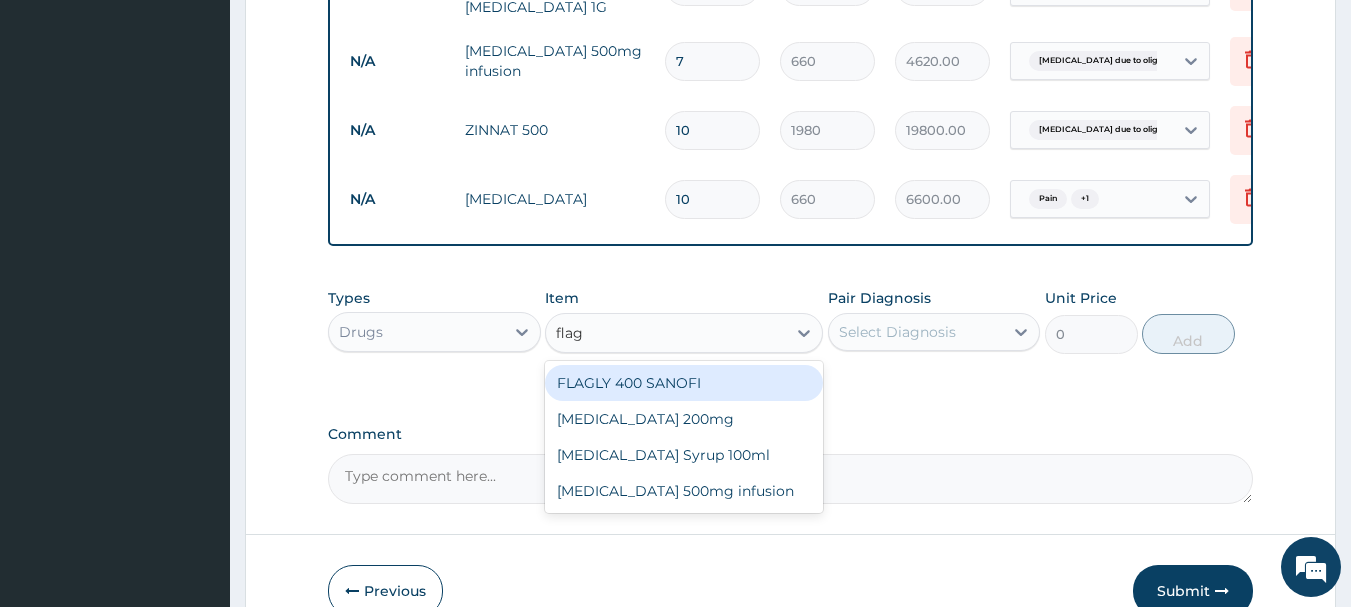 click on "FLAGLY 400 SANOFI" at bounding box center [684, 383] 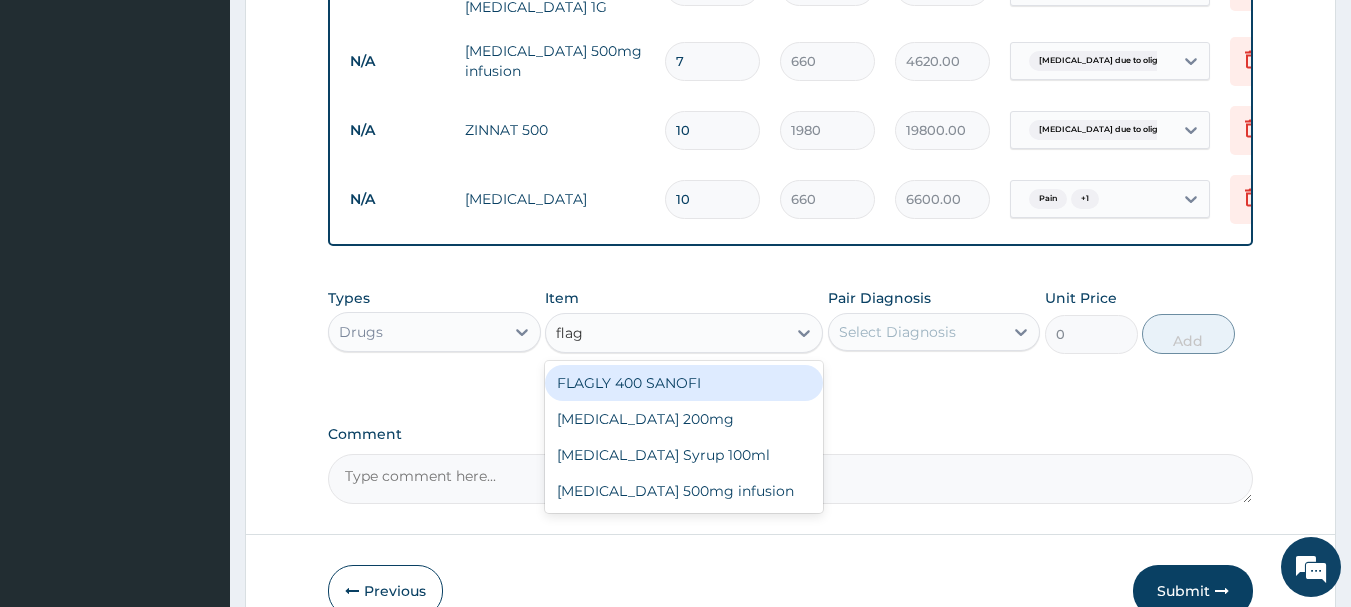type 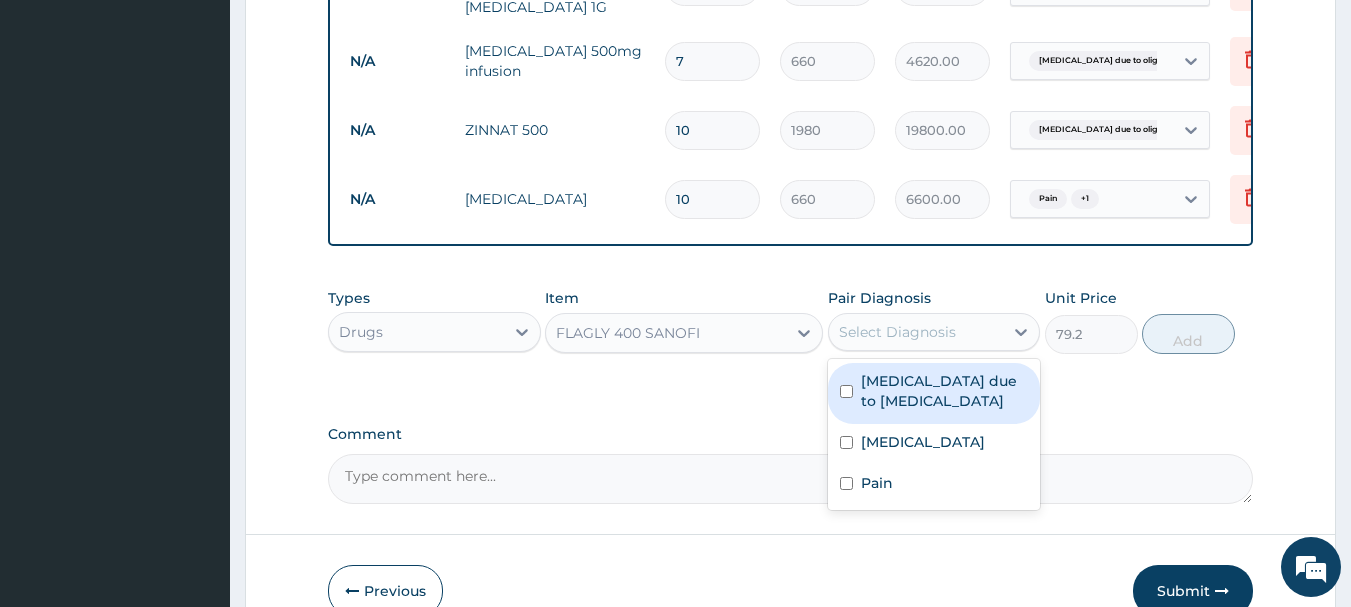 click on "Select Diagnosis" at bounding box center (897, 332) 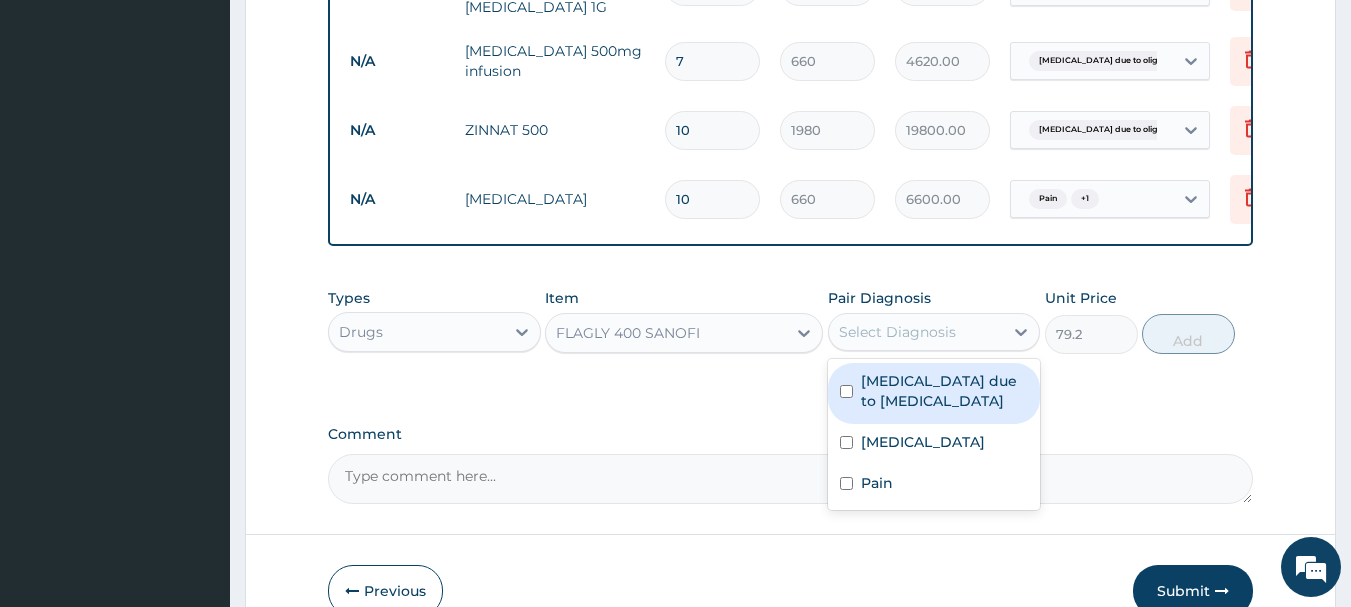 click on "Fetal disorder due to oligohydramnios" at bounding box center [934, 393] 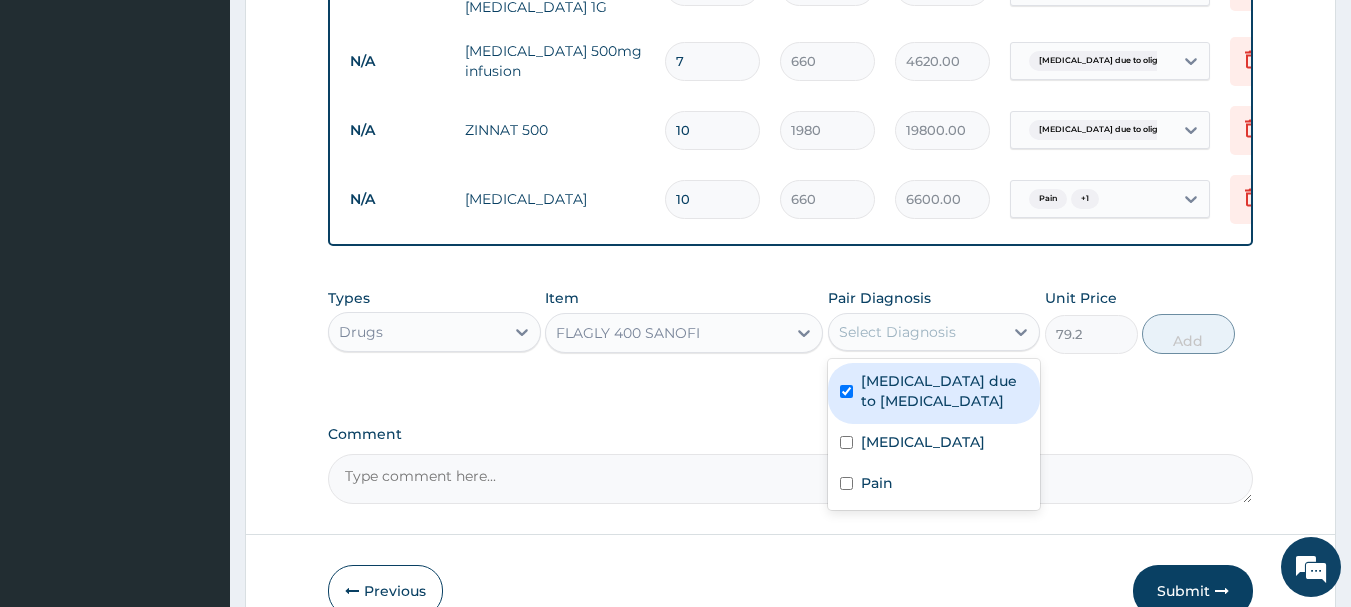 checkbox on "true" 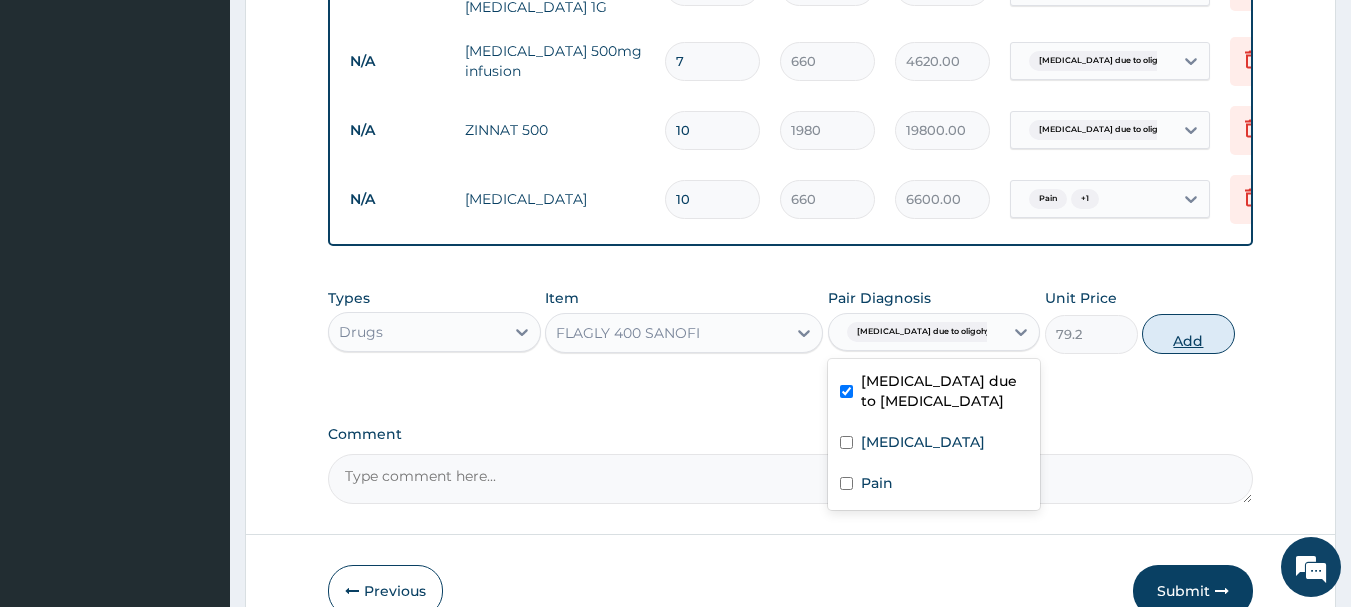 click on "Add" at bounding box center (1188, 334) 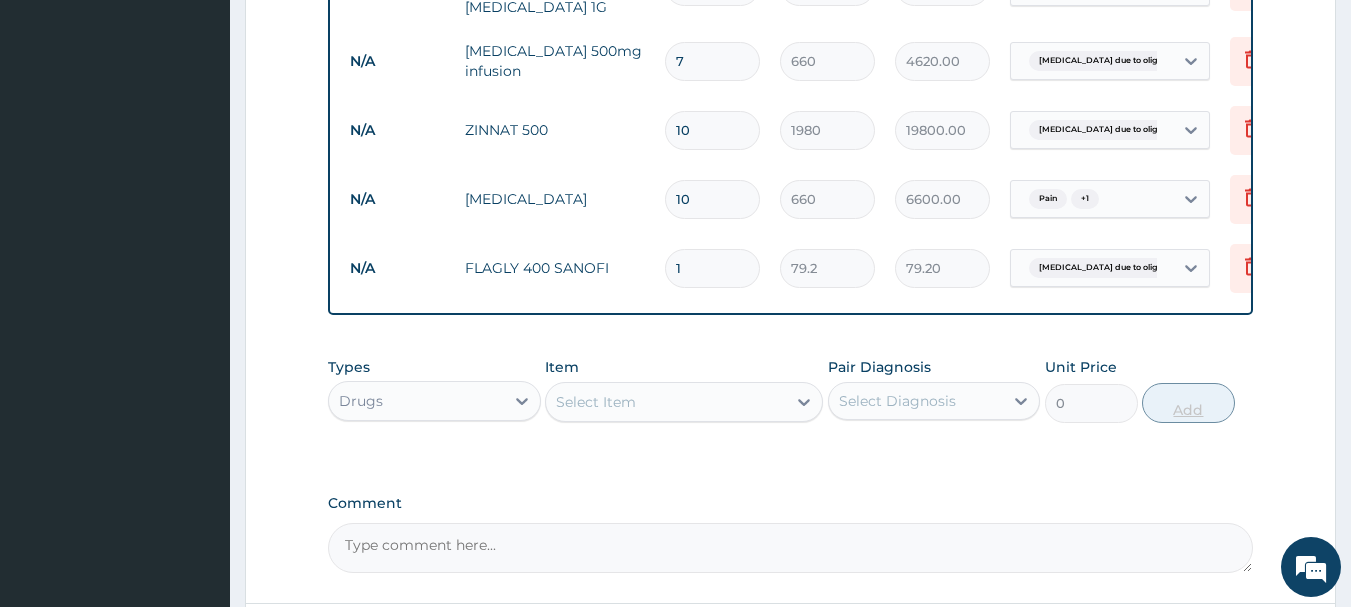 type 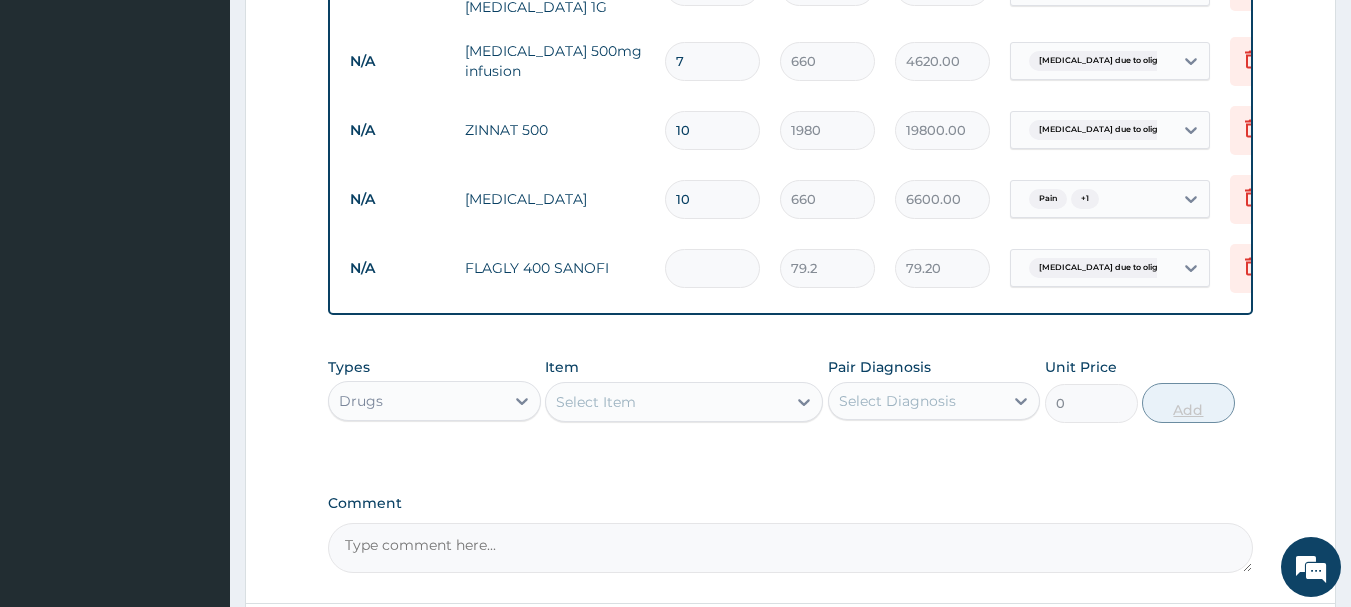 type on "0.00" 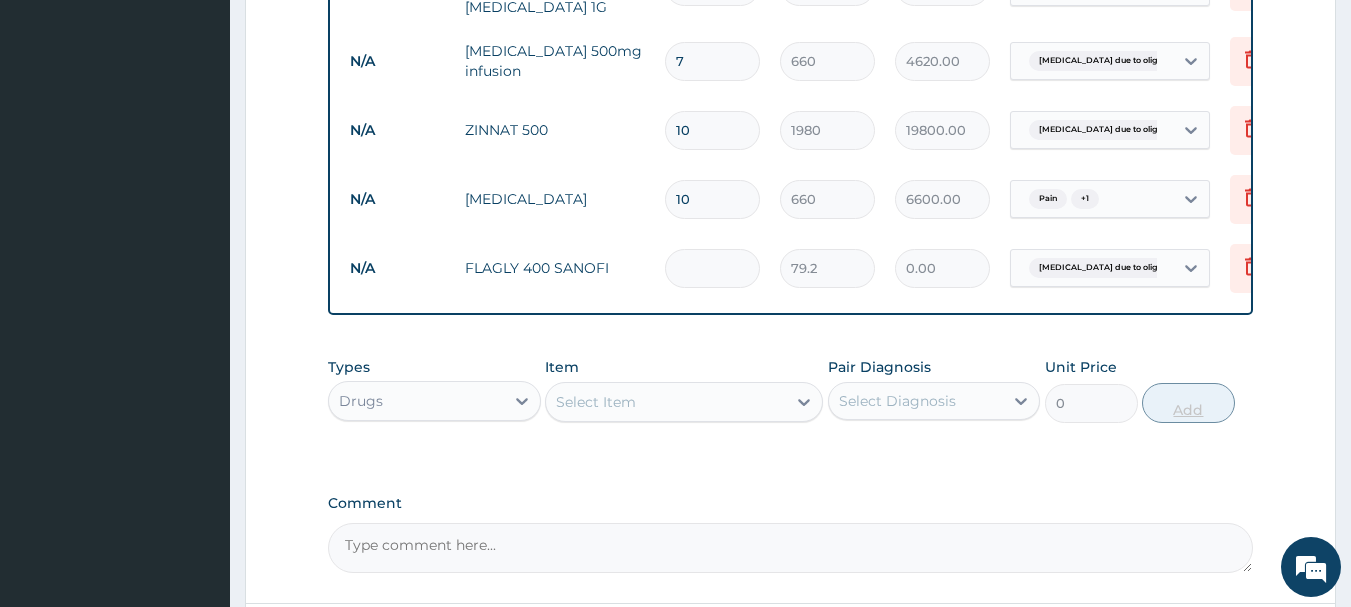 type on "2" 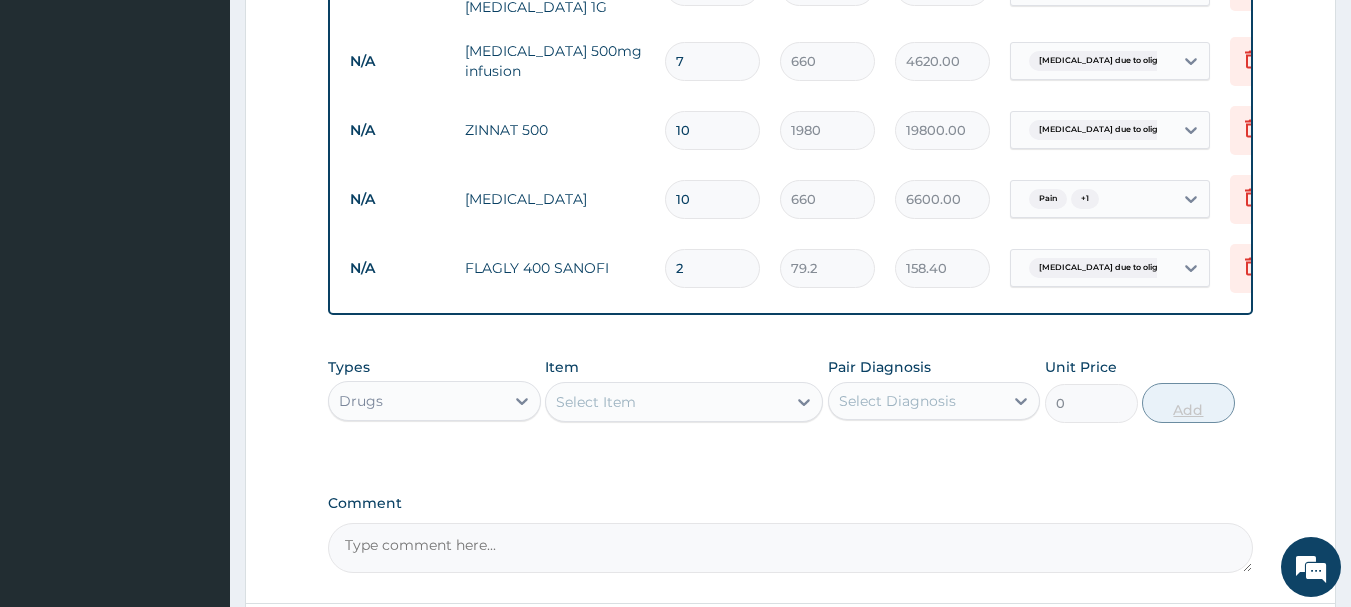 type on "20" 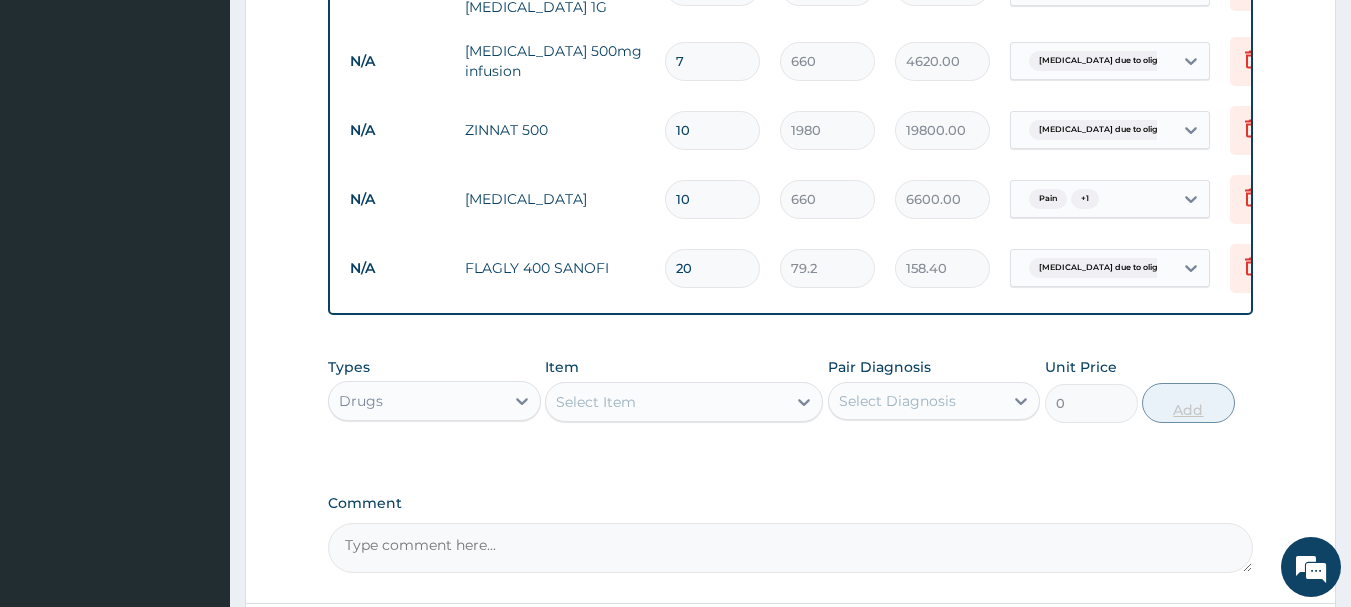 type on "1584.00" 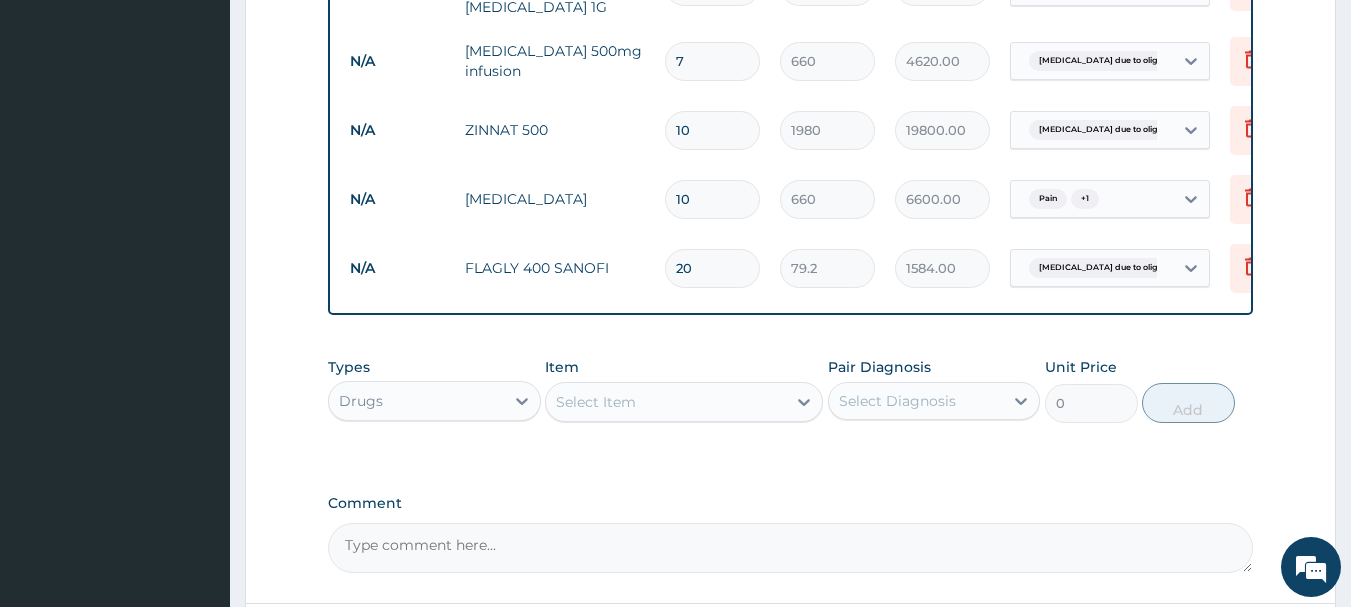 type on "20" 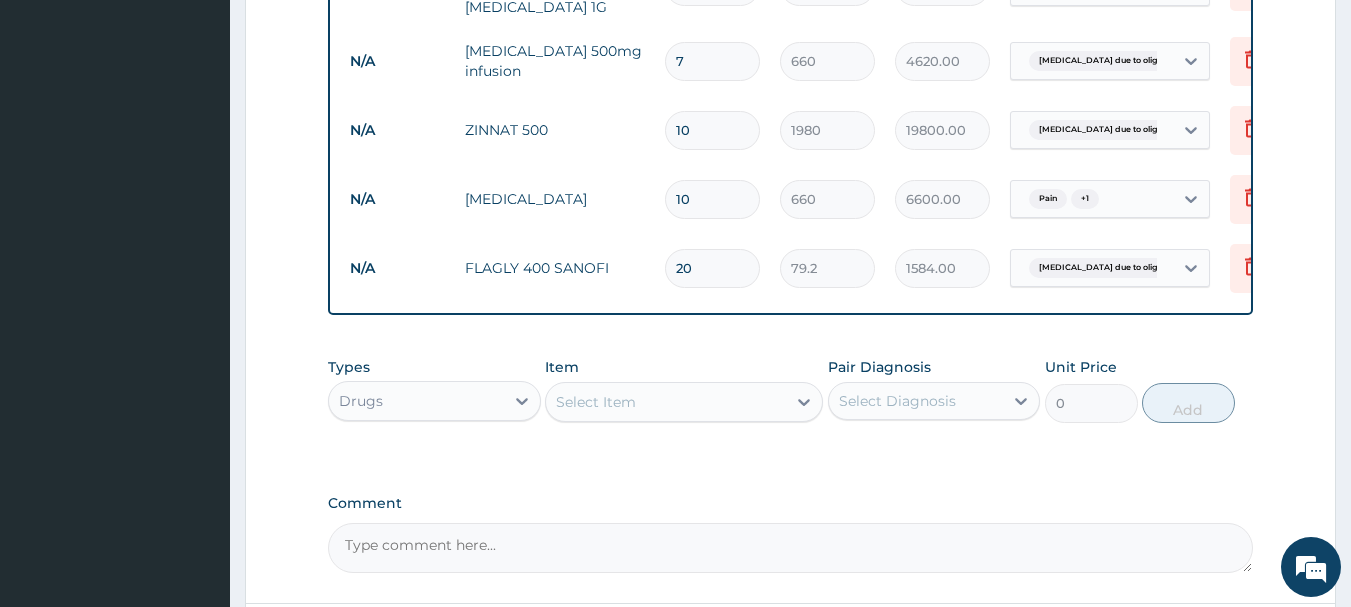 click on "Select Item" at bounding box center (596, 402) 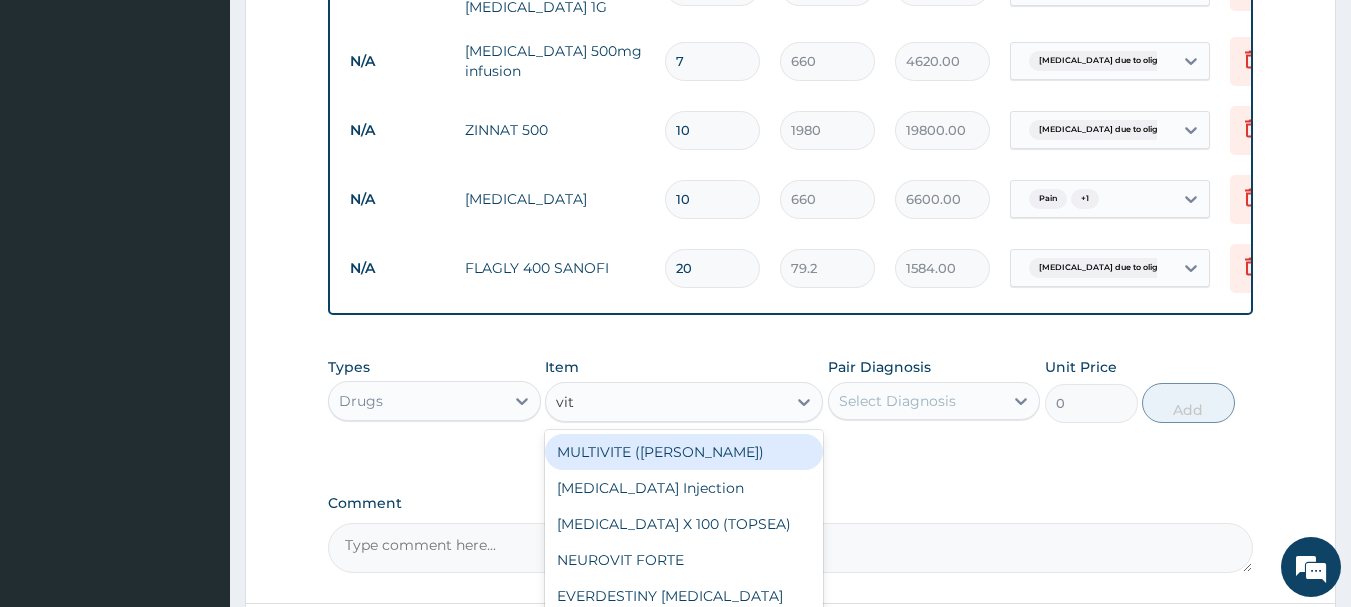 scroll, scrollTop: 400, scrollLeft: 0, axis: vertical 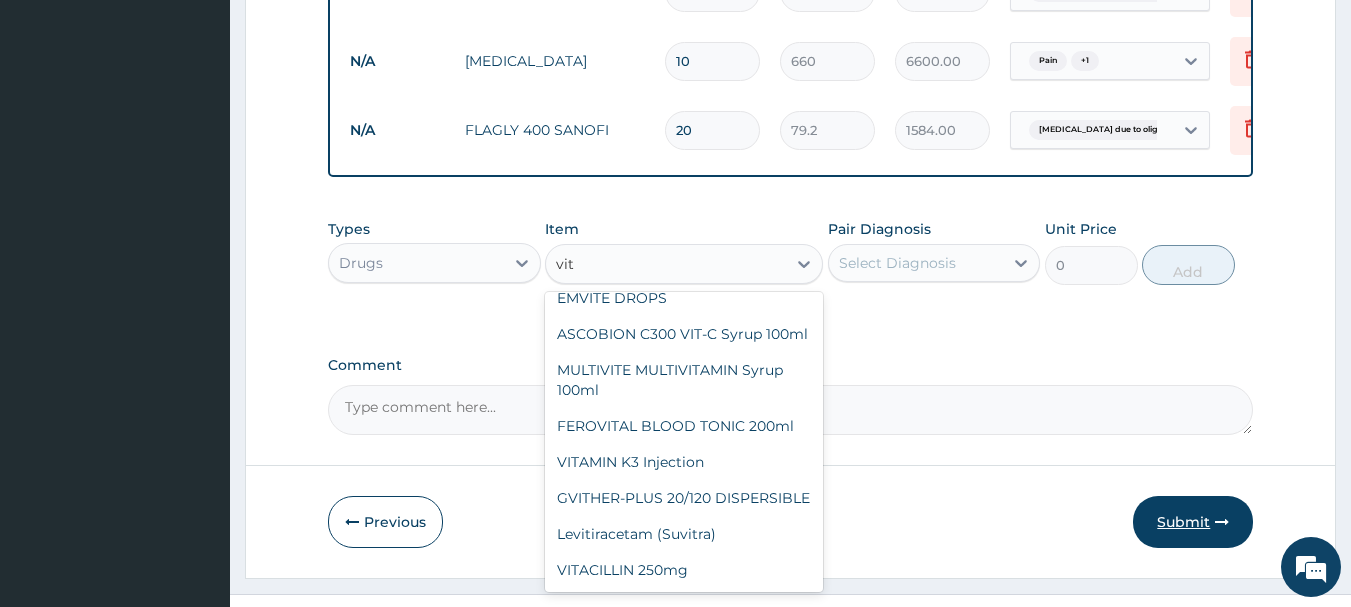 type on "vit" 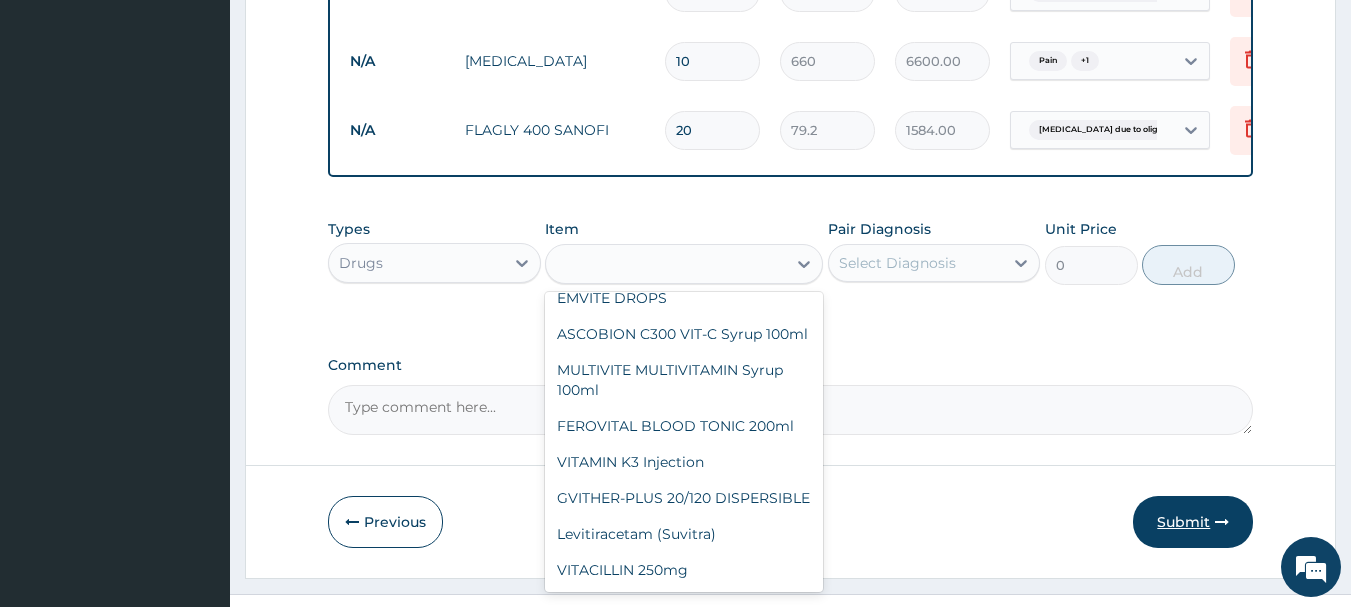 click on "Submit" at bounding box center (1193, 522) 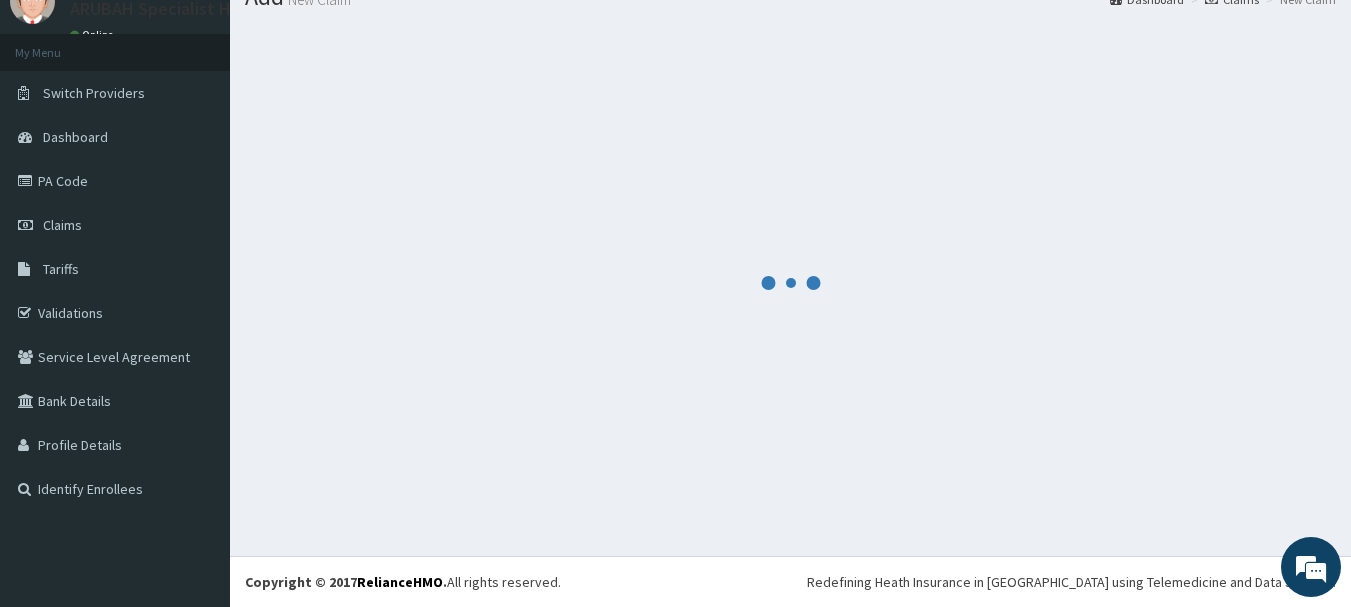 scroll, scrollTop: 81, scrollLeft: 0, axis: vertical 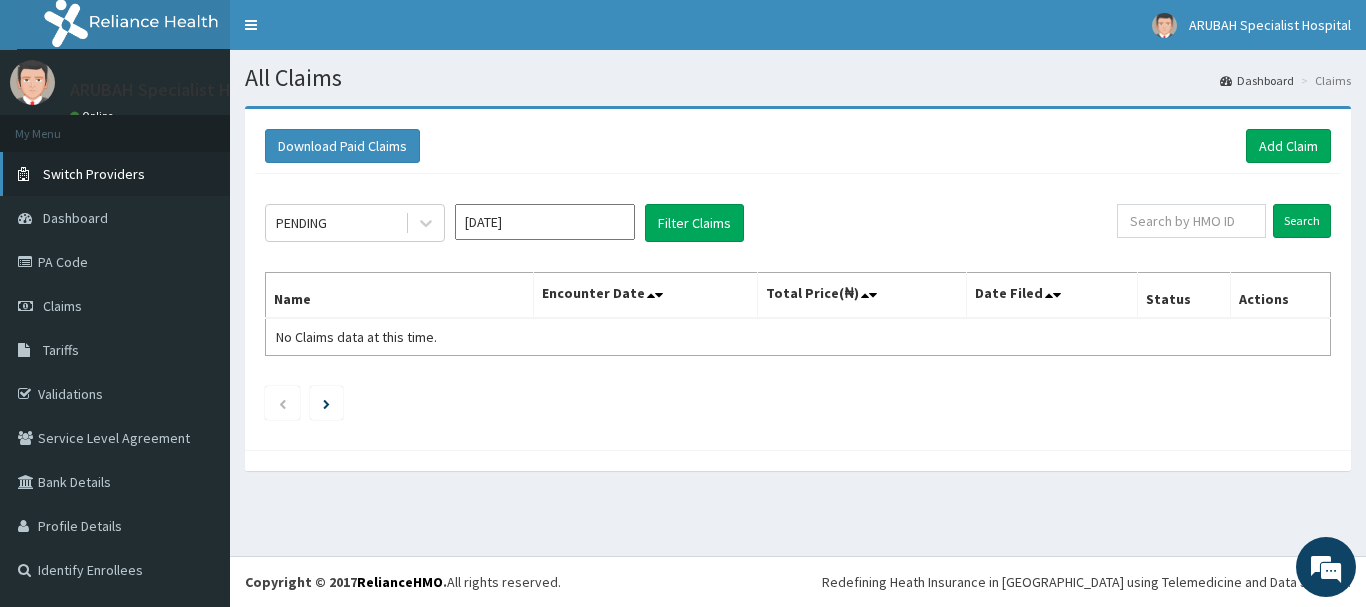 click on "Switch Providers" at bounding box center (94, 174) 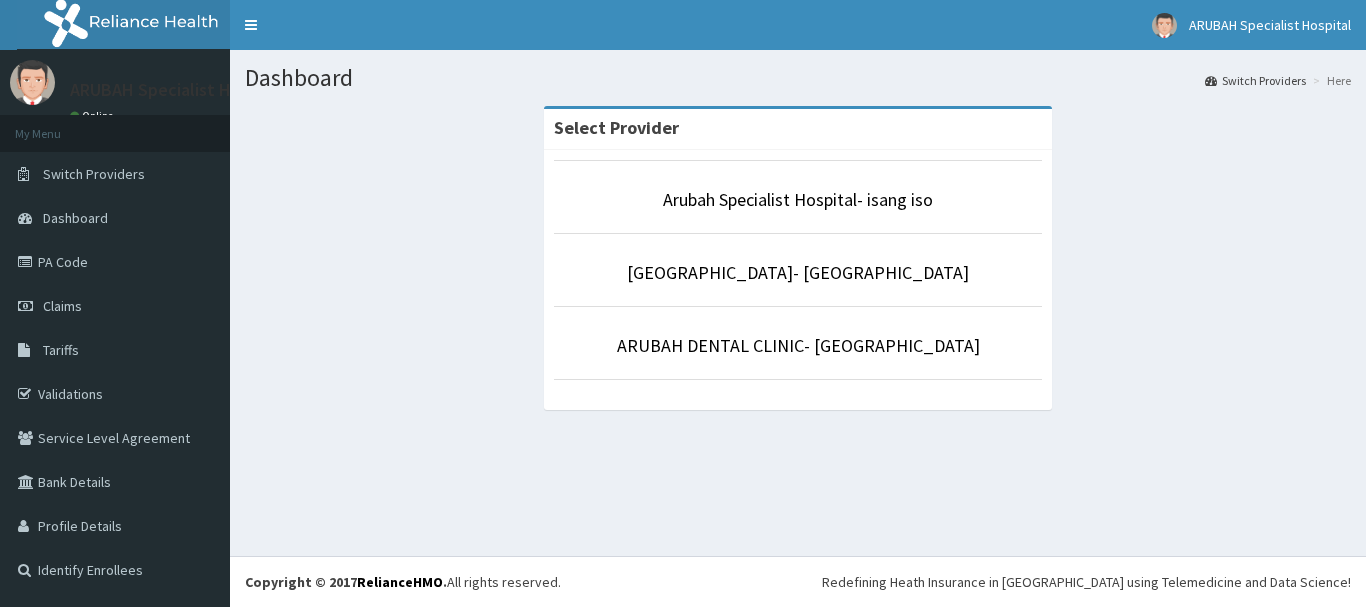 scroll, scrollTop: 0, scrollLeft: 0, axis: both 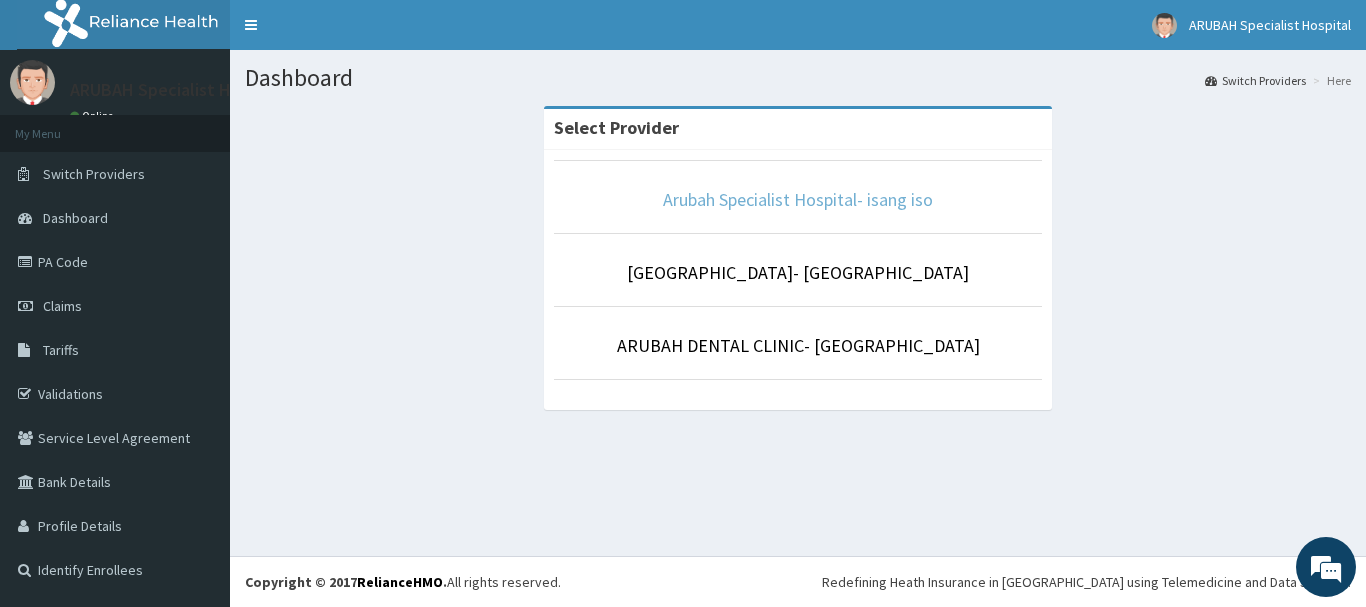 click on "Arubah Specialist Hospital- isang iso" at bounding box center [798, 199] 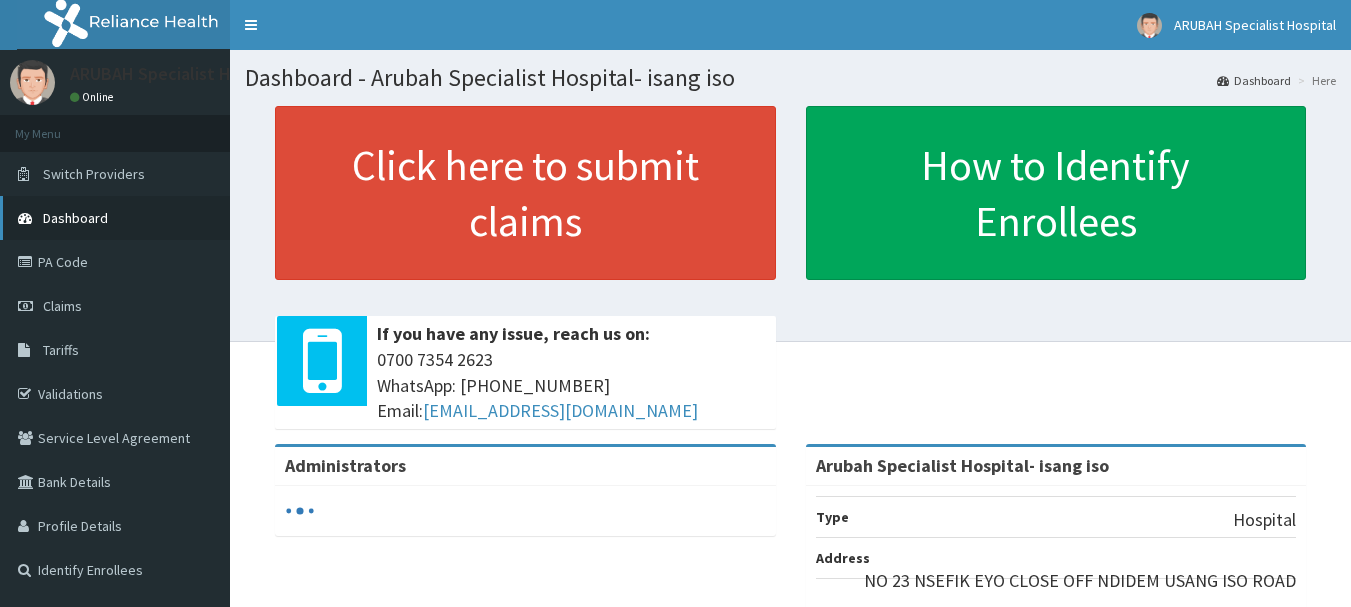 scroll, scrollTop: 0, scrollLeft: 0, axis: both 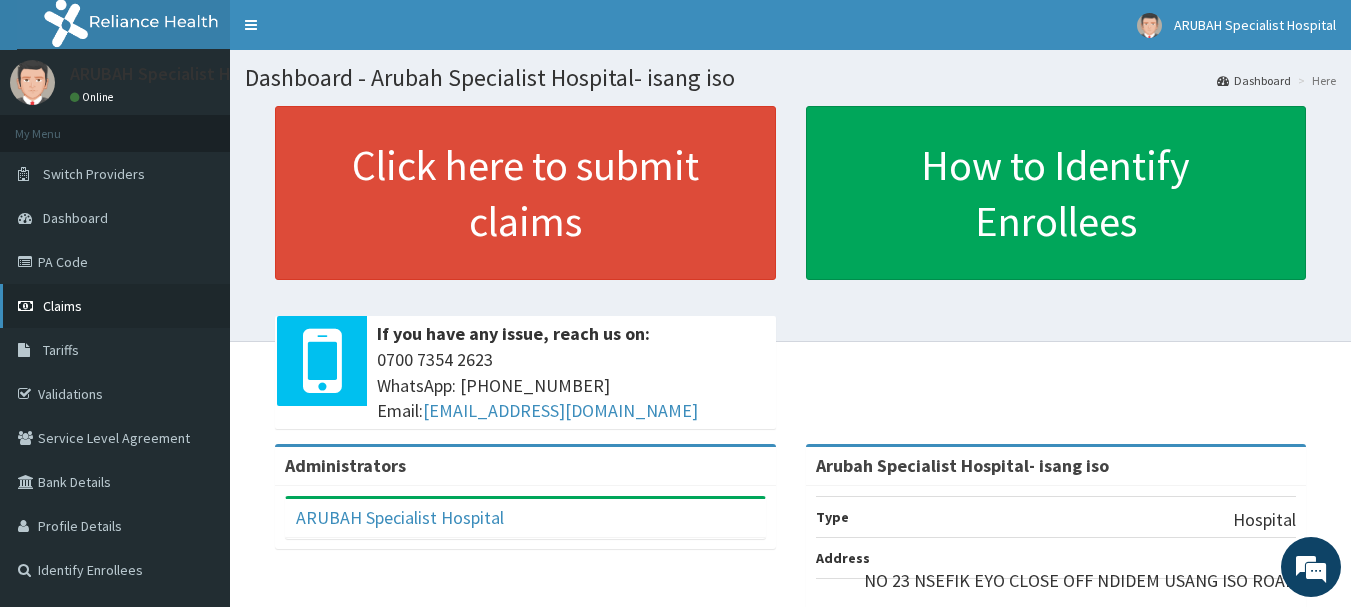 click on "Claims" at bounding box center [62, 306] 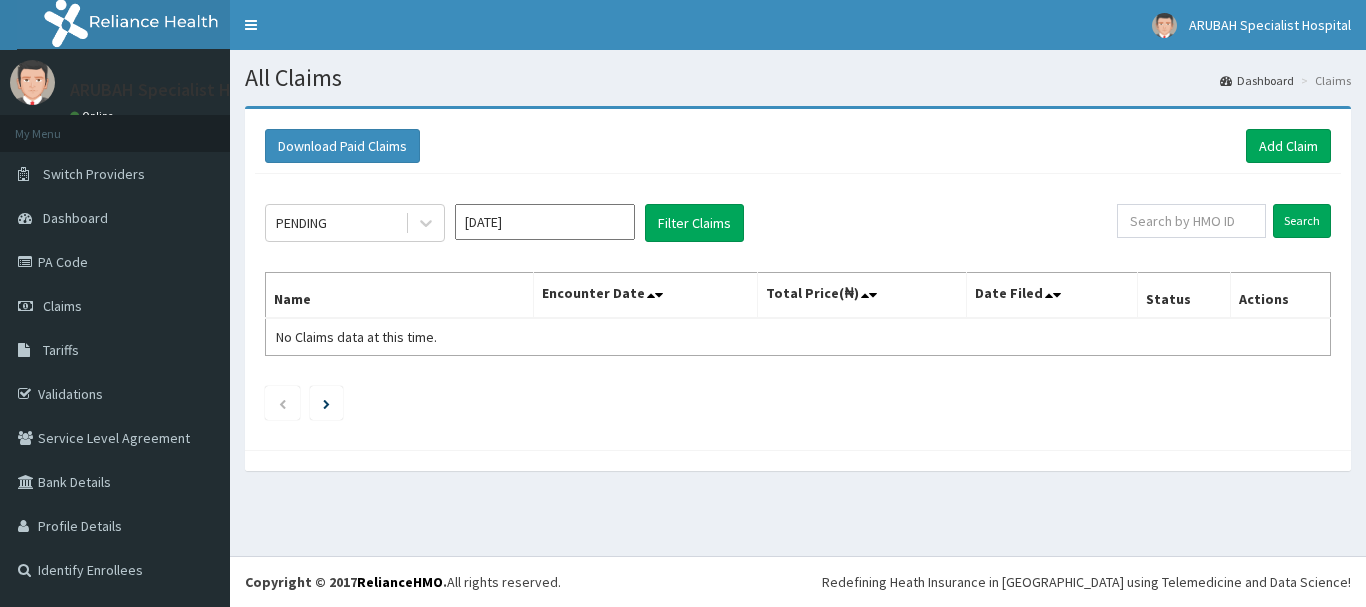 scroll, scrollTop: 0, scrollLeft: 0, axis: both 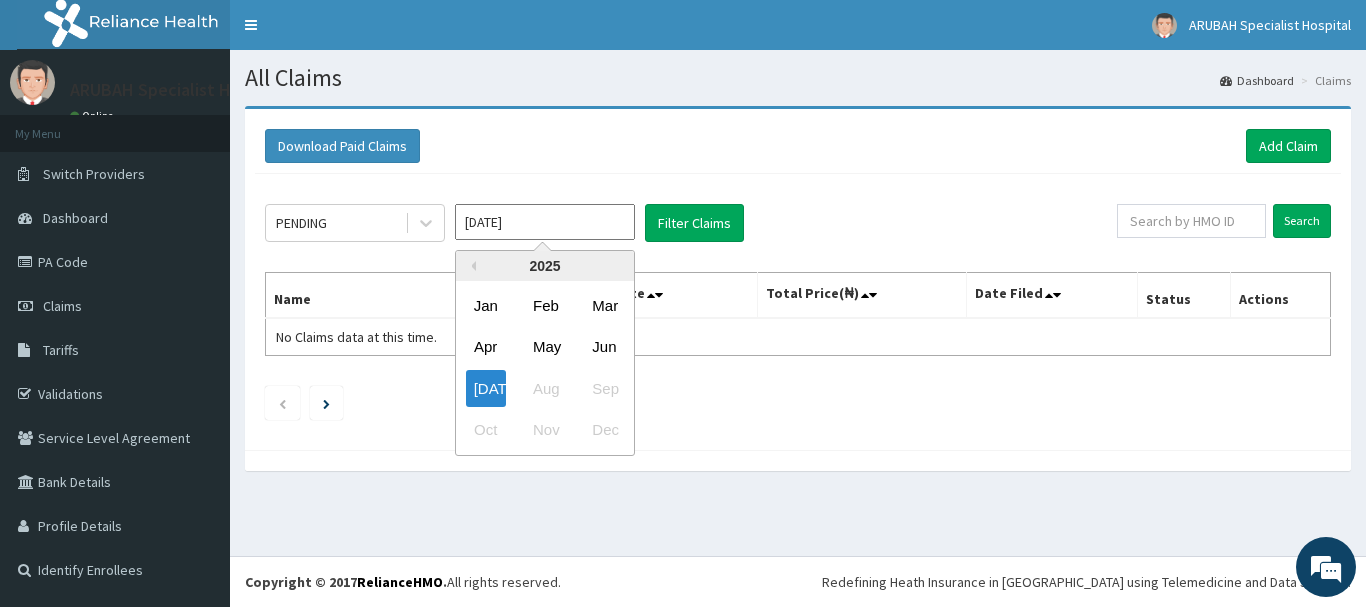 click on "[DATE]" at bounding box center (545, 222) 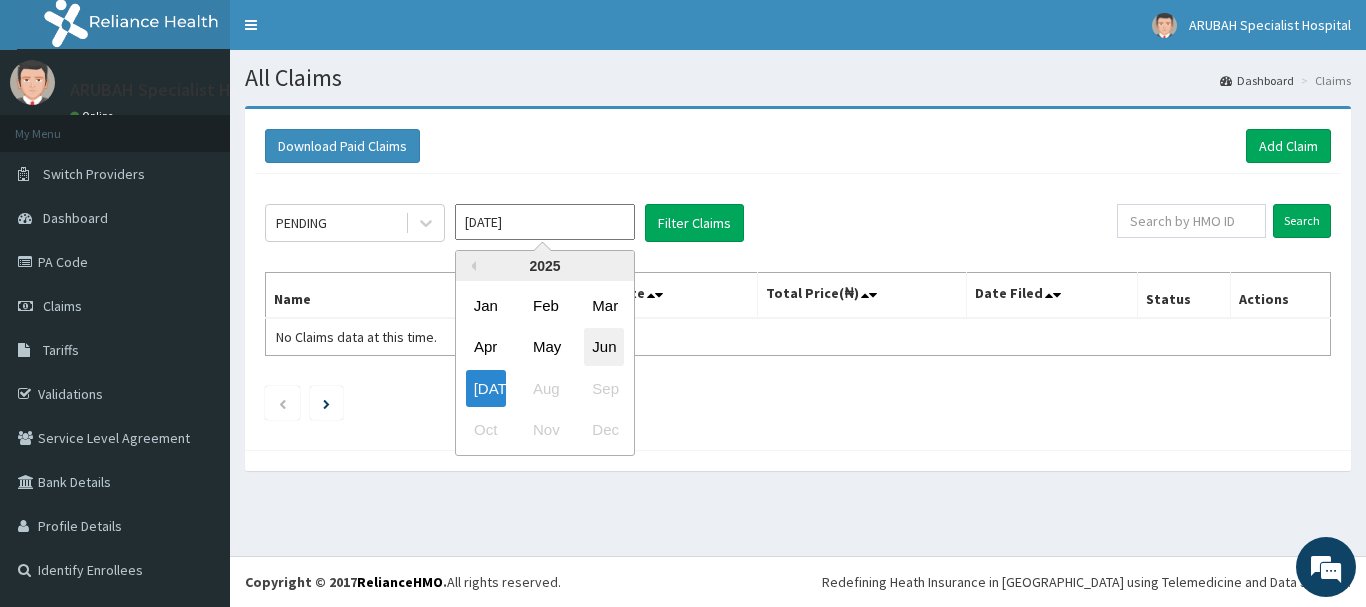 click on "Jun" at bounding box center [604, 347] 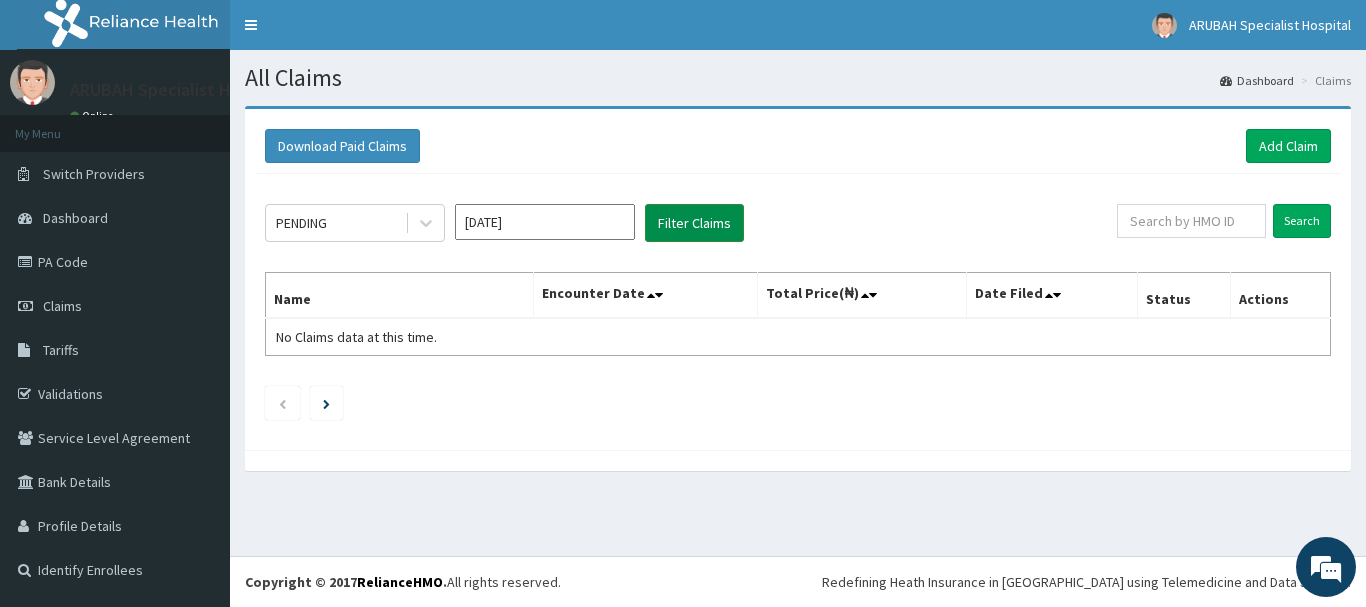 click on "Filter Claims" at bounding box center (694, 223) 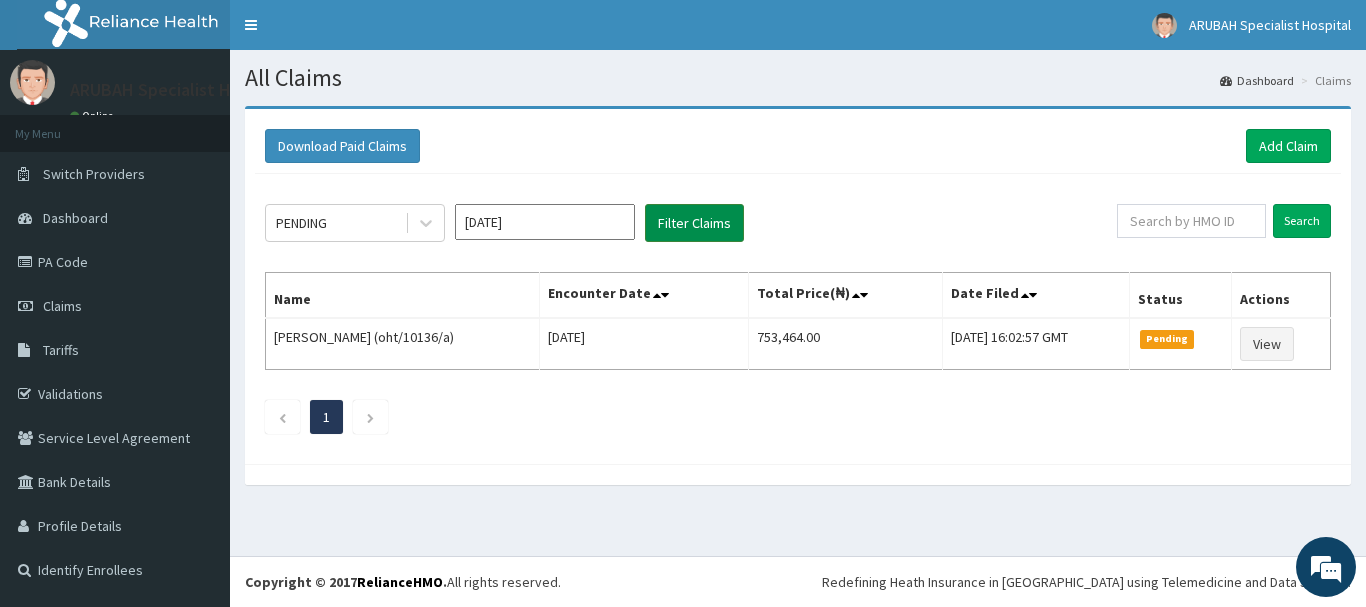 scroll, scrollTop: 0, scrollLeft: 0, axis: both 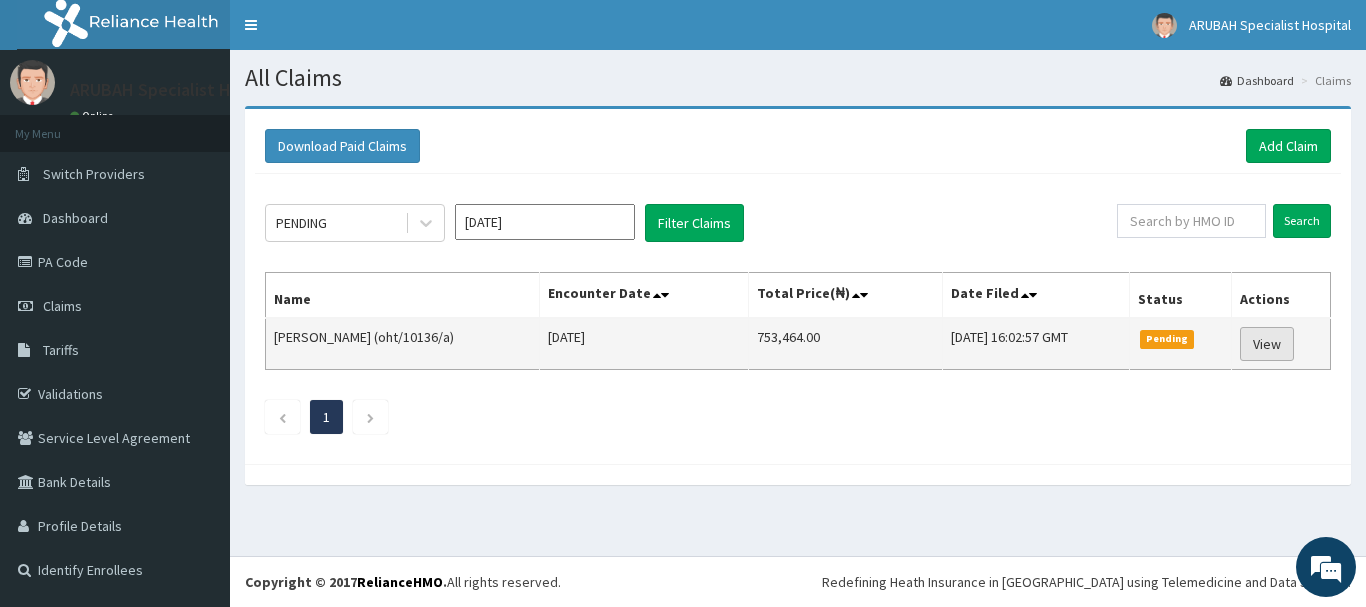 click on "View" at bounding box center [1267, 344] 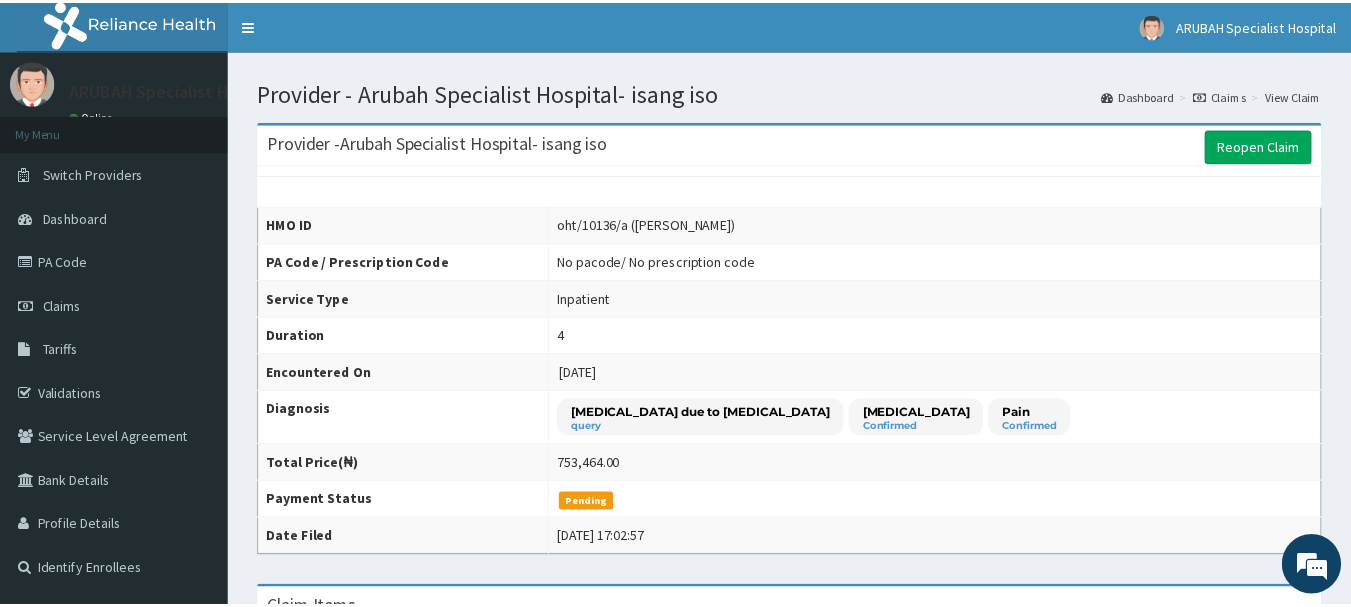 scroll, scrollTop: 0, scrollLeft: 0, axis: both 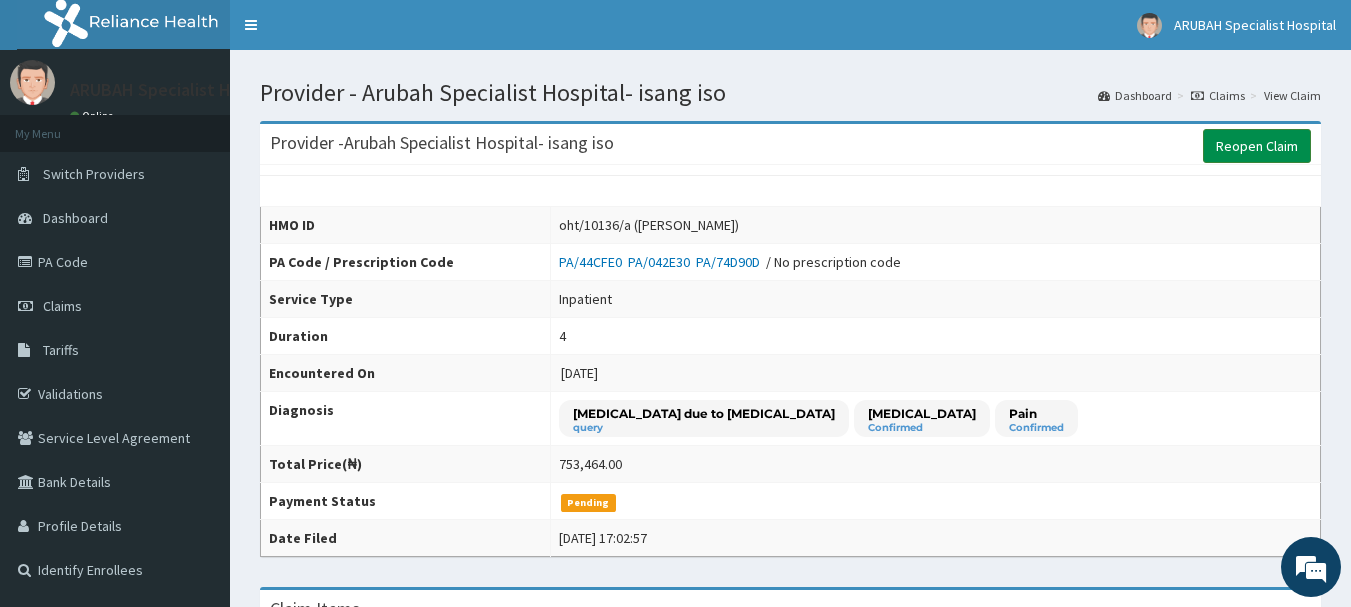 click on "Reopen Claim" at bounding box center [1257, 146] 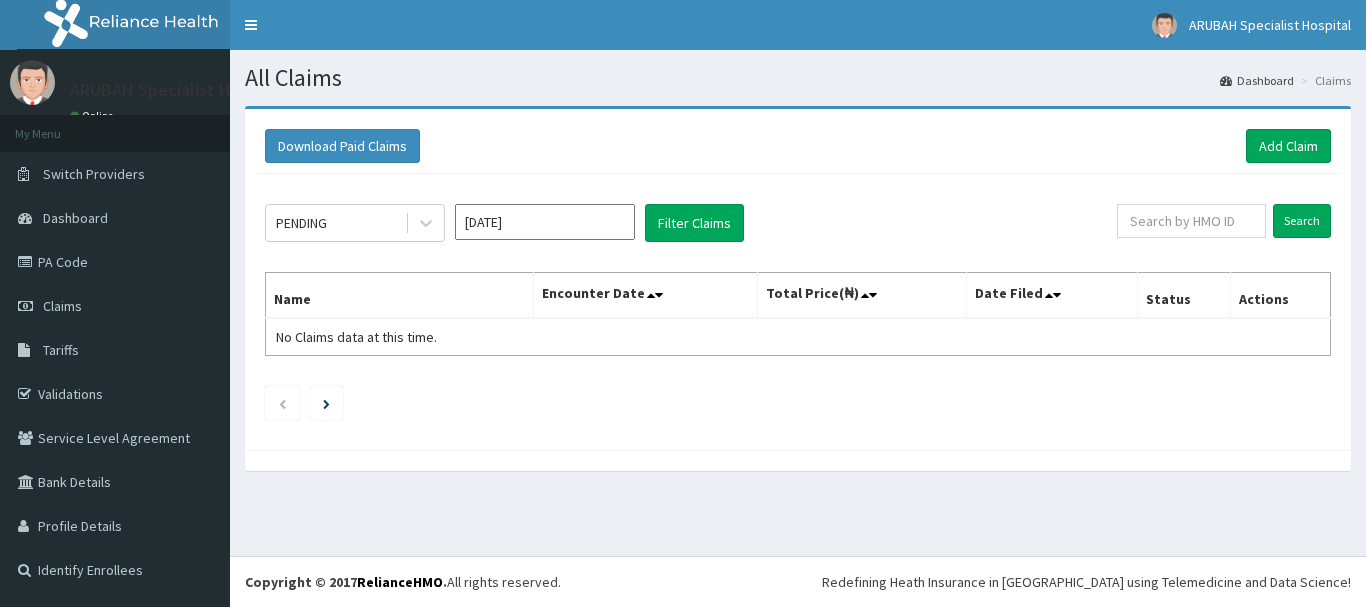 scroll, scrollTop: 0, scrollLeft: 0, axis: both 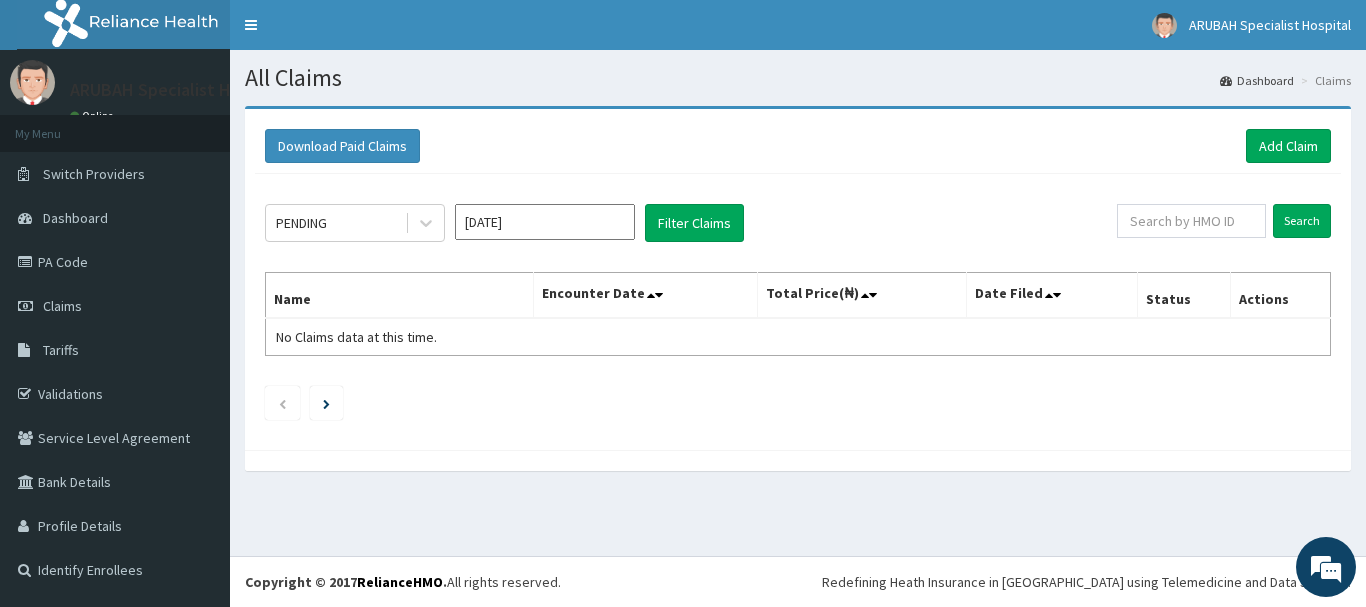 click on "[DATE]" at bounding box center [545, 222] 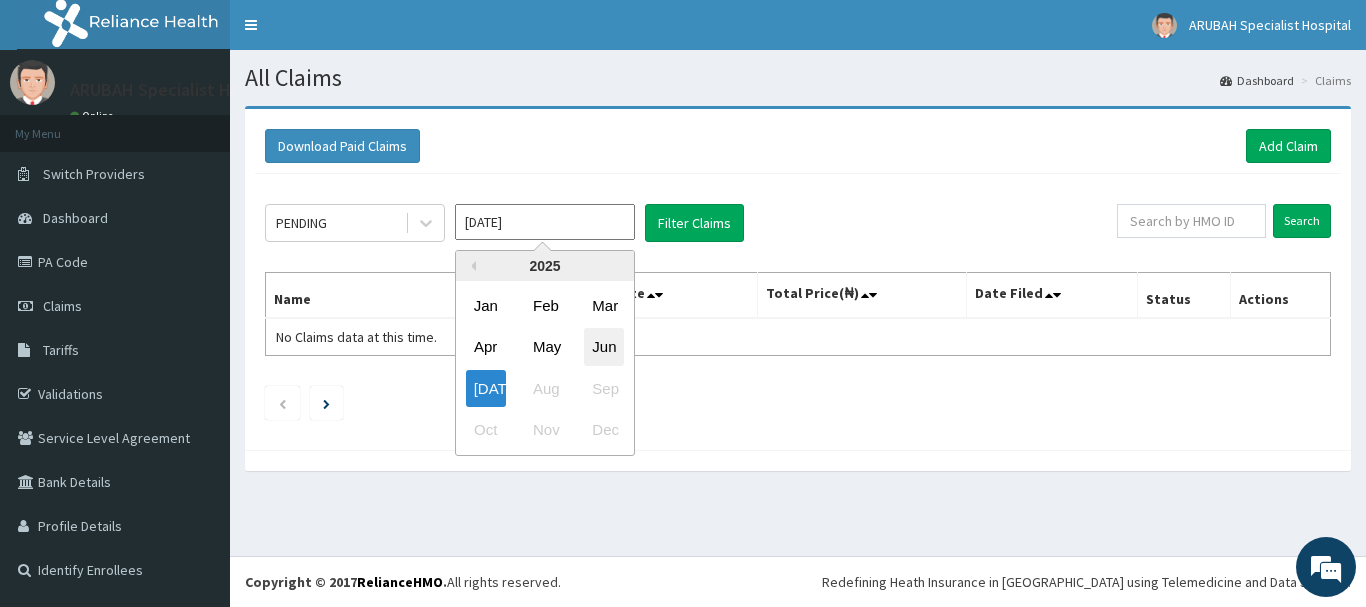 click on "Jun" at bounding box center (604, 347) 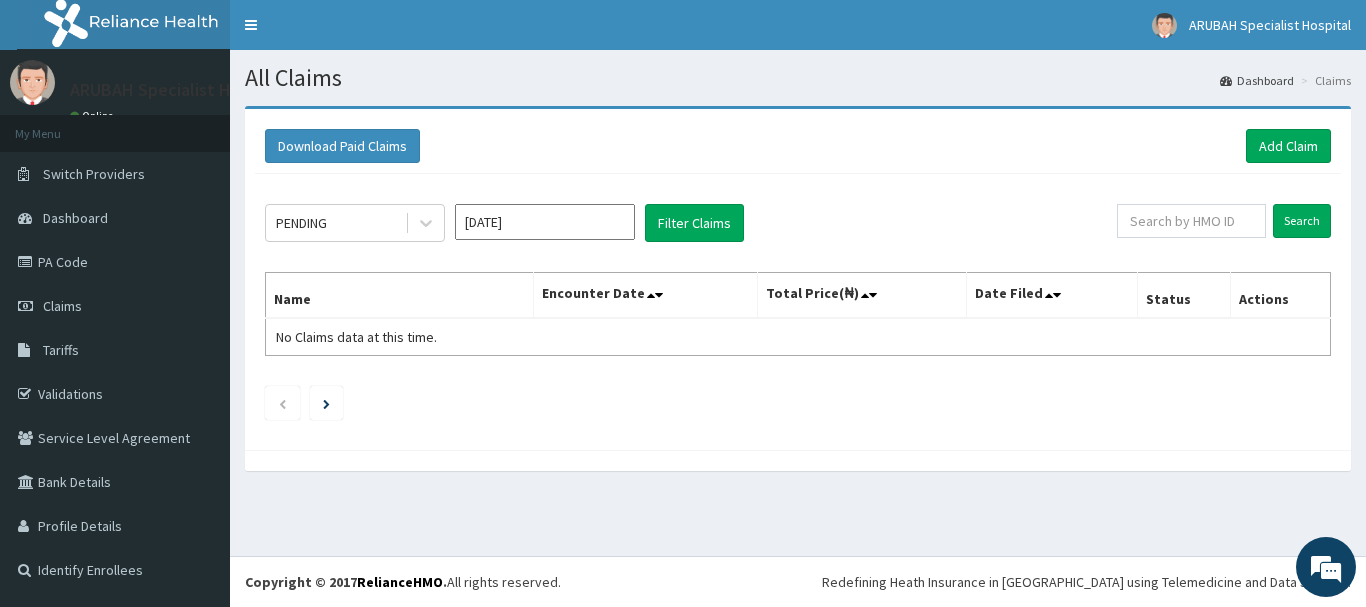 click on "PENDING [DATE] Filter Claims Search Name Encounter Date Total Price(₦) Date Filed Status Actions No Claims data at this time." 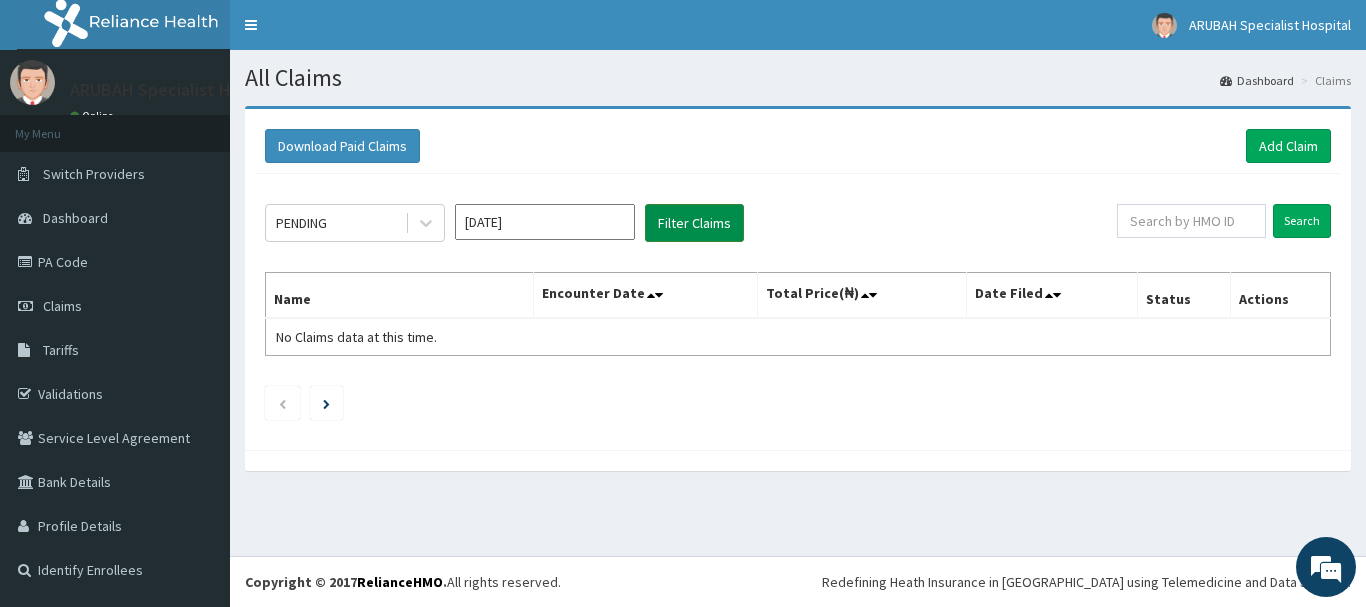 click on "Filter Claims" at bounding box center (694, 223) 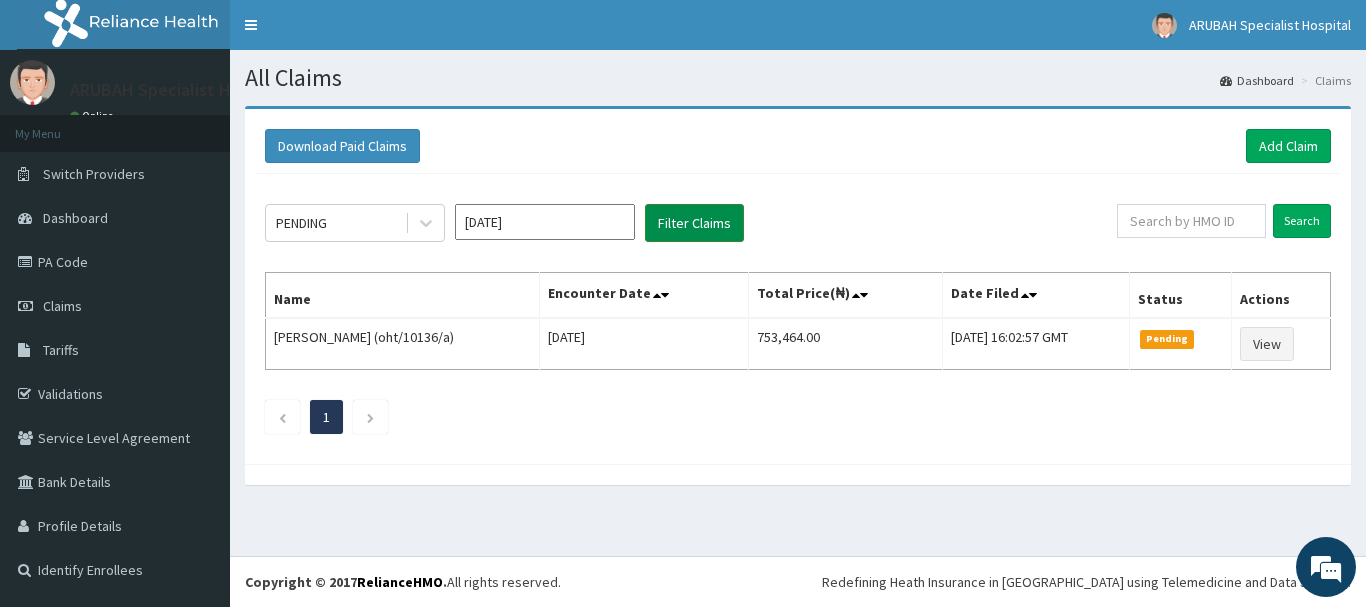 scroll, scrollTop: 0, scrollLeft: 0, axis: both 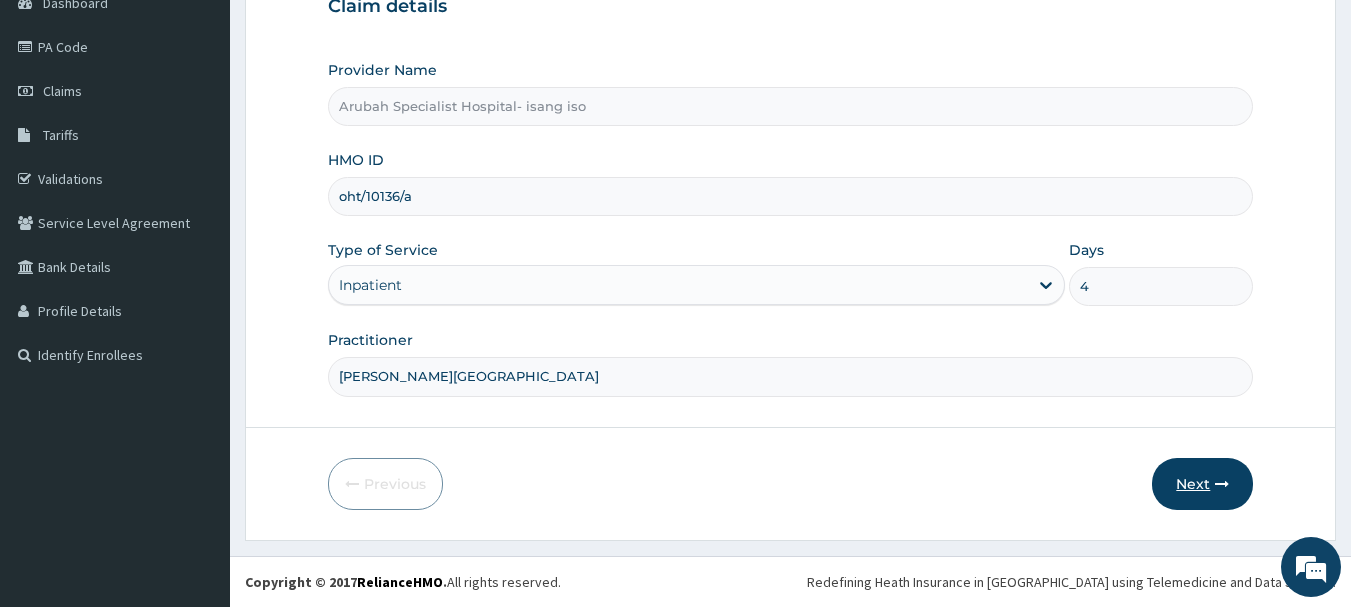 click at bounding box center [1222, 484] 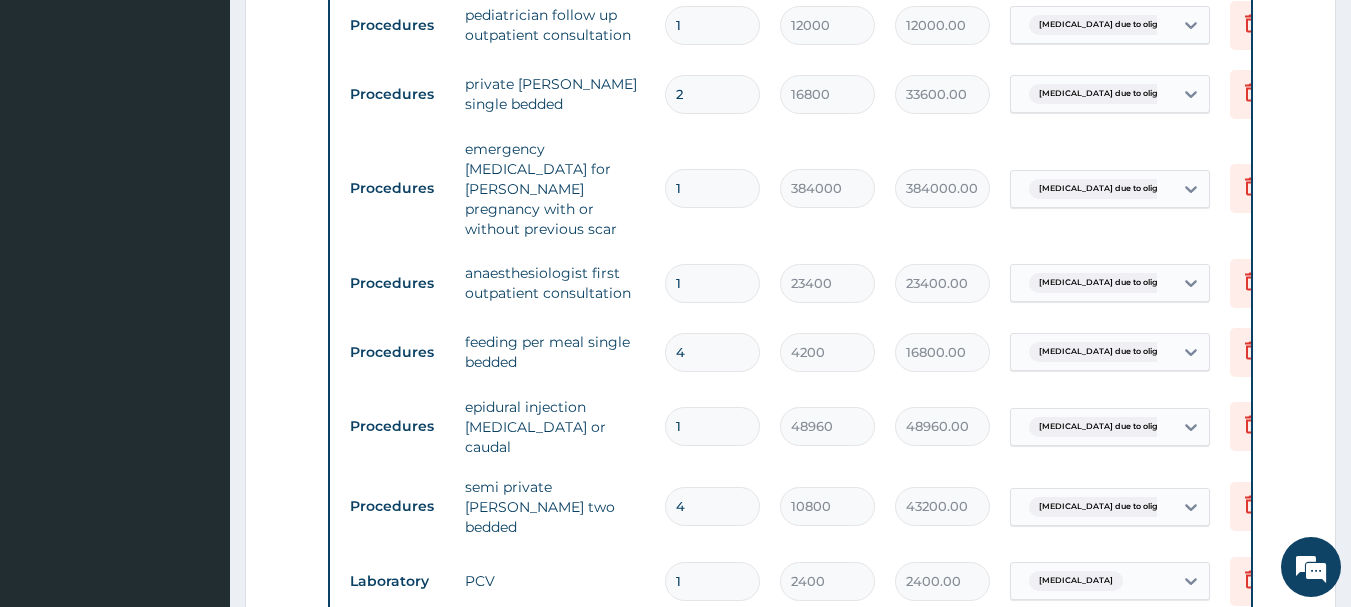 scroll, scrollTop: 1802, scrollLeft: 0, axis: vertical 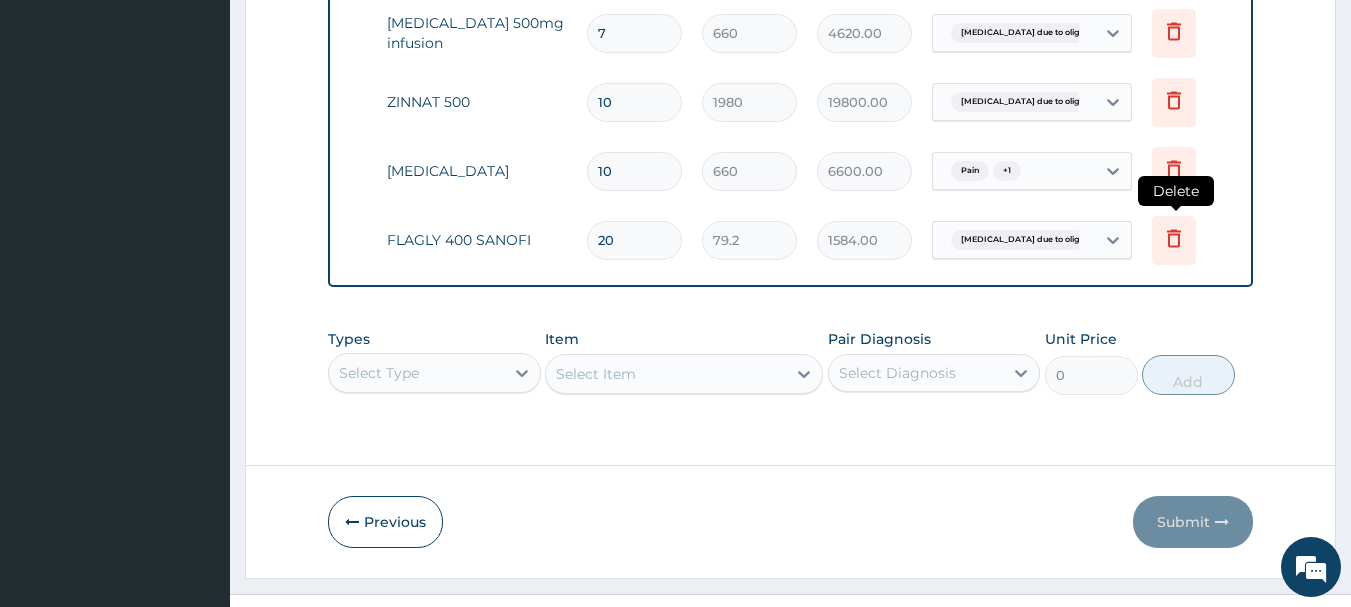 click 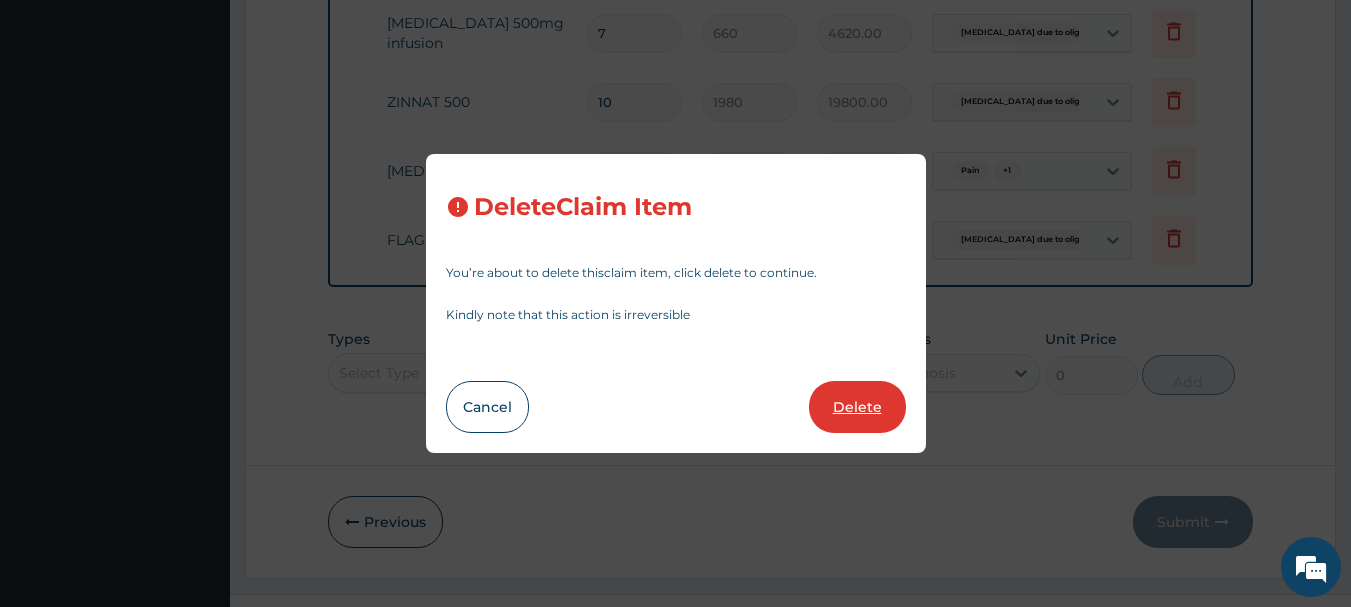 click on "Delete" at bounding box center [857, 407] 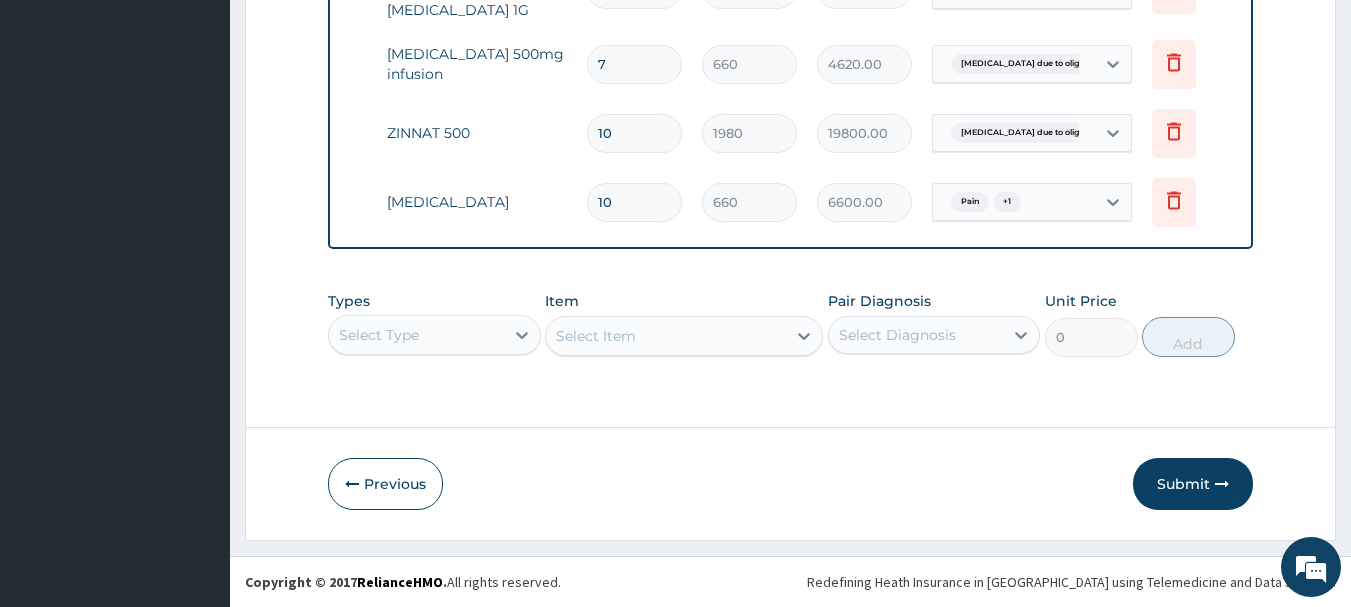 scroll, scrollTop: 1733, scrollLeft: 0, axis: vertical 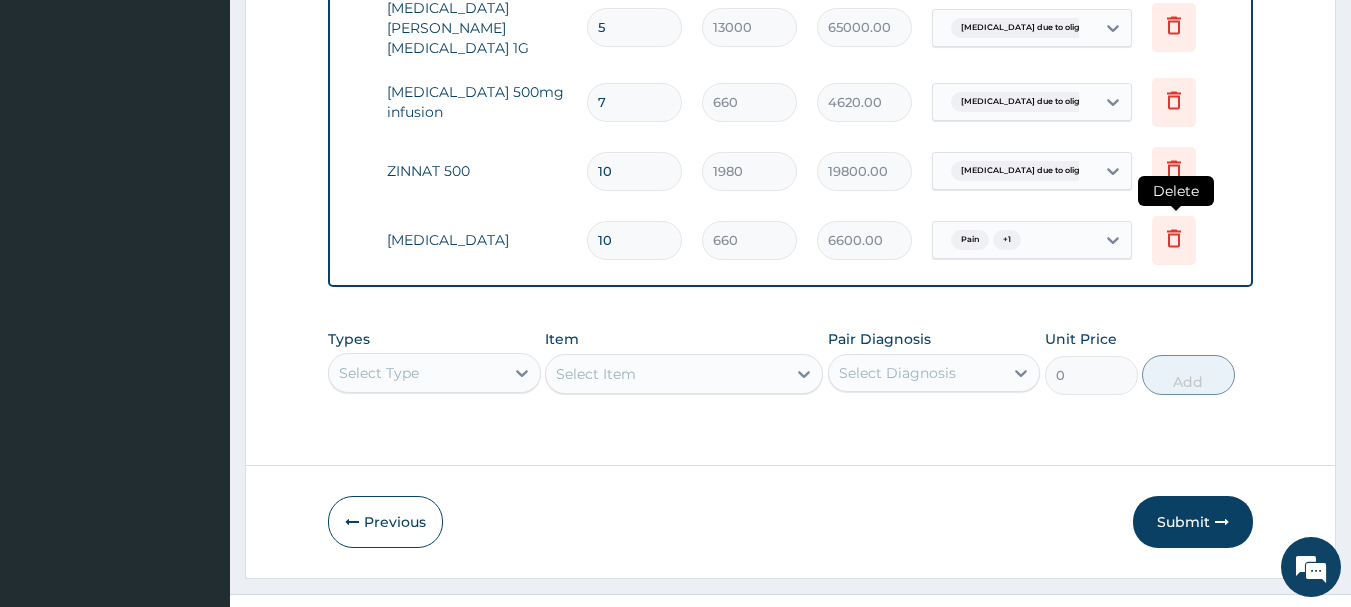 click 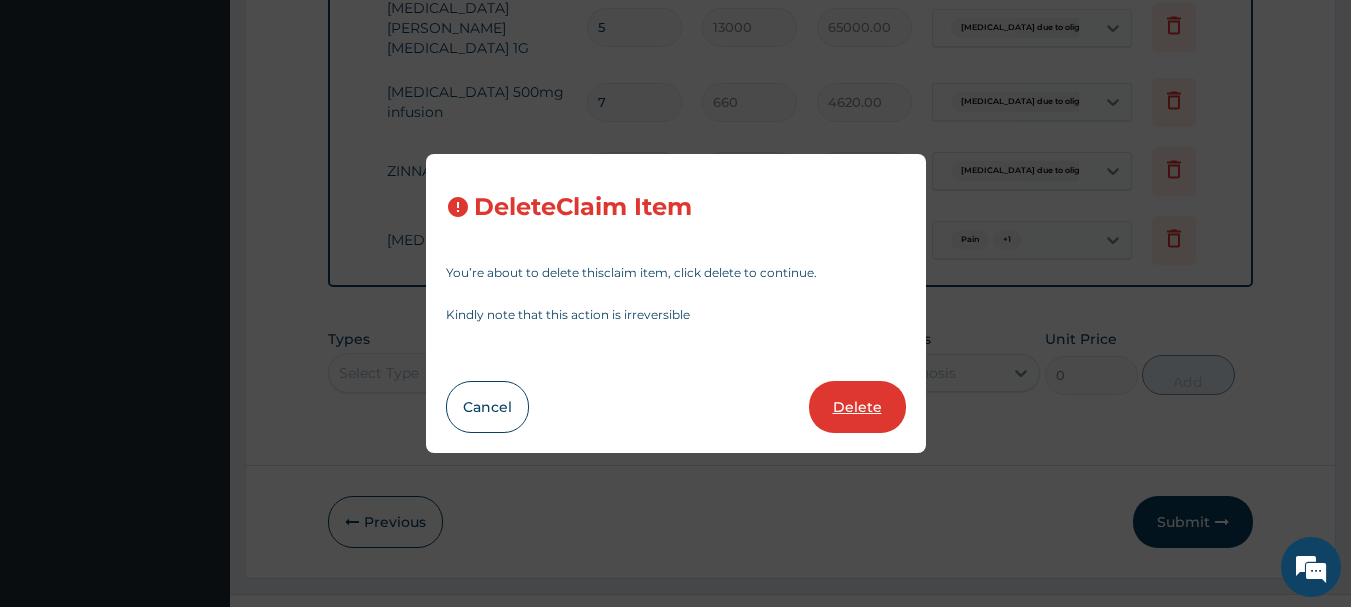 click on "Delete" at bounding box center [857, 407] 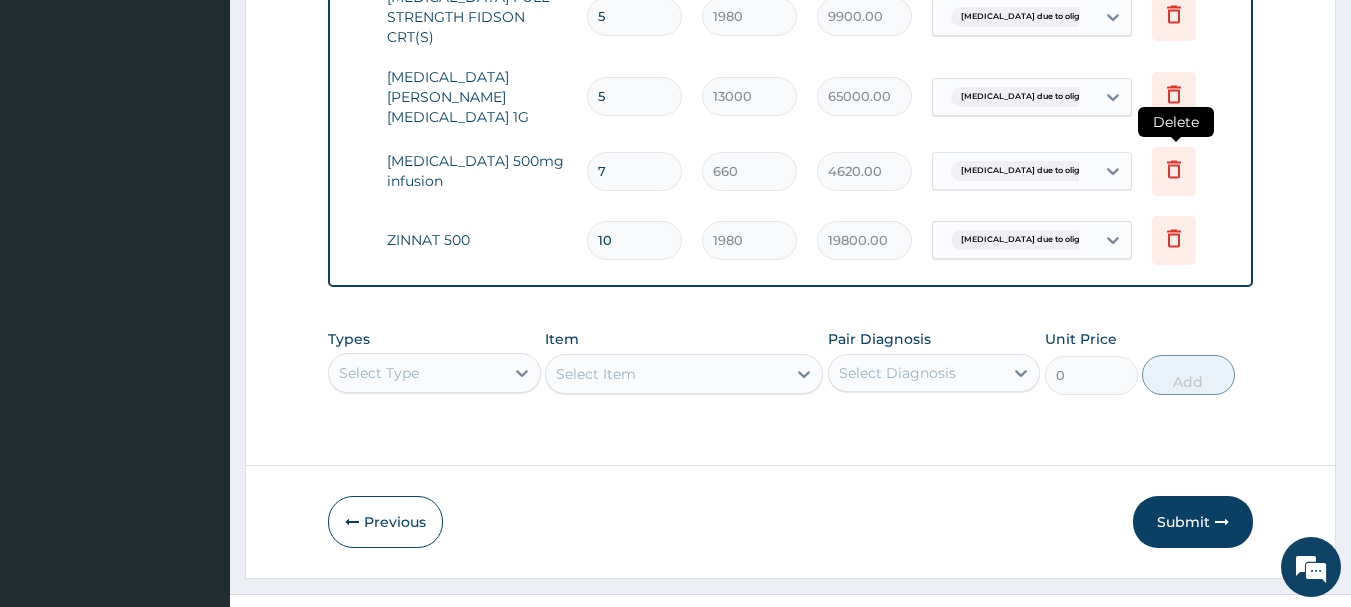 click at bounding box center [1174, 171] 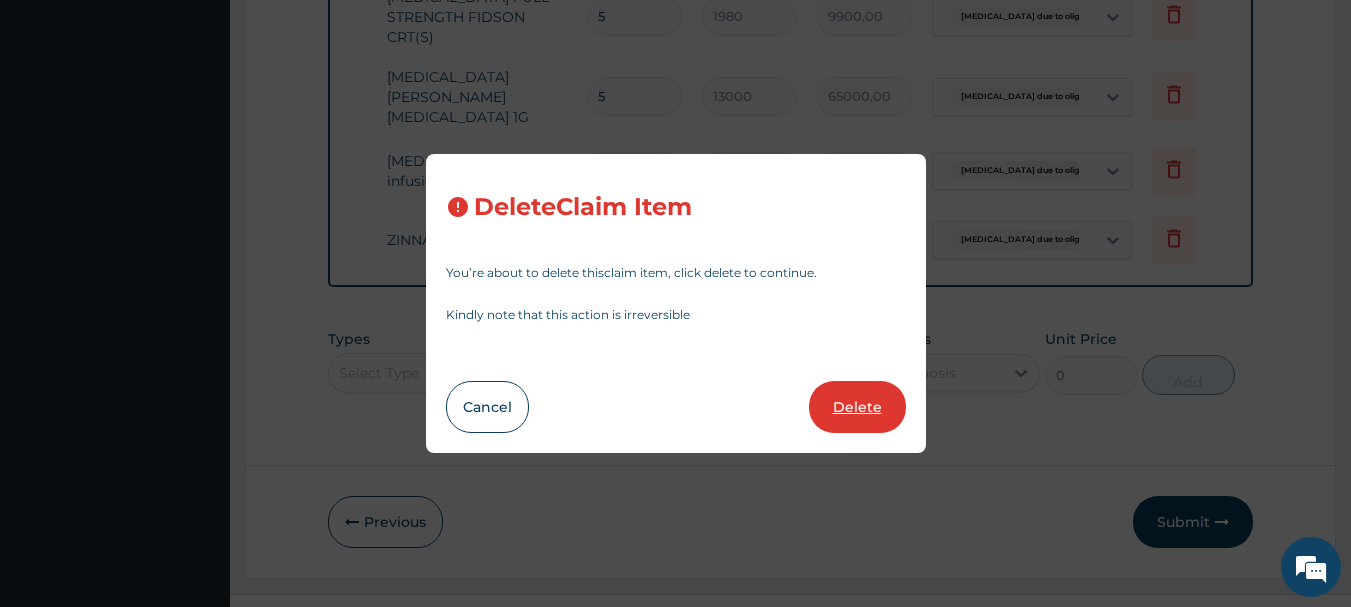 click on "Delete" at bounding box center (857, 407) 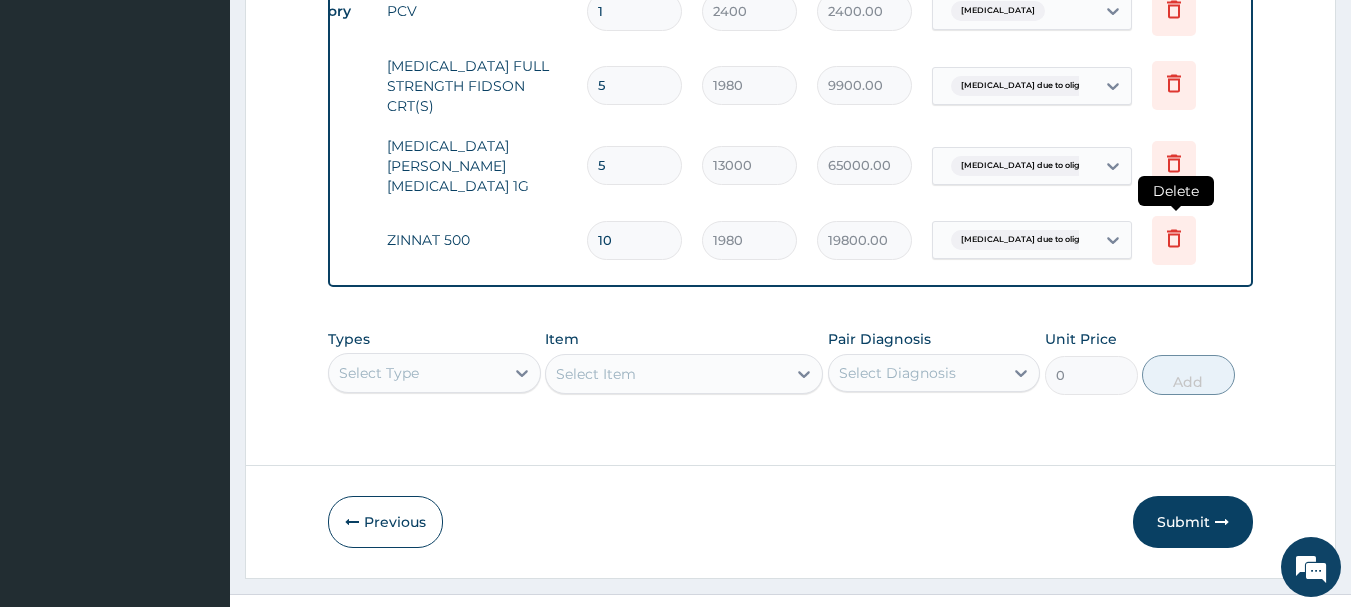click 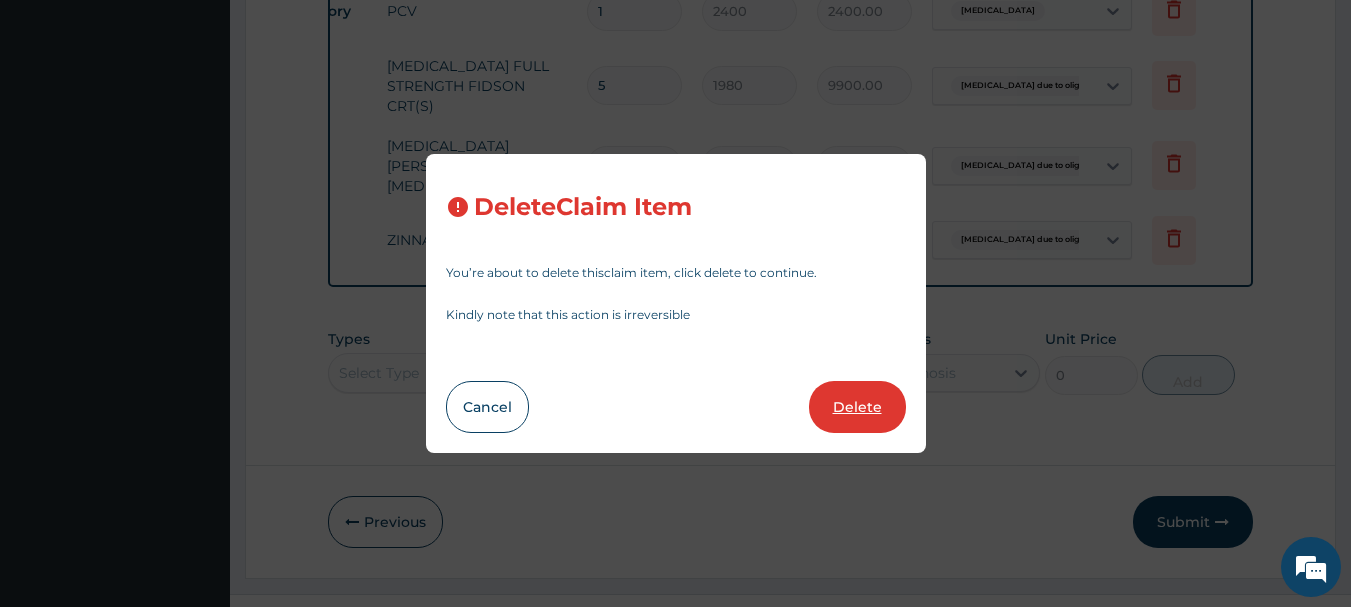 click on "Delete" at bounding box center [857, 407] 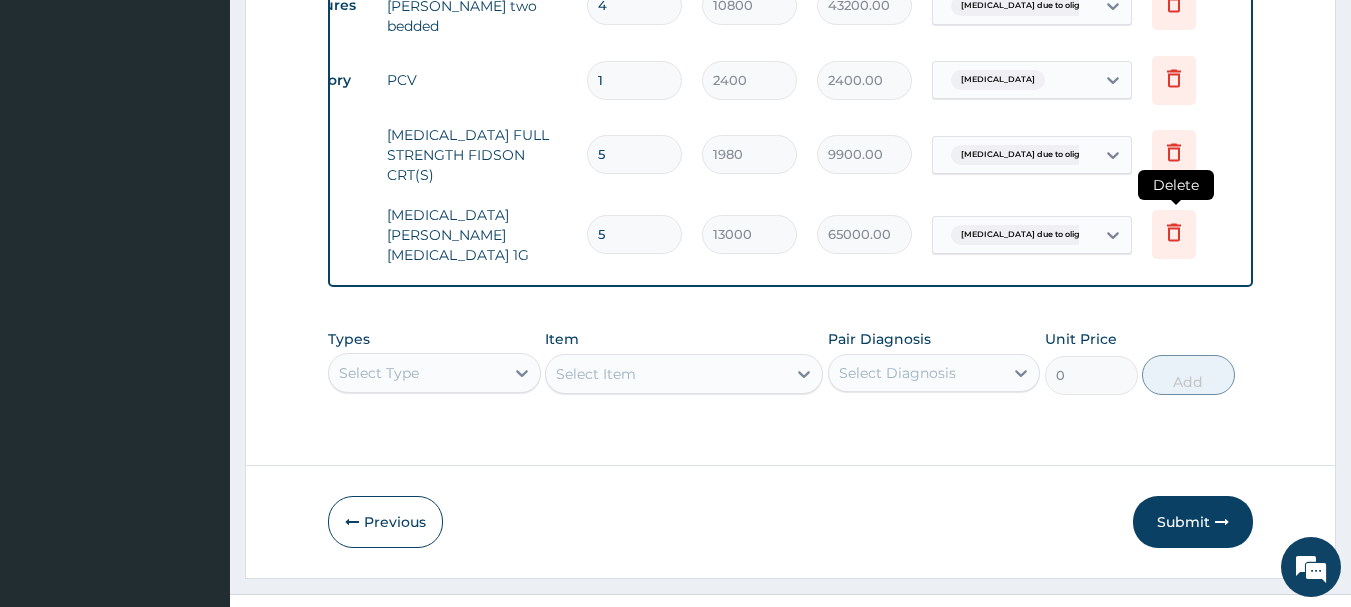 click 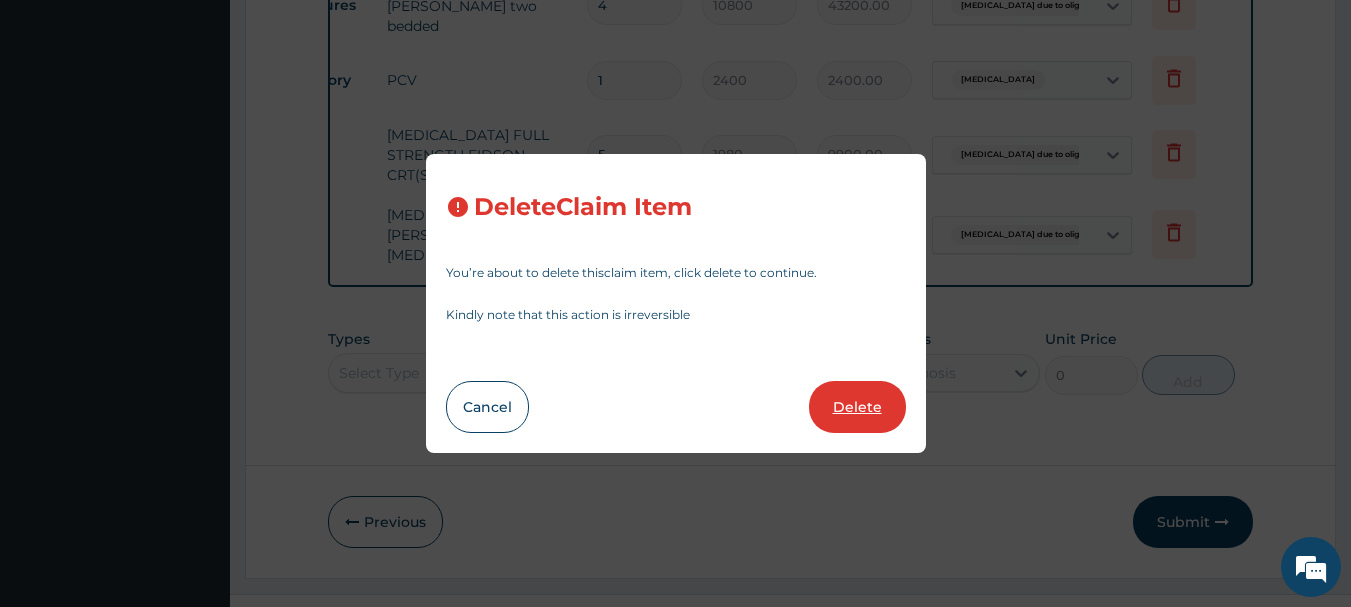 click on "Delete" at bounding box center (857, 407) 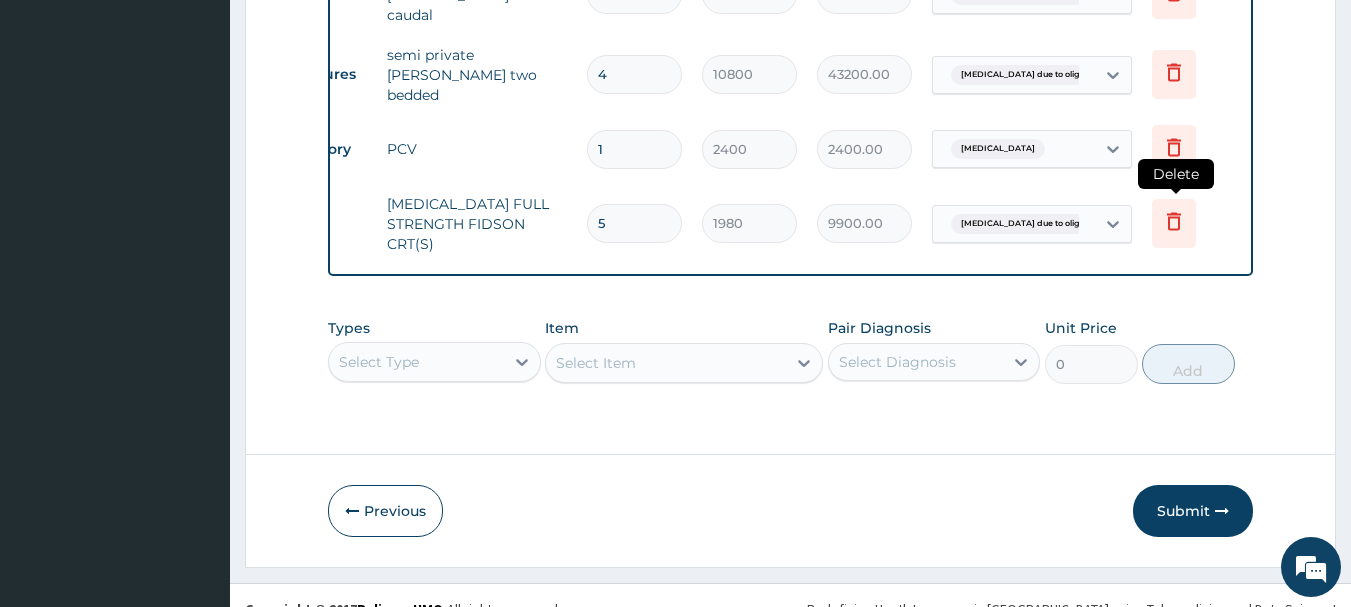 click 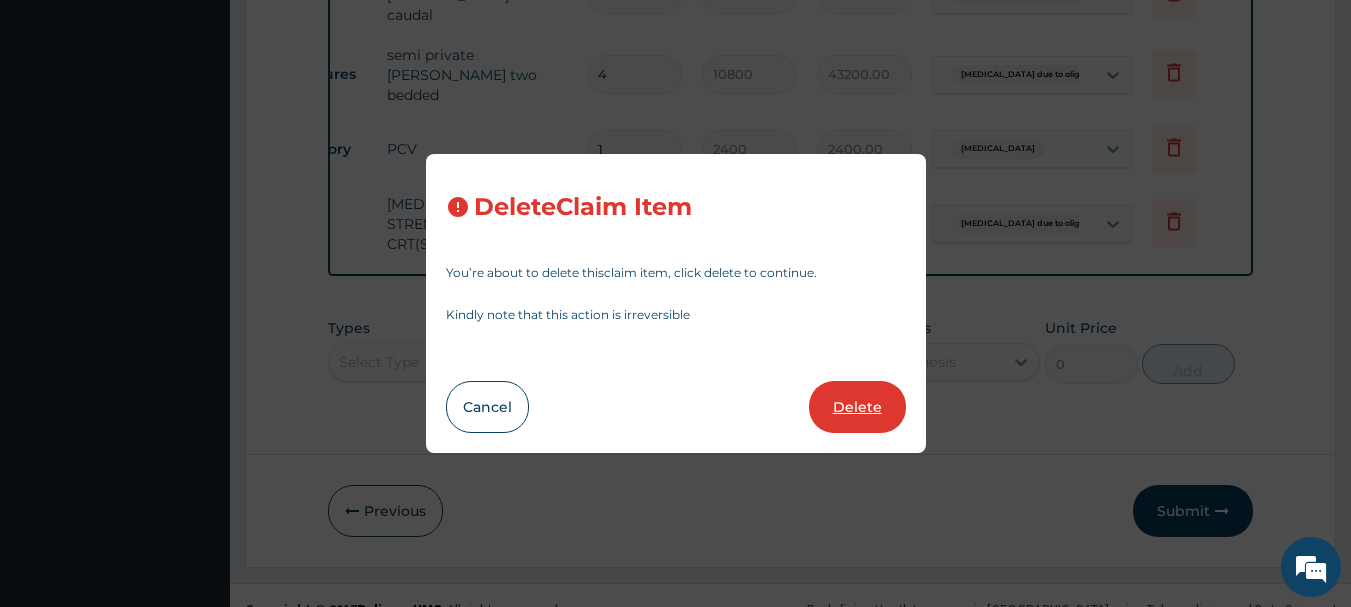 click on "Delete" at bounding box center (857, 407) 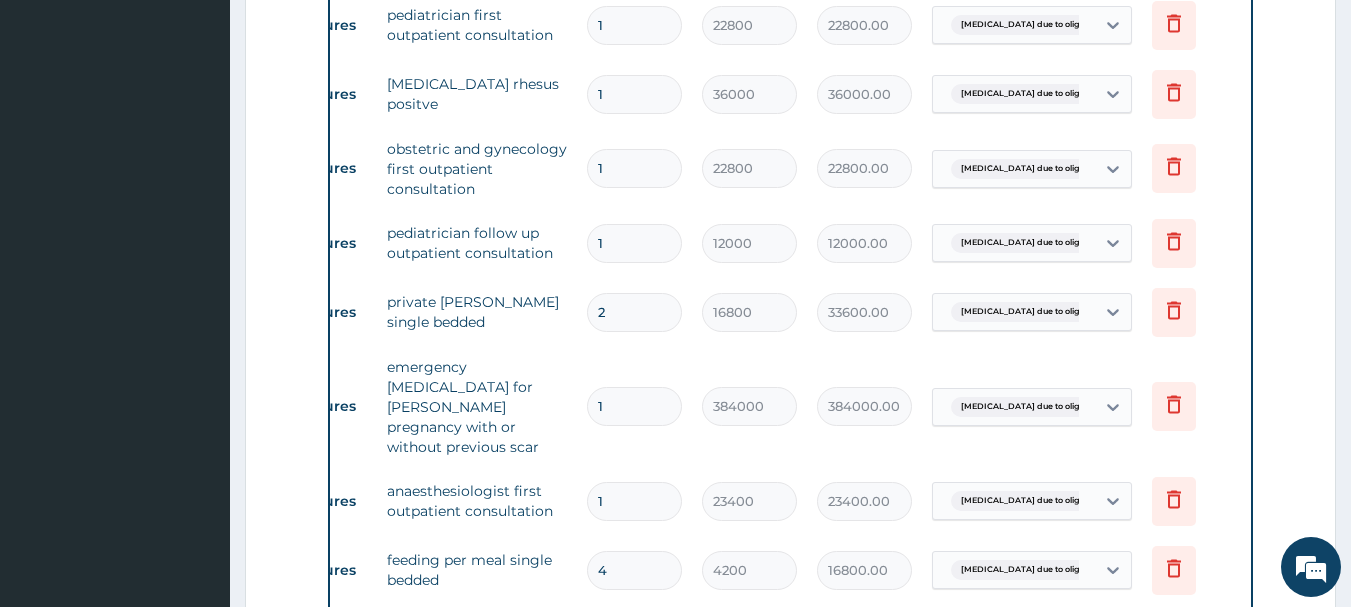 scroll, scrollTop: 0, scrollLeft: 0, axis: both 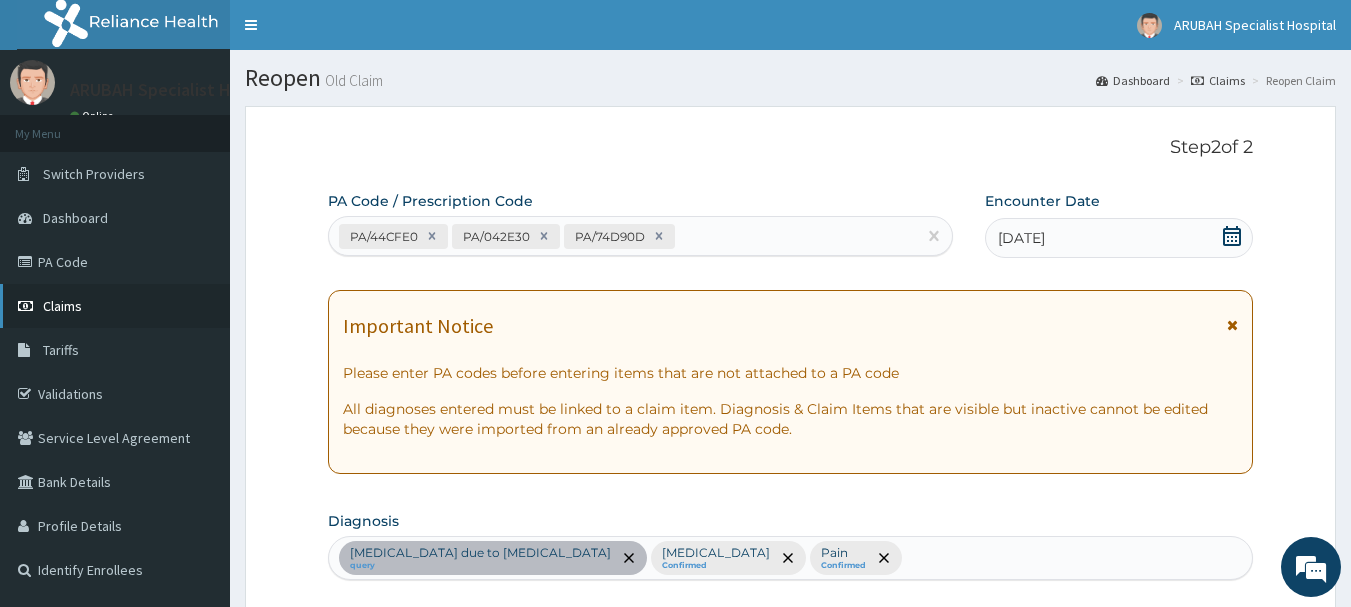 click on "Claims" at bounding box center (62, 306) 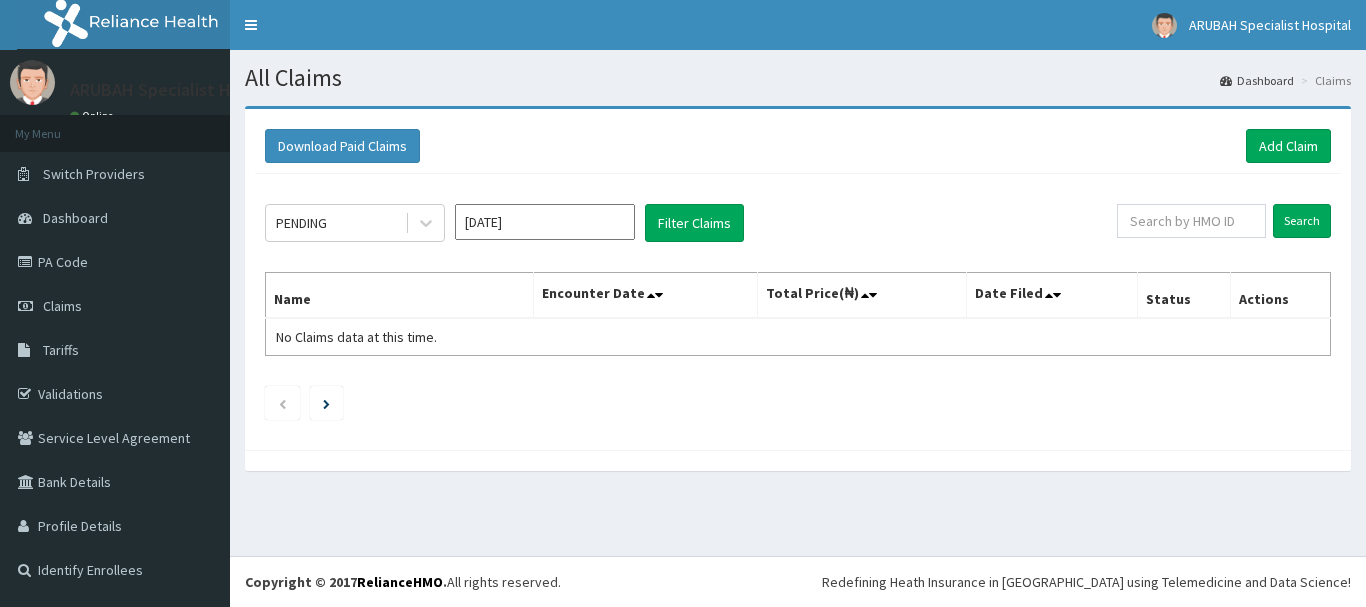 scroll, scrollTop: 0, scrollLeft: 0, axis: both 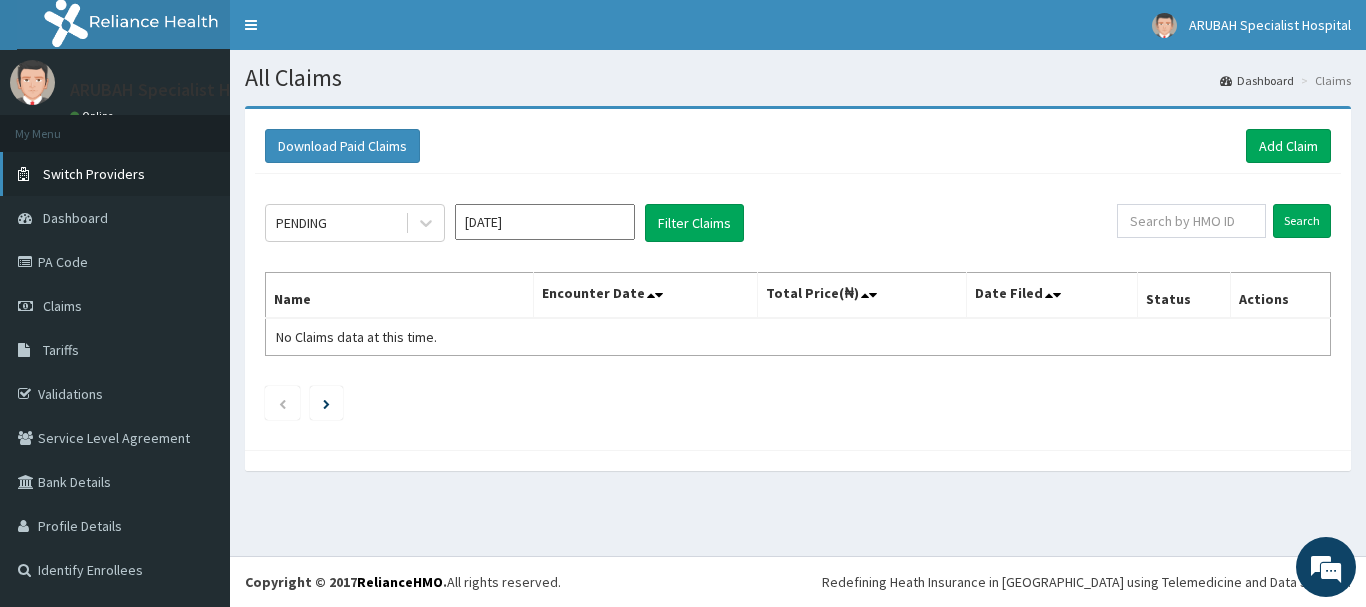 click on "Switch Providers" at bounding box center [94, 174] 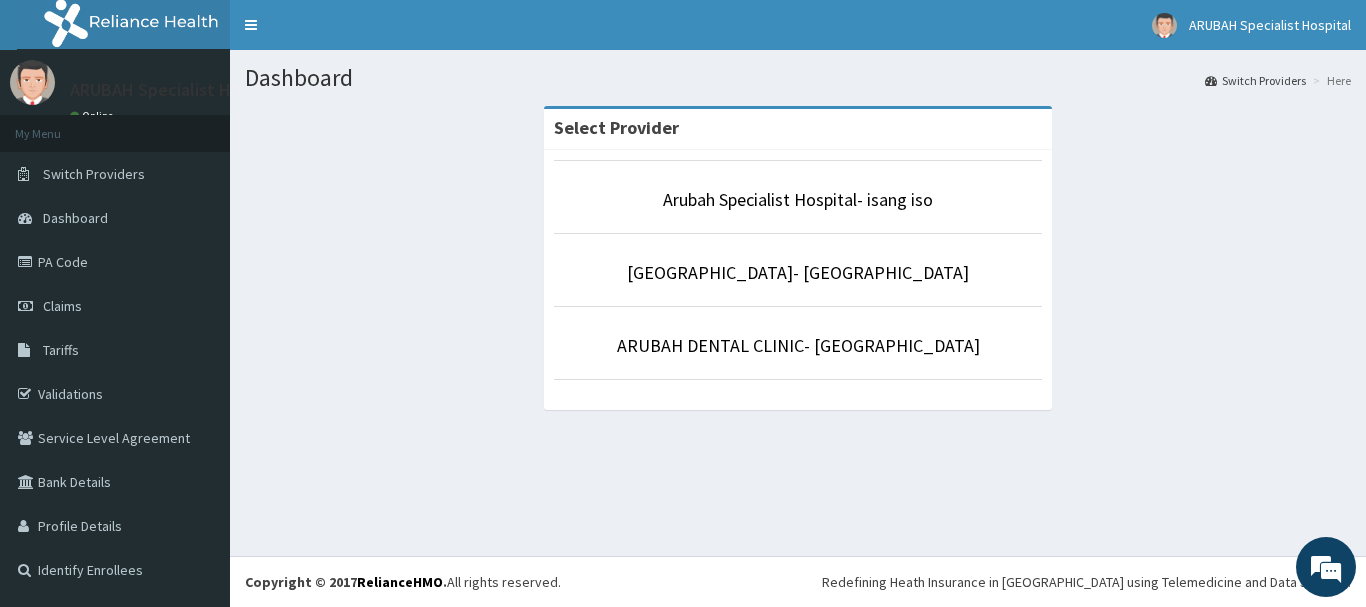 scroll, scrollTop: 0, scrollLeft: 0, axis: both 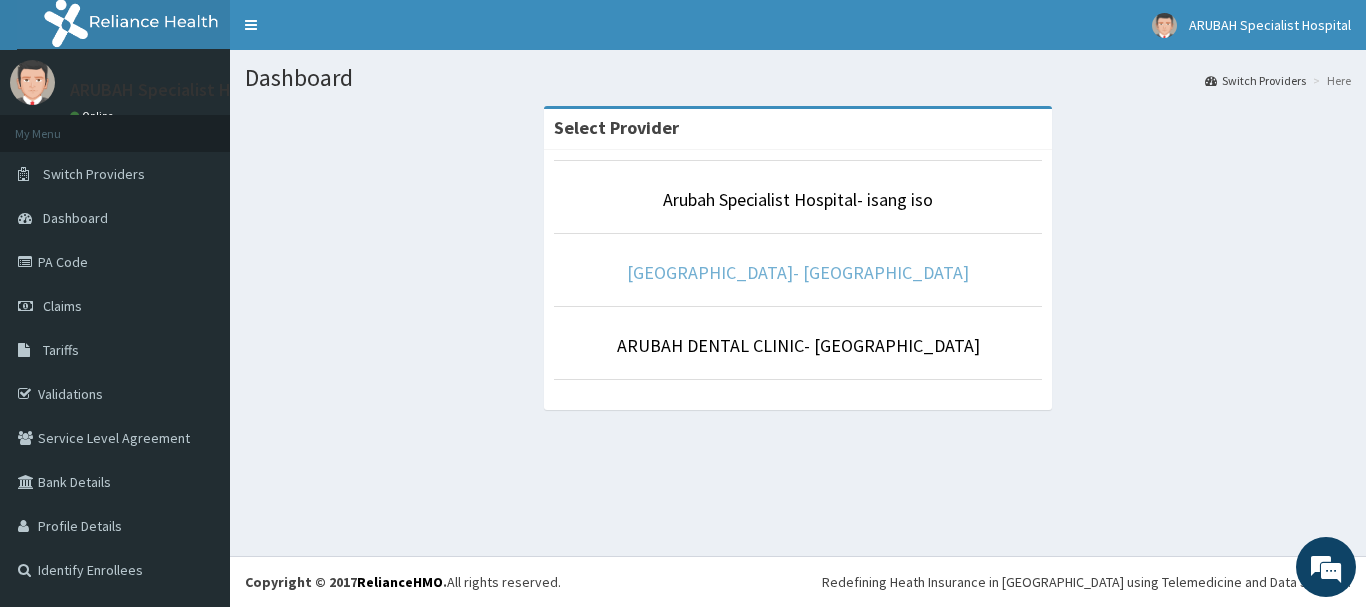 click on "[GEOGRAPHIC_DATA]- [GEOGRAPHIC_DATA]" at bounding box center (798, 272) 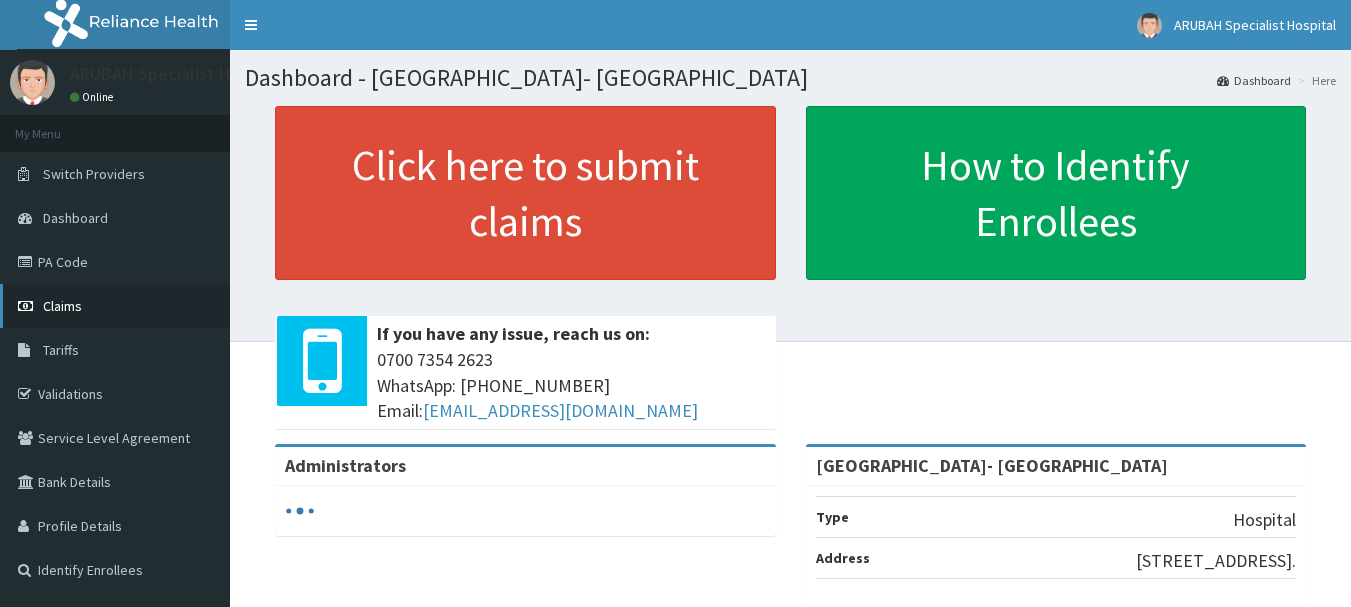 scroll, scrollTop: 0, scrollLeft: 0, axis: both 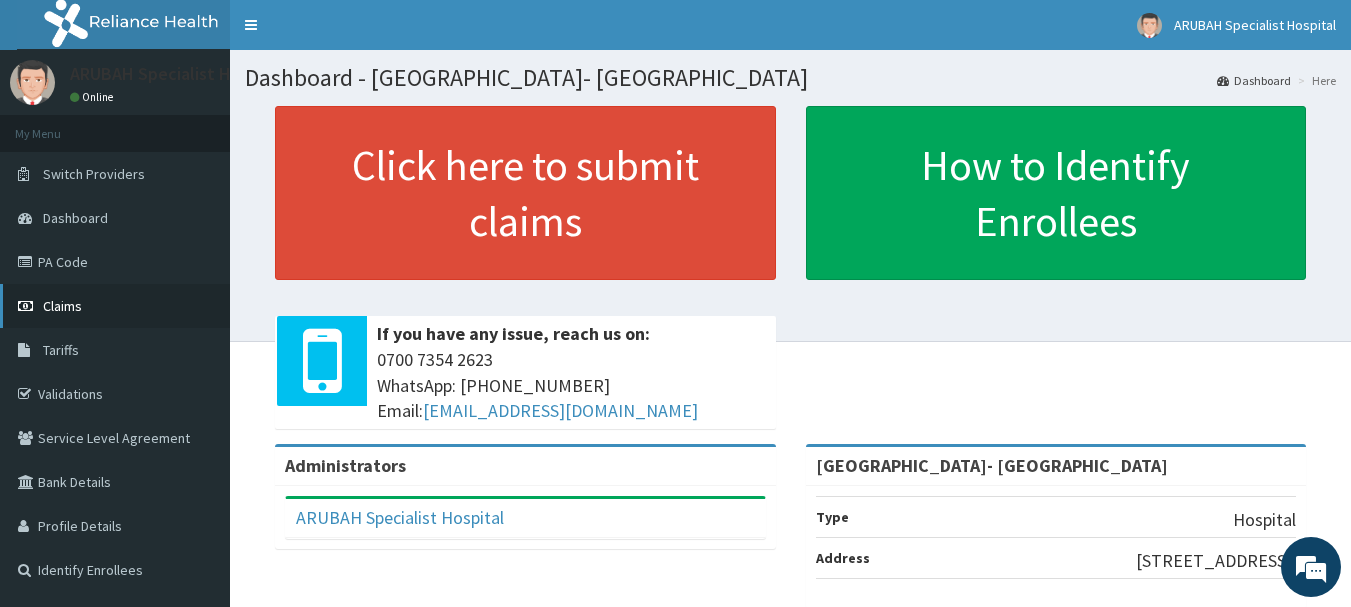 click on "Claims" at bounding box center [115, 306] 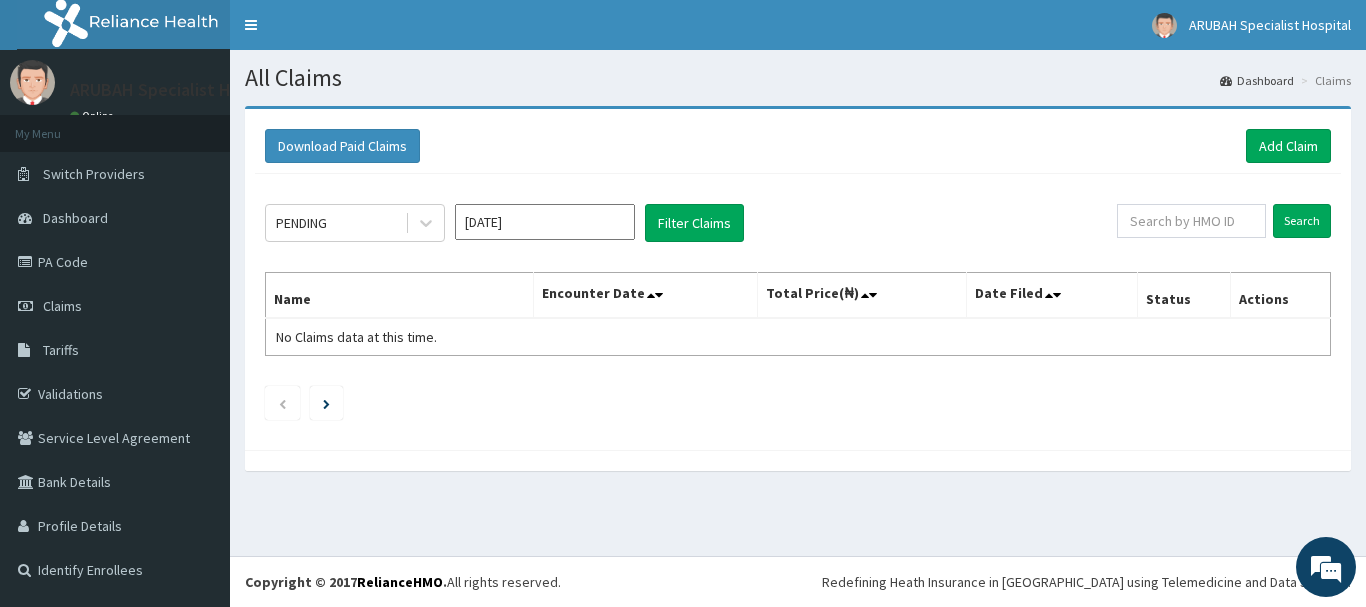 scroll, scrollTop: 0, scrollLeft: 0, axis: both 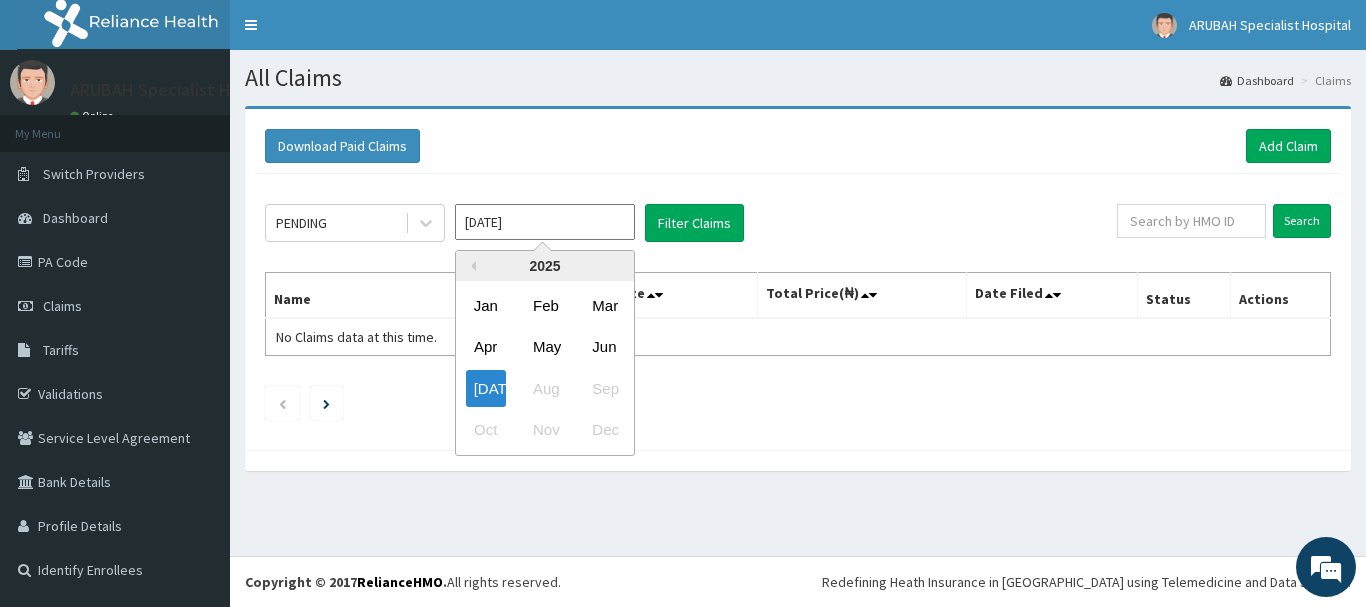 click on "[DATE]" at bounding box center (545, 222) 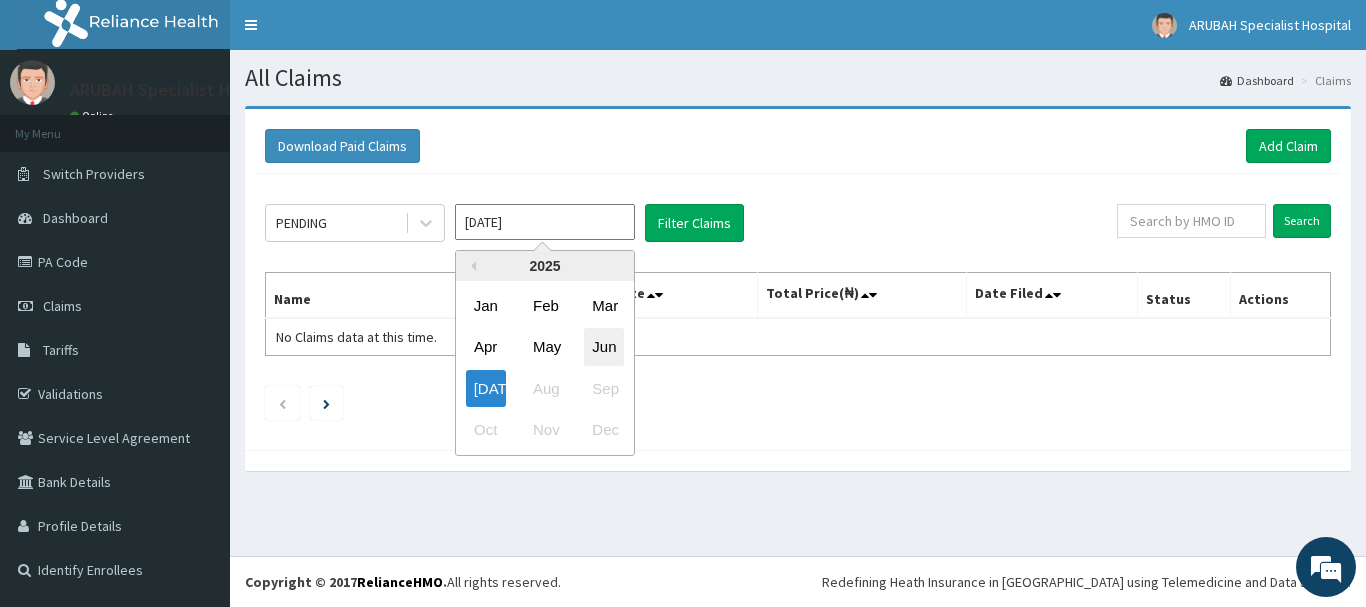 click on "Jun" at bounding box center (604, 347) 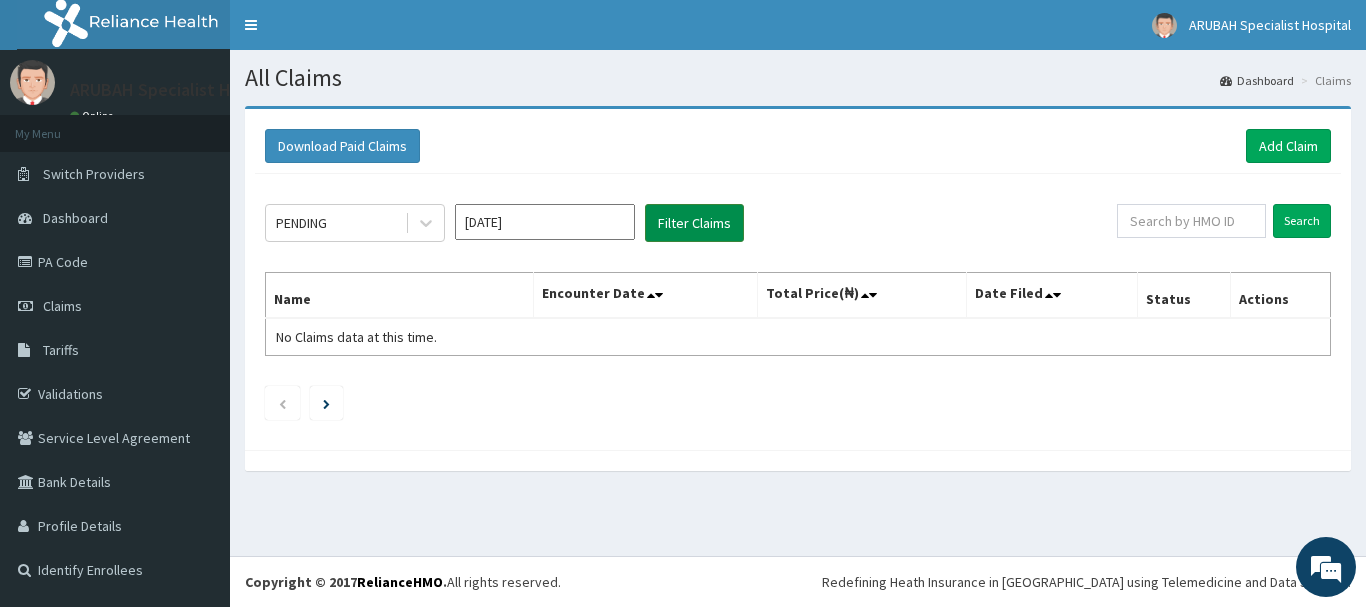 click on "Filter Claims" at bounding box center [694, 223] 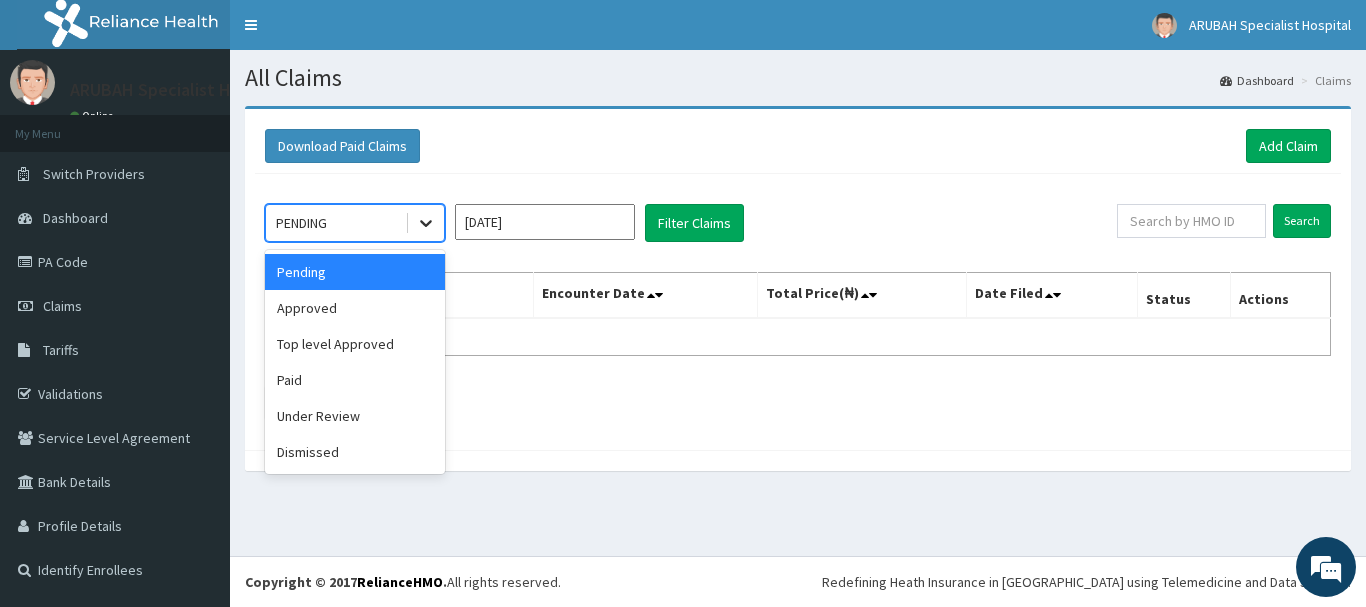 click 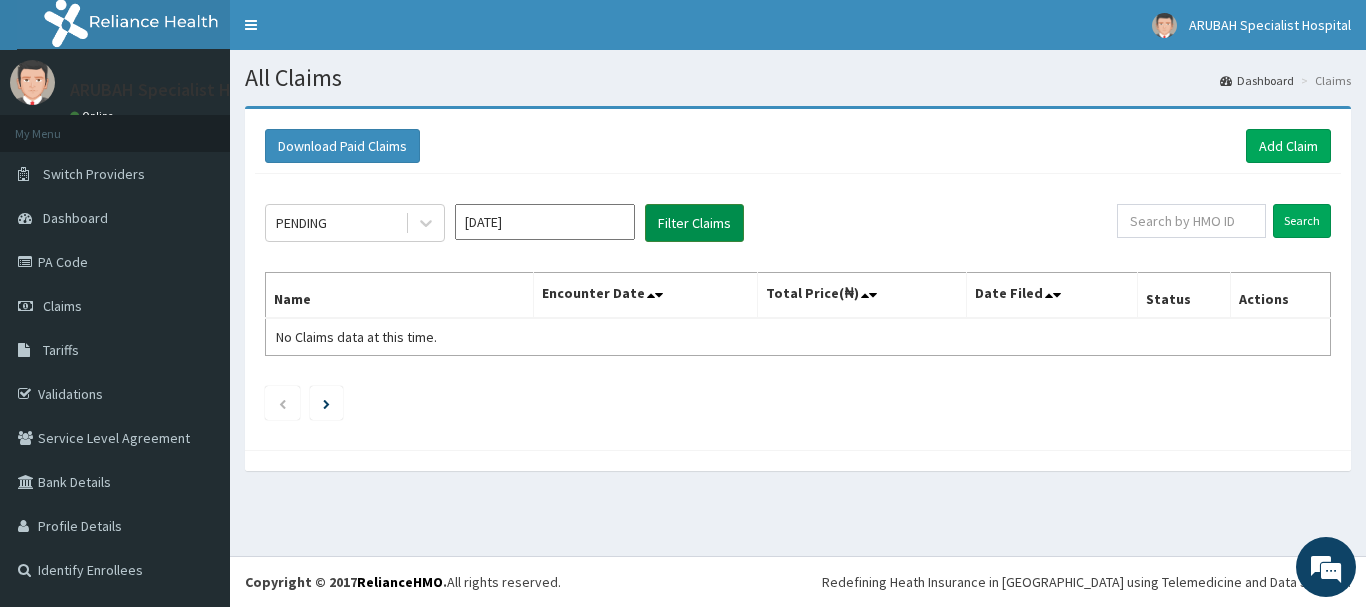 click on "Filter Claims" at bounding box center [694, 223] 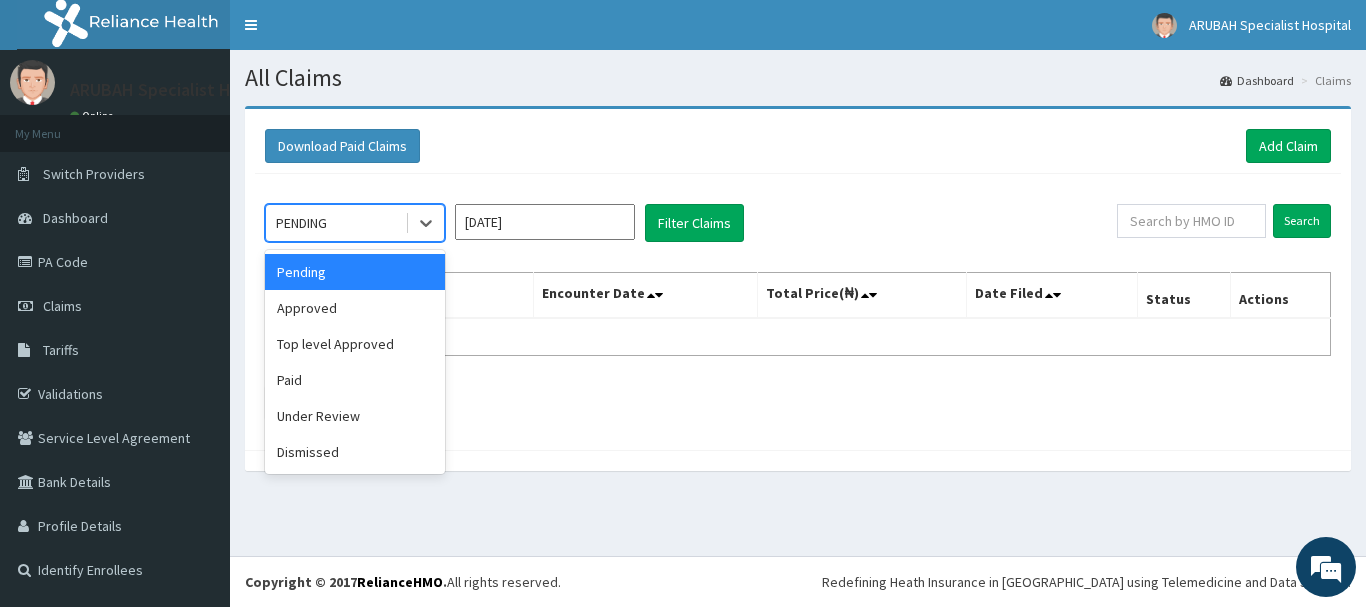 click on "PENDING" at bounding box center [335, 223] 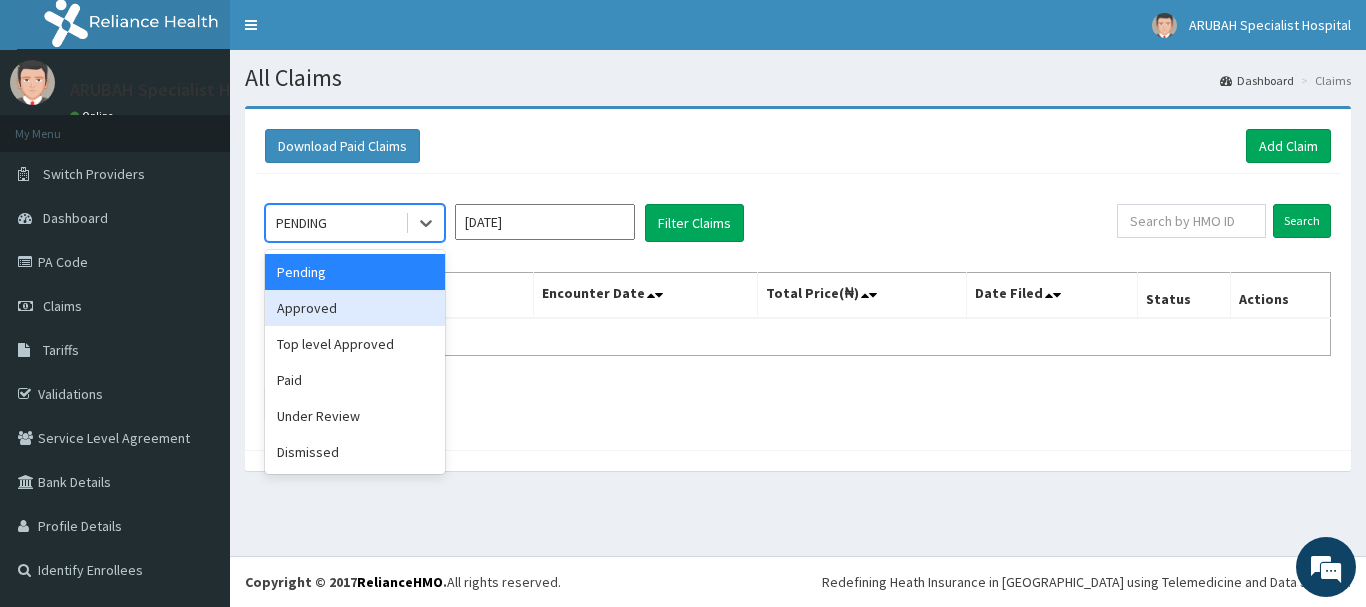 click on "Approved" at bounding box center [355, 308] 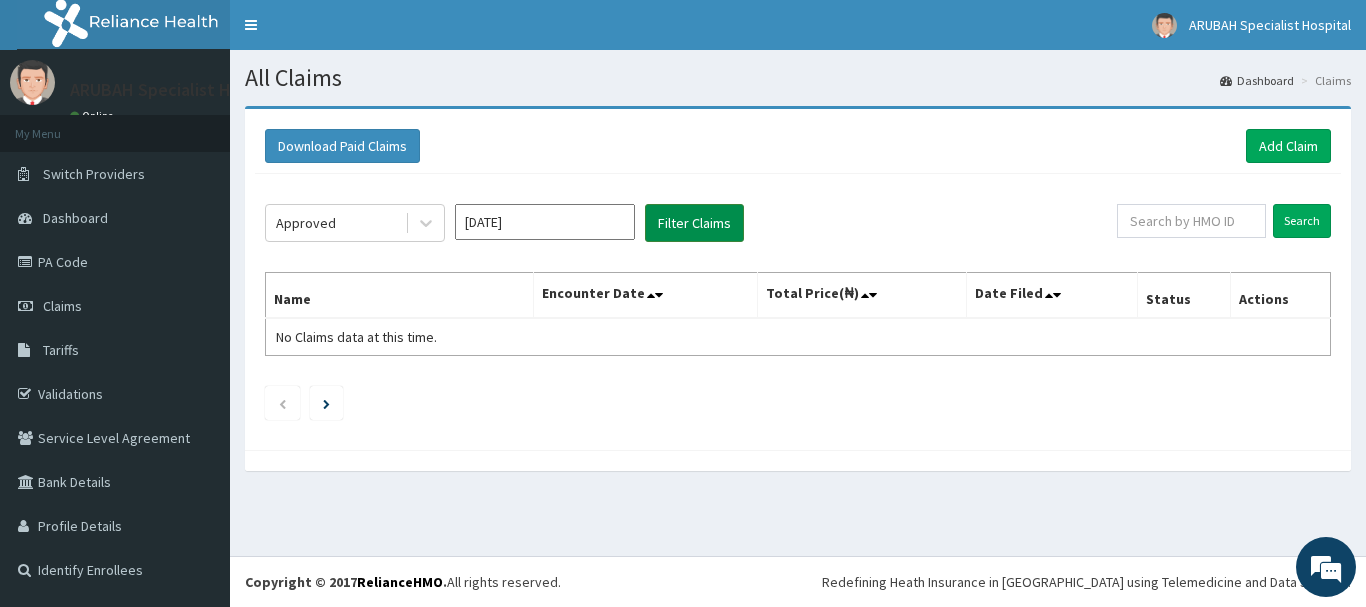 click on "Filter Claims" at bounding box center (694, 223) 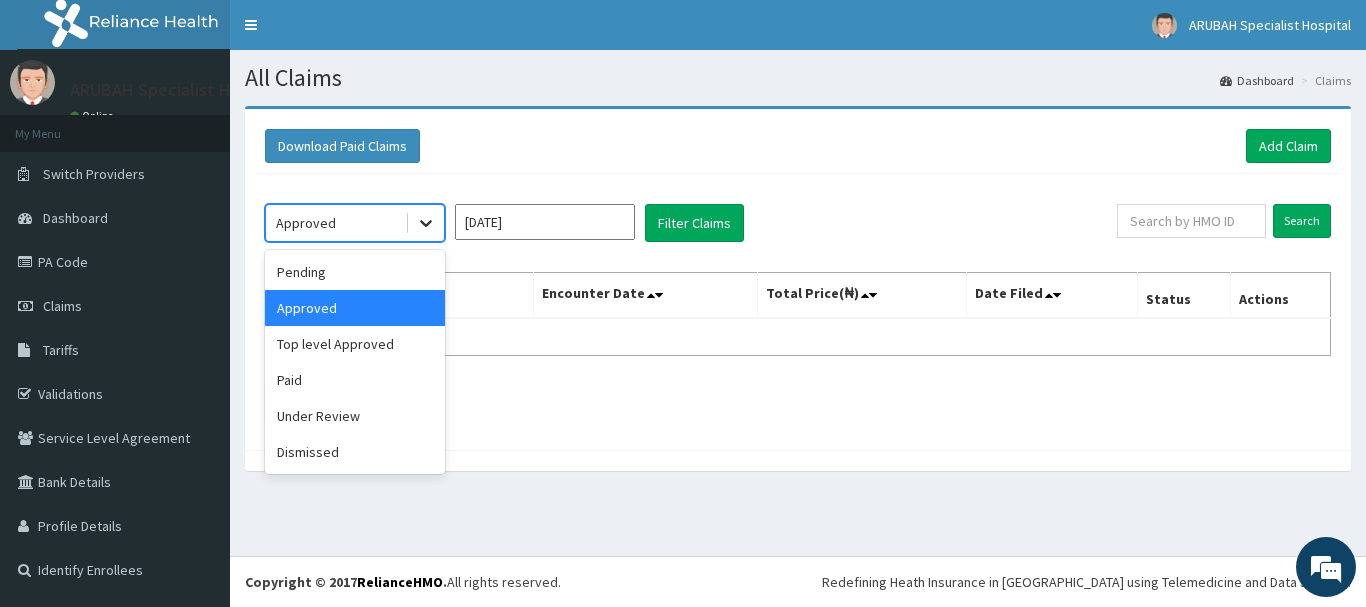 click 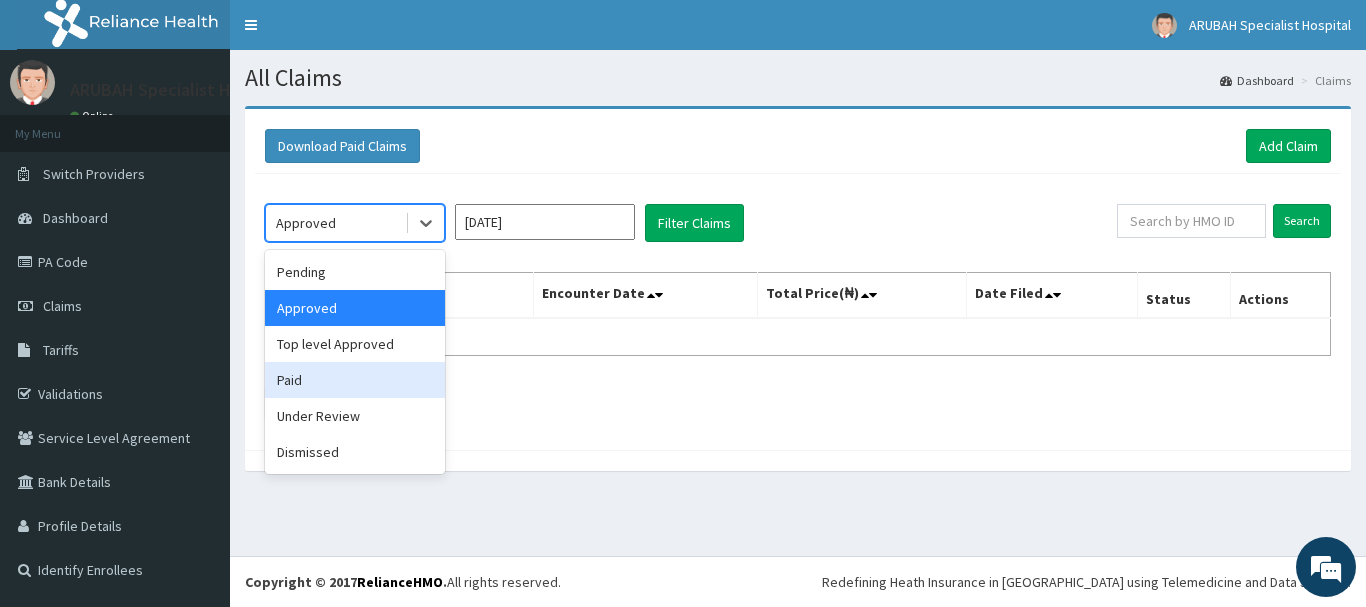 click on "Paid" at bounding box center [355, 380] 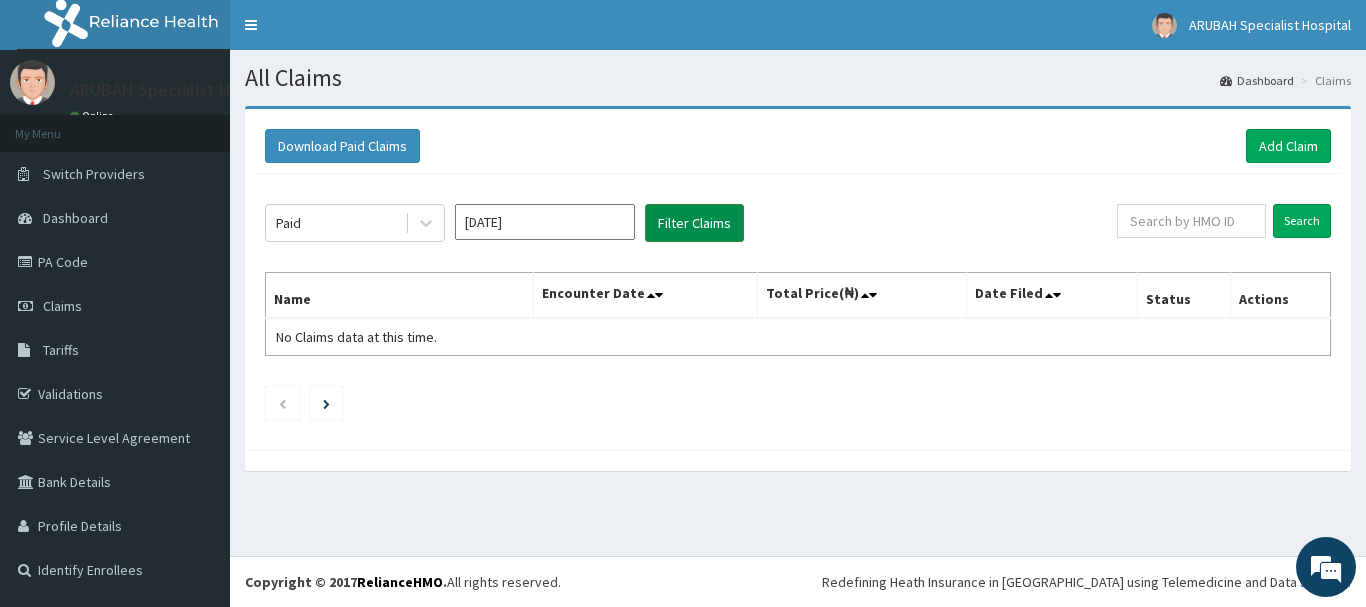 click on "Filter Claims" at bounding box center (694, 223) 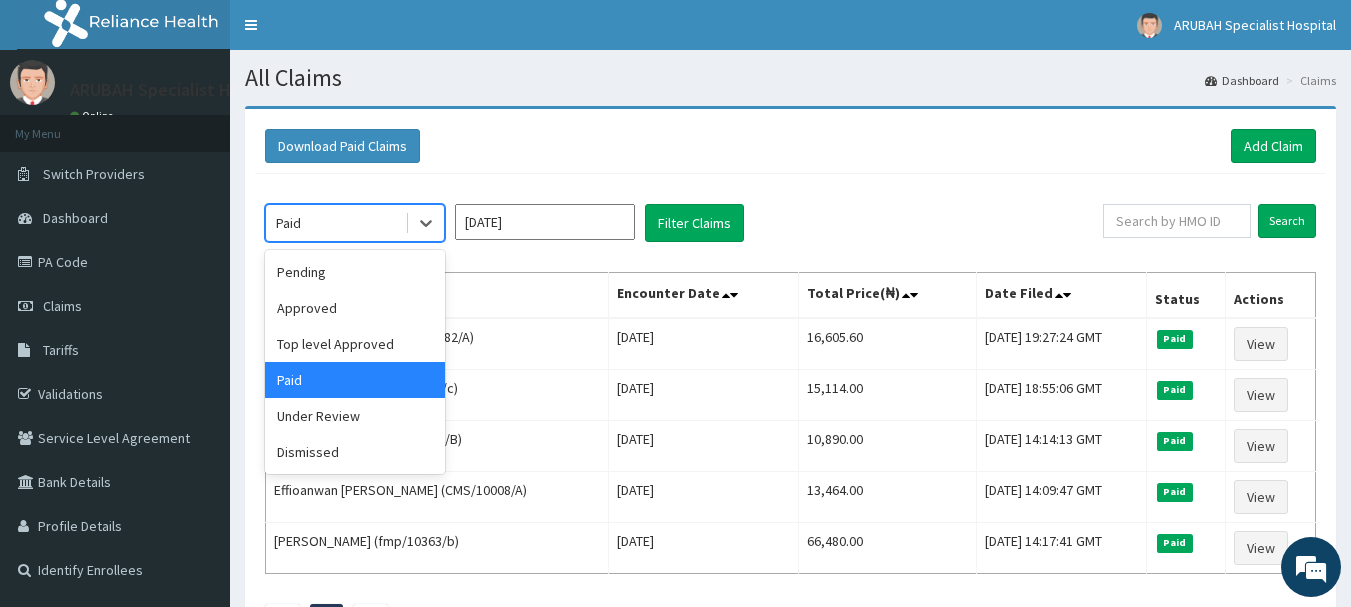 click on "Paid" at bounding box center (335, 223) 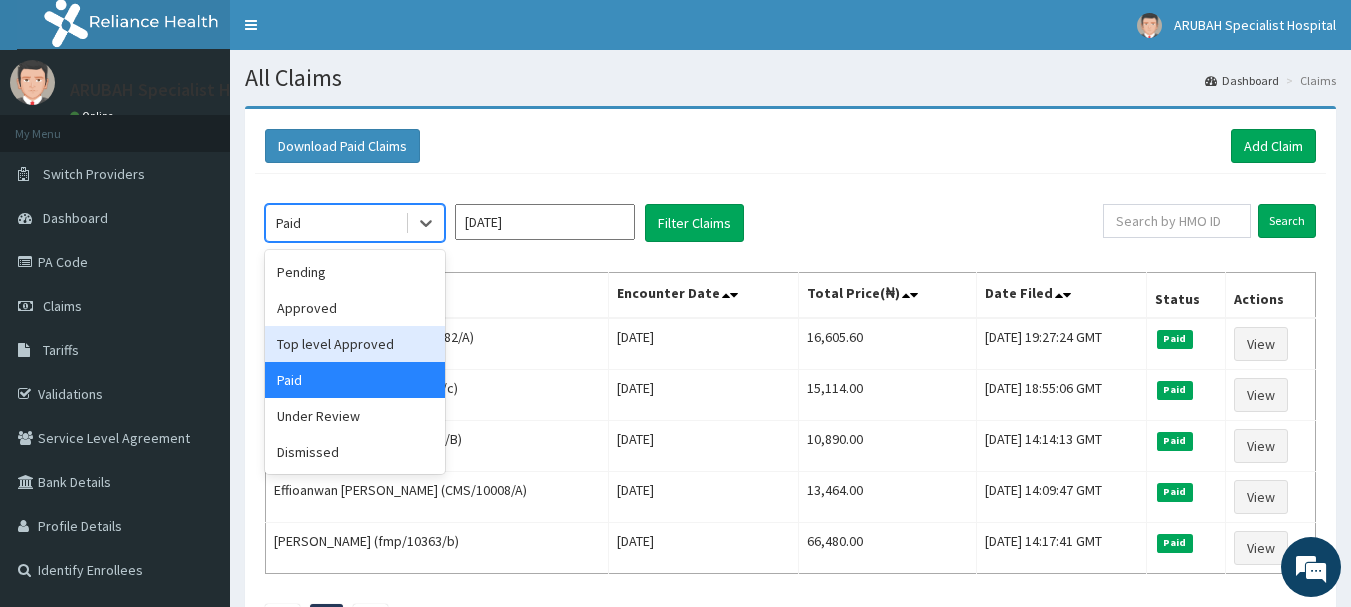 click on "Top level Approved" at bounding box center (355, 344) 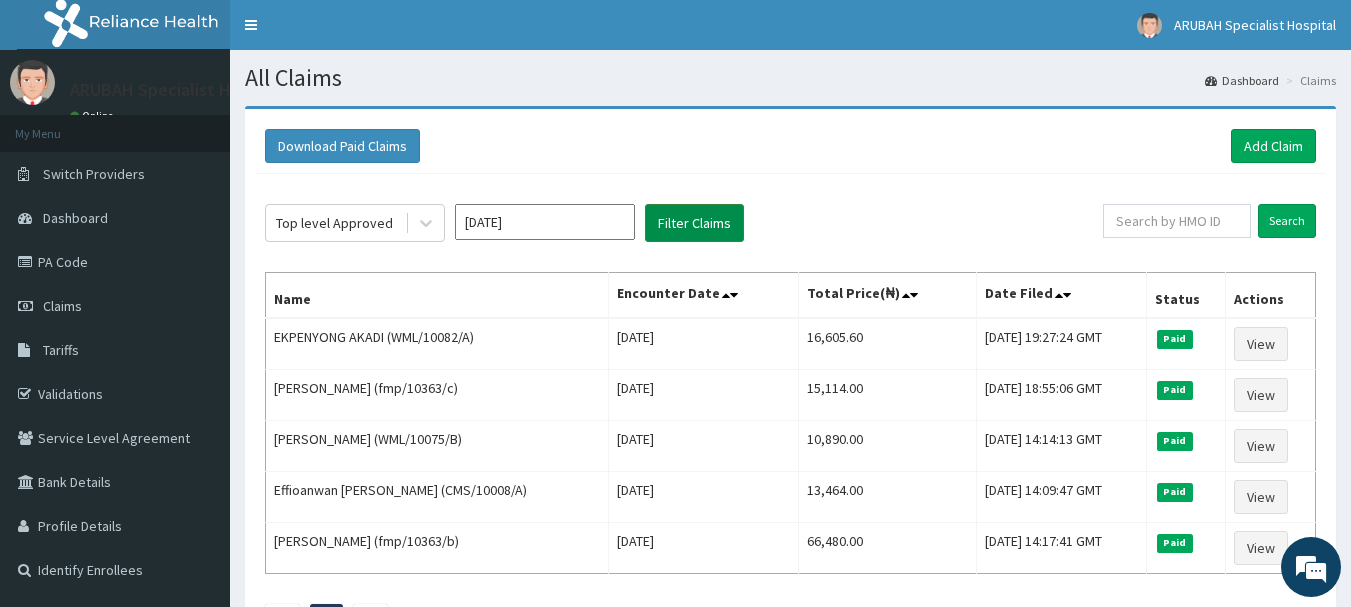 click on "Filter Claims" at bounding box center [694, 223] 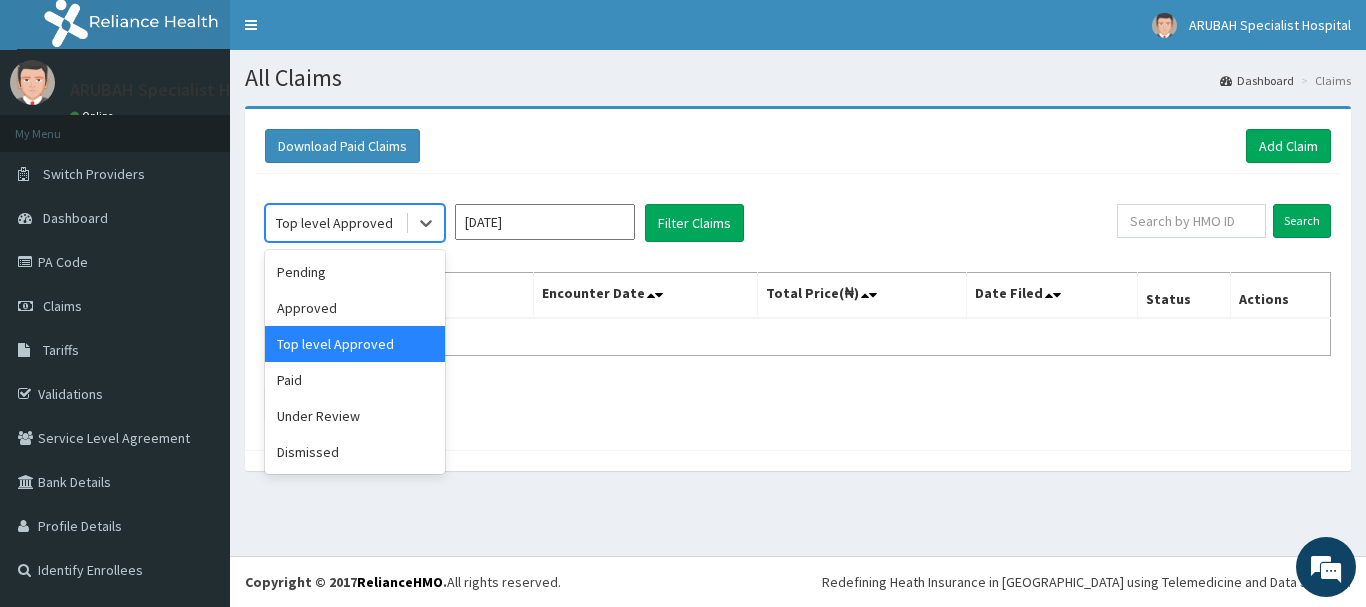 click on "Top level Approved" at bounding box center [334, 223] 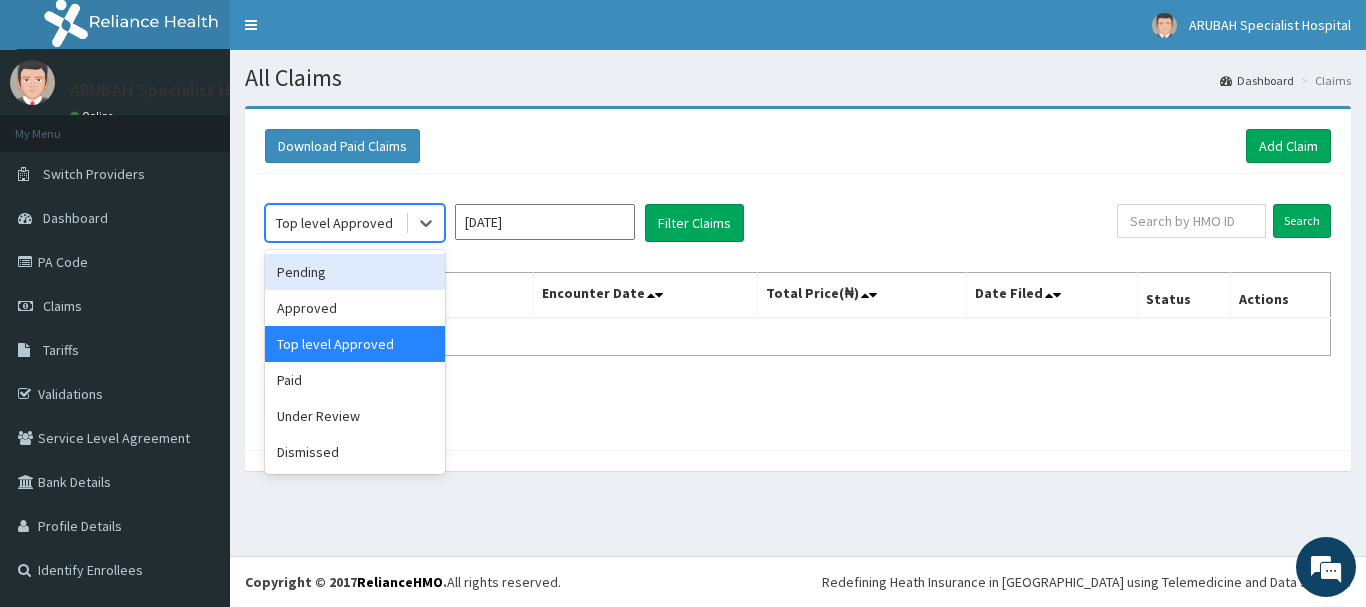 click on "Pending" at bounding box center [355, 272] 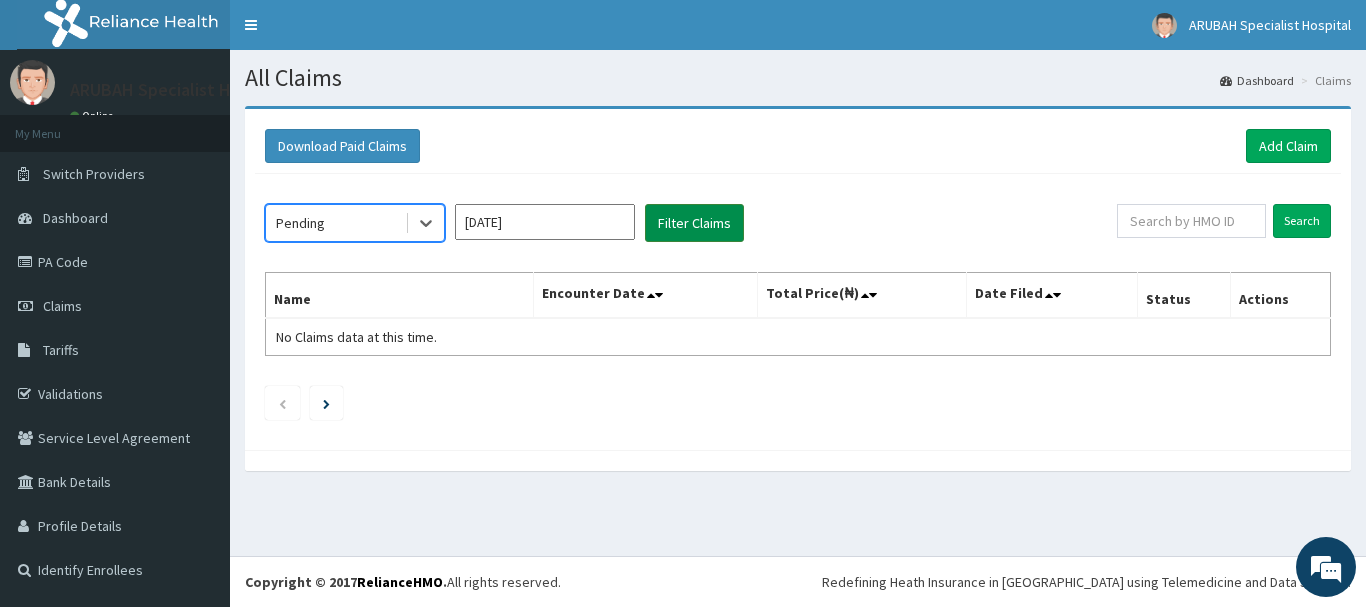 click on "Filter Claims" at bounding box center (694, 223) 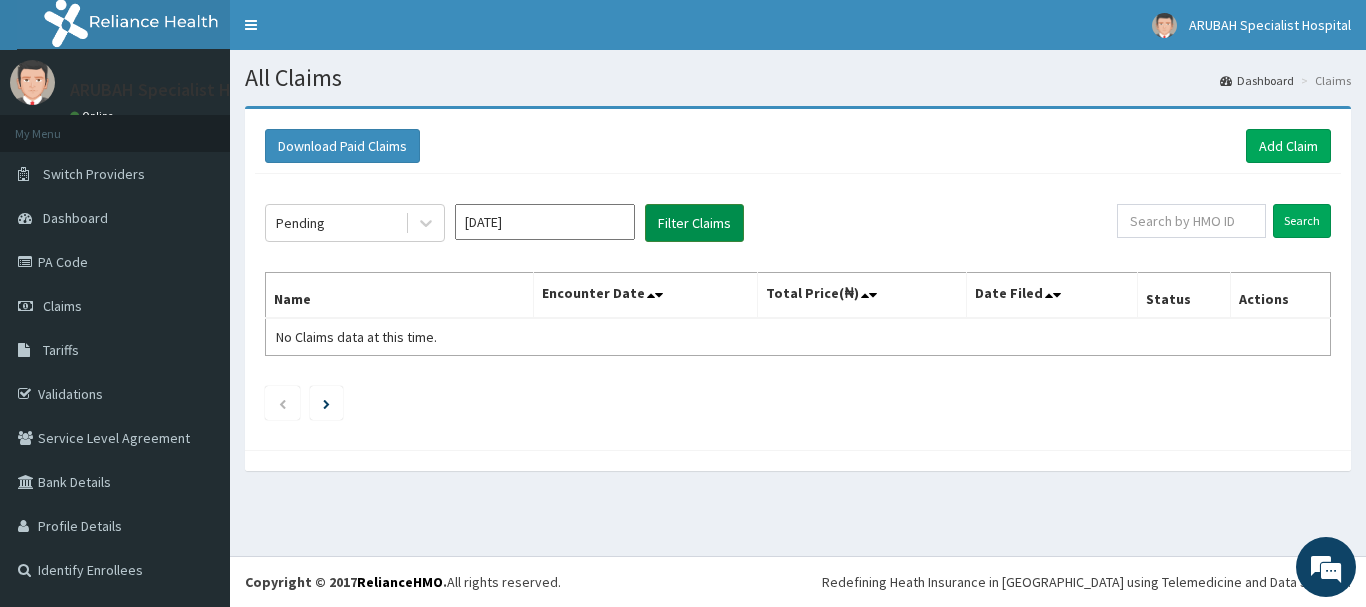 click on "Filter Claims" at bounding box center (694, 223) 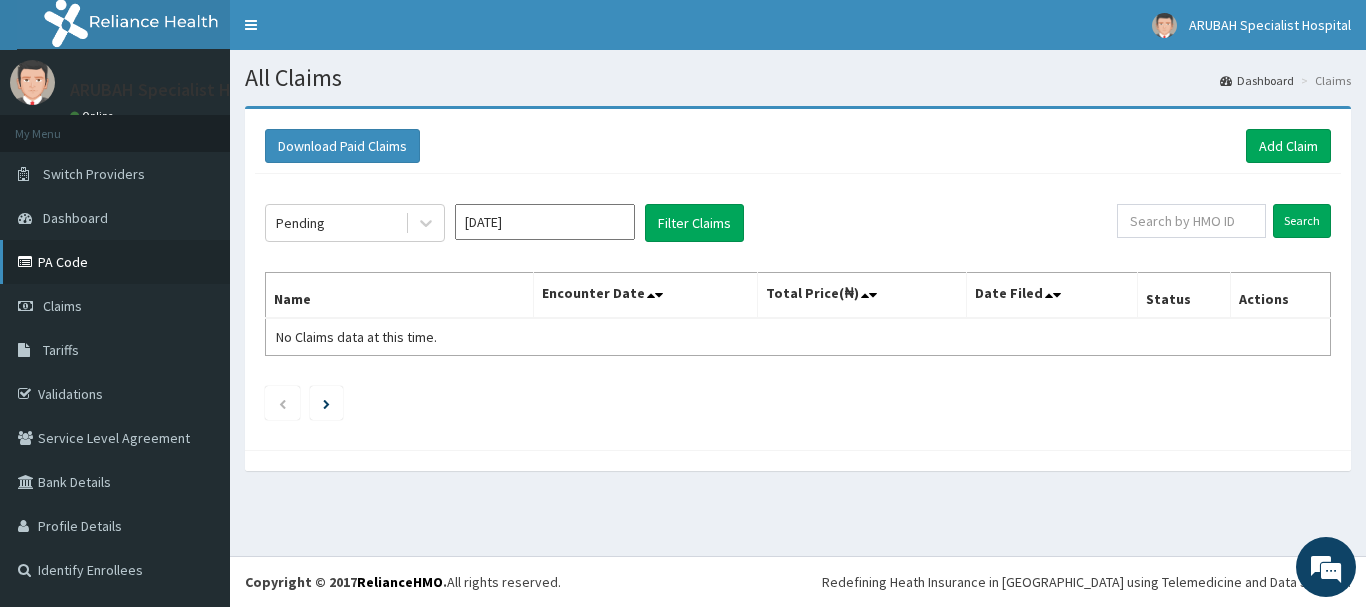 click on "PA Code" at bounding box center [115, 262] 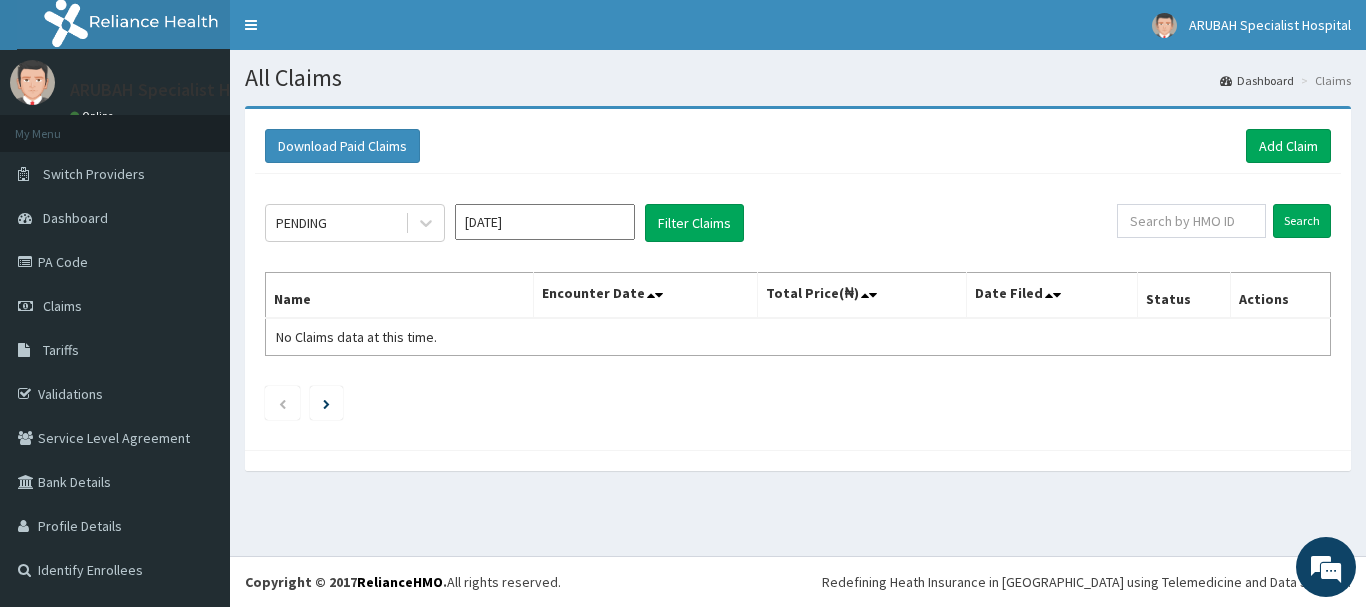 scroll, scrollTop: 0, scrollLeft: 0, axis: both 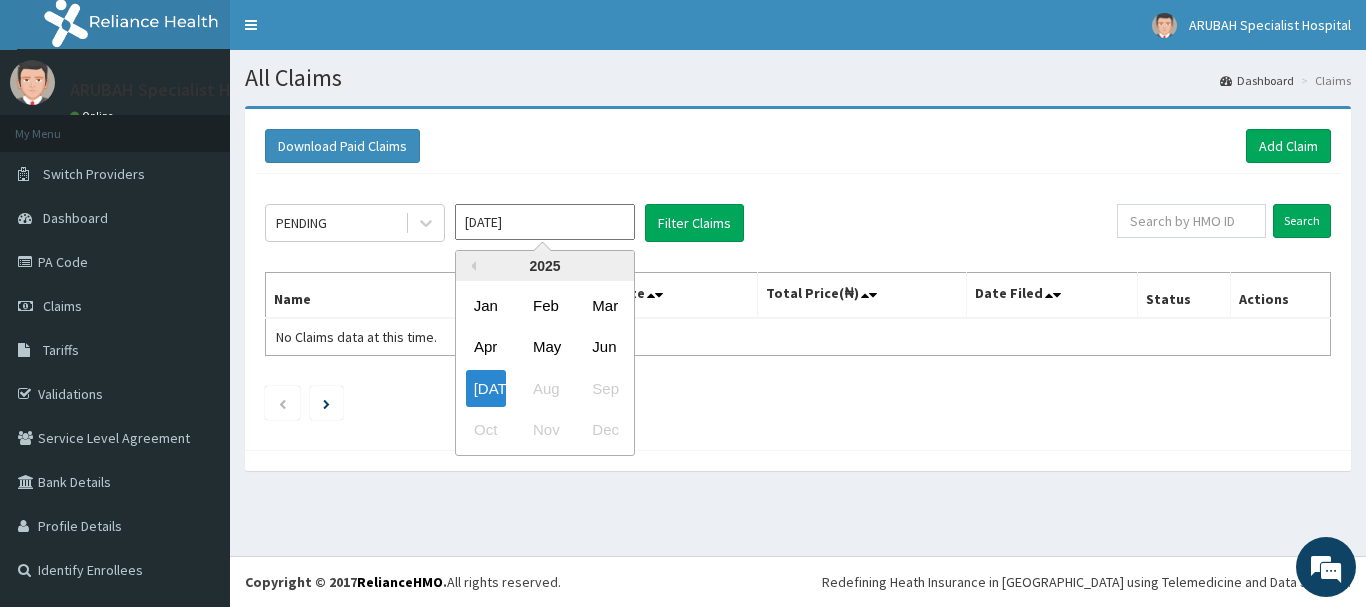 click on "[DATE]" at bounding box center (545, 222) 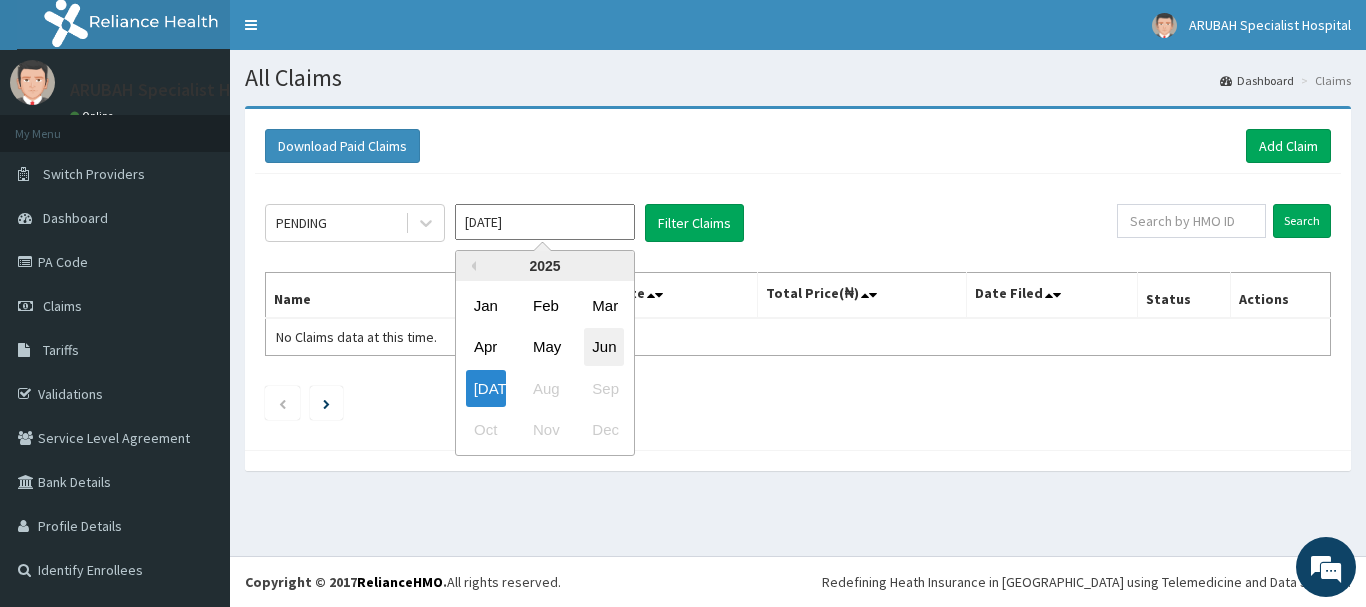 click on "Jun" at bounding box center [604, 347] 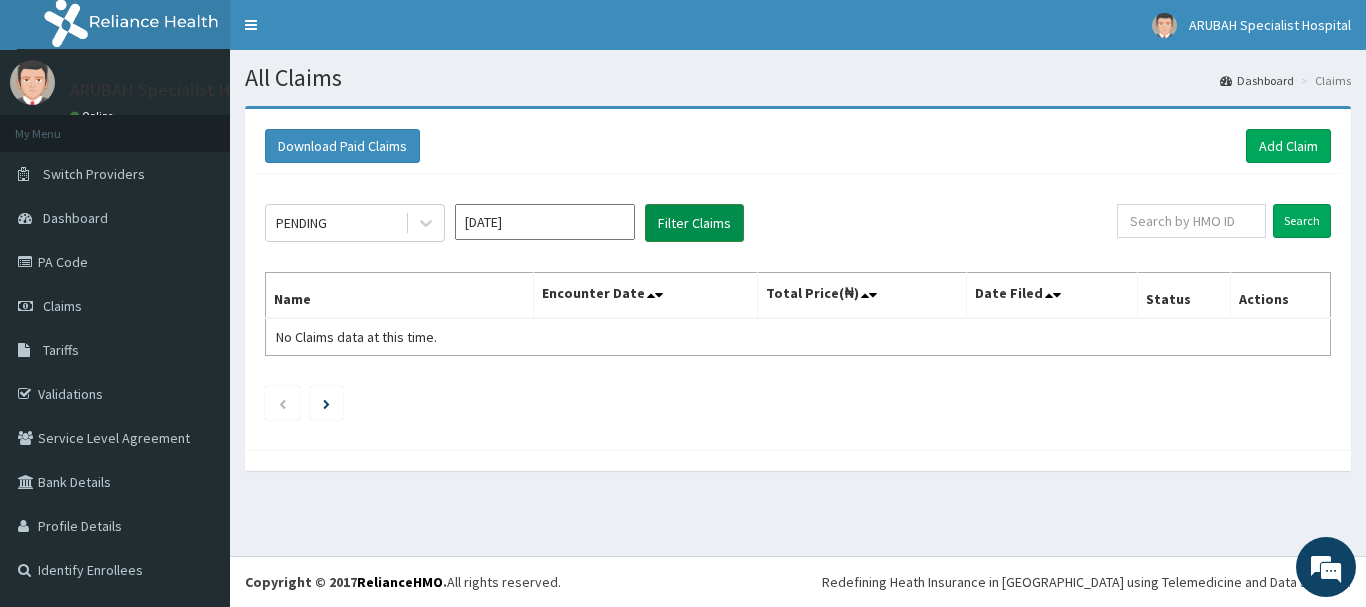 click on "Filter Claims" at bounding box center (694, 223) 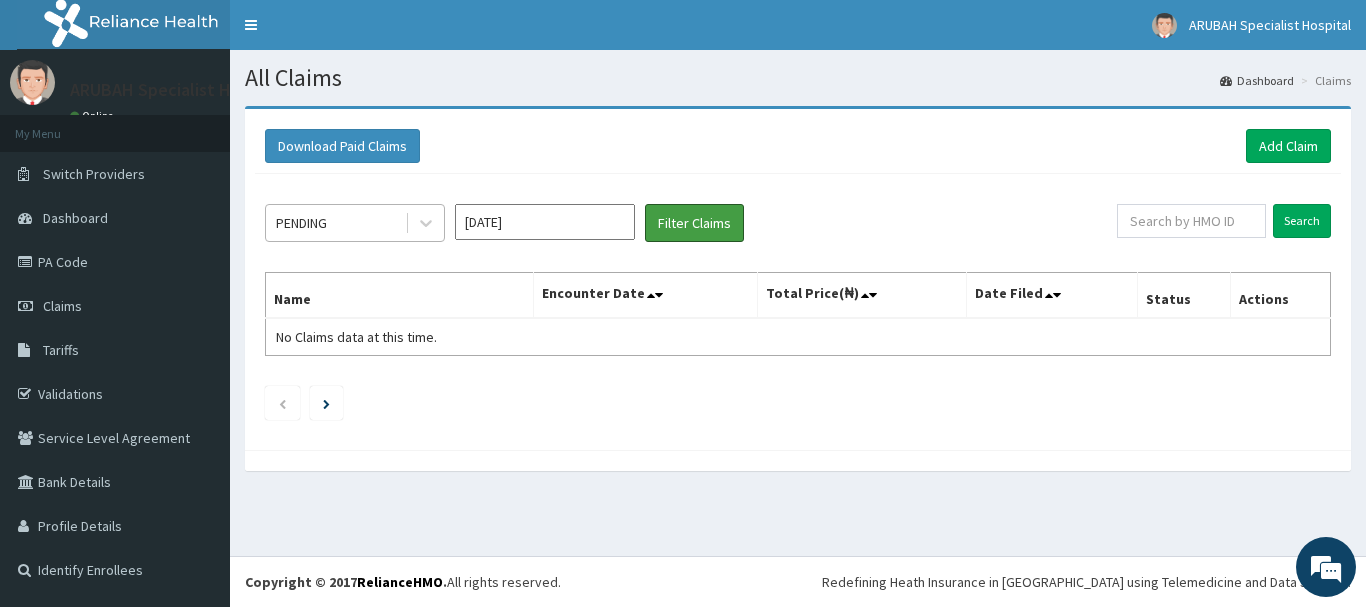 scroll, scrollTop: 0, scrollLeft: 0, axis: both 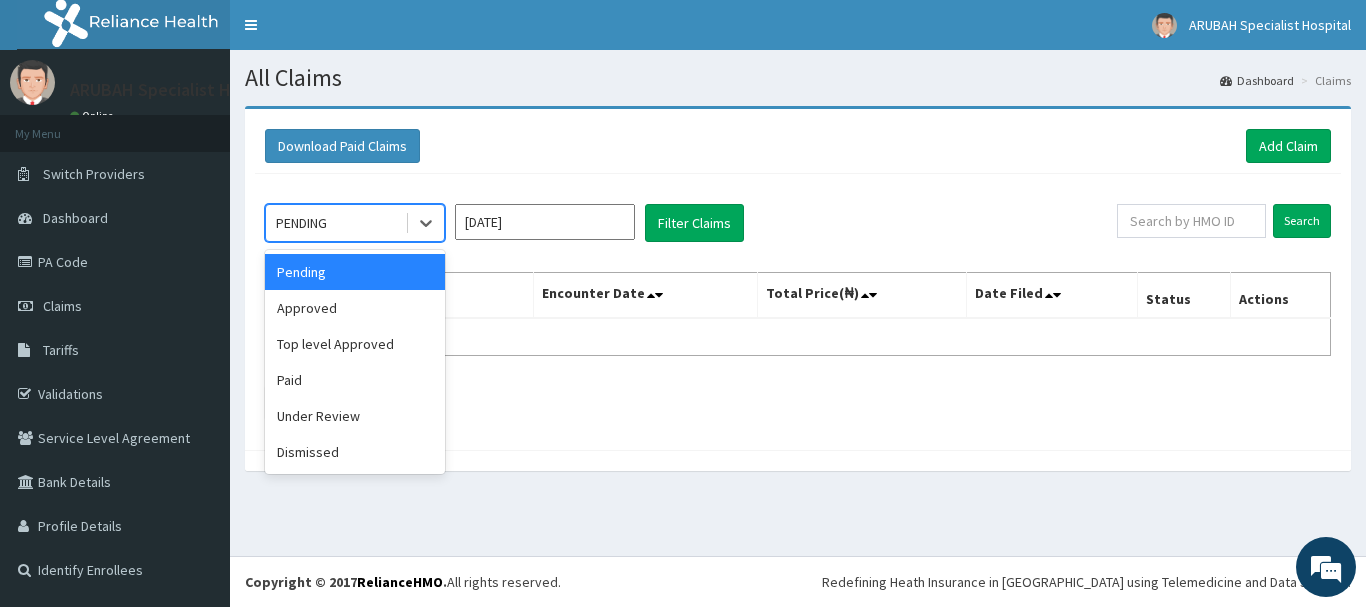 click on "PENDING" at bounding box center [301, 223] 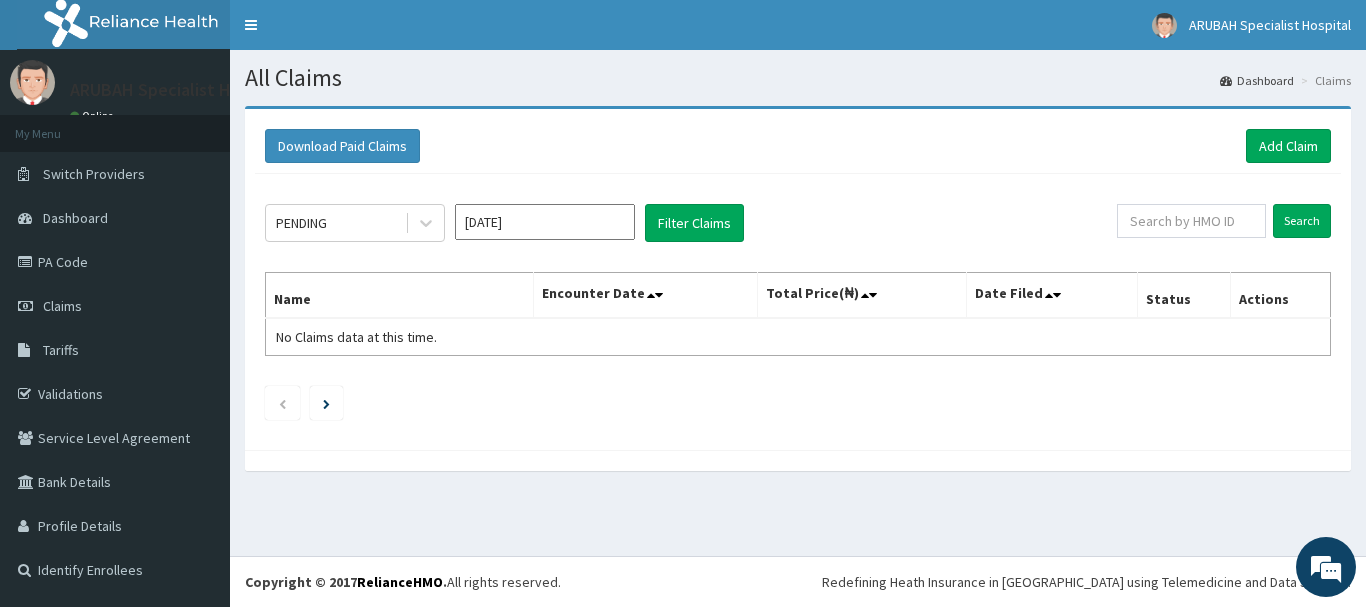 scroll, scrollTop: 0, scrollLeft: 0, axis: both 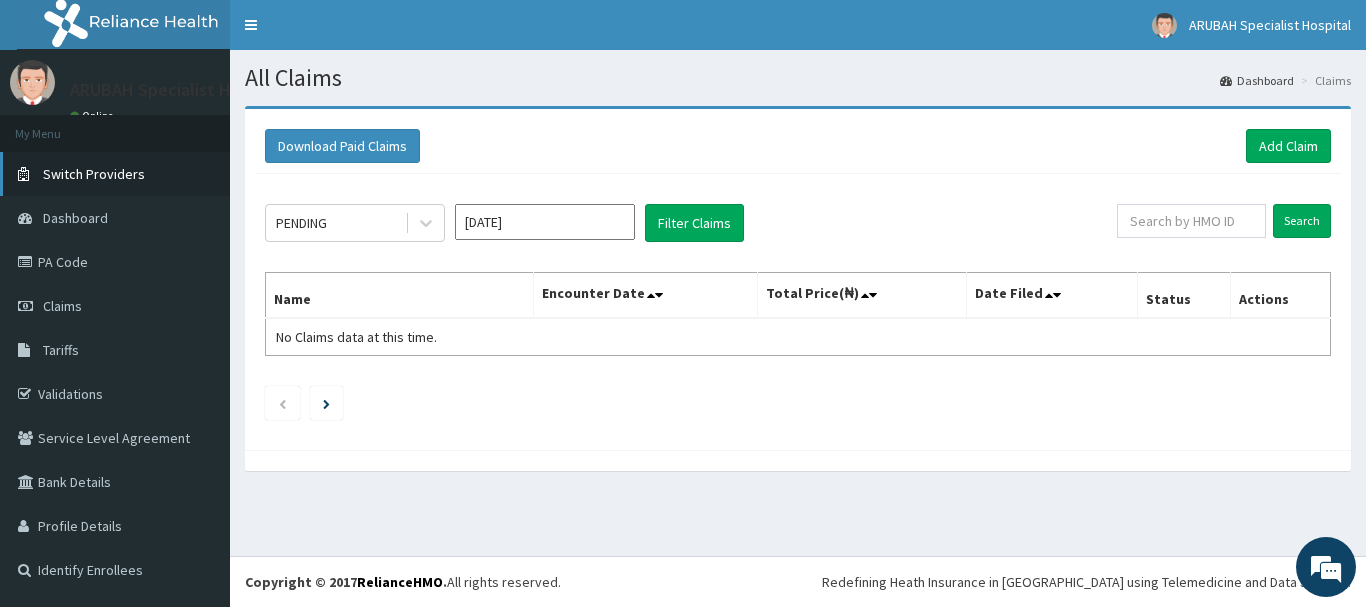 click on "Switch Providers" at bounding box center [94, 174] 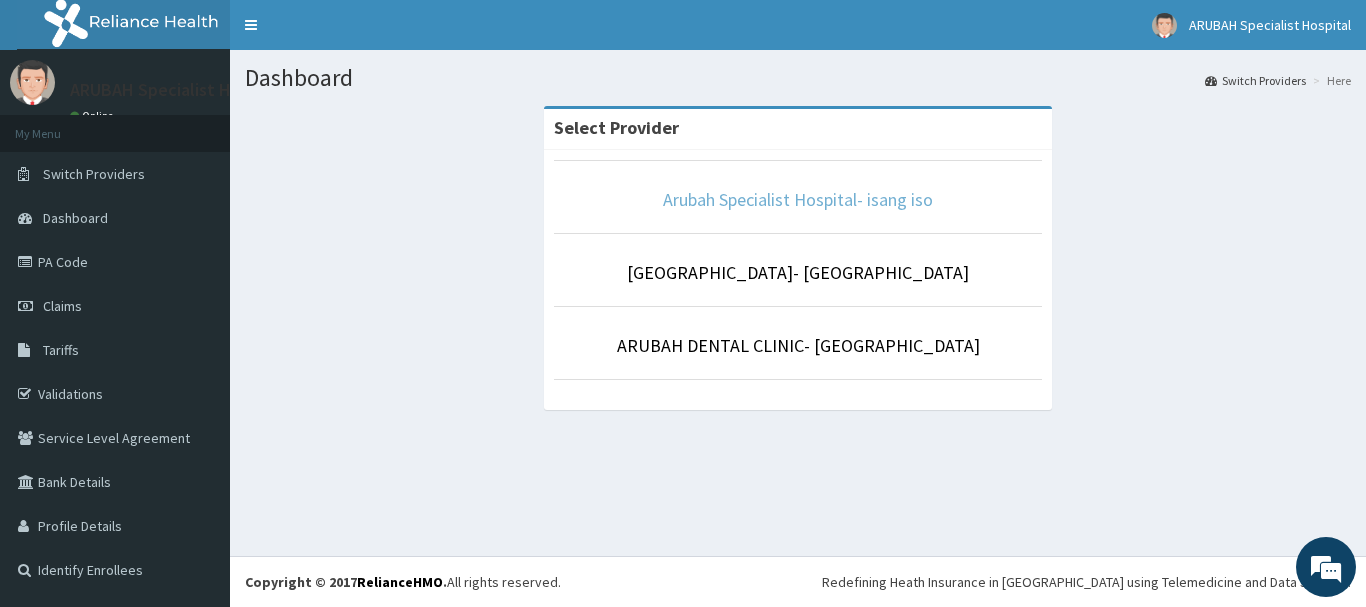 scroll, scrollTop: 0, scrollLeft: 0, axis: both 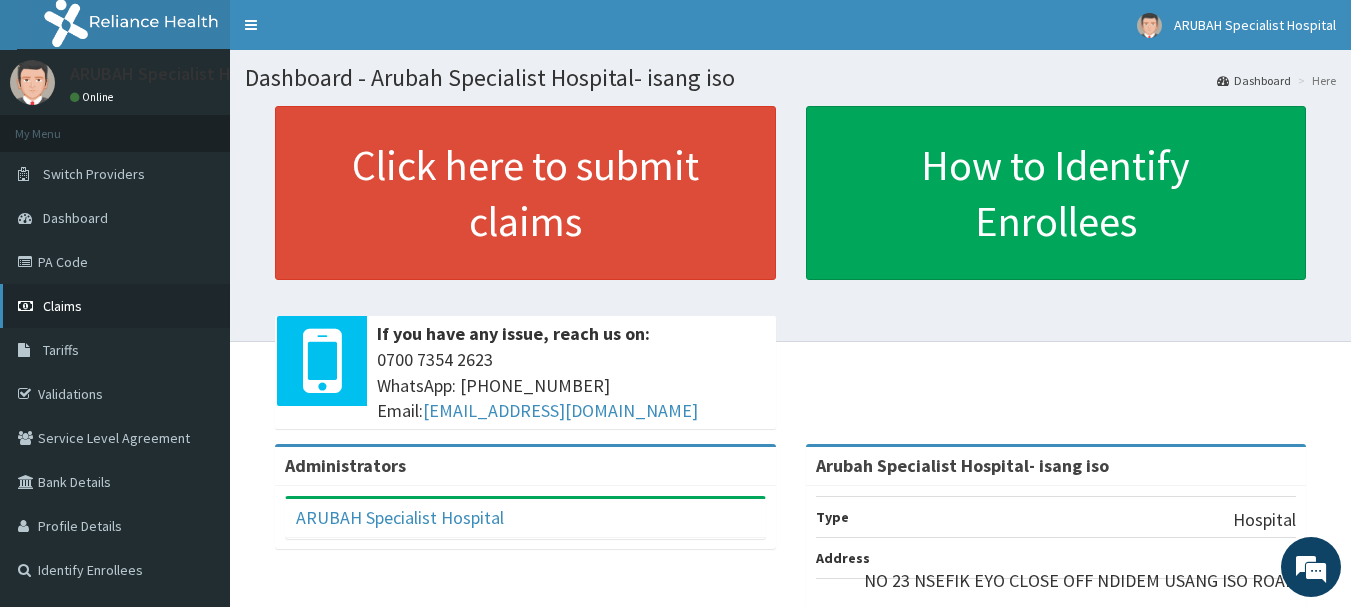 click on "Claims" at bounding box center [115, 306] 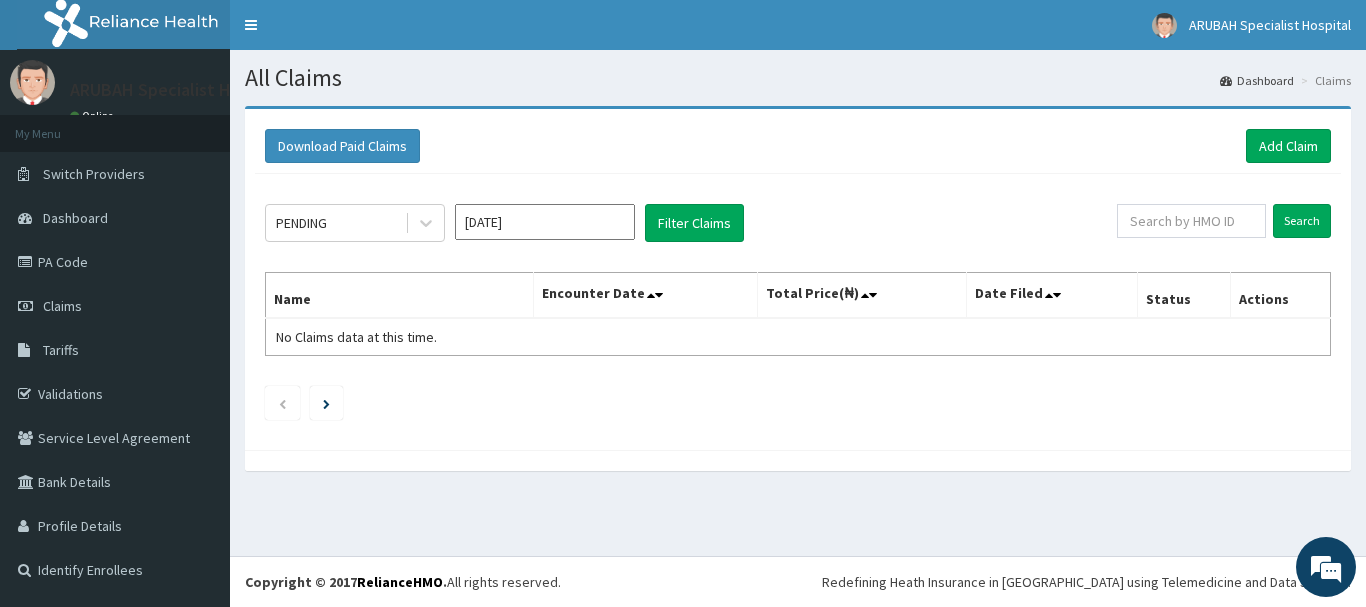 scroll, scrollTop: 0, scrollLeft: 0, axis: both 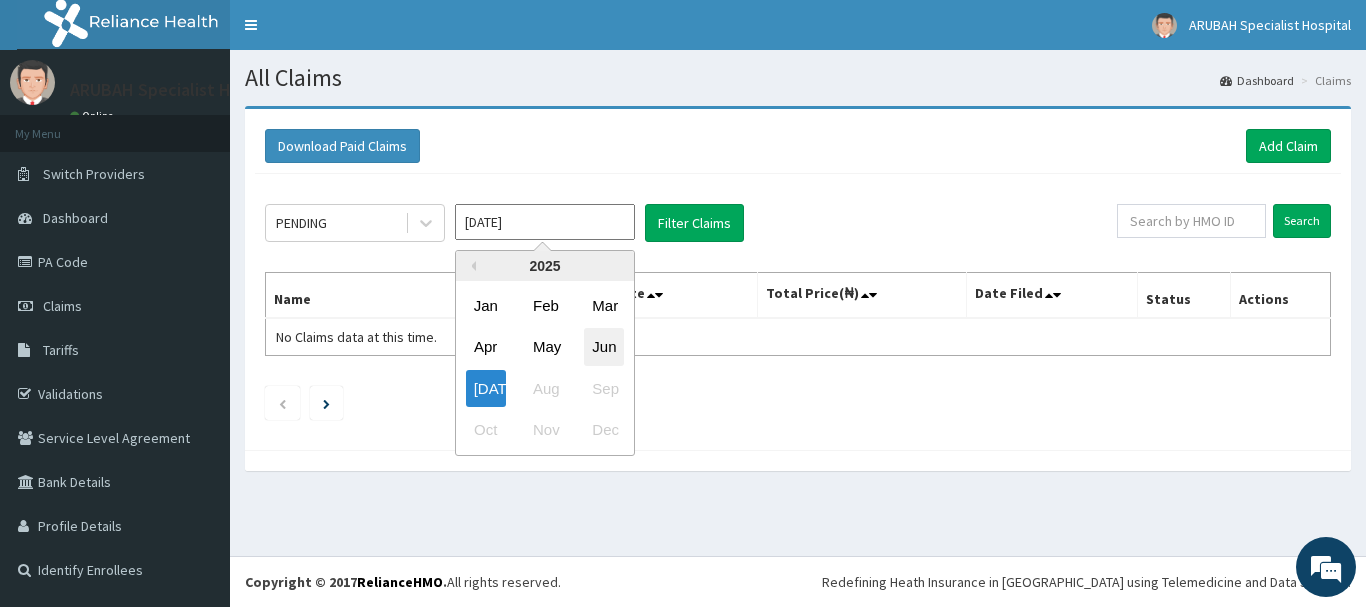 click on "Jun" at bounding box center [604, 347] 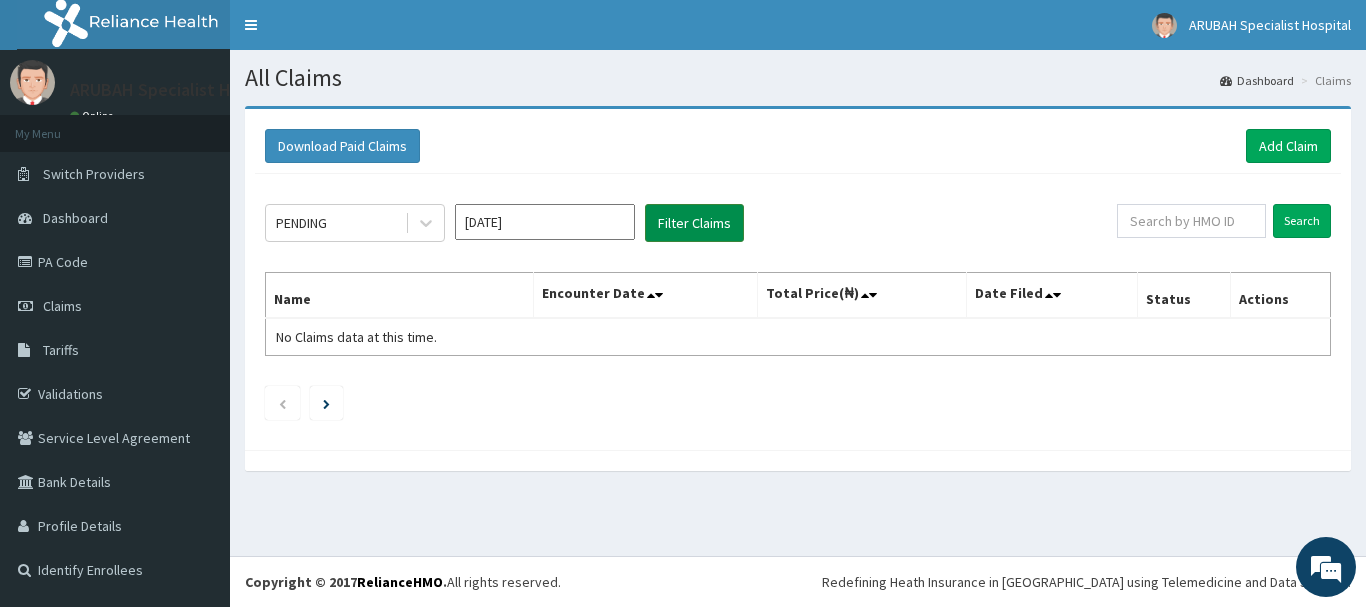 click on "Filter Claims" at bounding box center (694, 223) 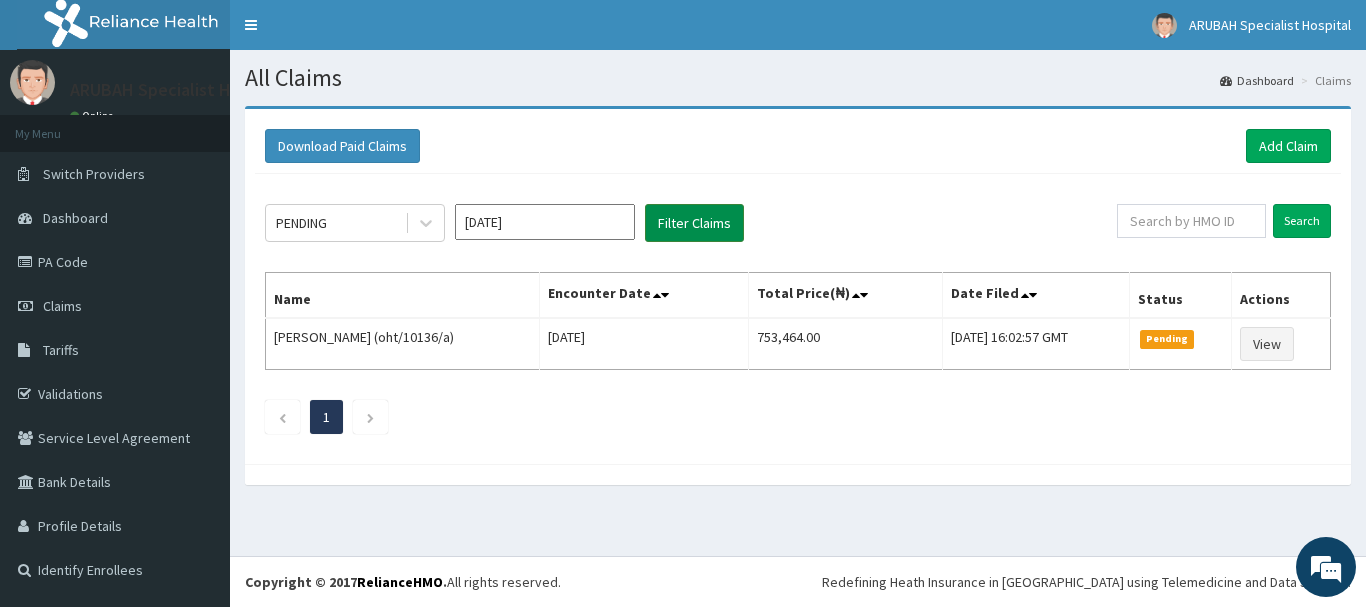 scroll, scrollTop: 0, scrollLeft: 0, axis: both 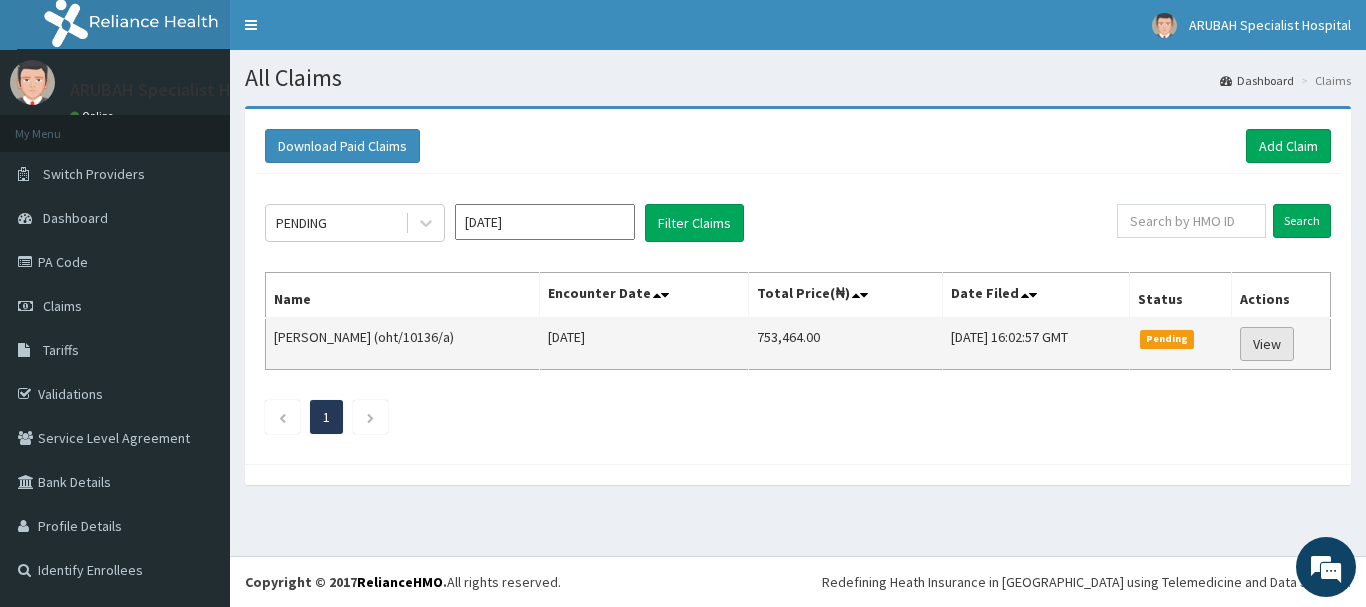 click on "View" at bounding box center [1267, 344] 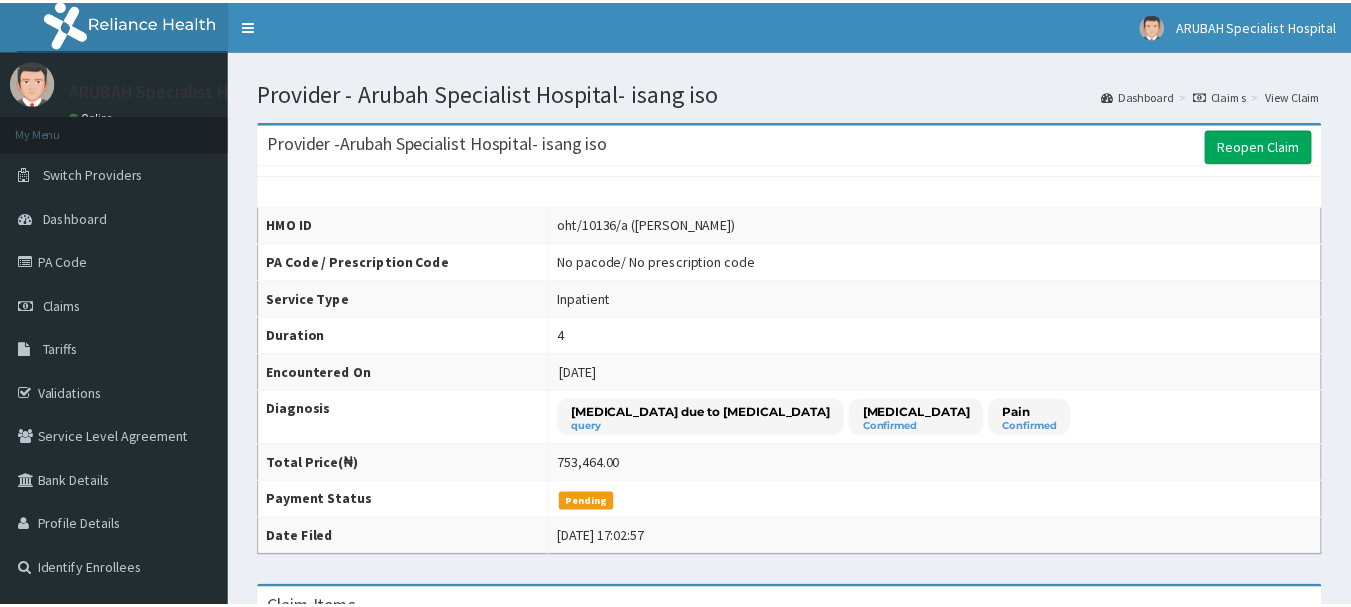 scroll, scrollTop: 0, scrollLeft: 0, axis: both 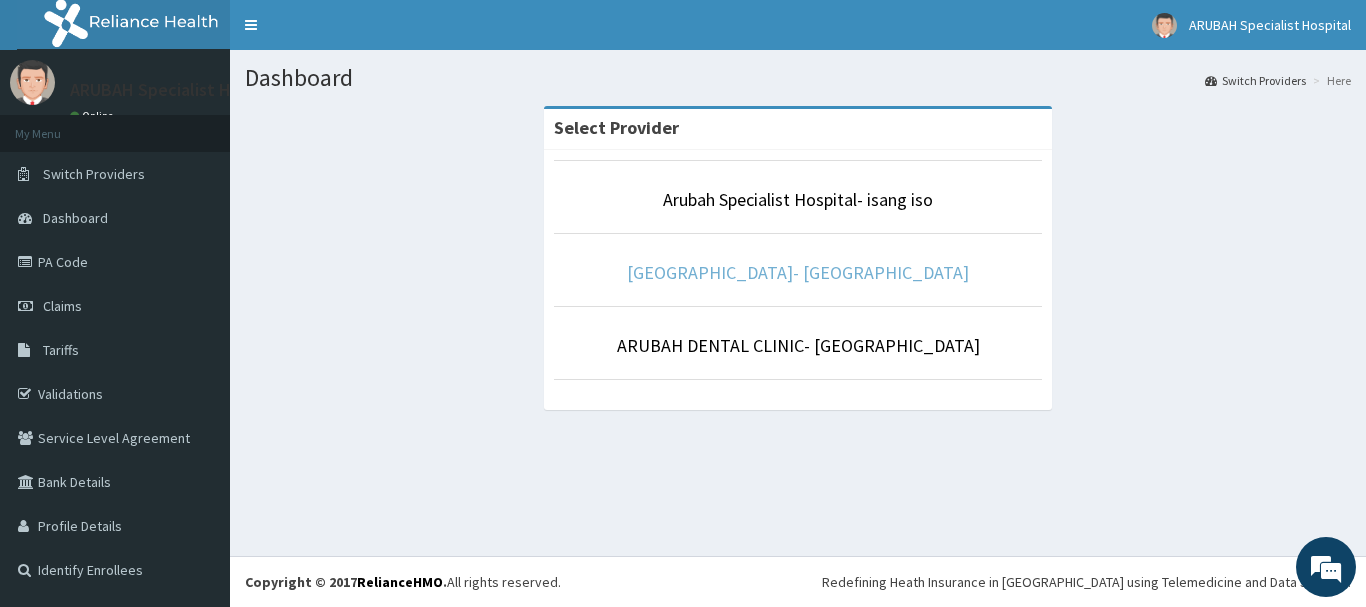 click on "[GEOGRAPHIC_DATA]- [GEOGRAPHIC_DATA]" at bounding box center [798, 272] 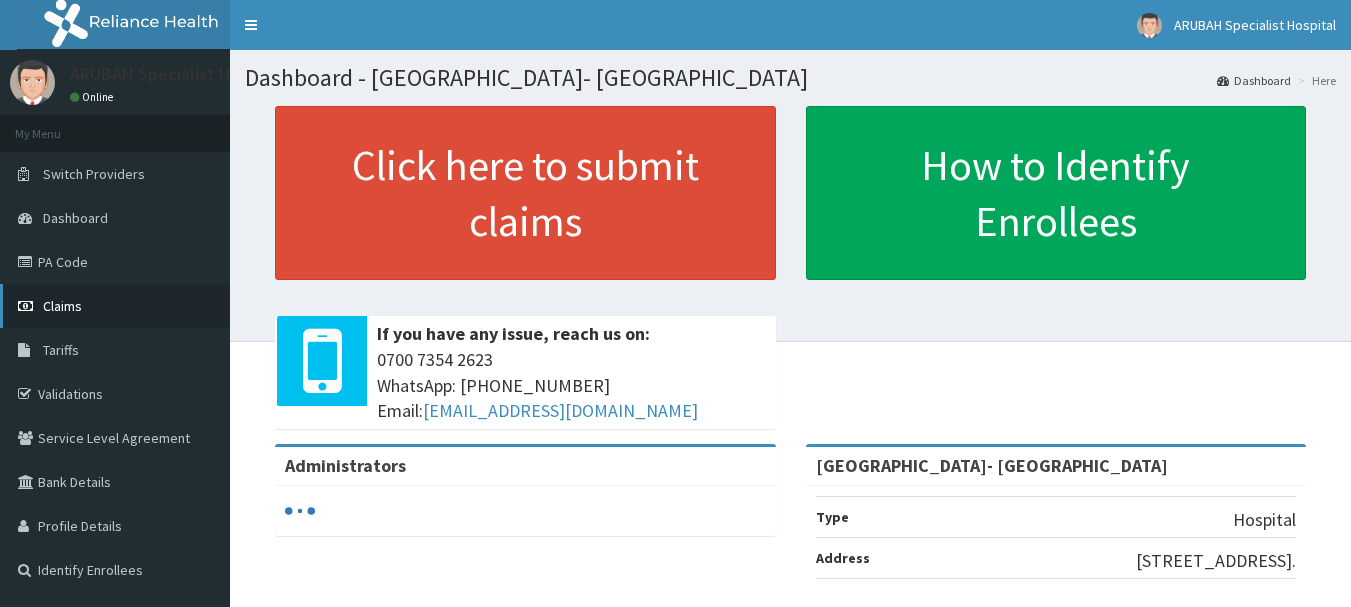 scroll, scrollTop: 0, scrollLeft: 0, axis: both 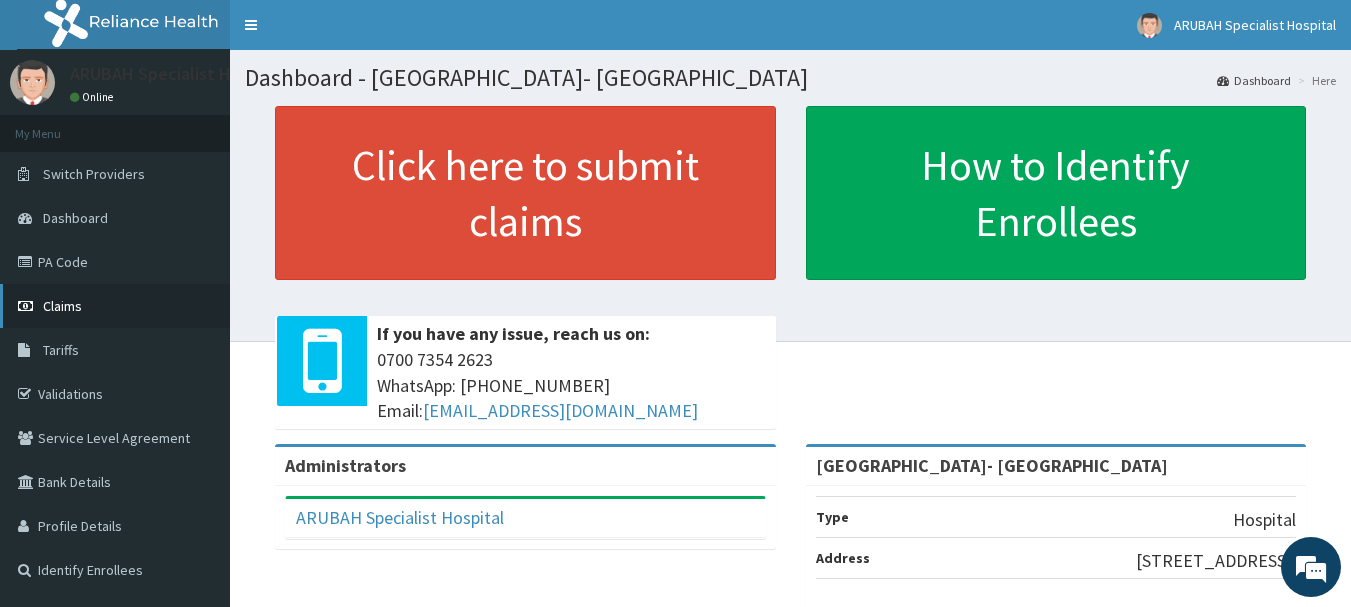 click on "Claims" at bounding box center [62, 306] 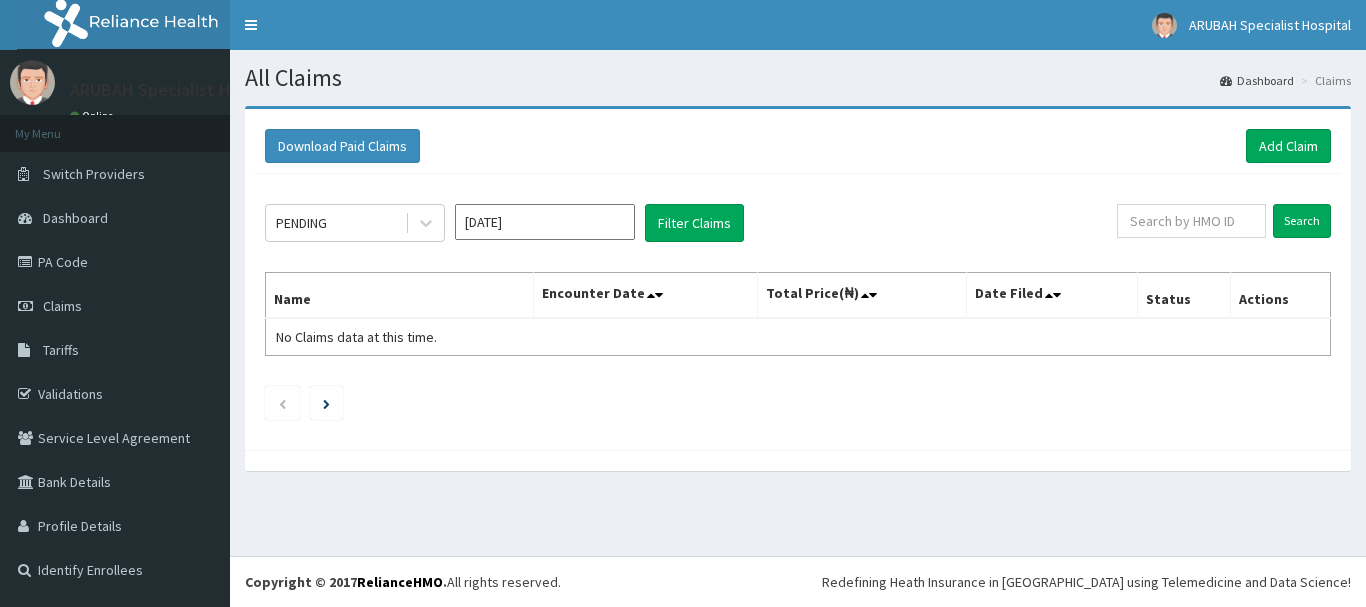 scroll, scrollTop: 0, scrollLeft: 0, axis: both 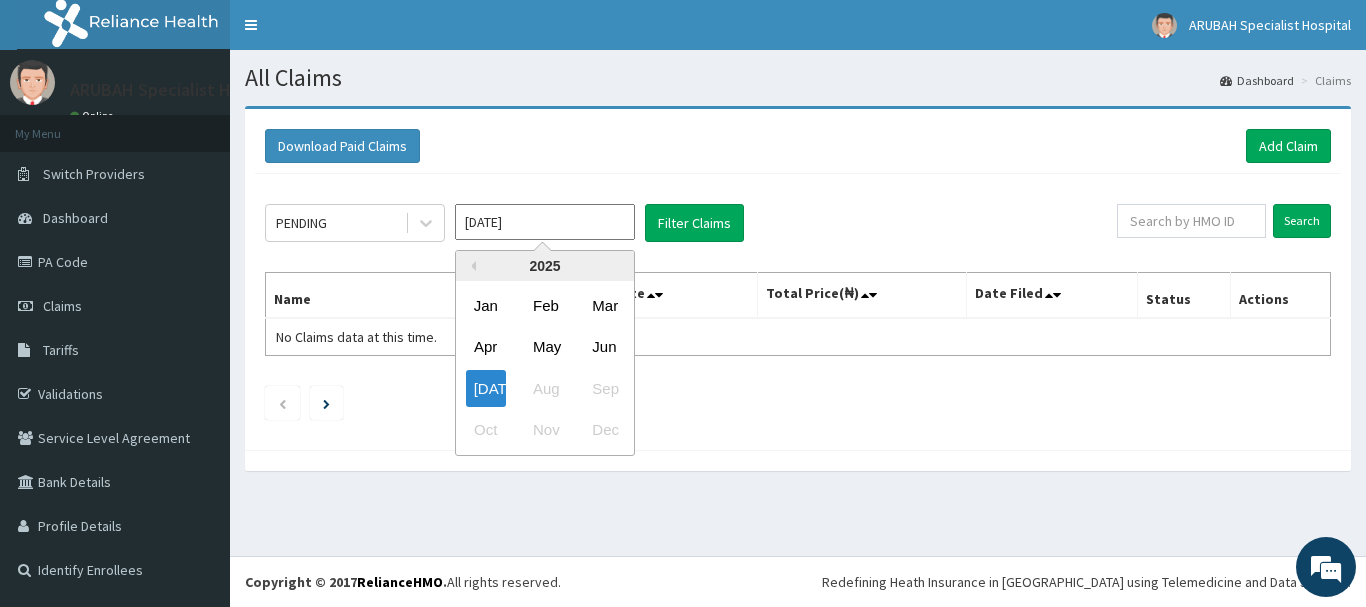 click on "[DATE]" at bounding box center (545, 222) 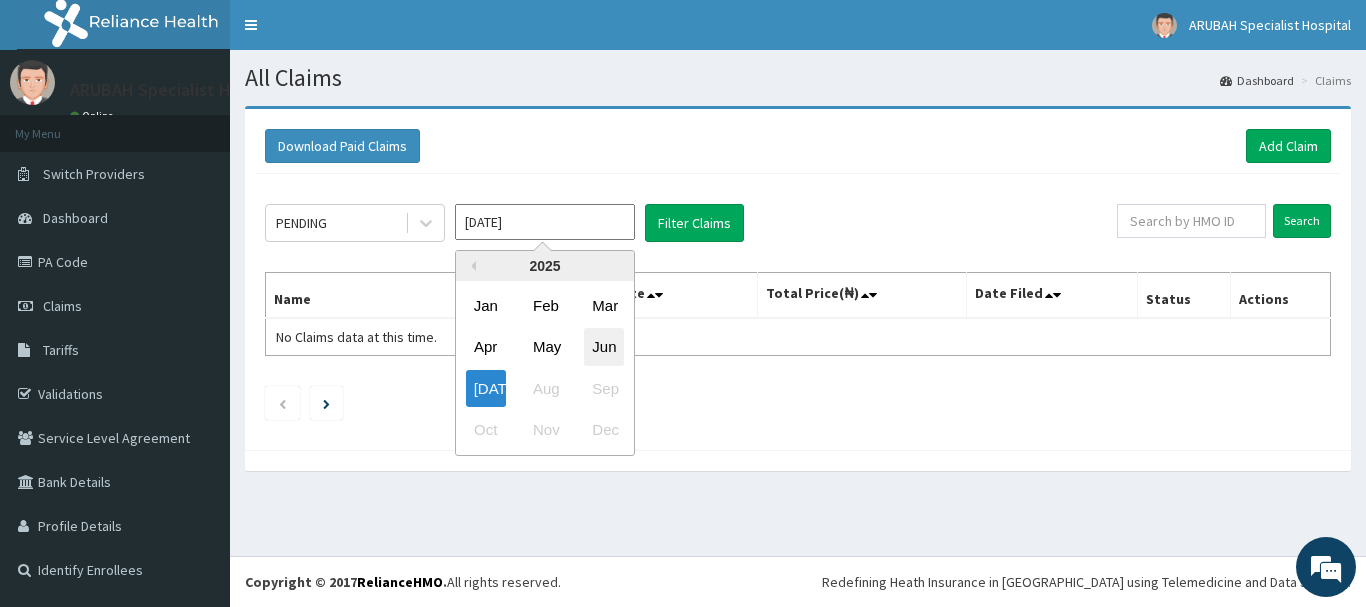 click on "Jun" at bounding box center [604, 347] 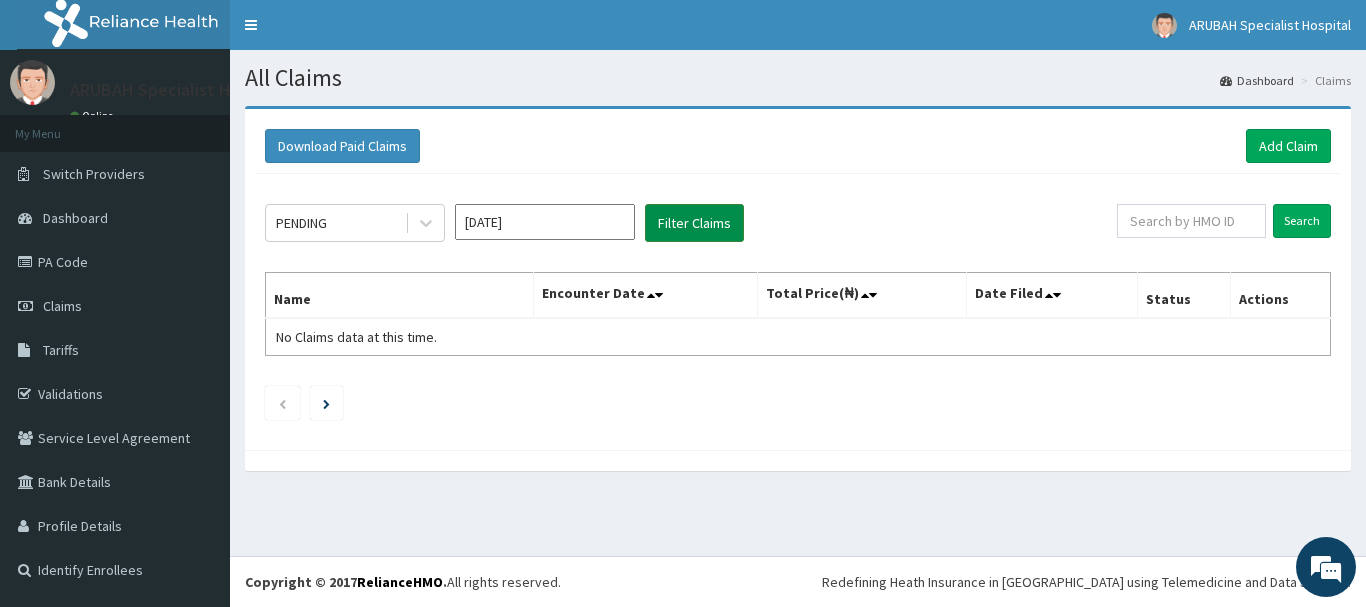 click on "Filter Claims" at bounding box center [694, 223] 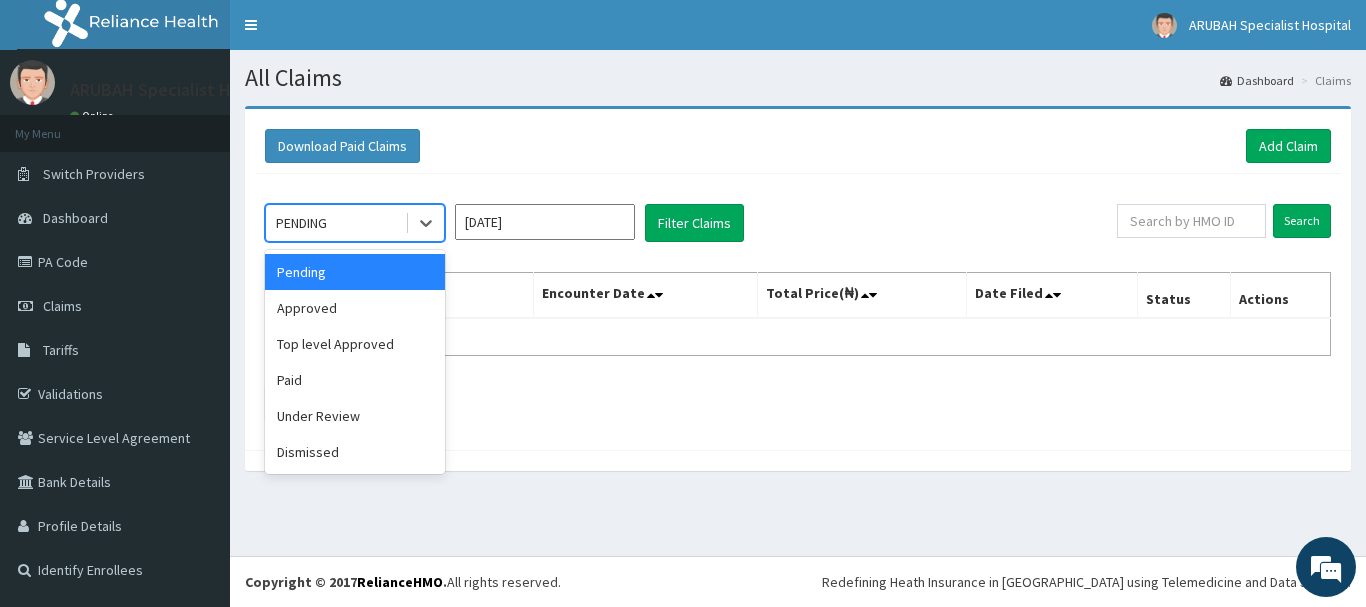click on "PENDING" at bounding box center (301, 223) 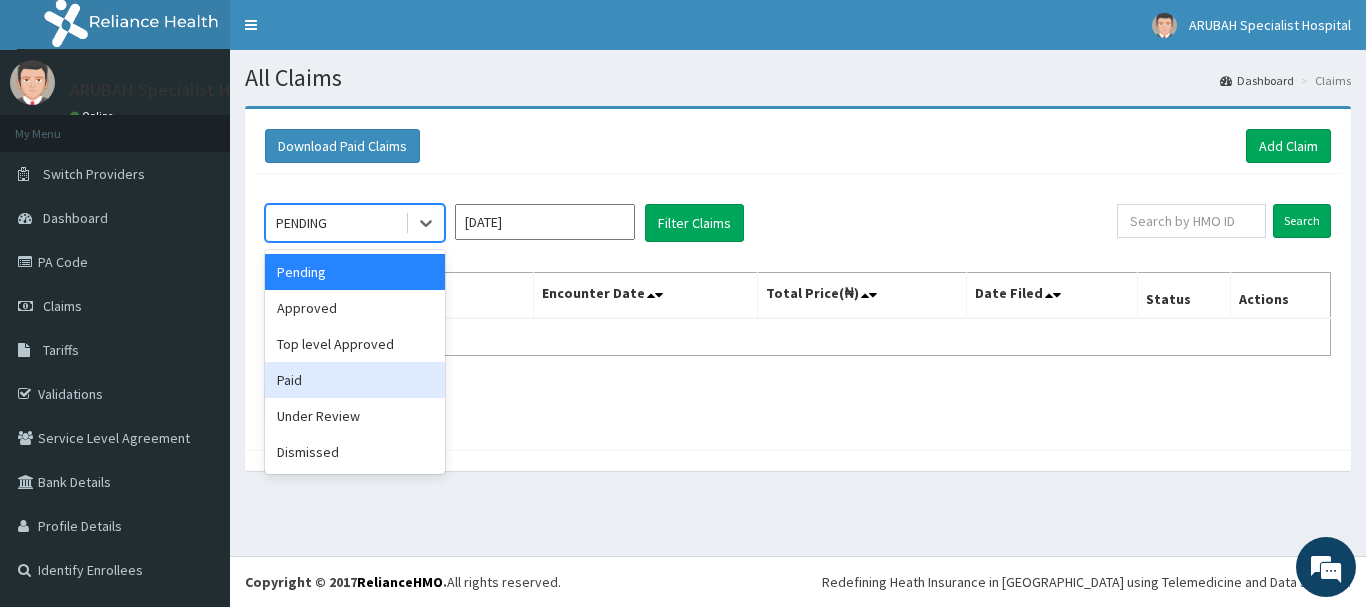 click on "Paid" at bounding box center [355, 380] 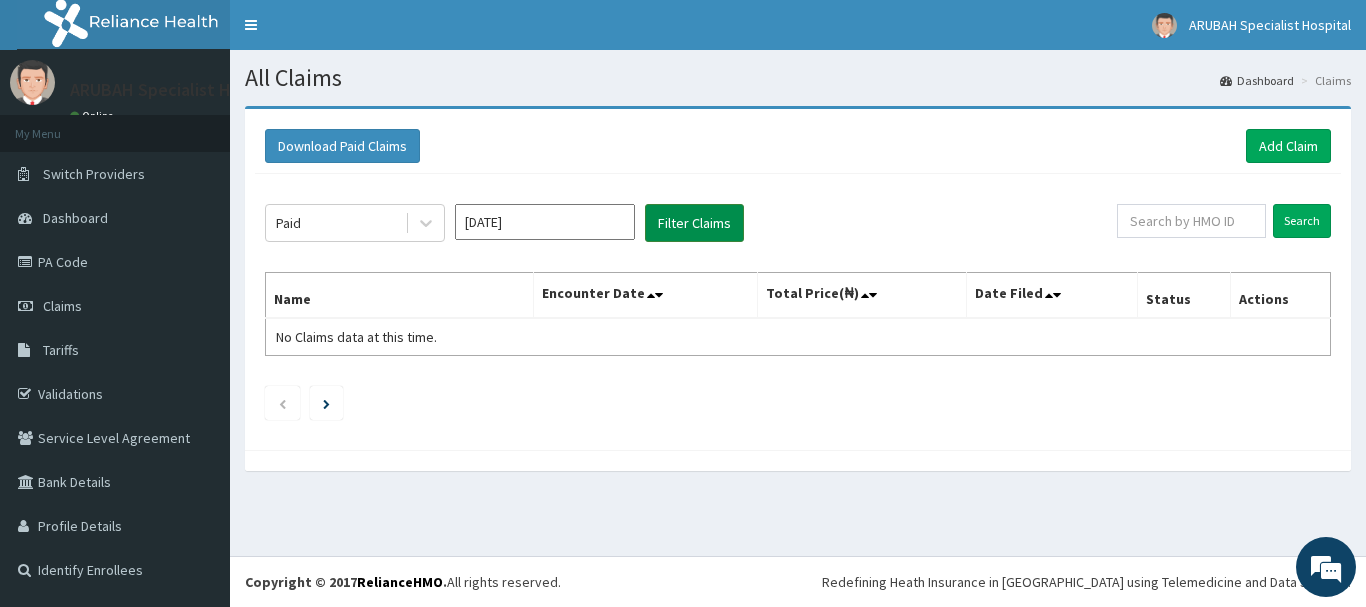 click on "Filter Claims" at bounding box center [694, 223] 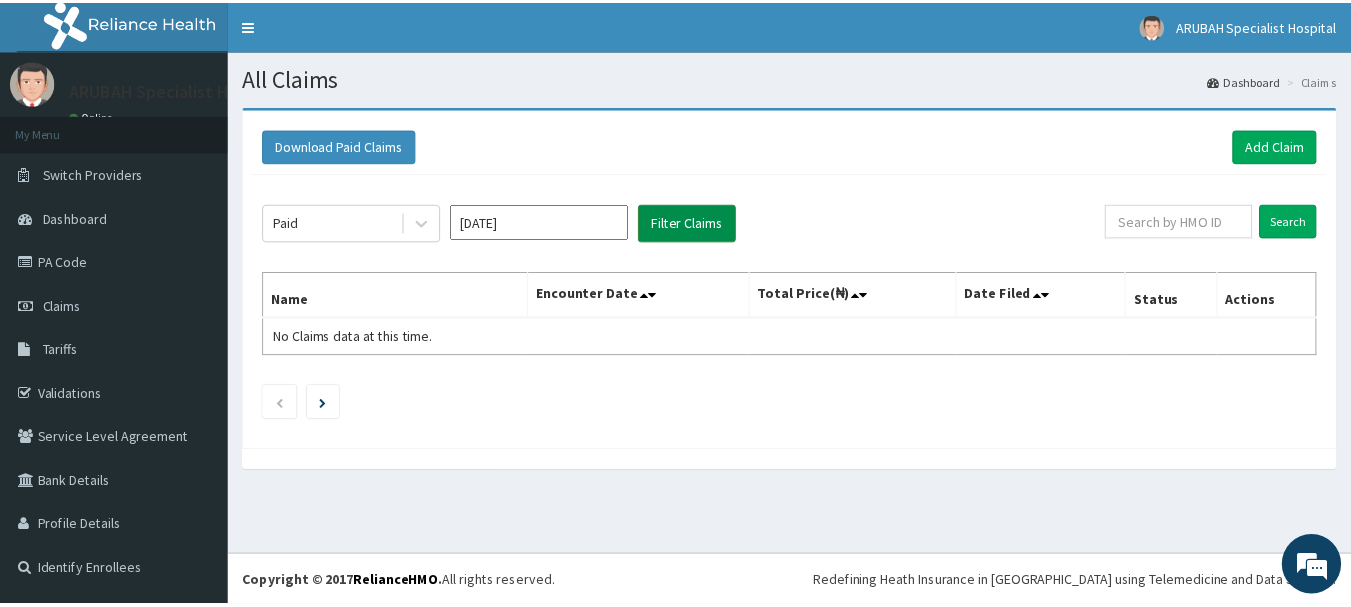 scroll, scrollTop: 0, scrollLeft: 0, axis: both 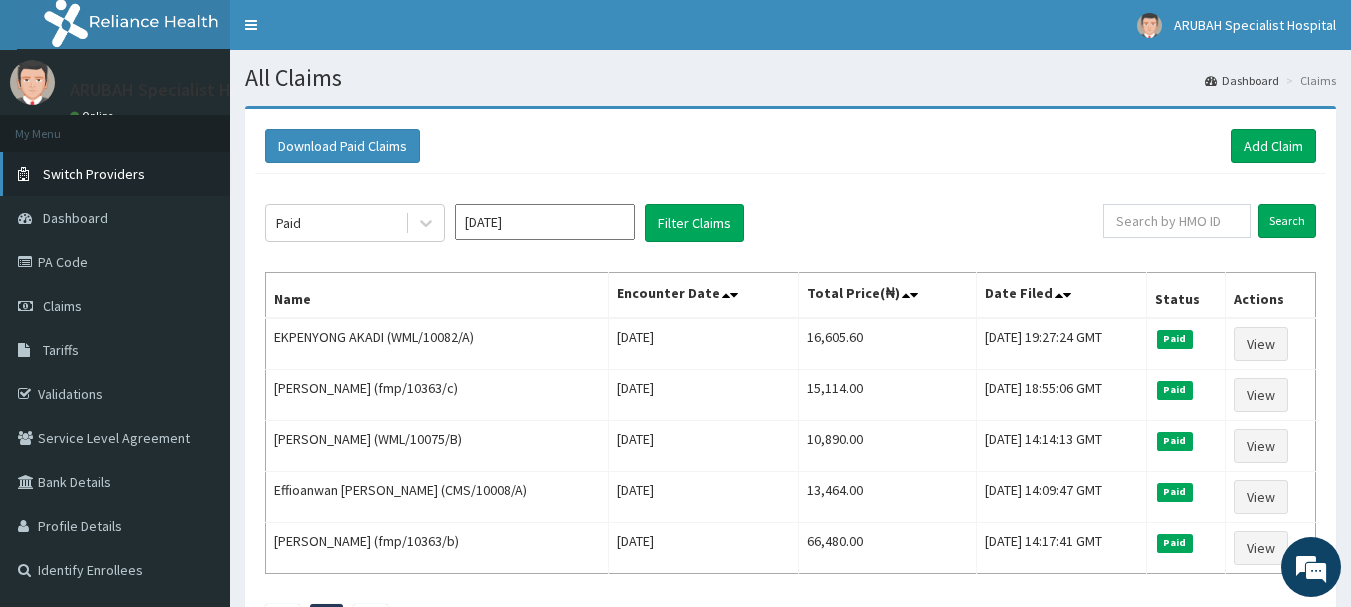 click on "Switch Providers" at bounding box center (94, 174) 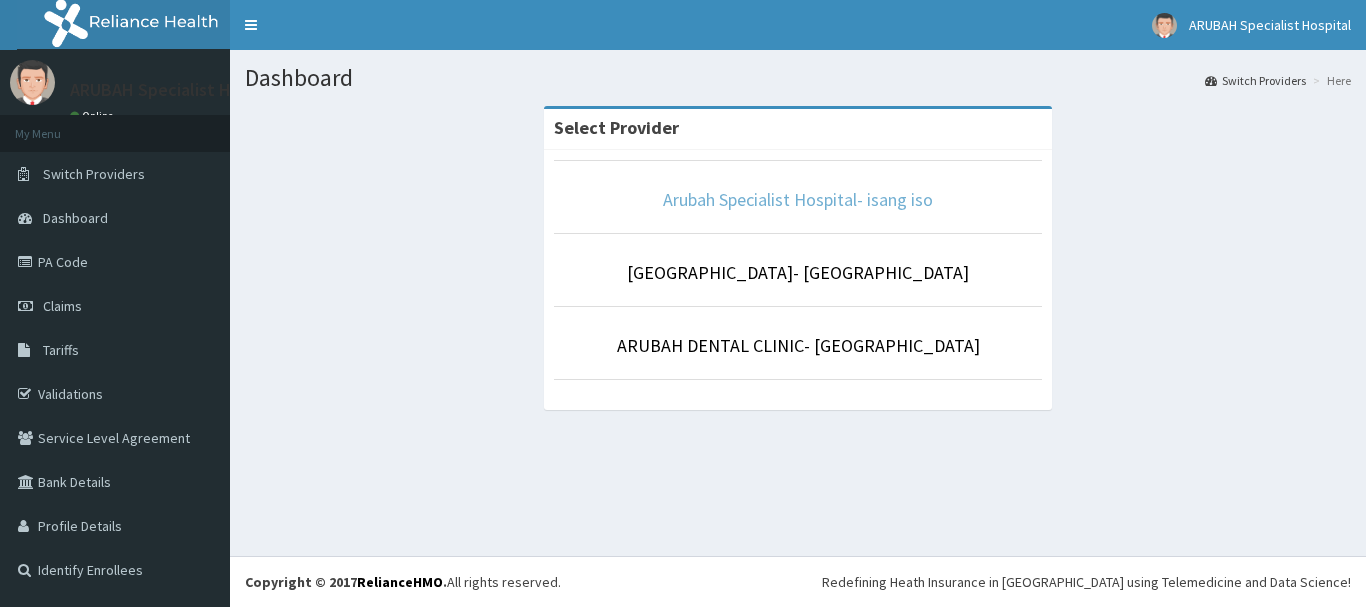 scroll, scrollTop: 0, scrollLeft: 0, axis: both 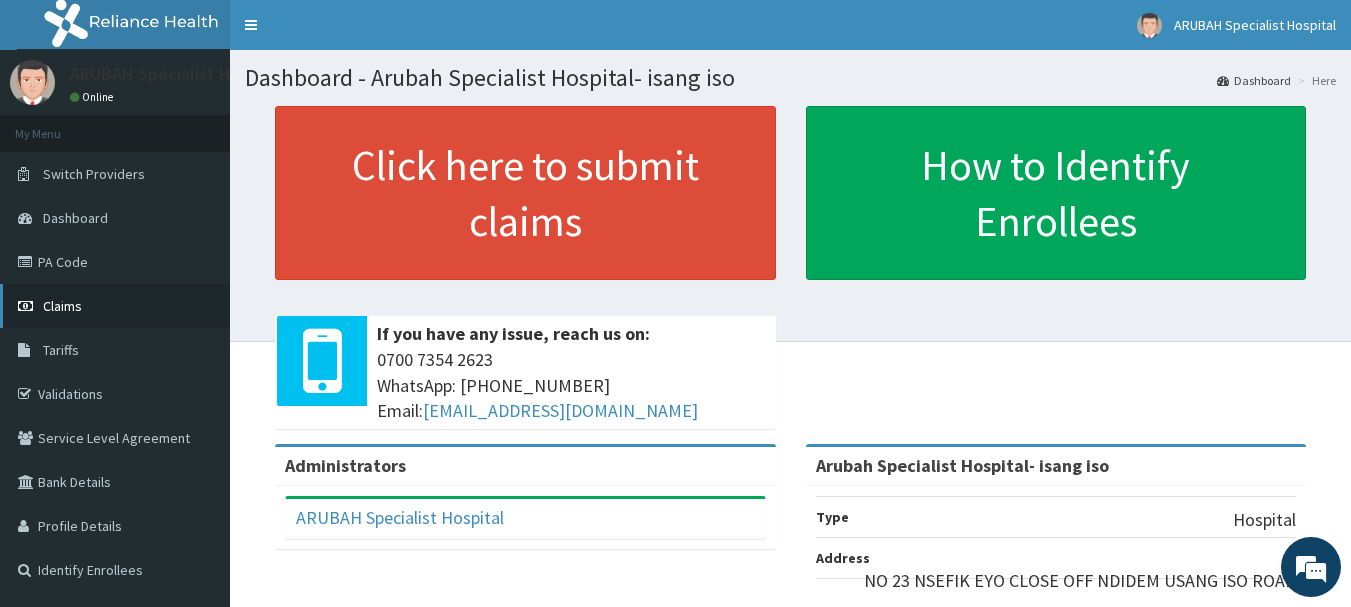 click on "Claims" at bounding box center (115, 306) 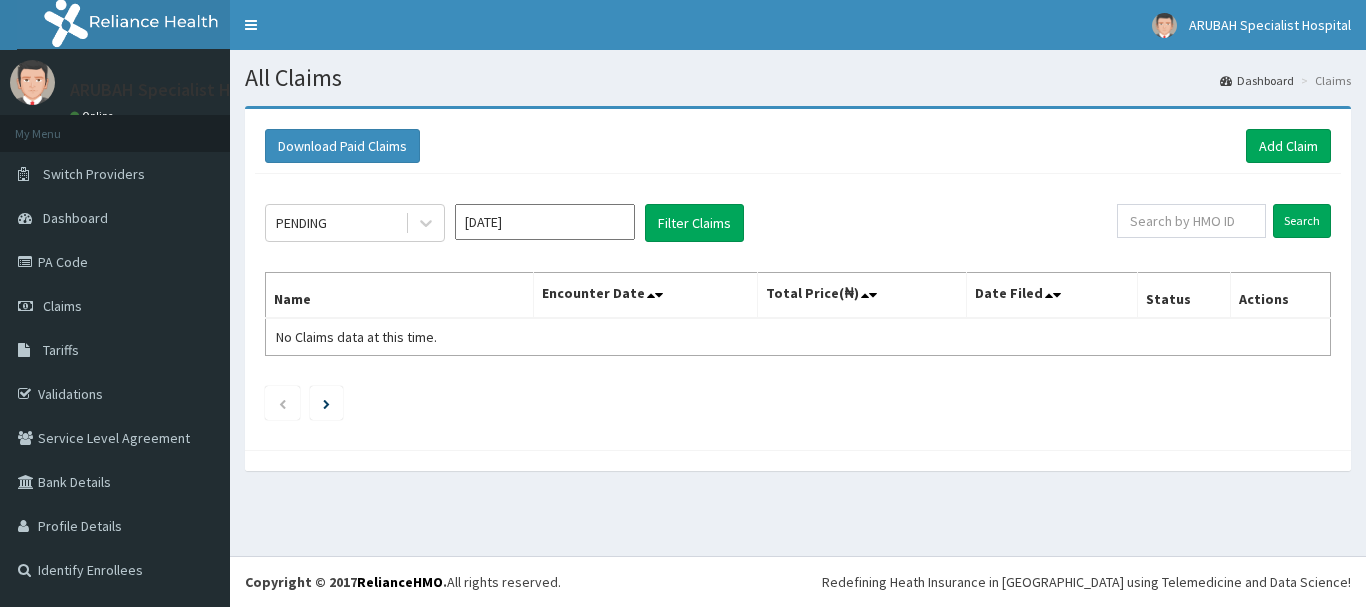 scroll, scrollTop: 0, scrollLeft: 0, axis: both 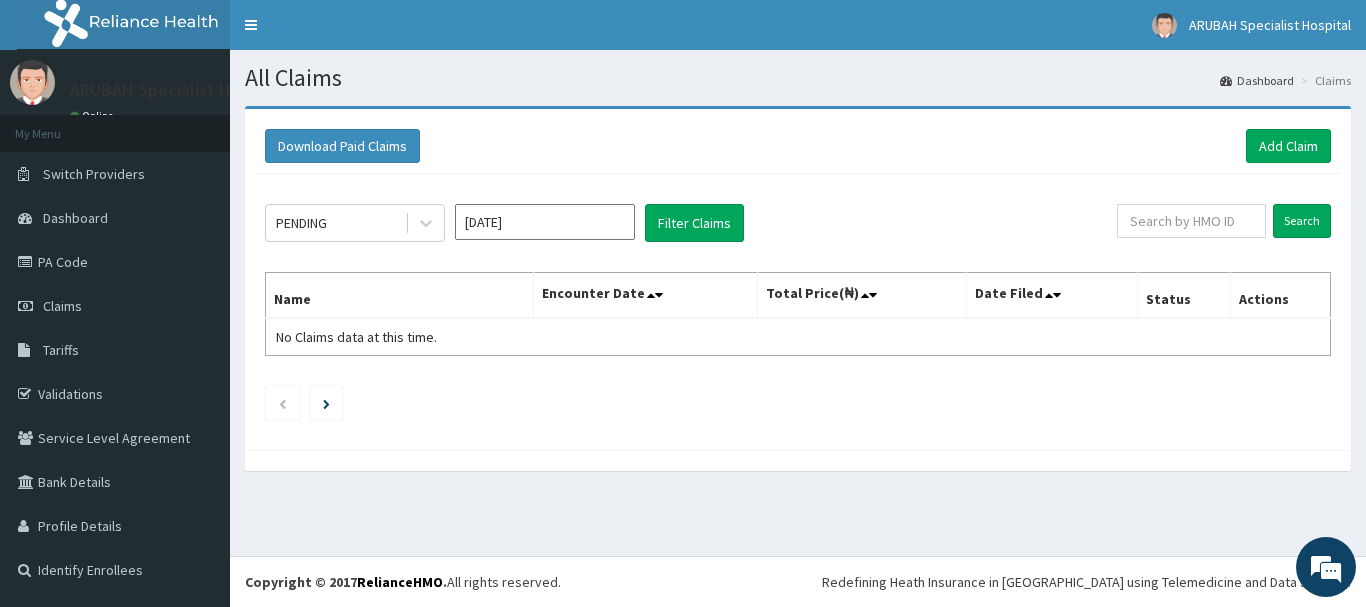 click on "[DATE]" at bounding box center (545, 222) 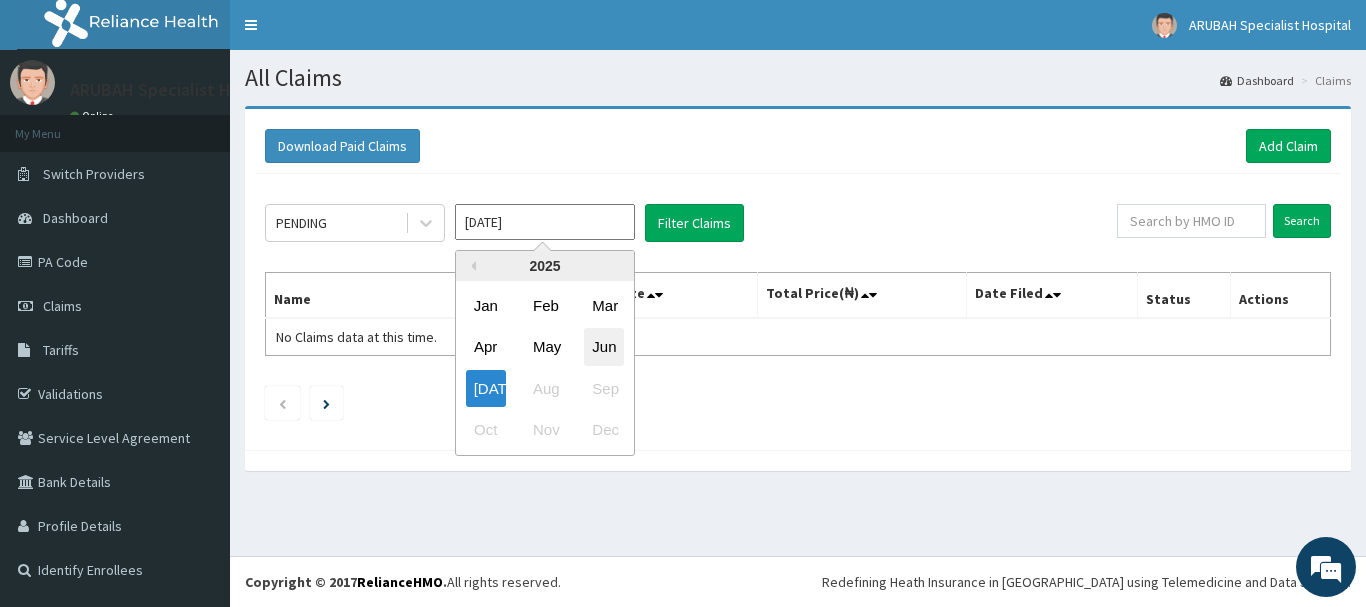 click on "Jun" at bounding box center (604, 347) 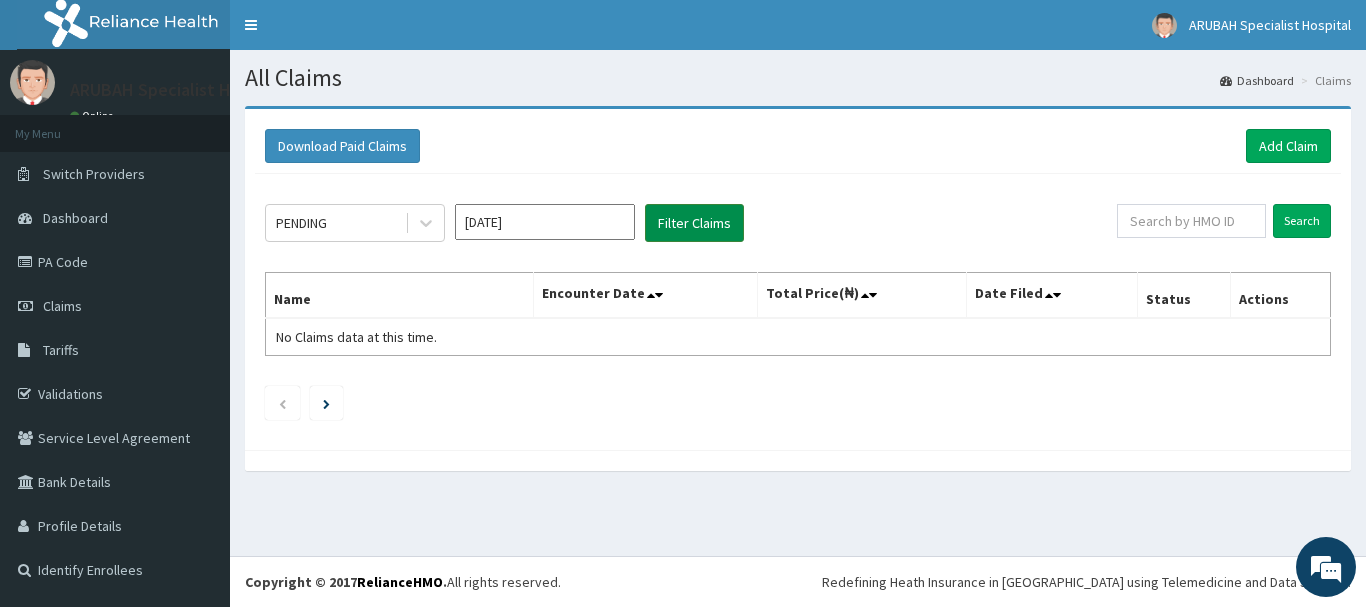click on "Filter Claims" at bounding box center [694, 223] 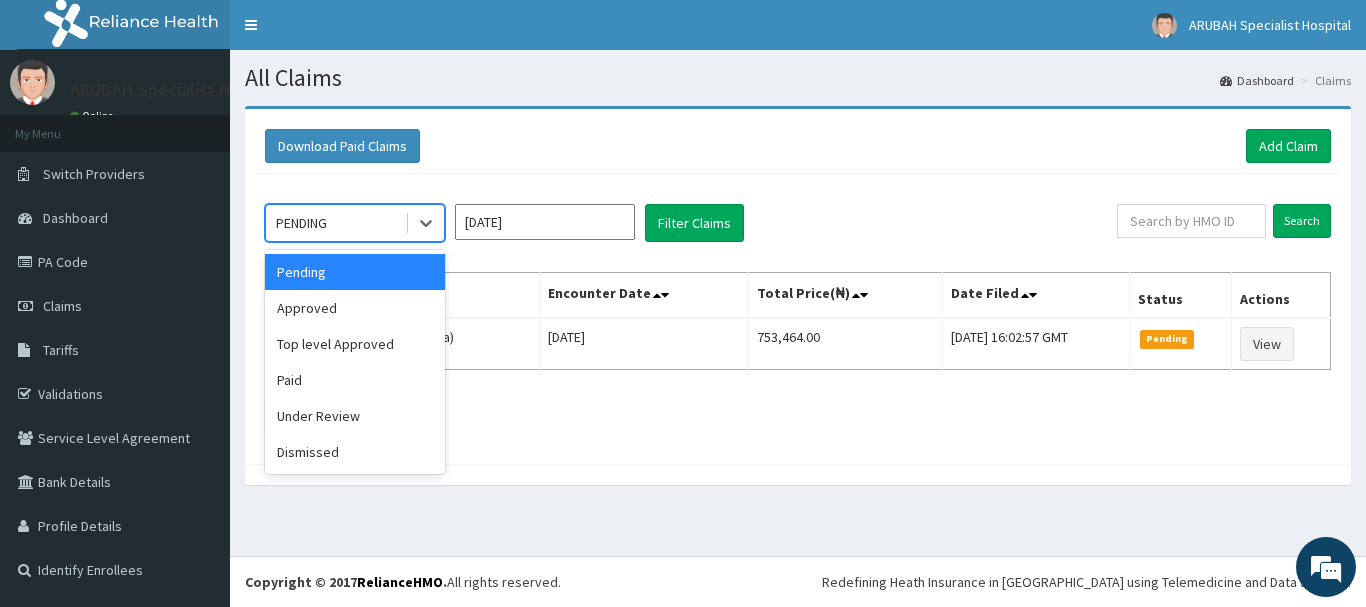 click on "PENDING" at bounding box center [335, 223] 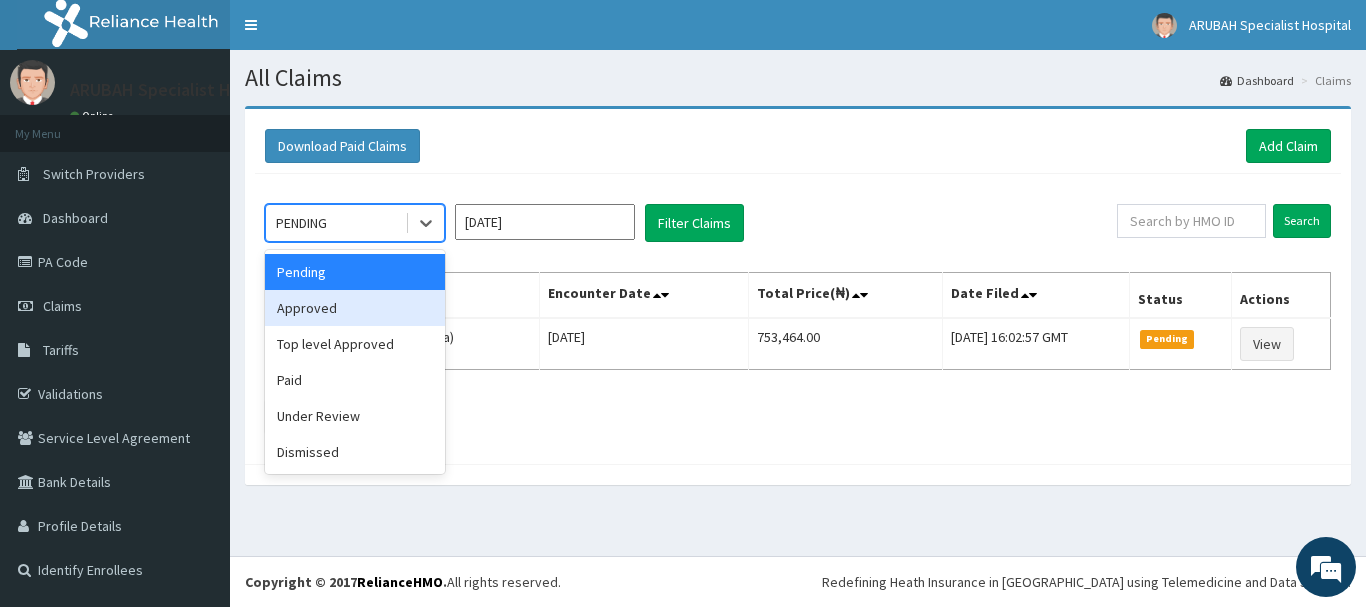click on "Approved" at bounding box center [355, 308] 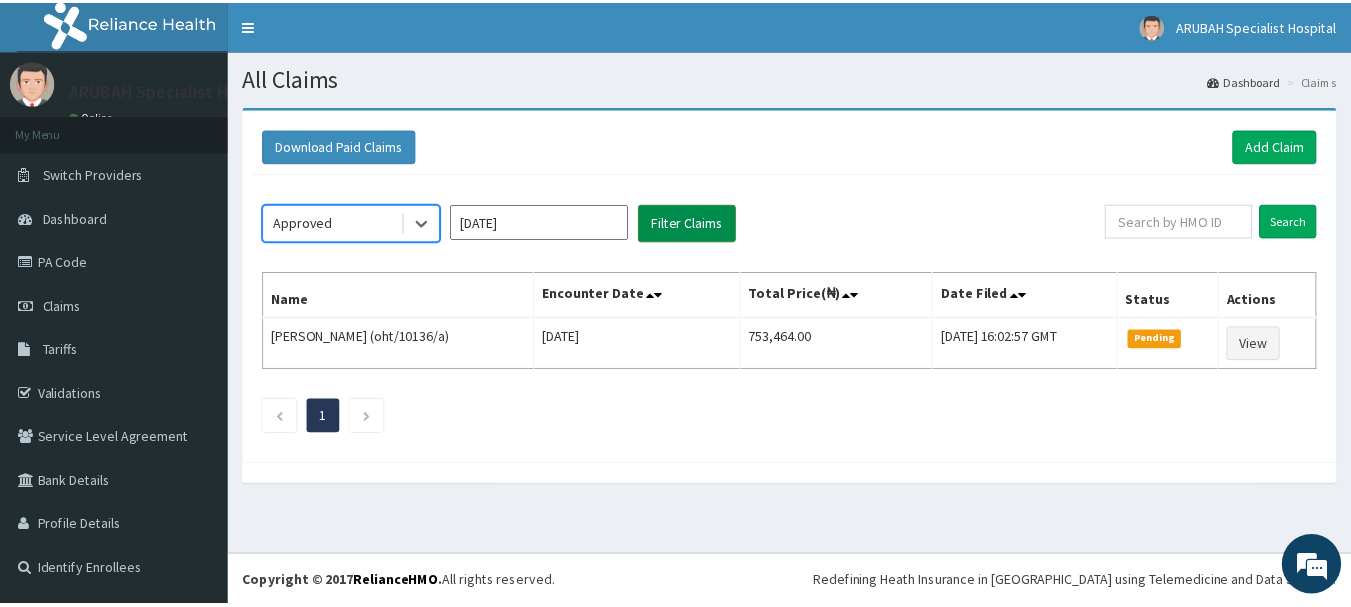 scroll, scrollTop: 0, scrollLeft: 0, axis: both 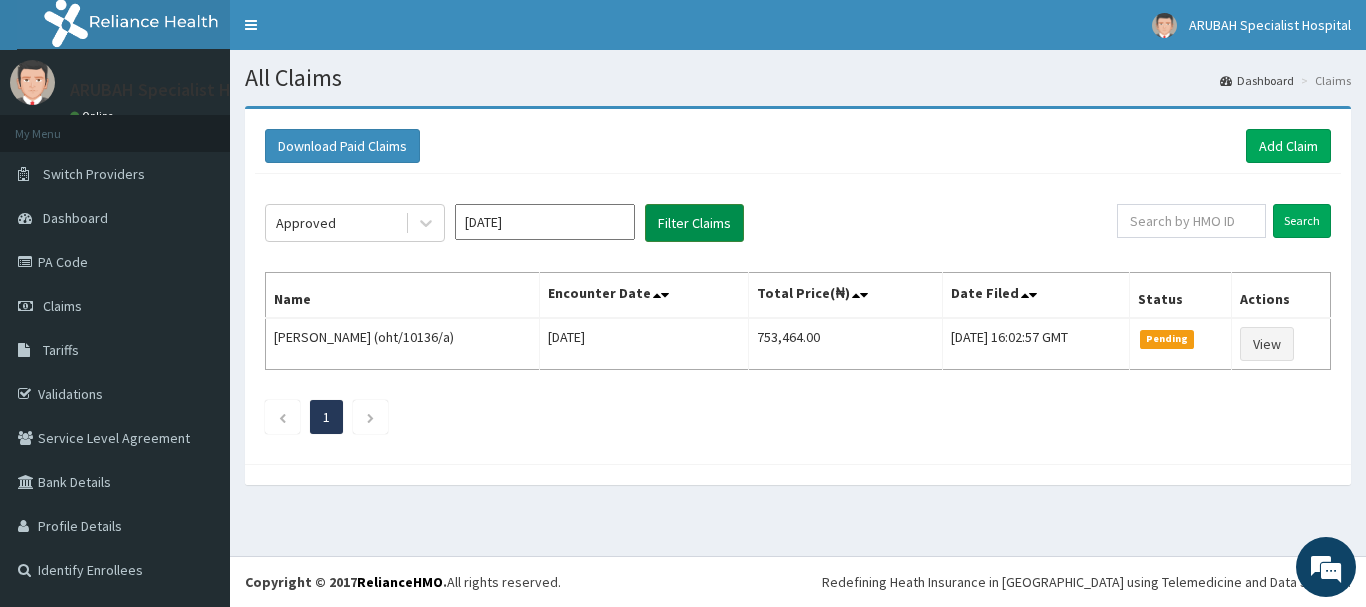 click on "Filter Claims" at bounding box center [694, 223] 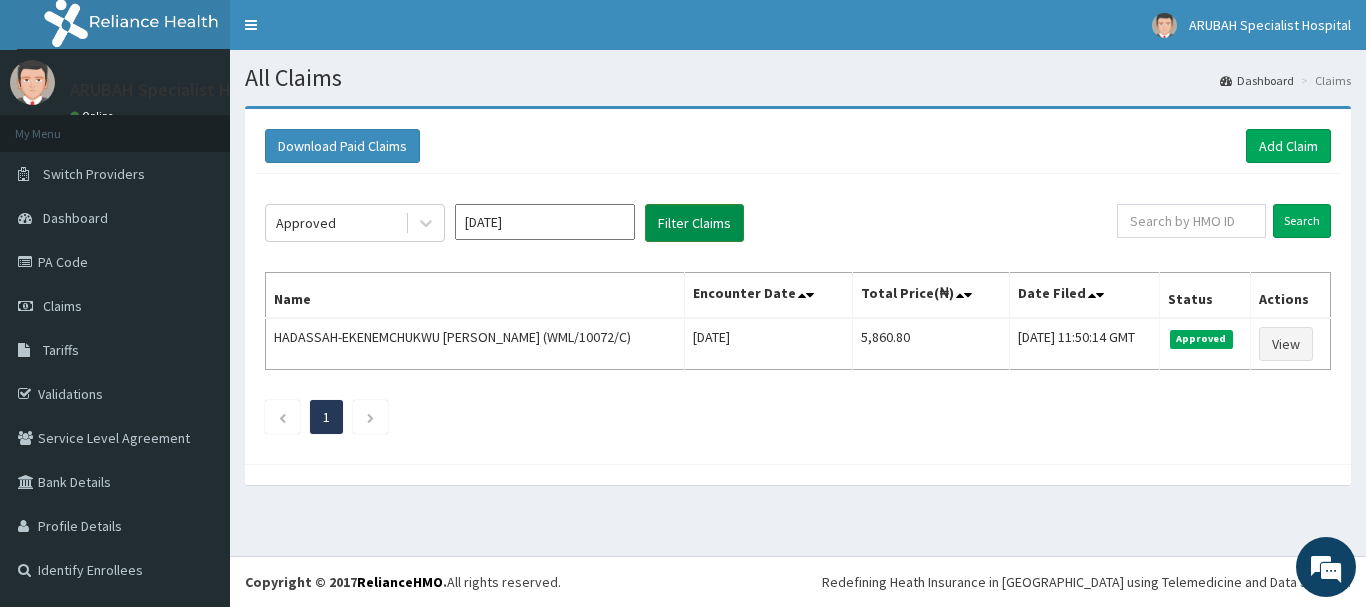 click on "Filter Claims" at bounding box center (694, 223) 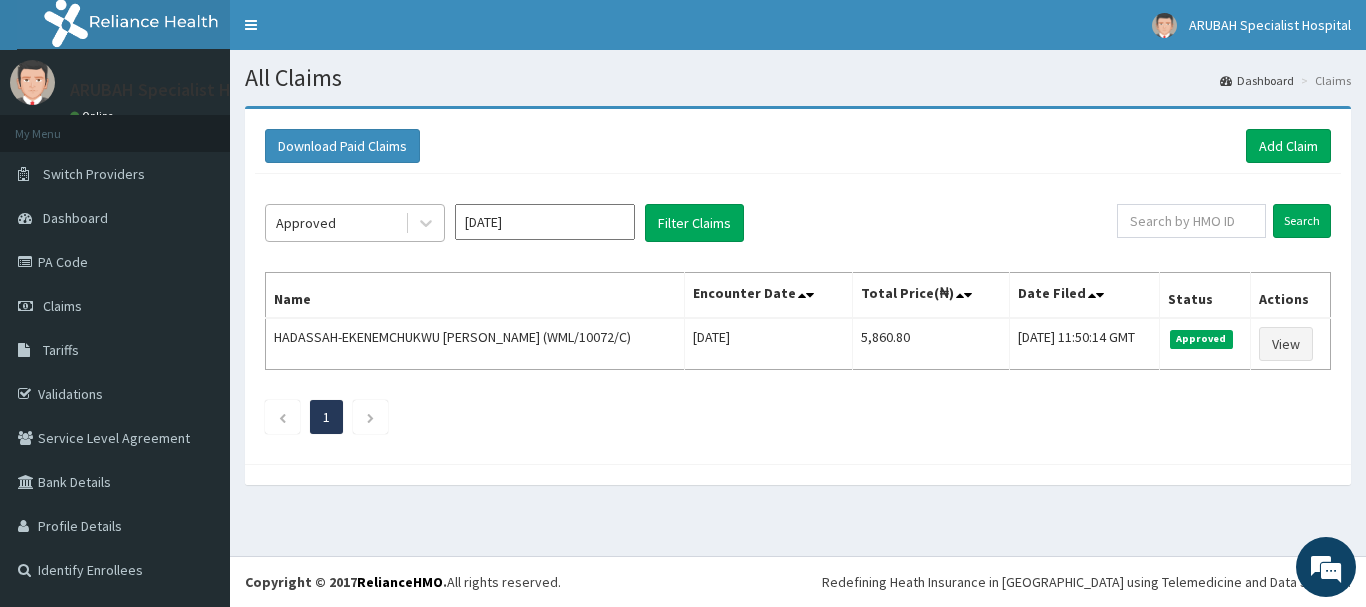 click on "Approved" at bounding box center (335, 223) 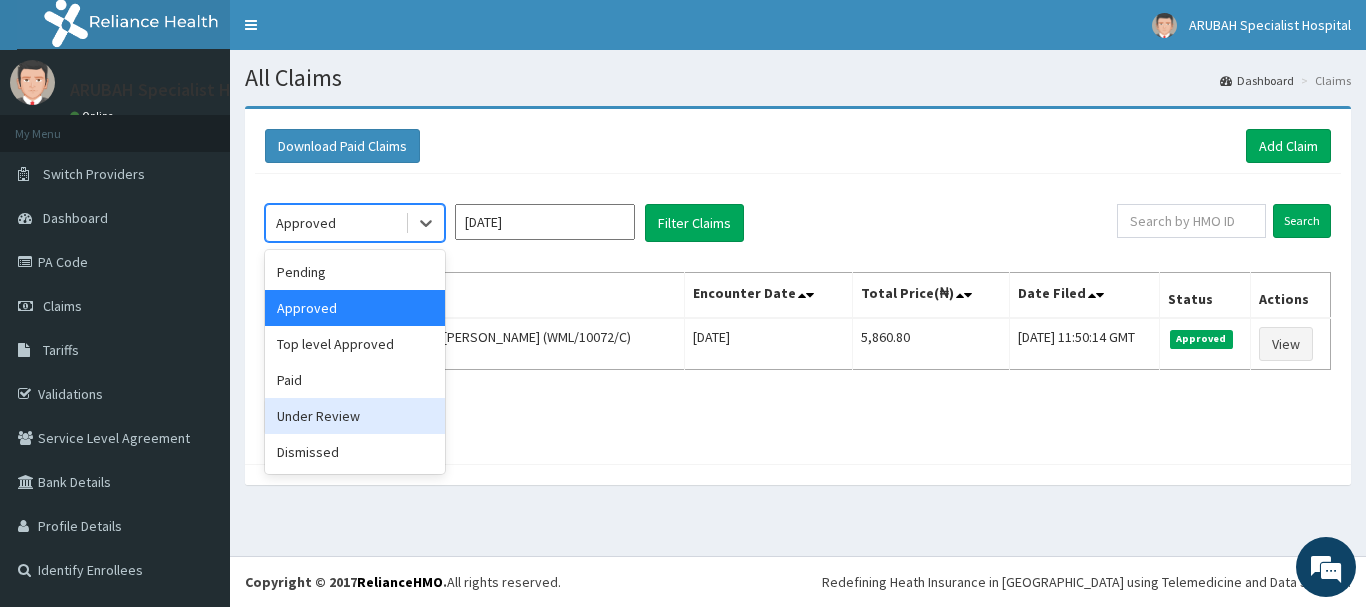 click on "Under Review" at bounding box center [355, 416] 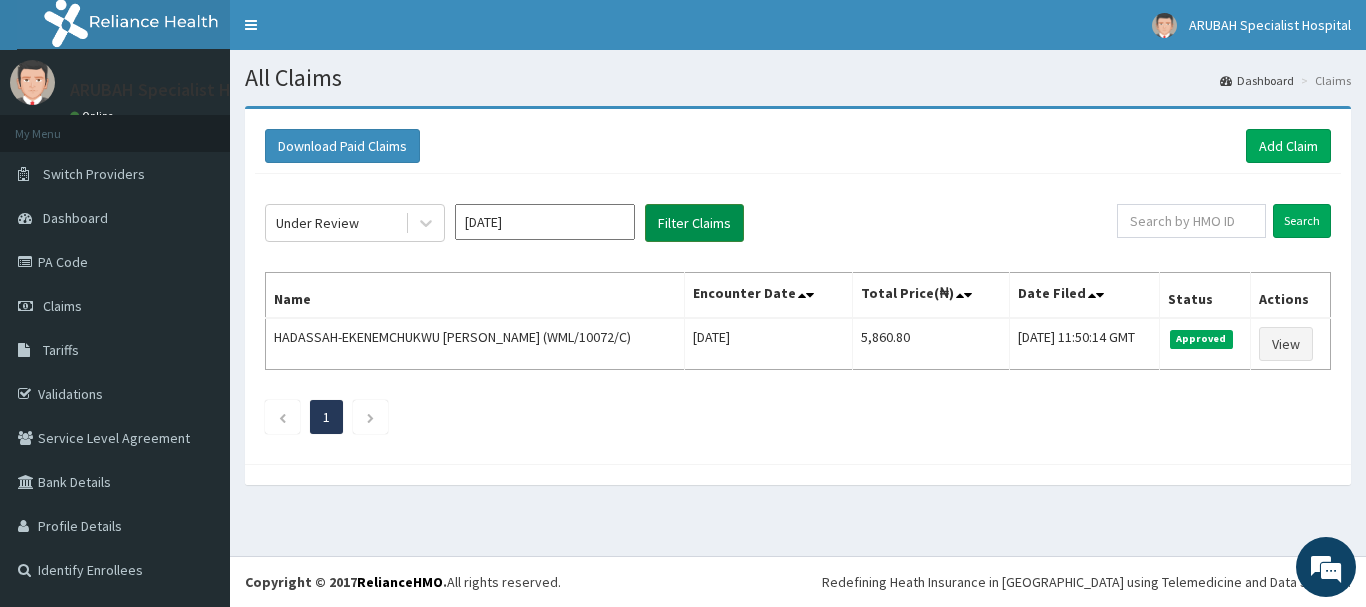 click on "Filter Claims" at bounding box center [694, 223] 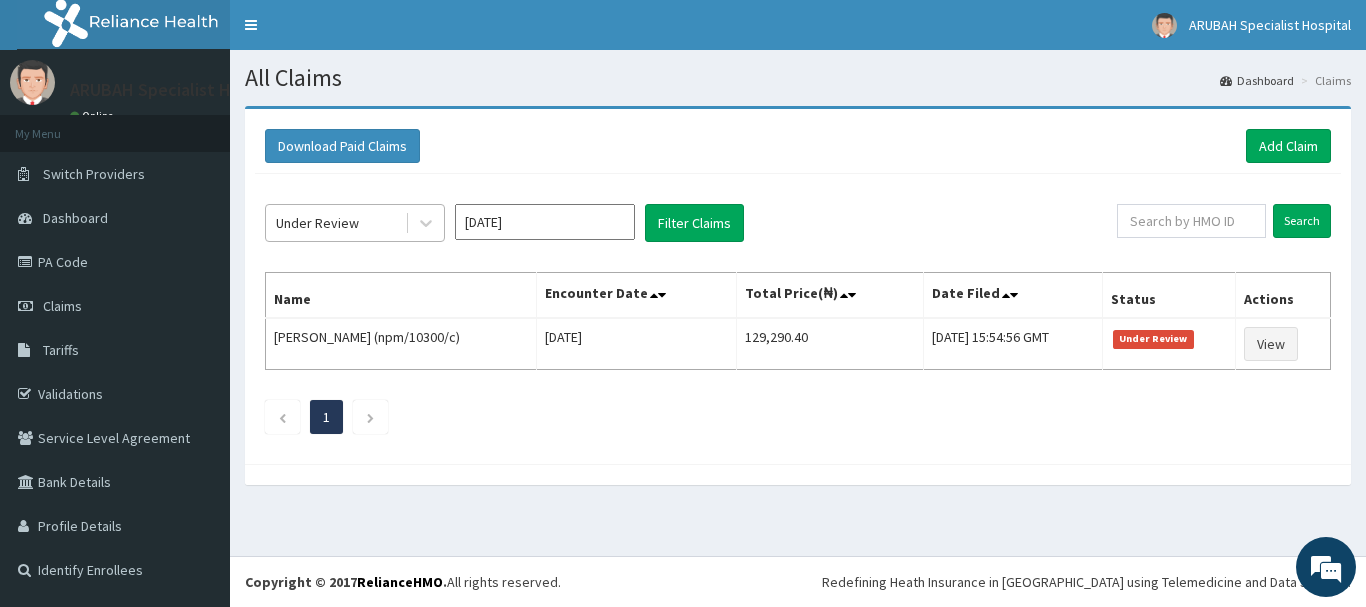 click on "Under Review" at bounding box center [335, 223] 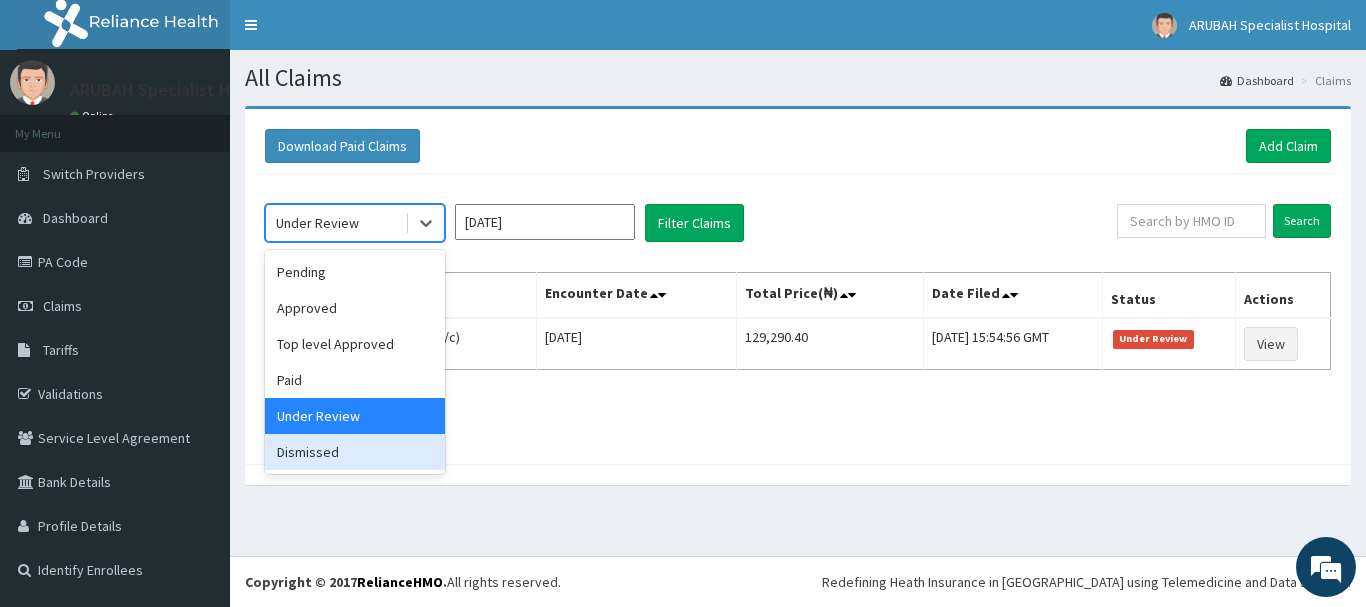 click on "Dismissed" at bounding box center [355, 452] 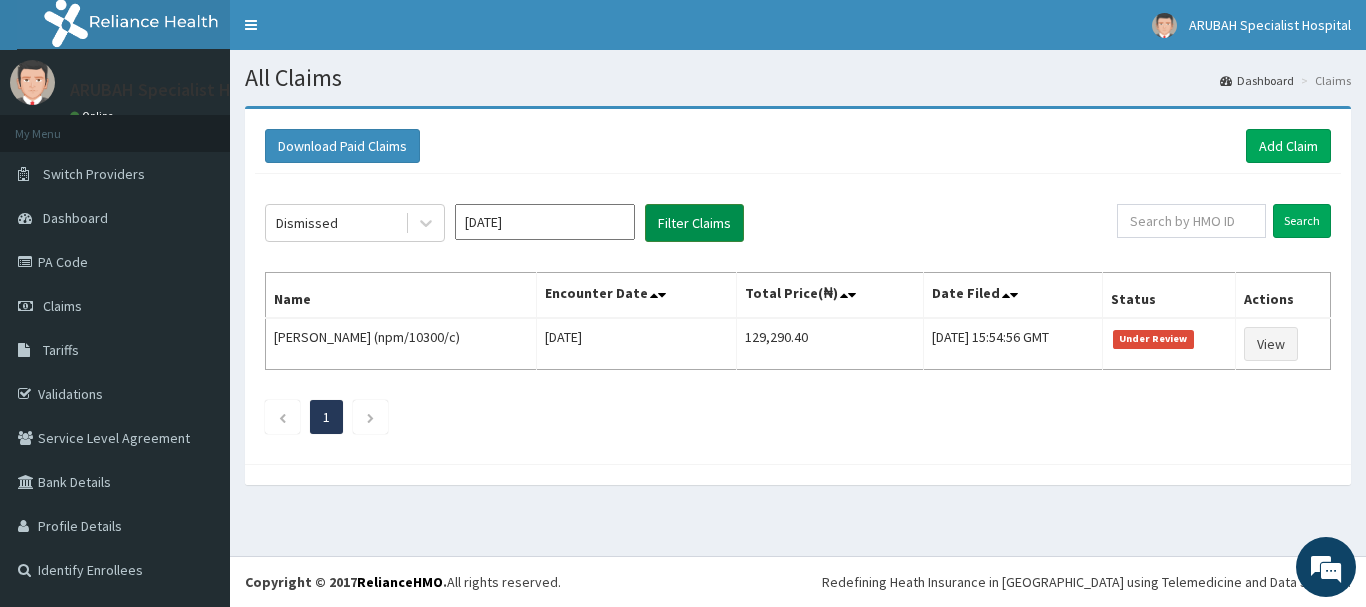 click on "Filter Claims" at bounding box center [694, 223] 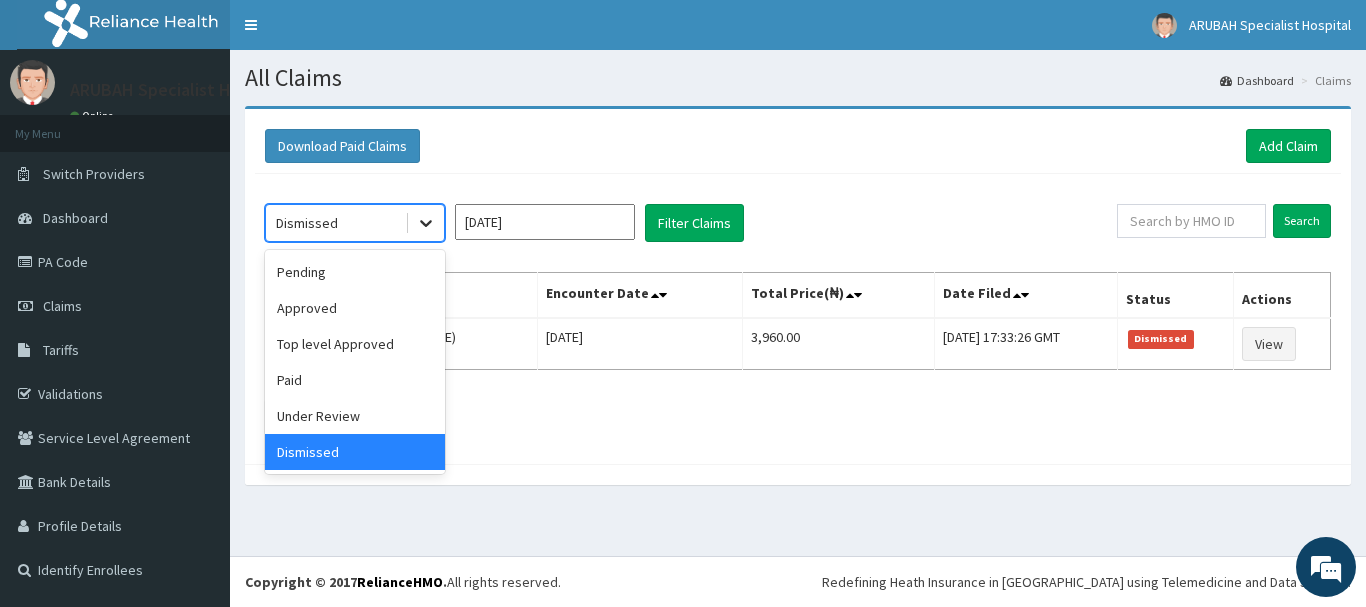 click at bounding box center (426, 223) 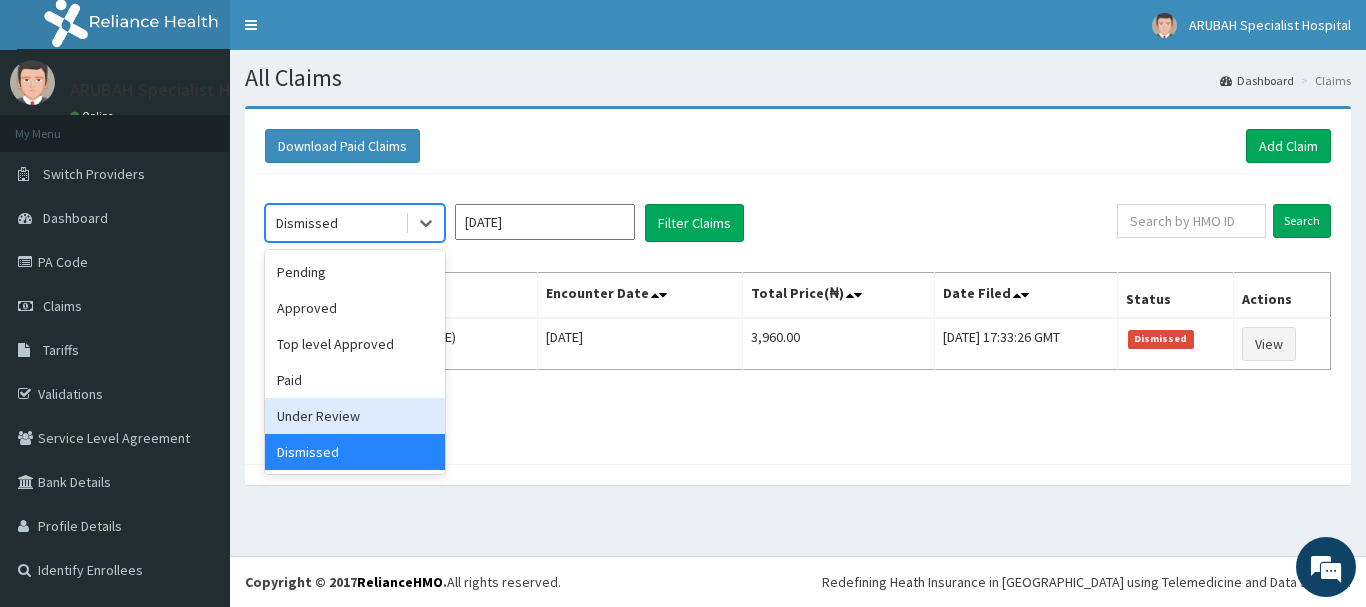 click on "Under Review" at bounding box center (355, 416) 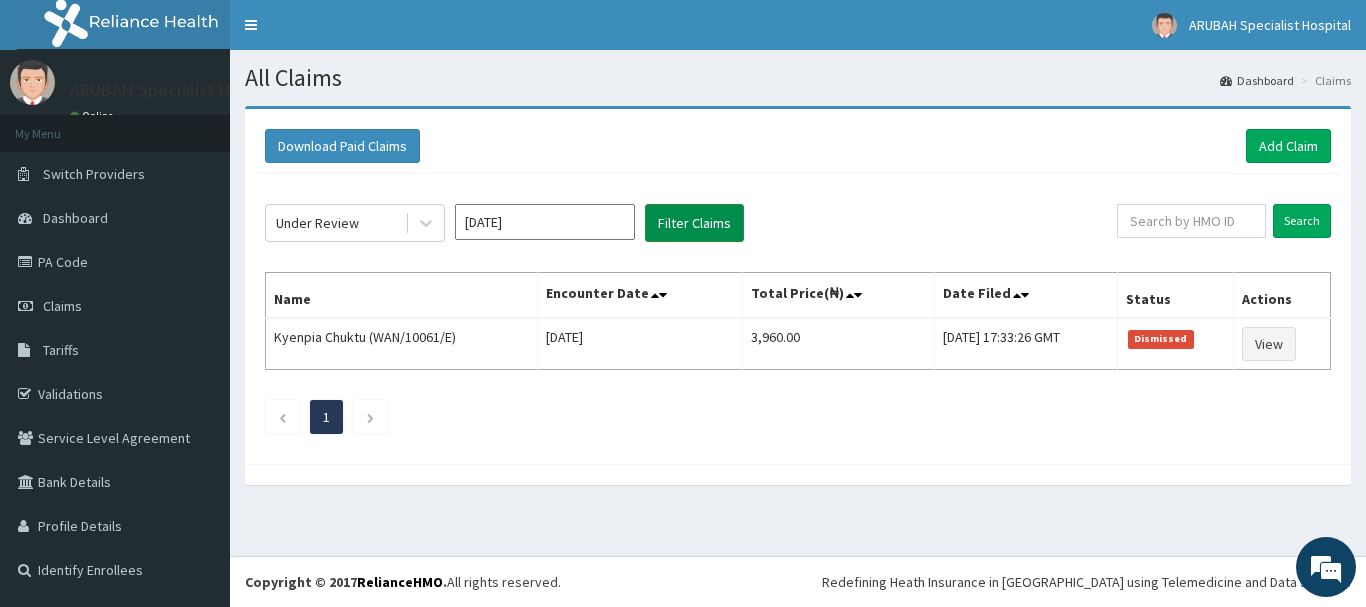 click on "Filter Claims" at bounding box center (694, 223) 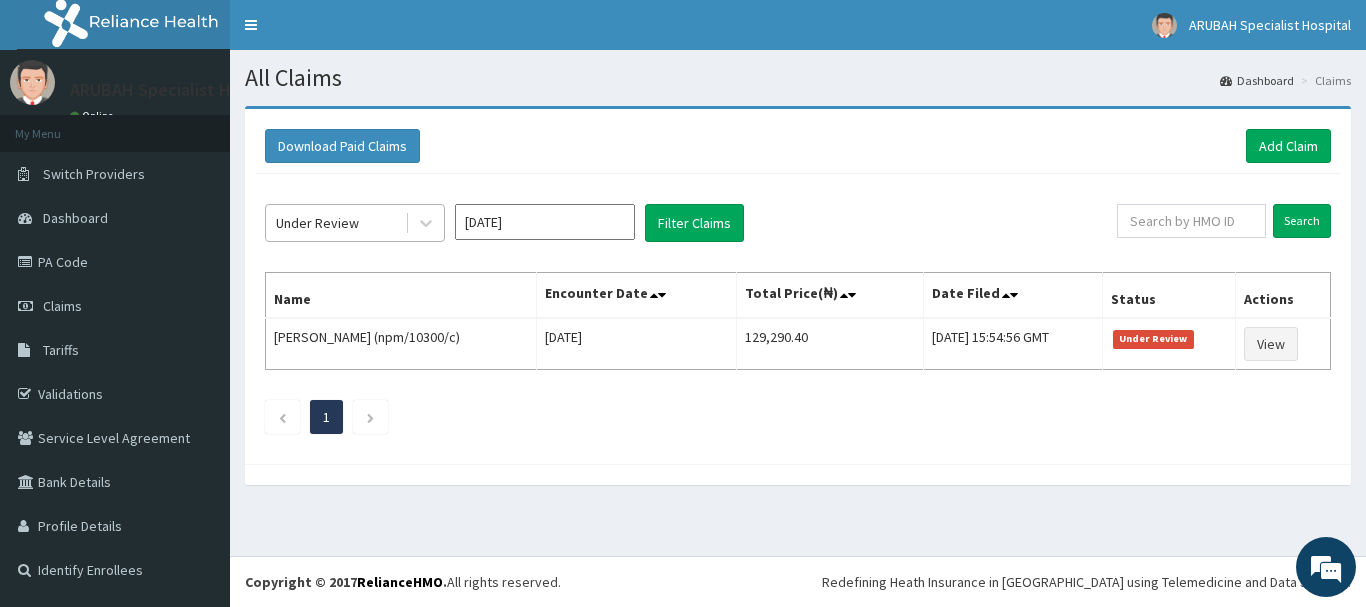 click on "Under Review" at bounding box center [335, 223] 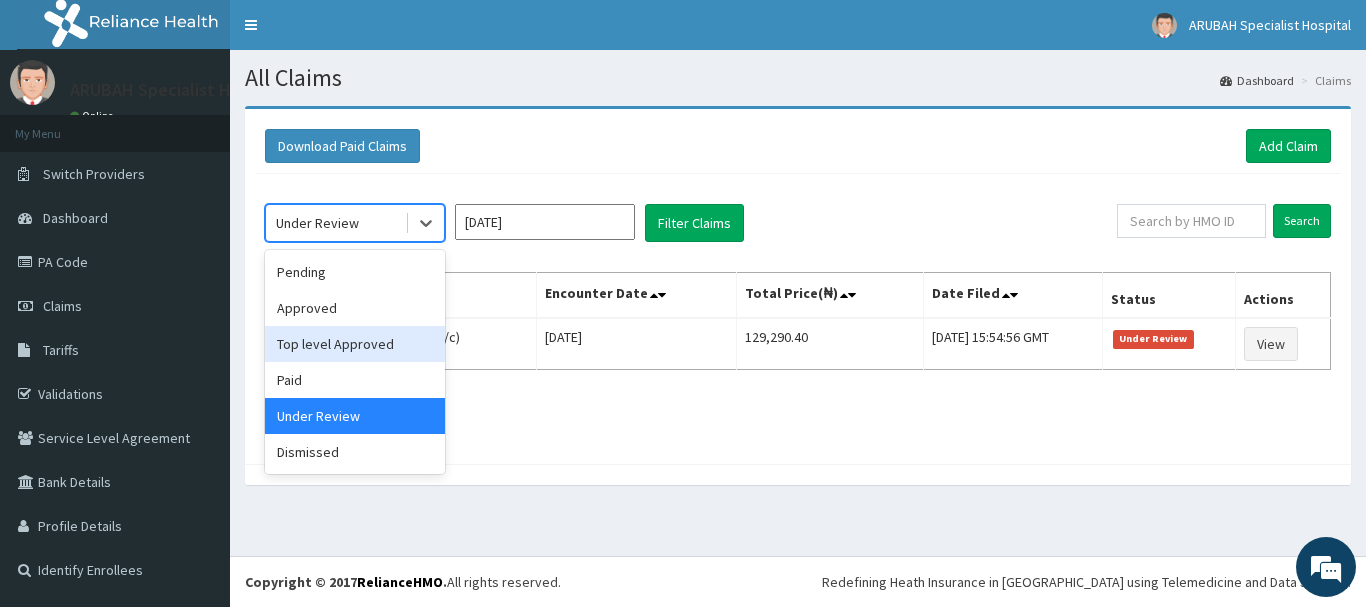 click on "Top level Approved" at bounding box center [355, 344] 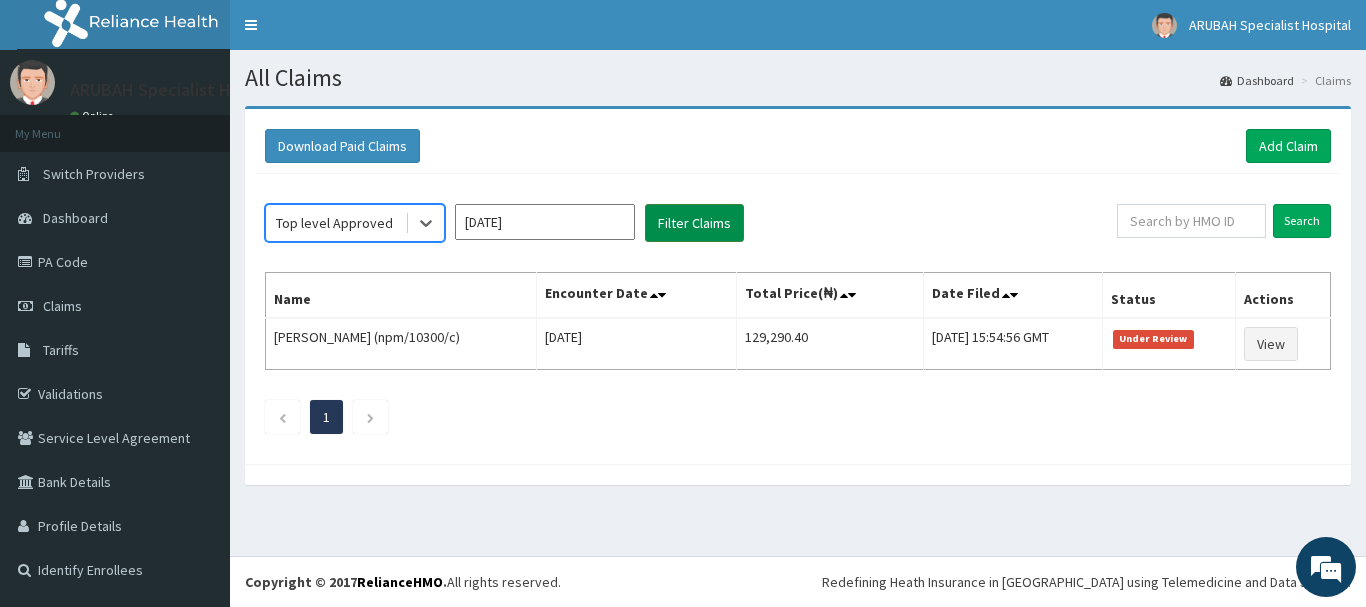 click on "Filter Claims" at bounding box center (694, 223) 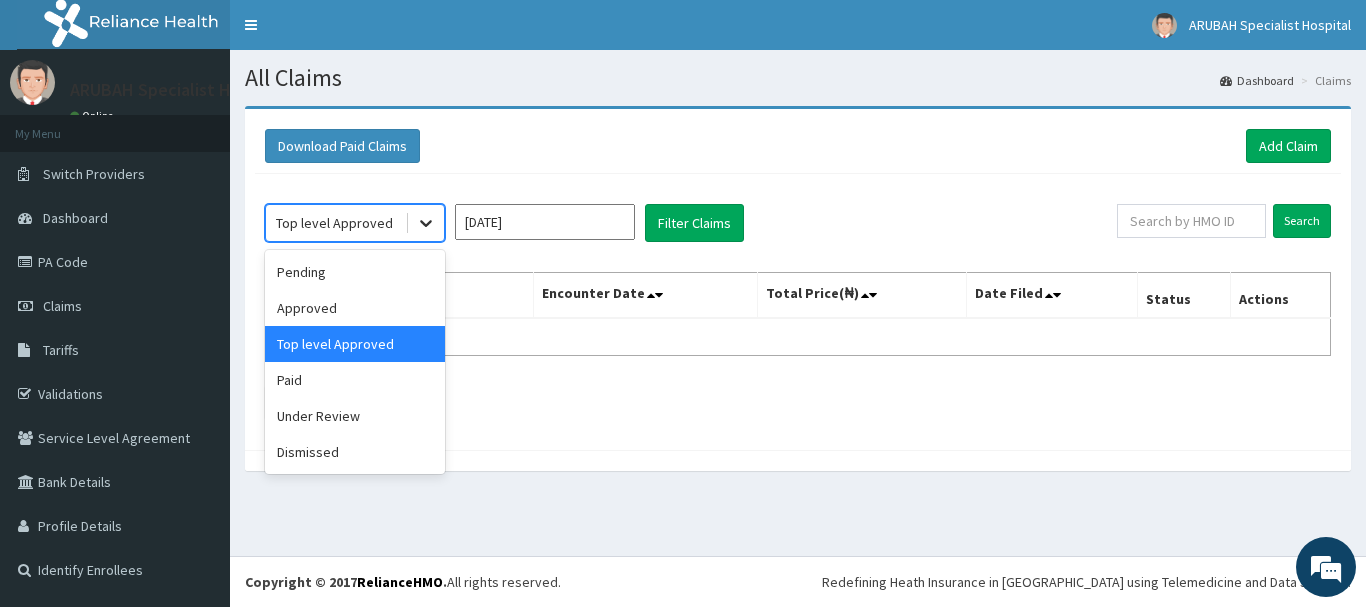 click at bounding box center [426, 223] 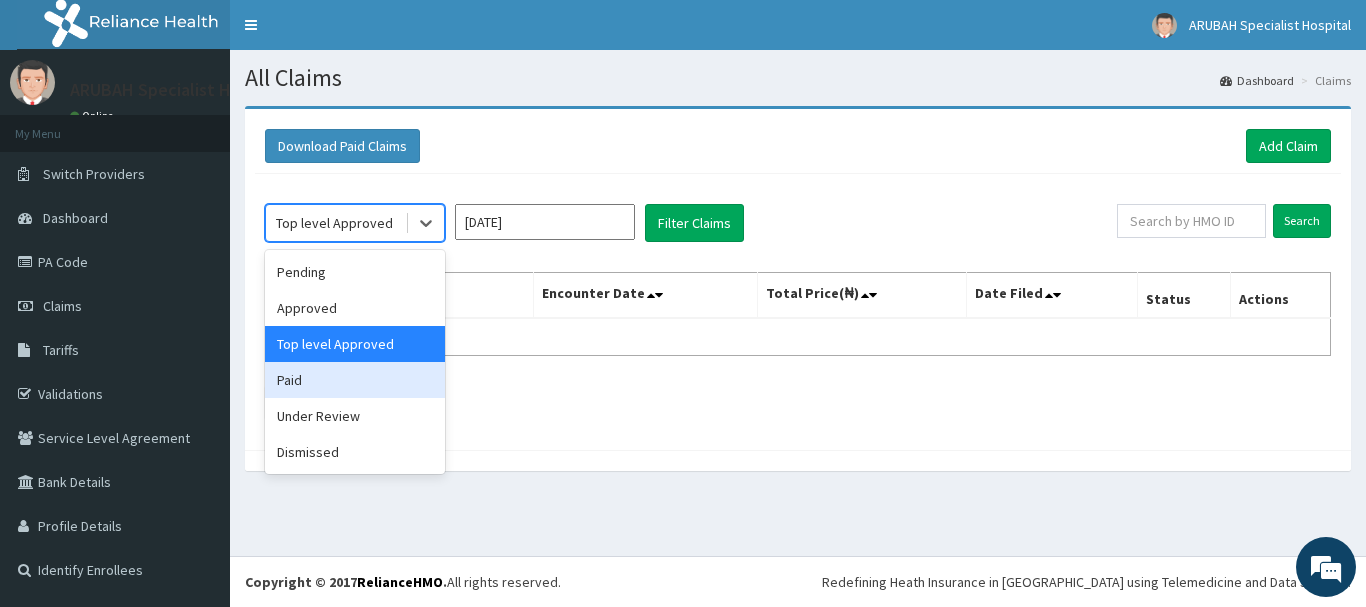 click on "Paid" at bounding box center [355, 380] 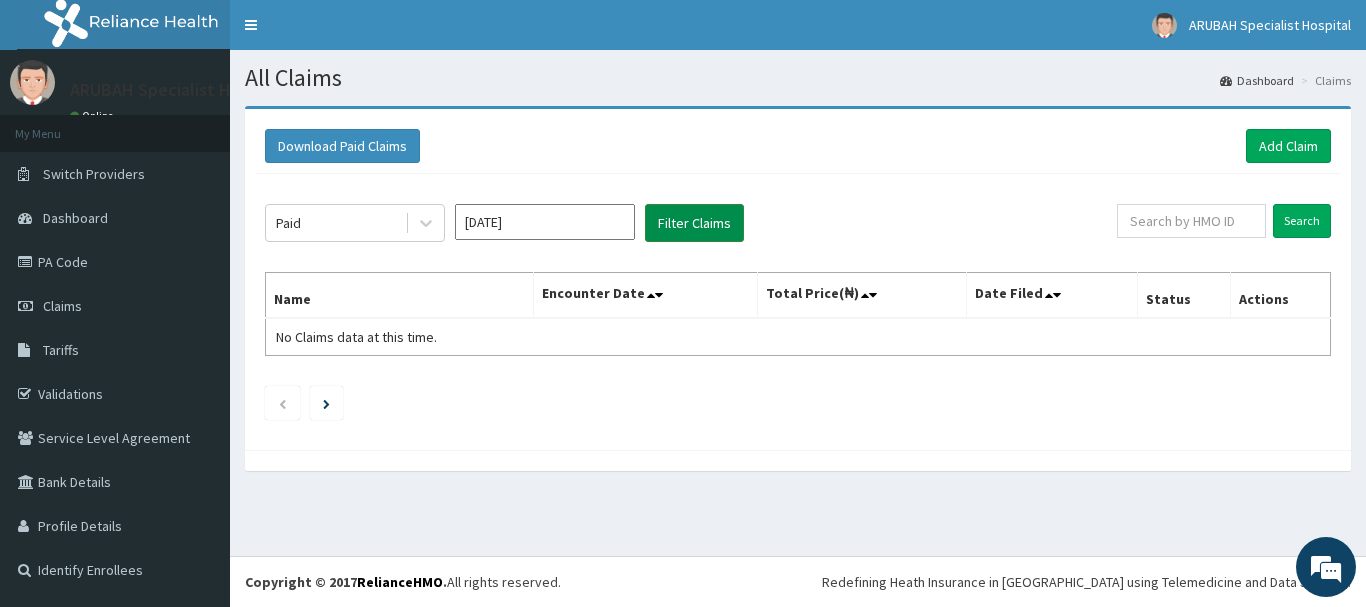 click on "Filter Claims" at bounding box center [694, 223] 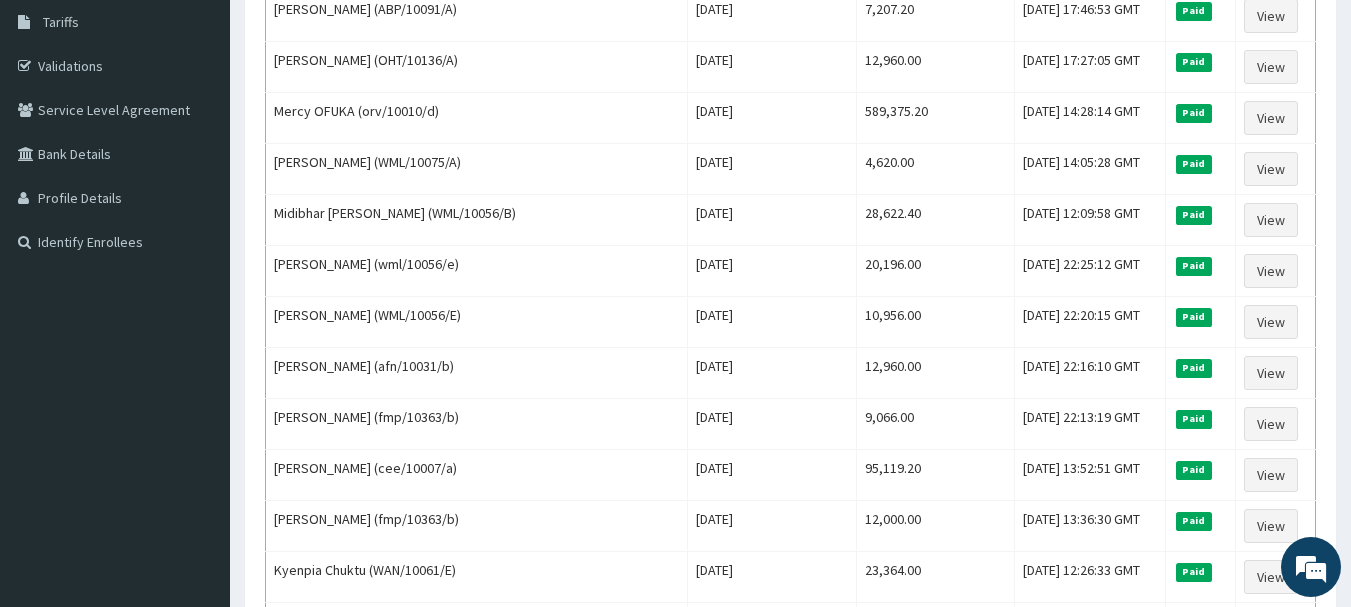 scroll, scrollTop: 333, scrollLeft: 0, axis: vertical 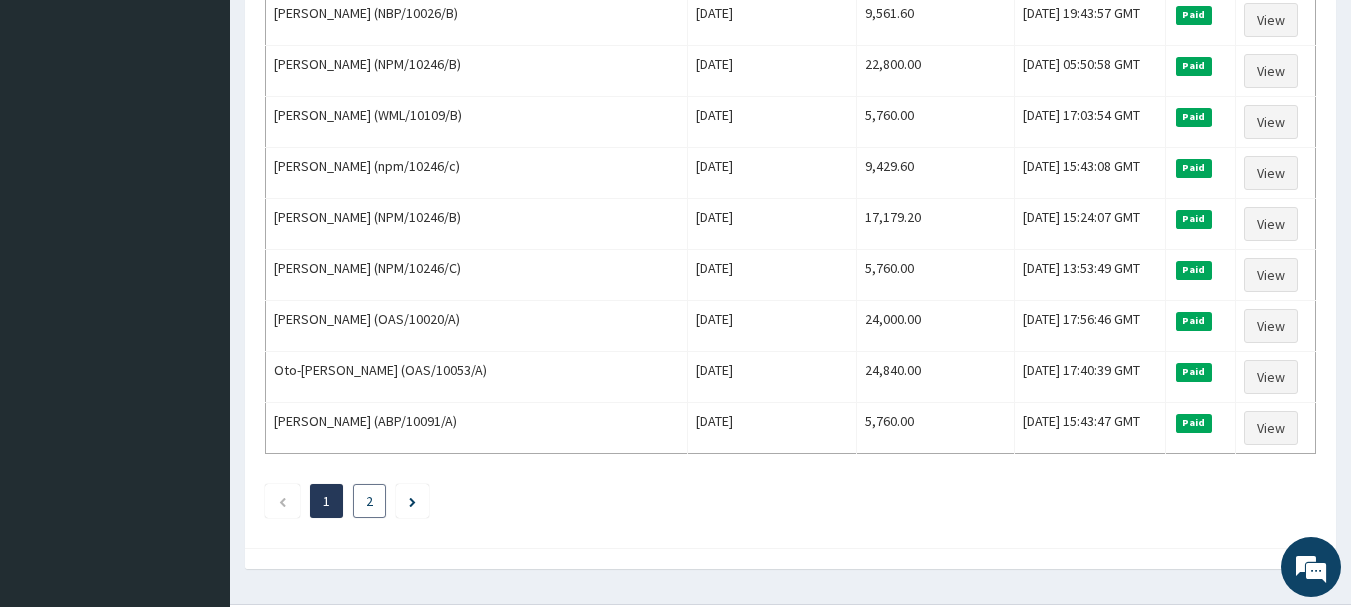 click on "2" at bounding box center (369, 501) 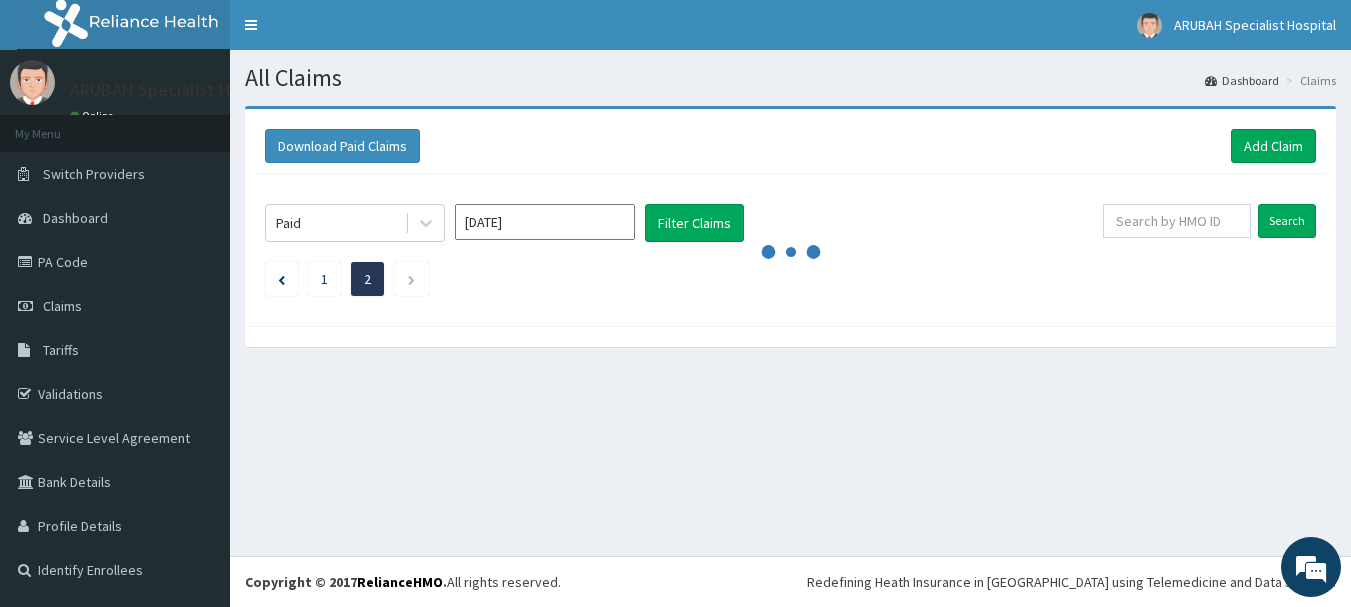 scroll, scrollTop: 0, scrollLeft: 0, axis: both 